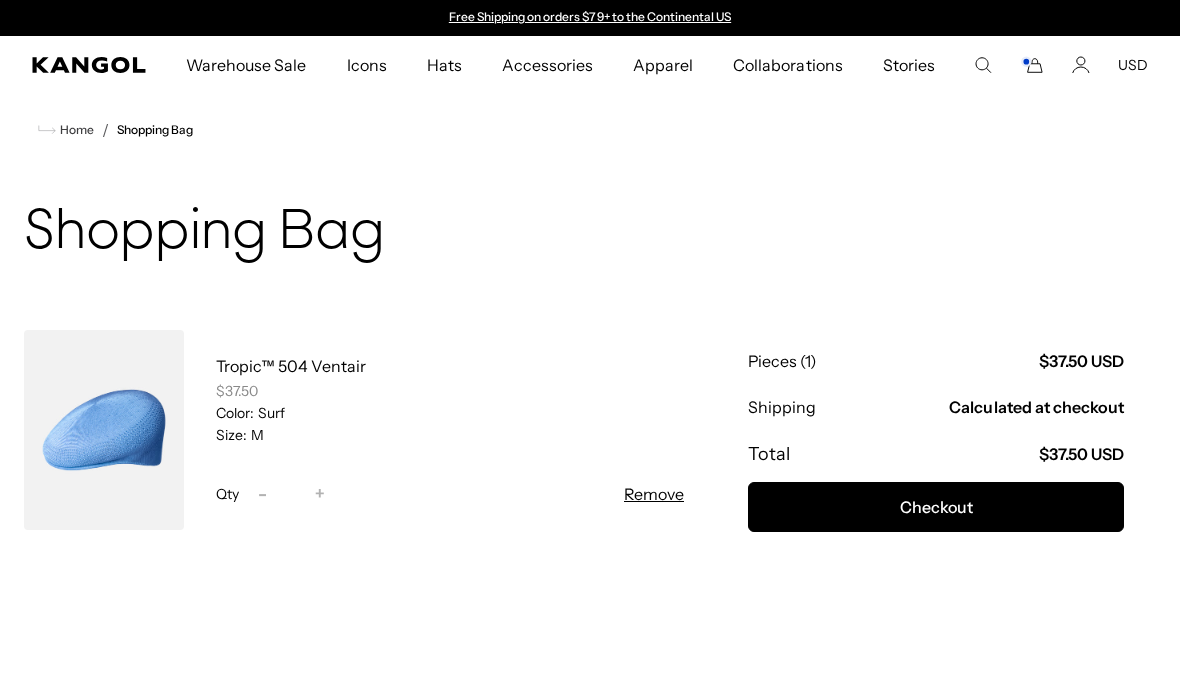 scroll, scrollTop: 0, scrollLeft: 0, axis: both 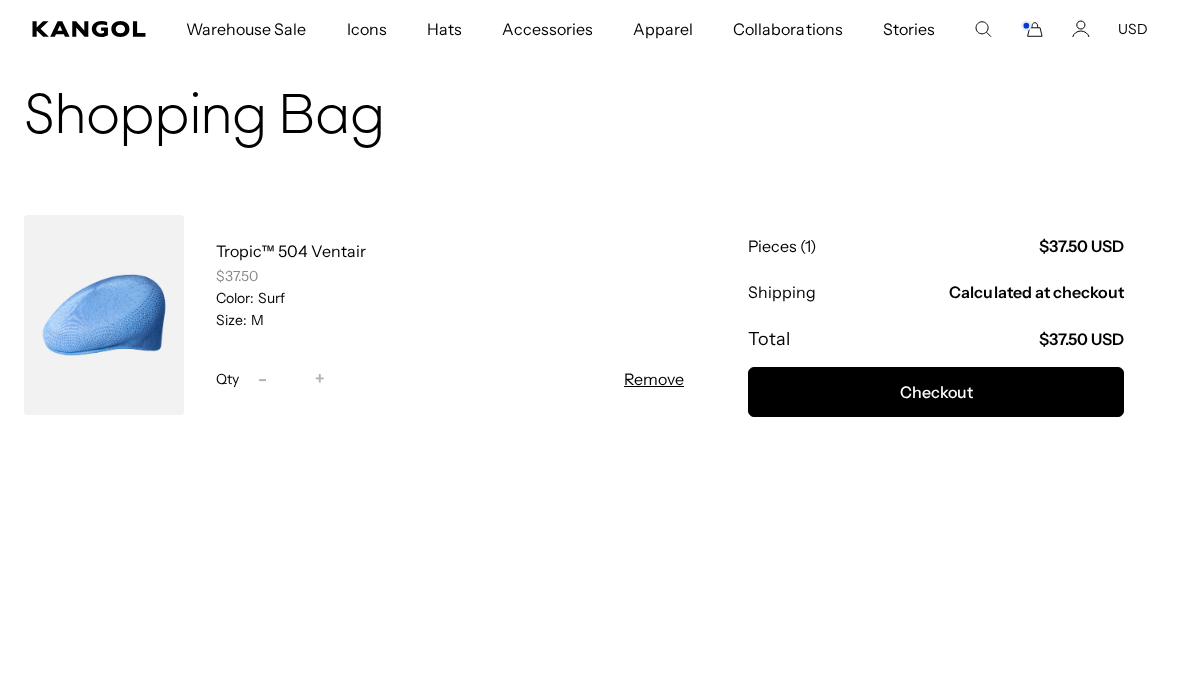 click 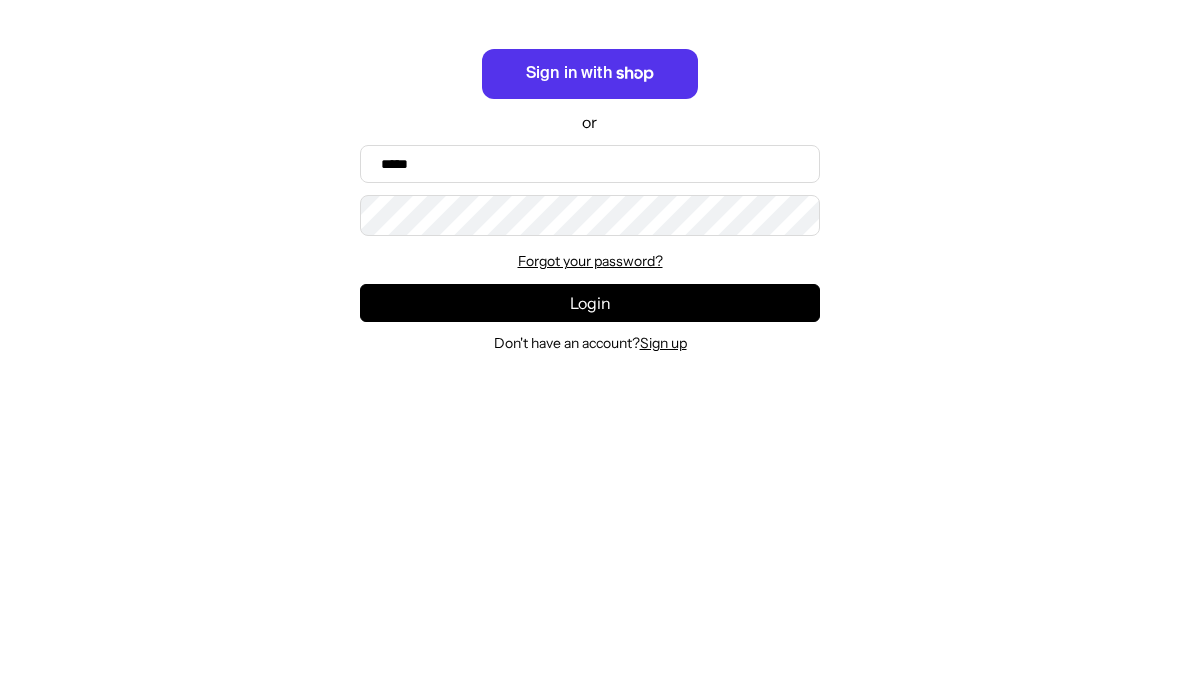 scroll, scrollTop: 0, scrollLeft: 0, axis: both 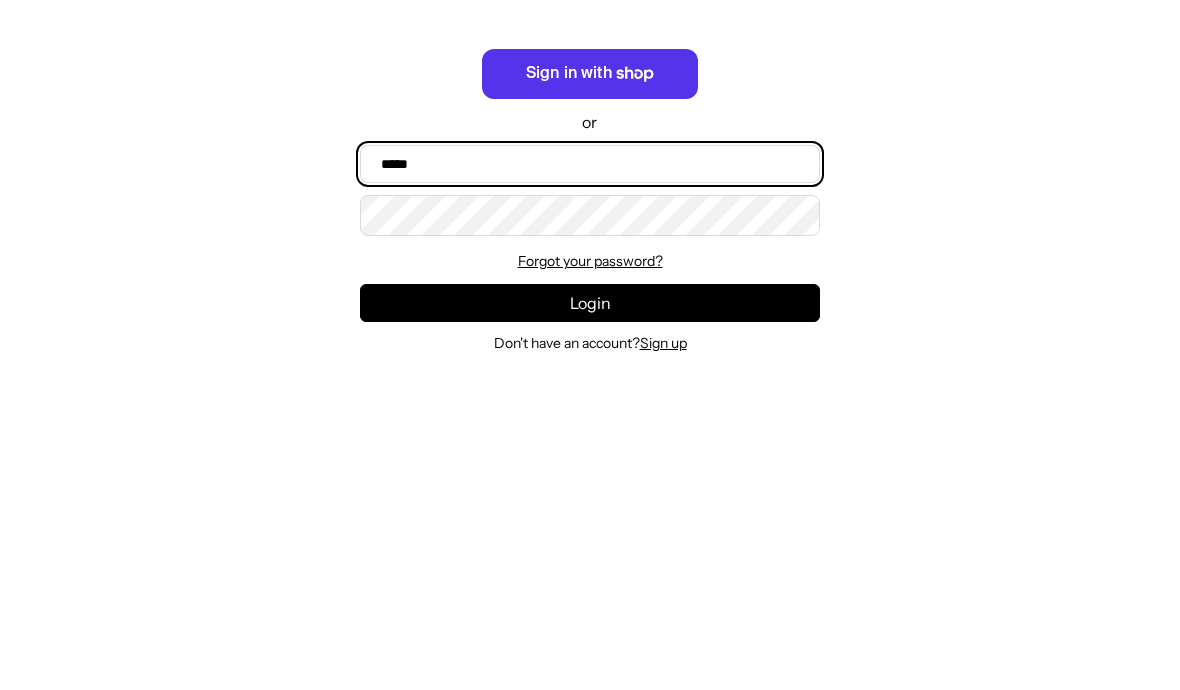 type on "**********" 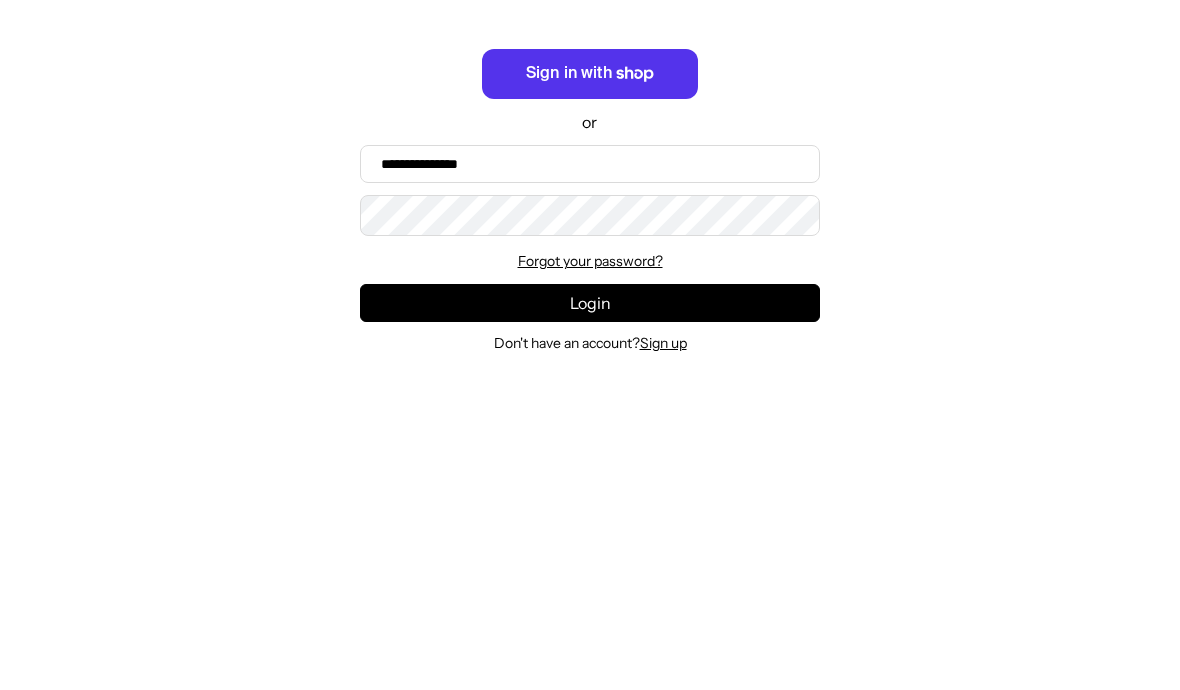 click on "Login" at bounding box center (590, 607) 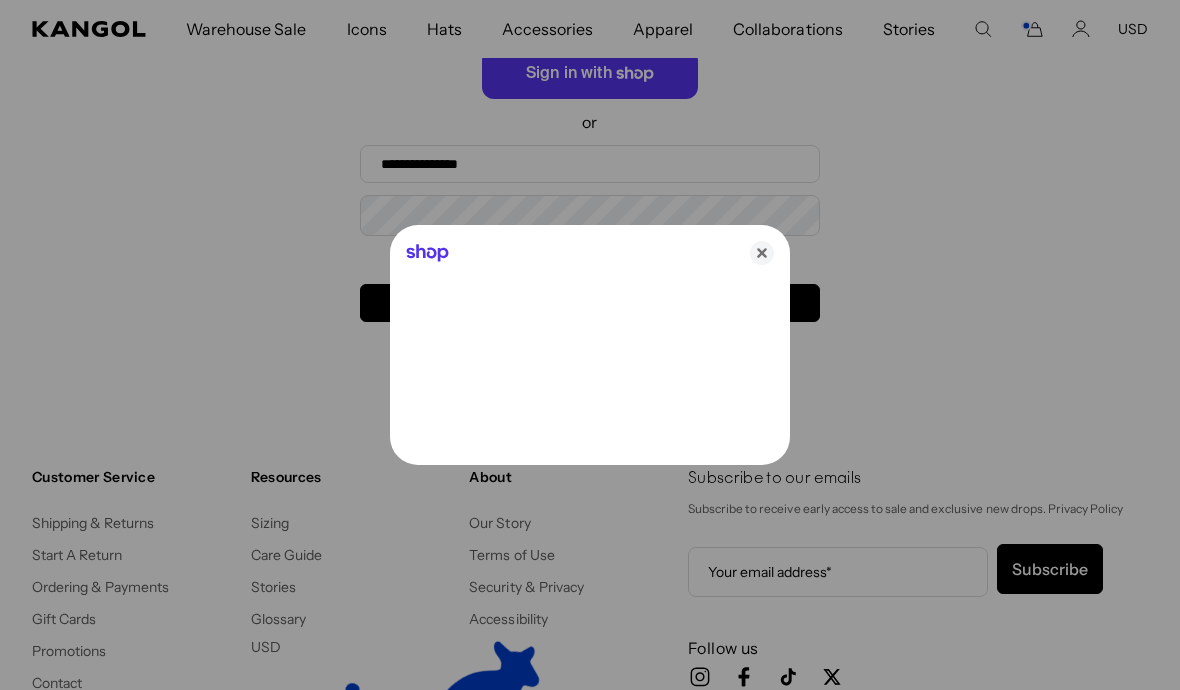 scroll, scrollTop: 0, scrollLeft: 0, axis: both 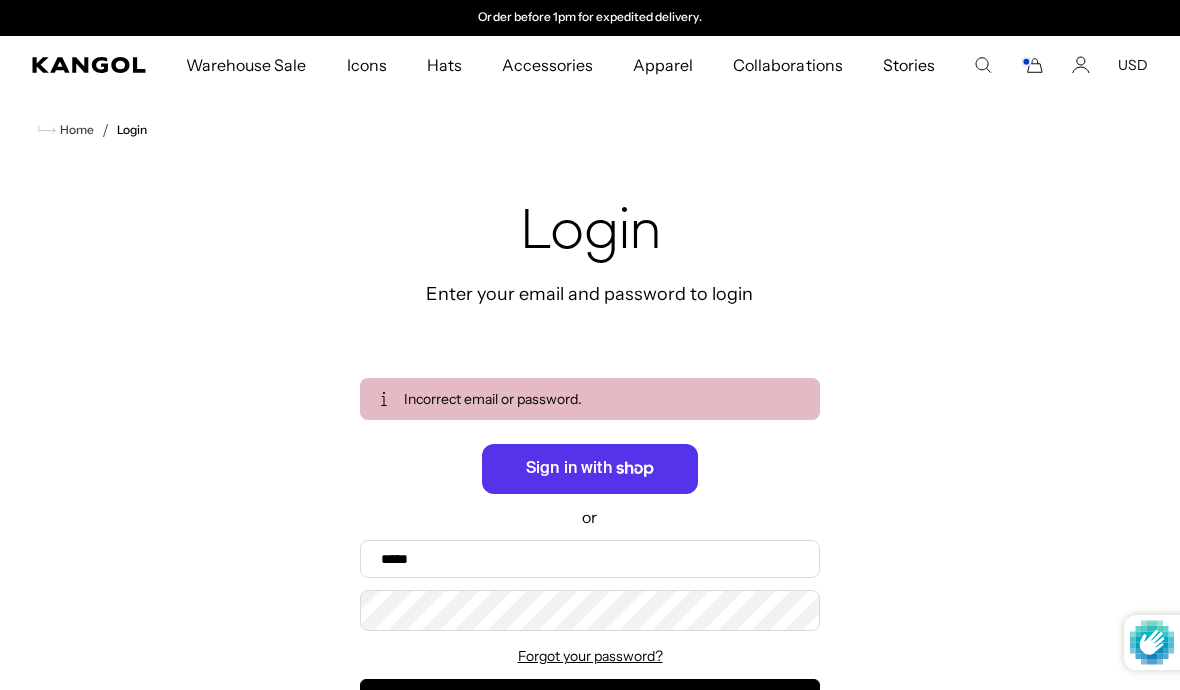 click on "Email" at bounding box center (590, 559) 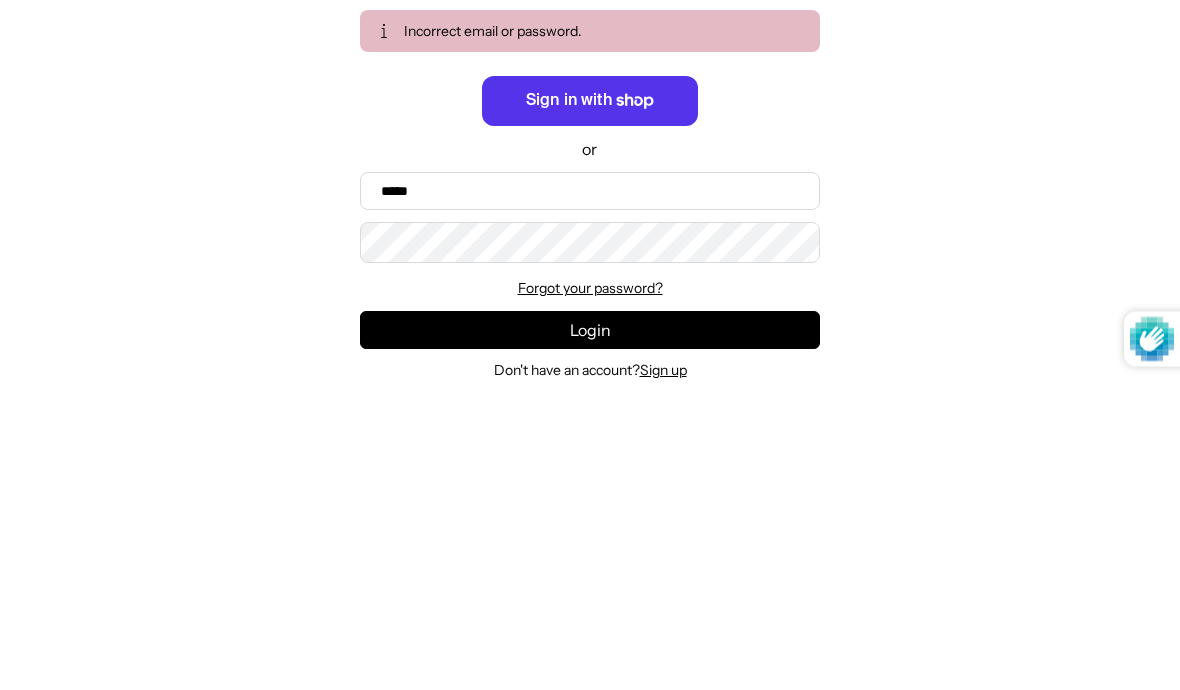 scroll, scrollTop: 0, scrollLeft: 0, axis: both 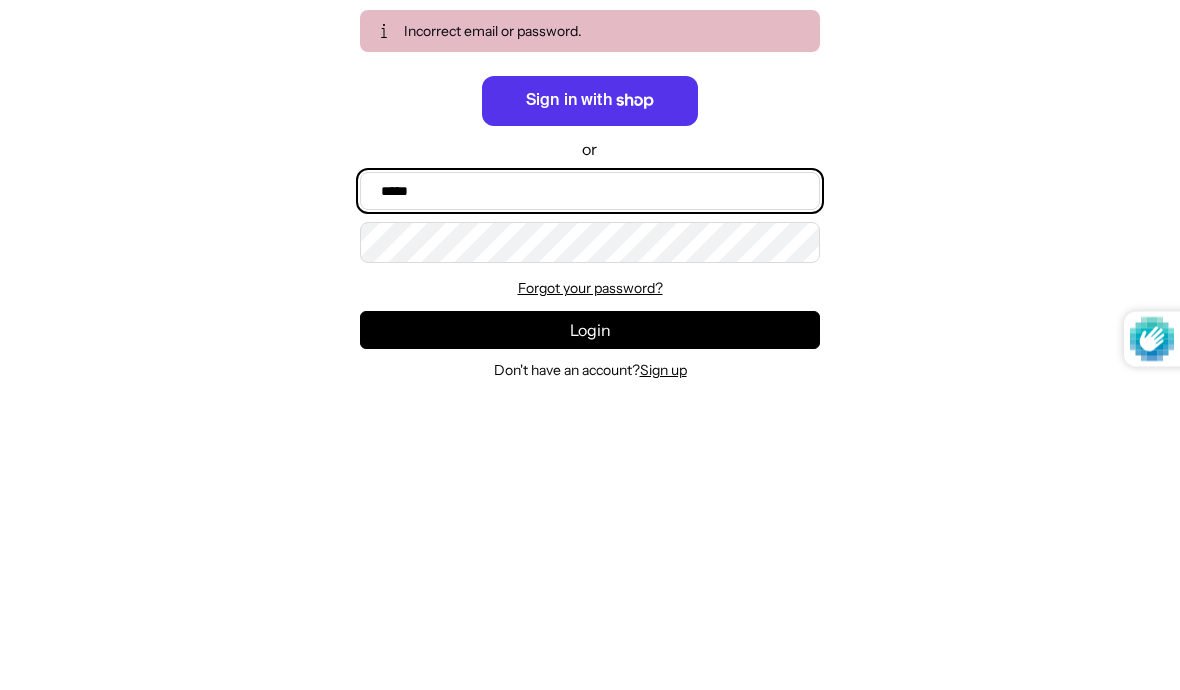 type on "**********" 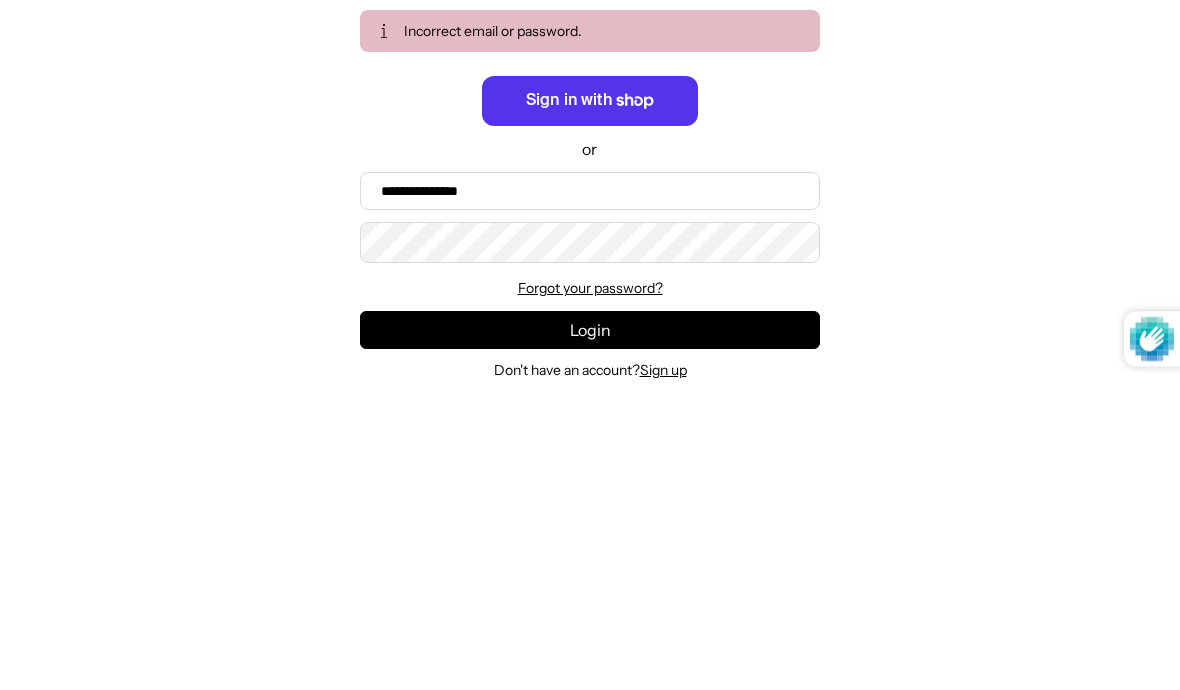 scroll, scrollTop: 368, scrollLeft: 0, axis: vertical 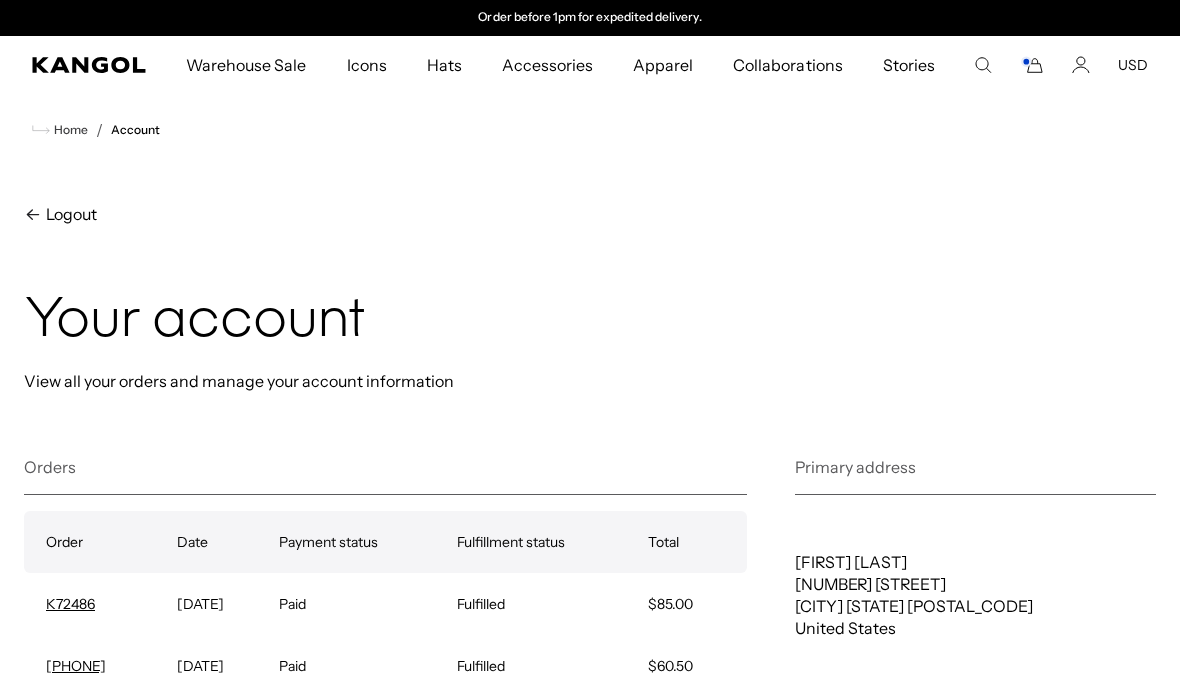 click 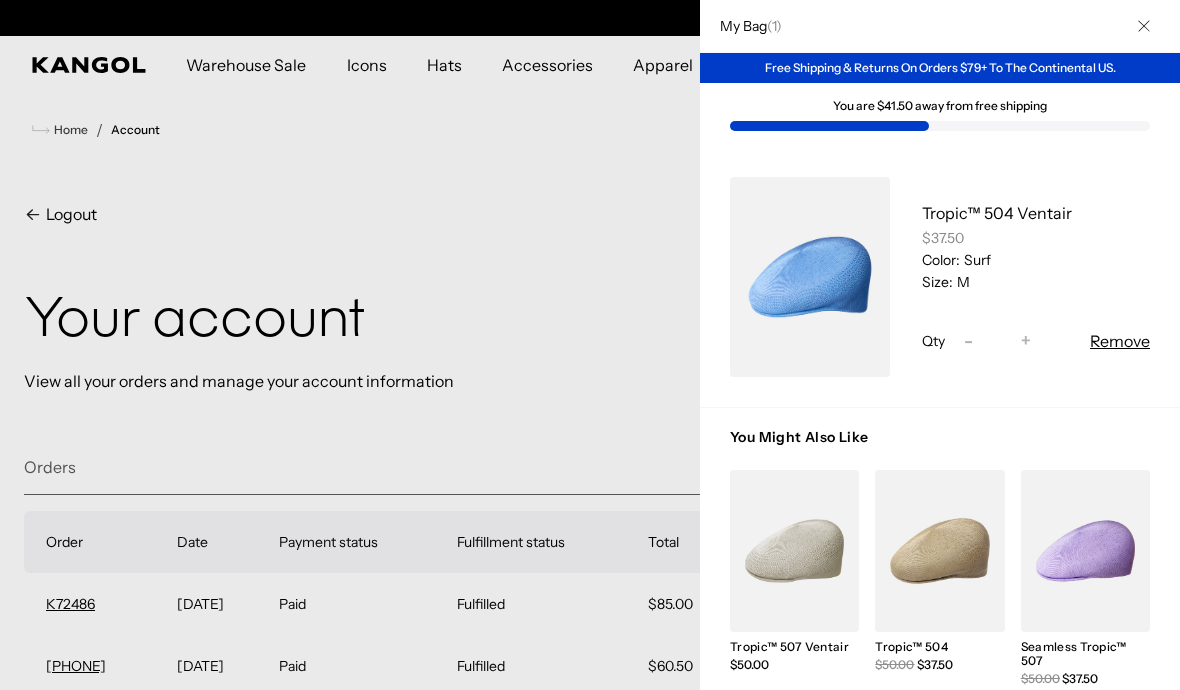 scroll, scrollTop: 175, scrollLeft: 0, axis: vertical 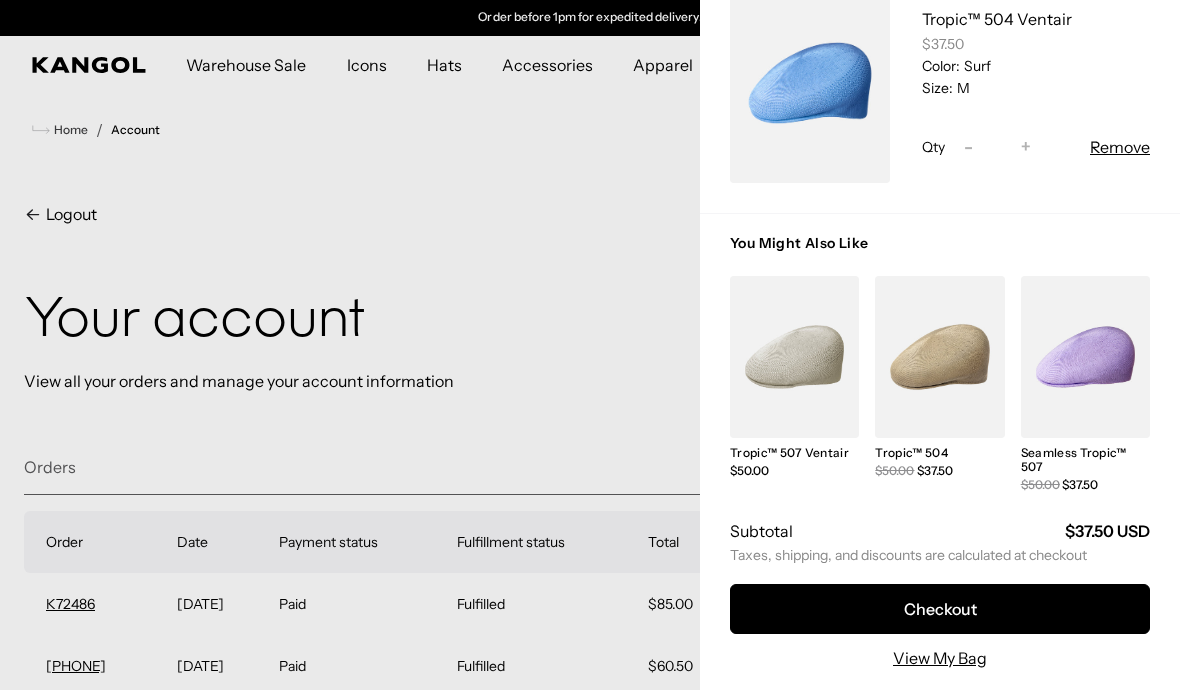 click at bounding box center [590, 345] 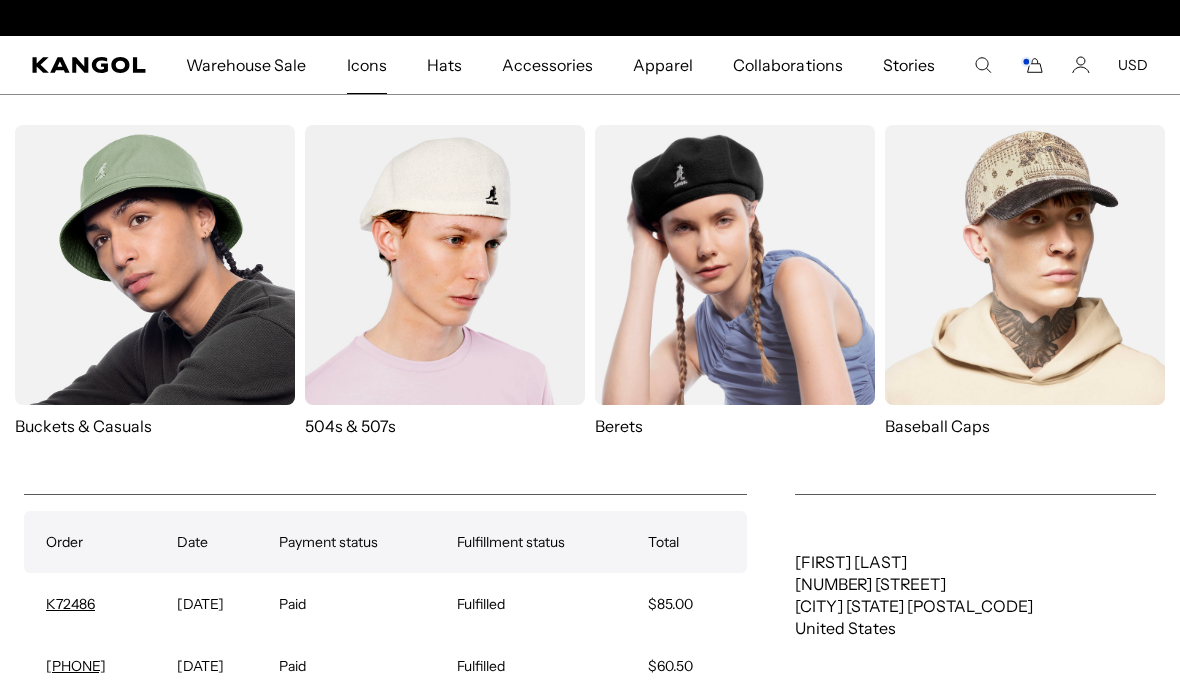 scroll, scrollTop: 126, scrollLeft: 0, axis: vertical 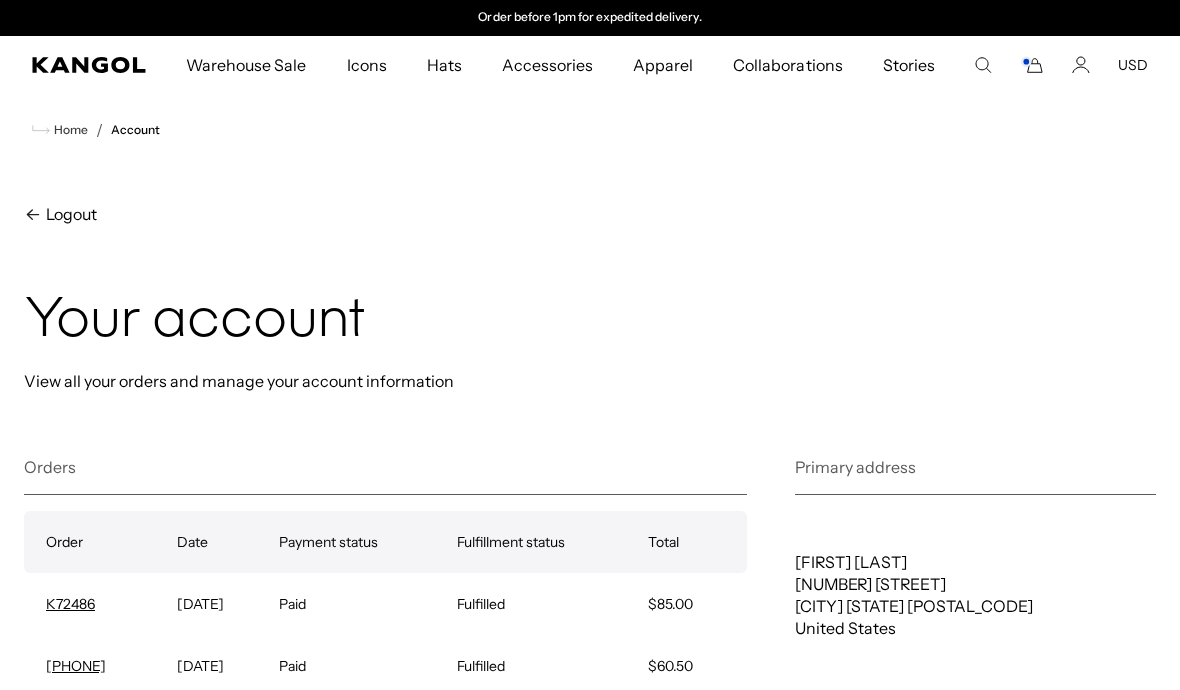 click on "Warehouse Sale
Warehouse Sale
Limited Time: Select Spring Styles on Sale
Sale Hats
Sale Accessories
Icons
Icons" at bounding box center (590, 65) 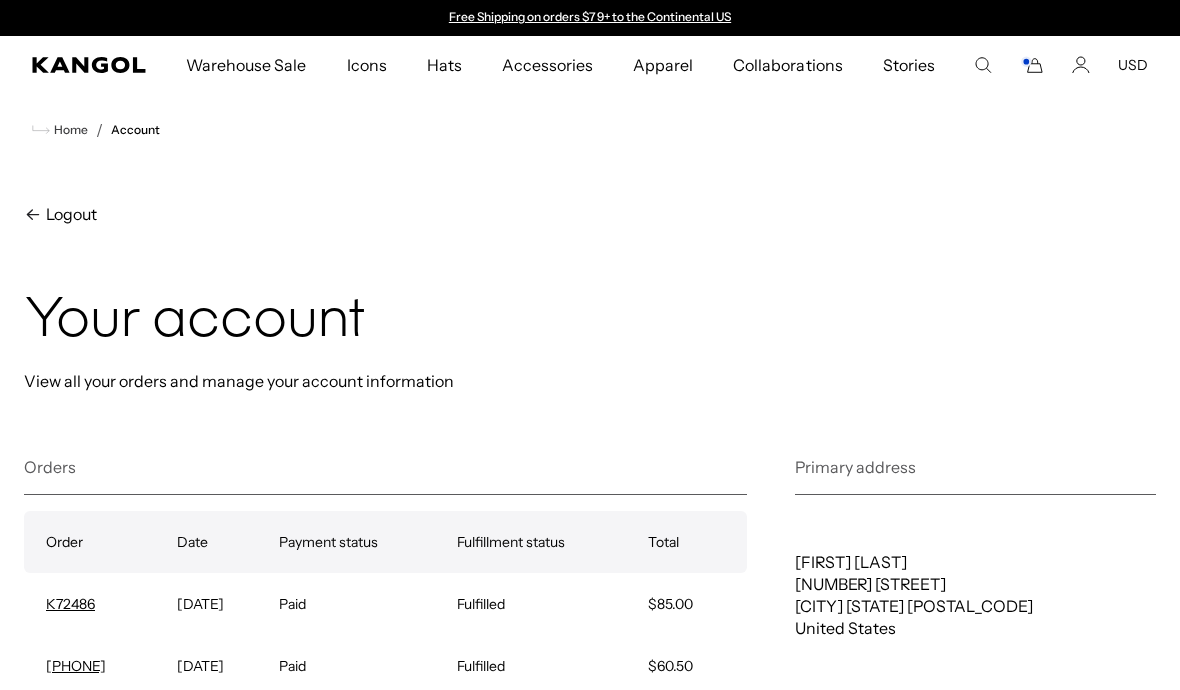 click 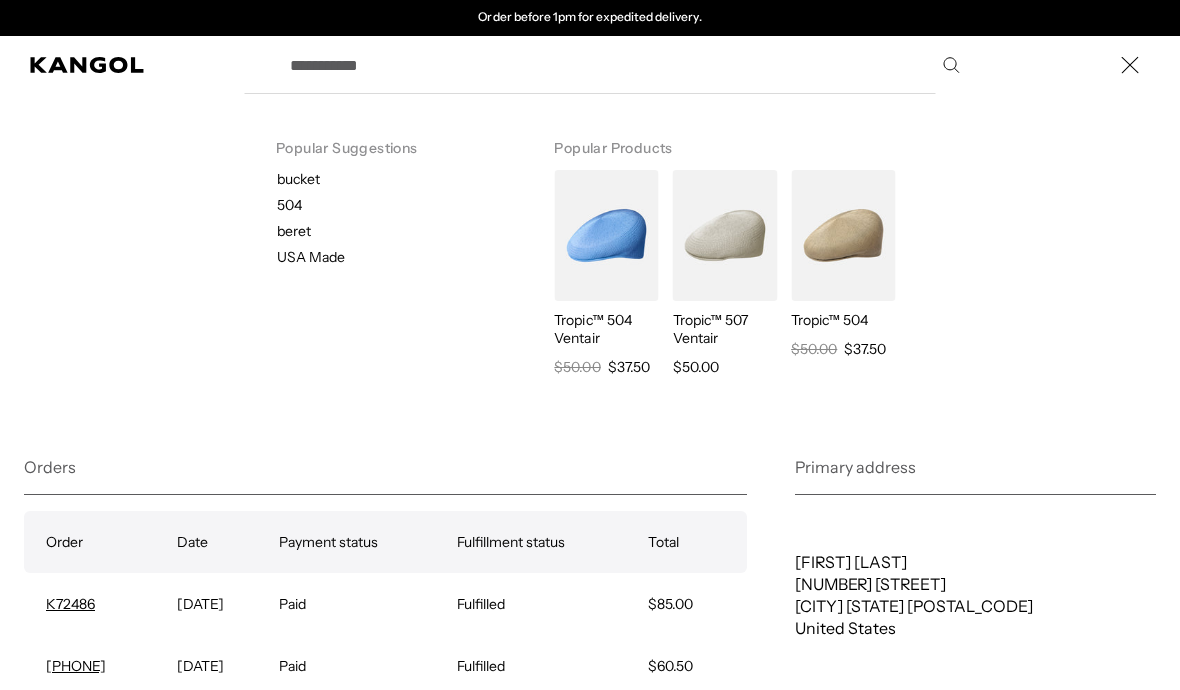 type on "*" 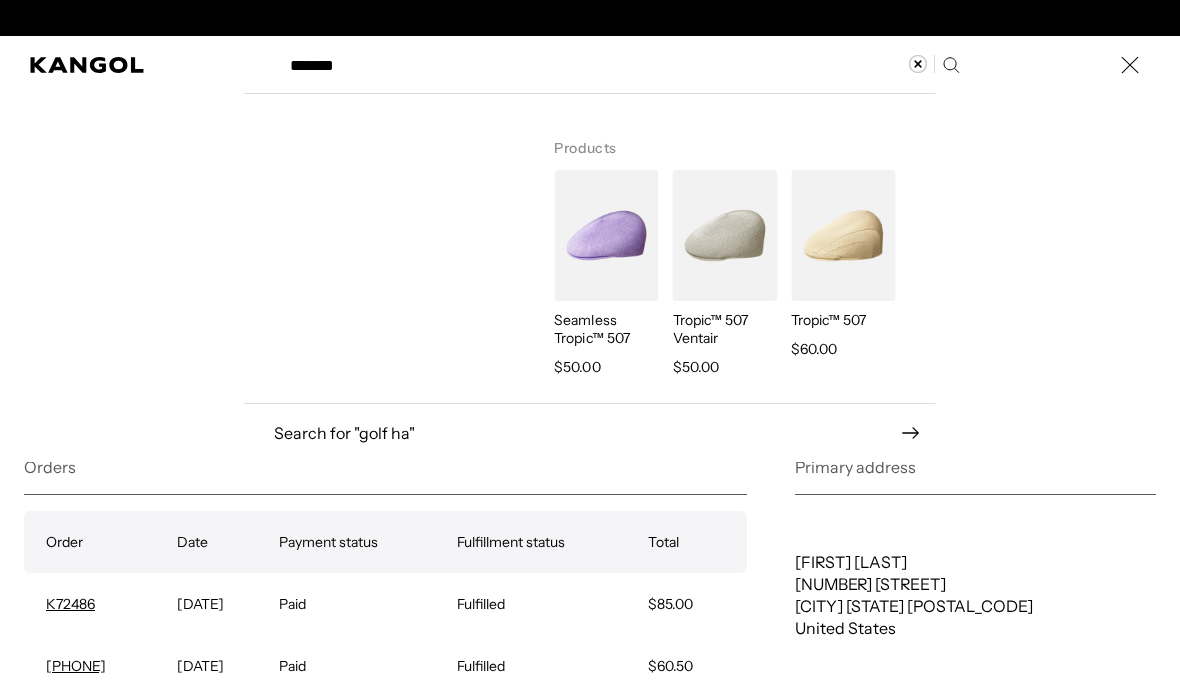 scroll, scrollTop: 0, scrollLeft: 412, axis: horizontal 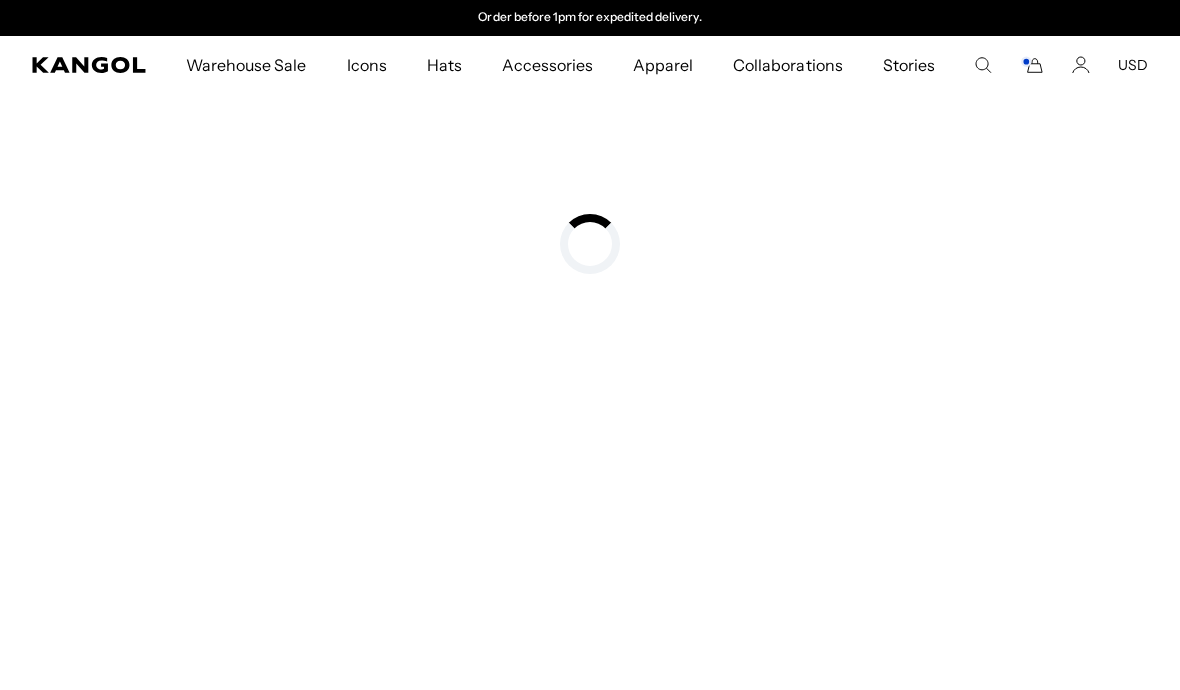 type on "*********" 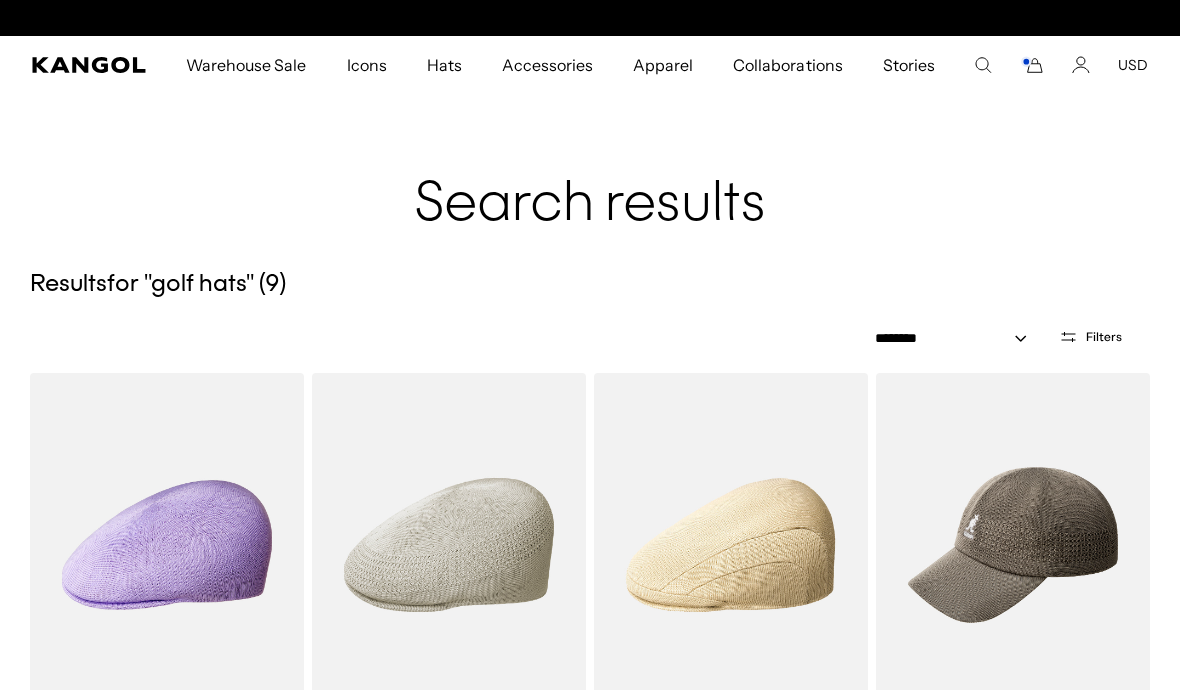scroll, scrollTop: 0, scrollLeft: 0, axis: both 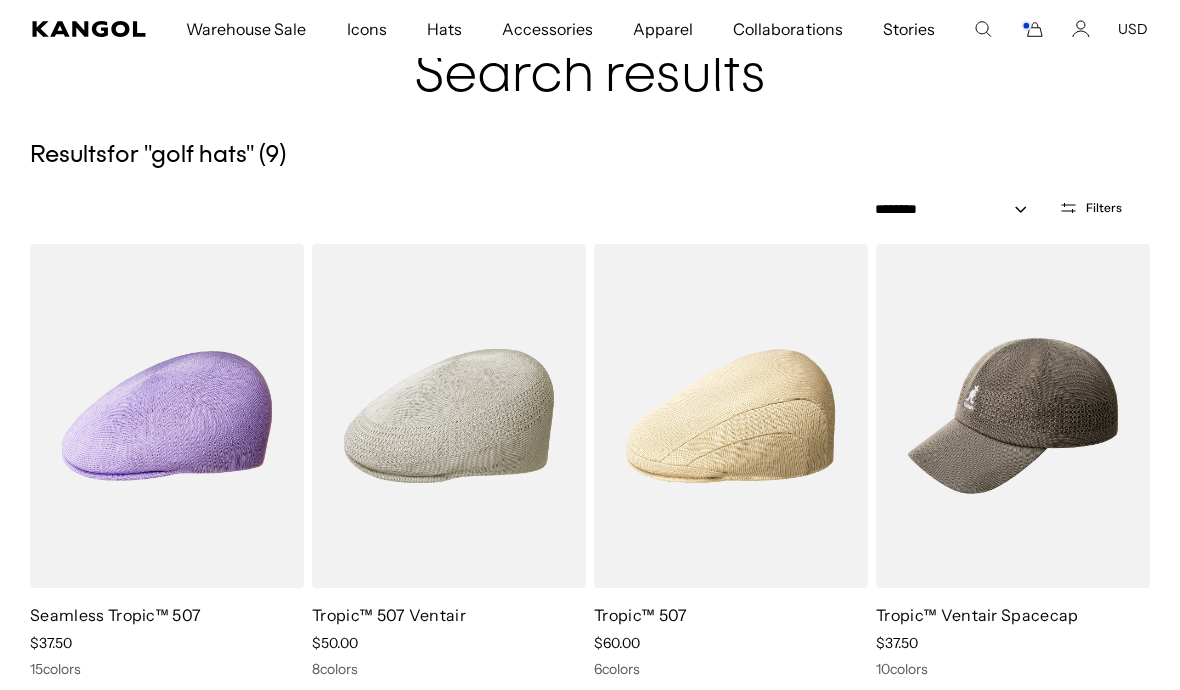 click at bounding box center [0, 0] 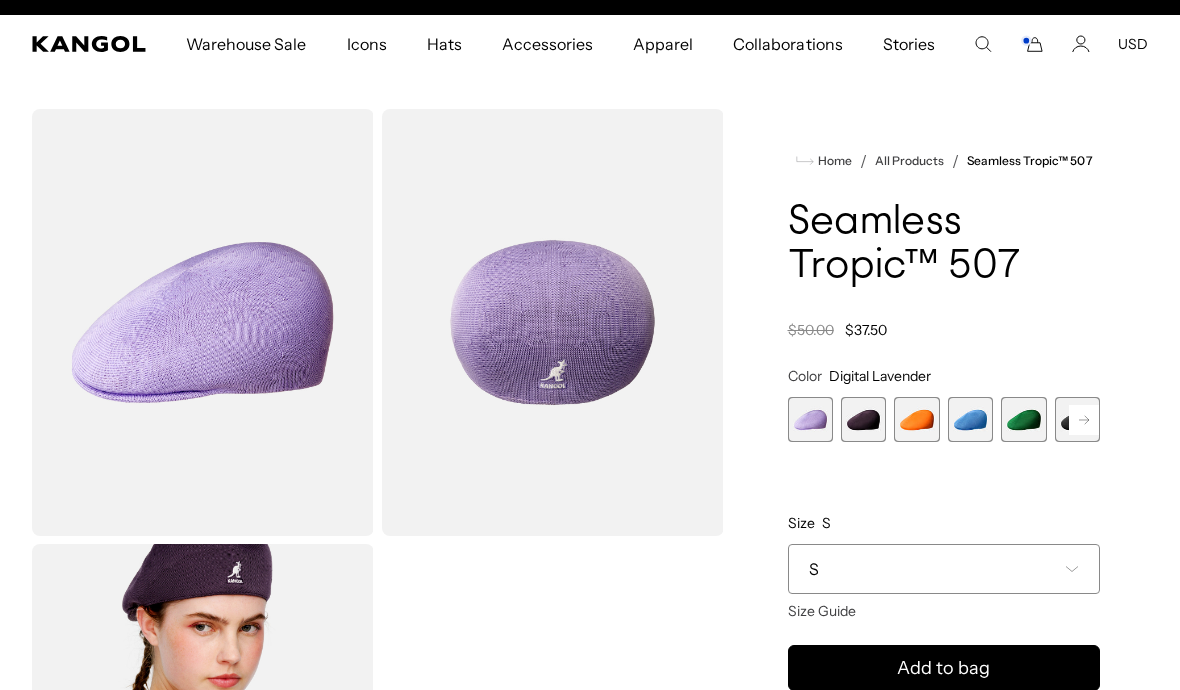 scroll, scrollTop: 22, scrollLeft: 0, axis: vertical 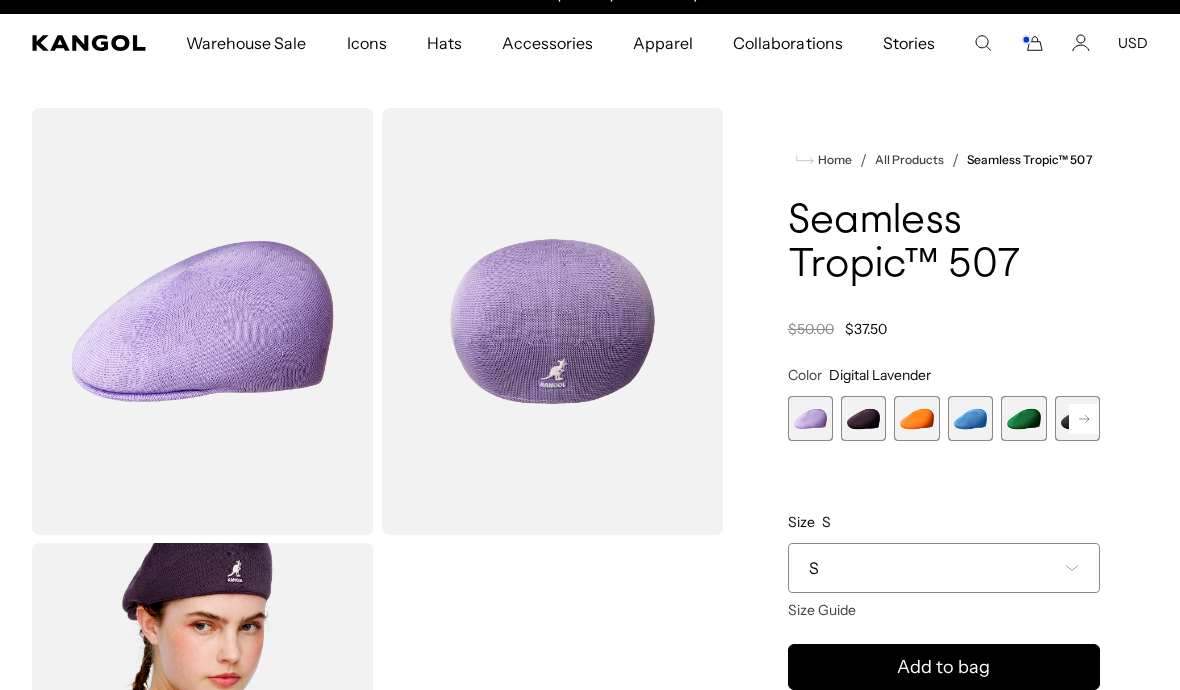click at bounding box center [916, 418] 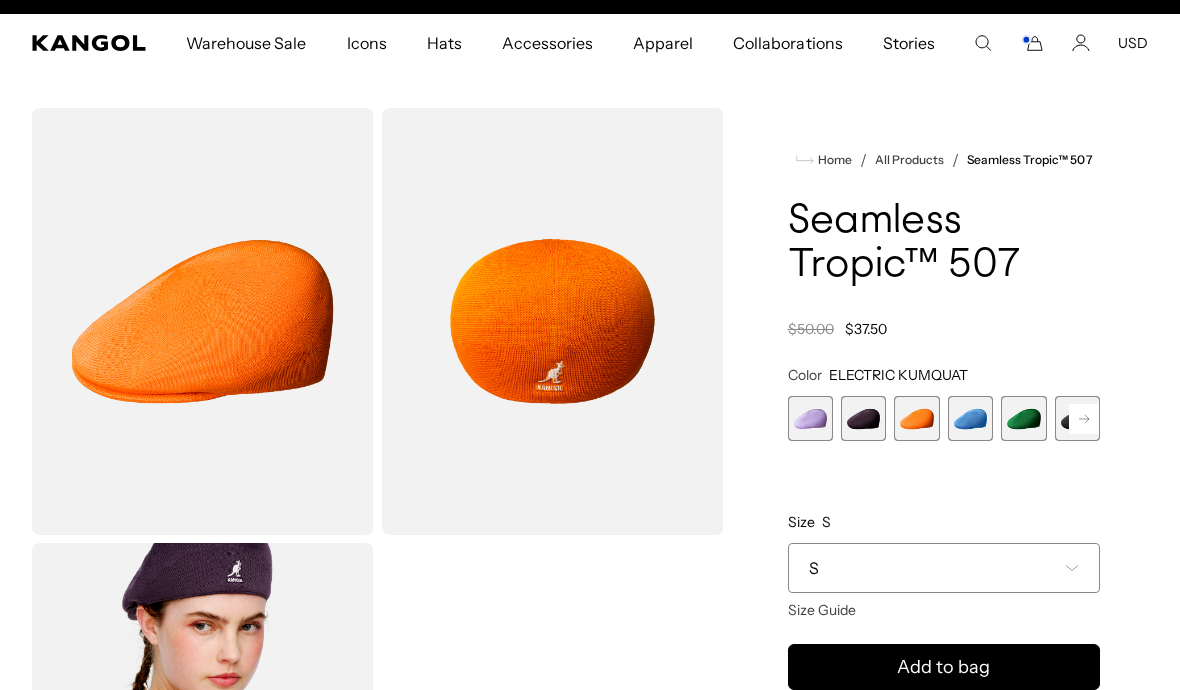 scroll, scrollTop: 0, scrollLeft: 0, axis: both 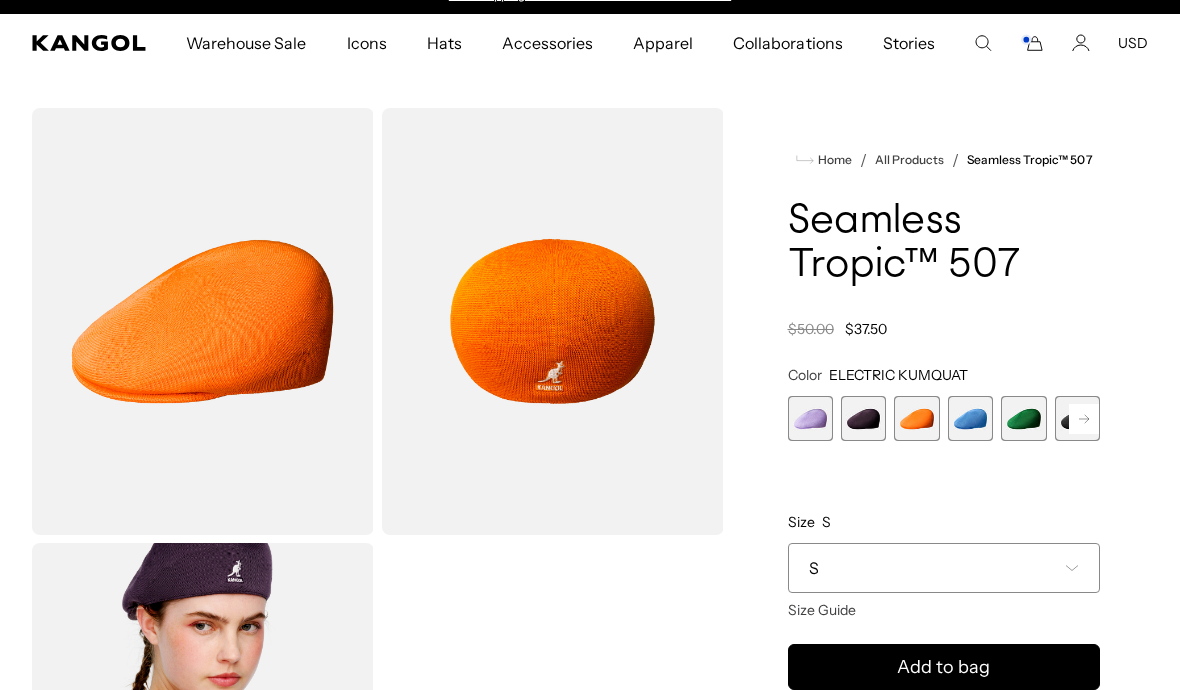 click on "S" at bounding box center (944, 568) 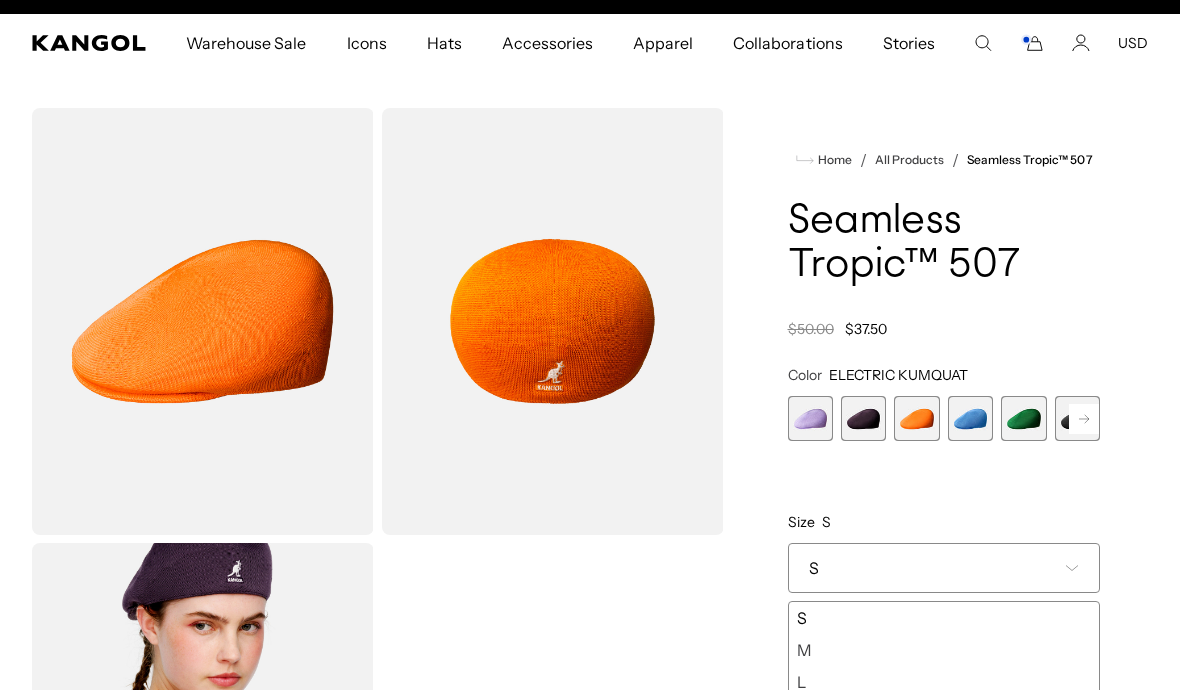 scroll, scrollTop: 0, scrollLeft: 412, axis: horizontal 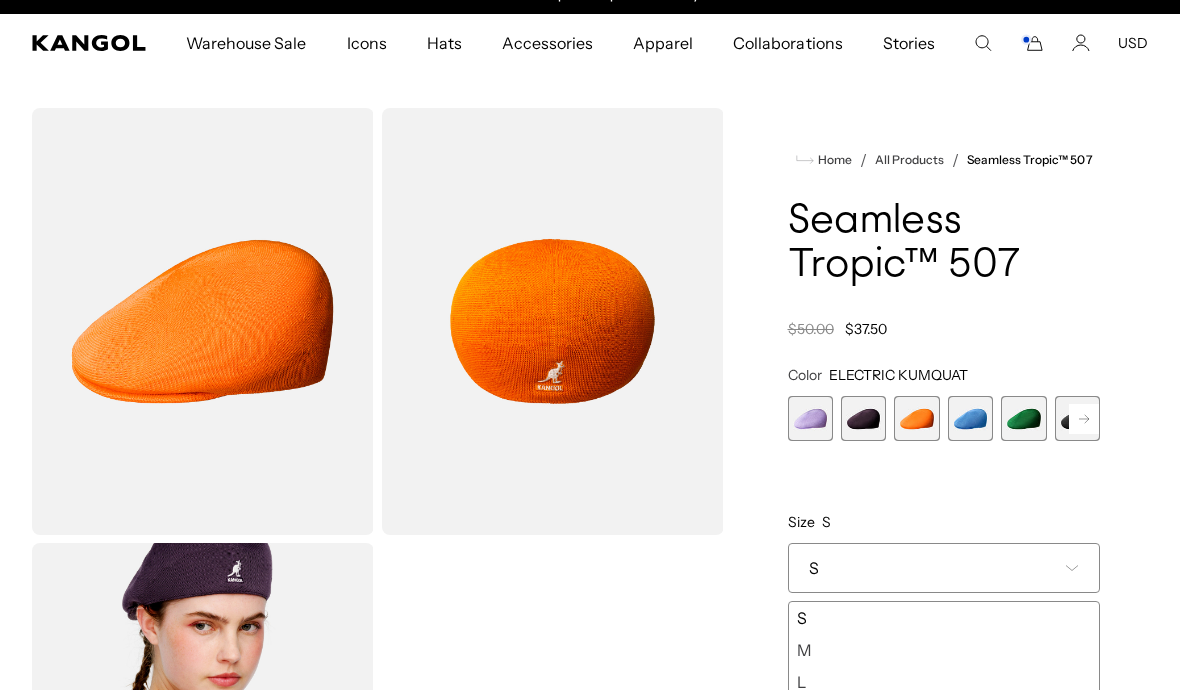 click on "M" at bounding box center (944, 650) 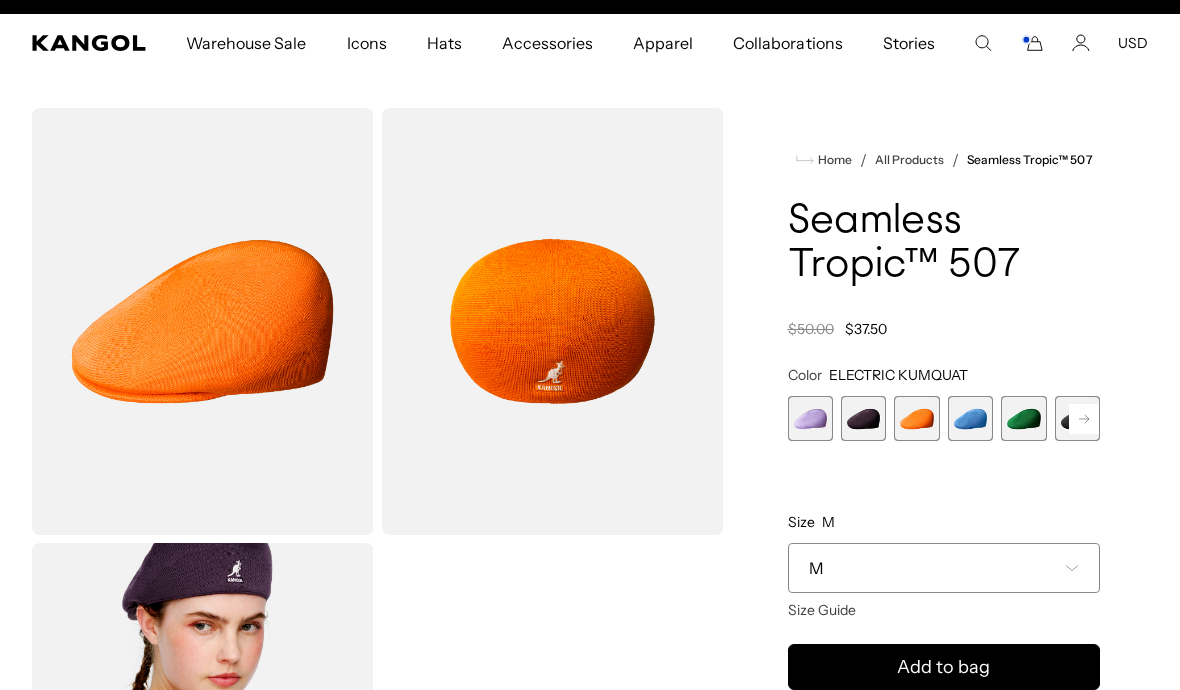 scroll, scrollTop: 0, scrollLeft: 0, axis: both 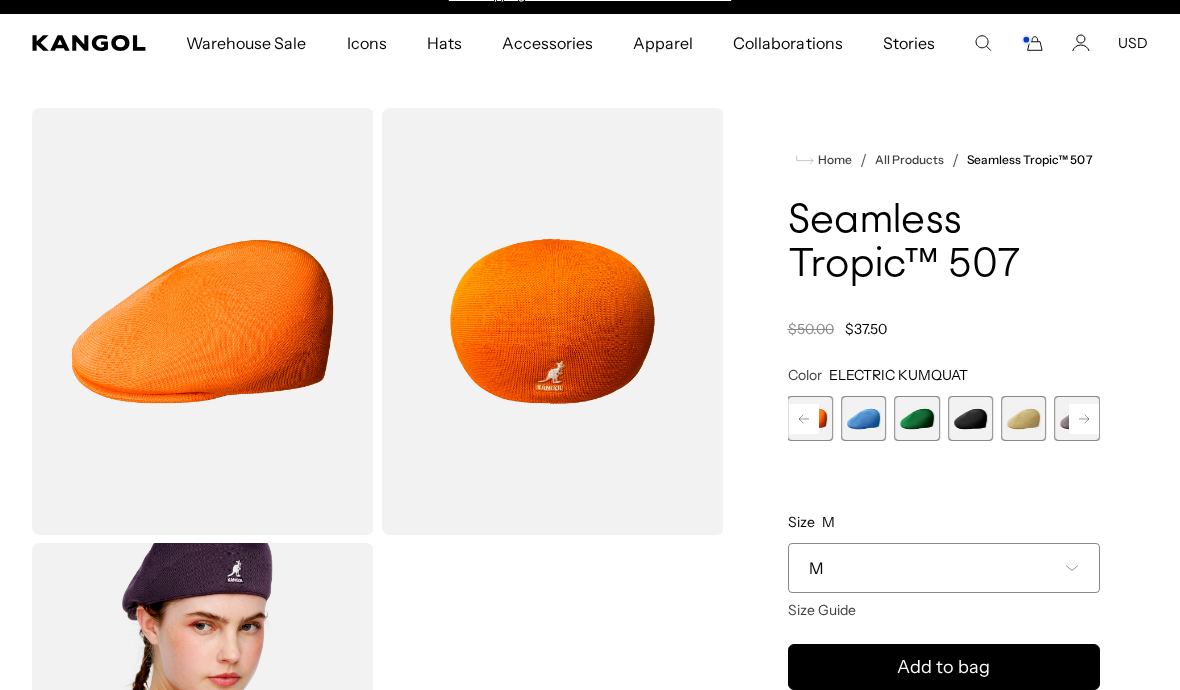 click at bounding box center (863, 418) 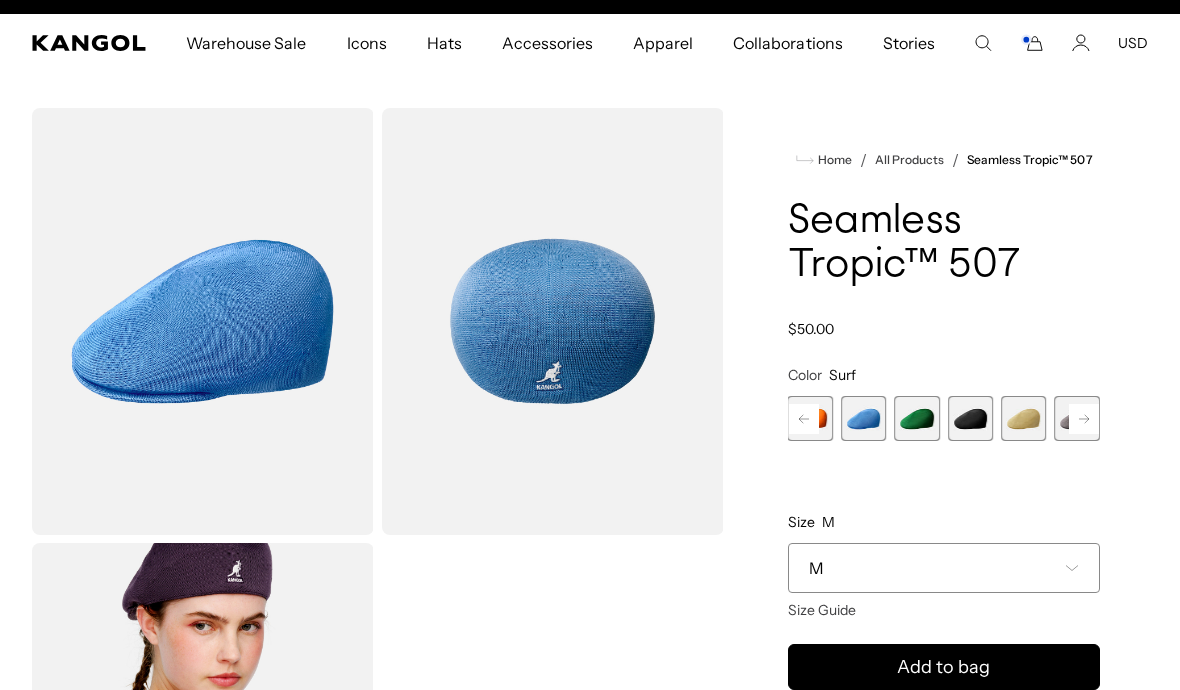 scroll, scrollTop: 0, scrollLeft: 412, axis: horizontal 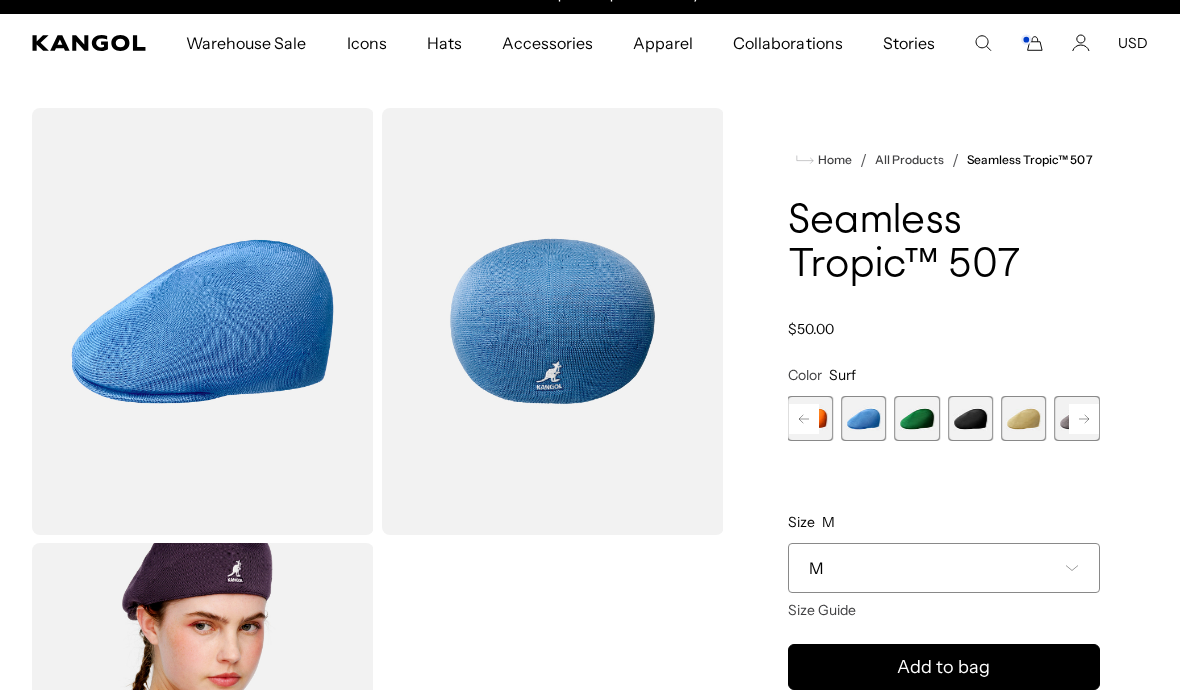 click at bounding box center [916, 418] 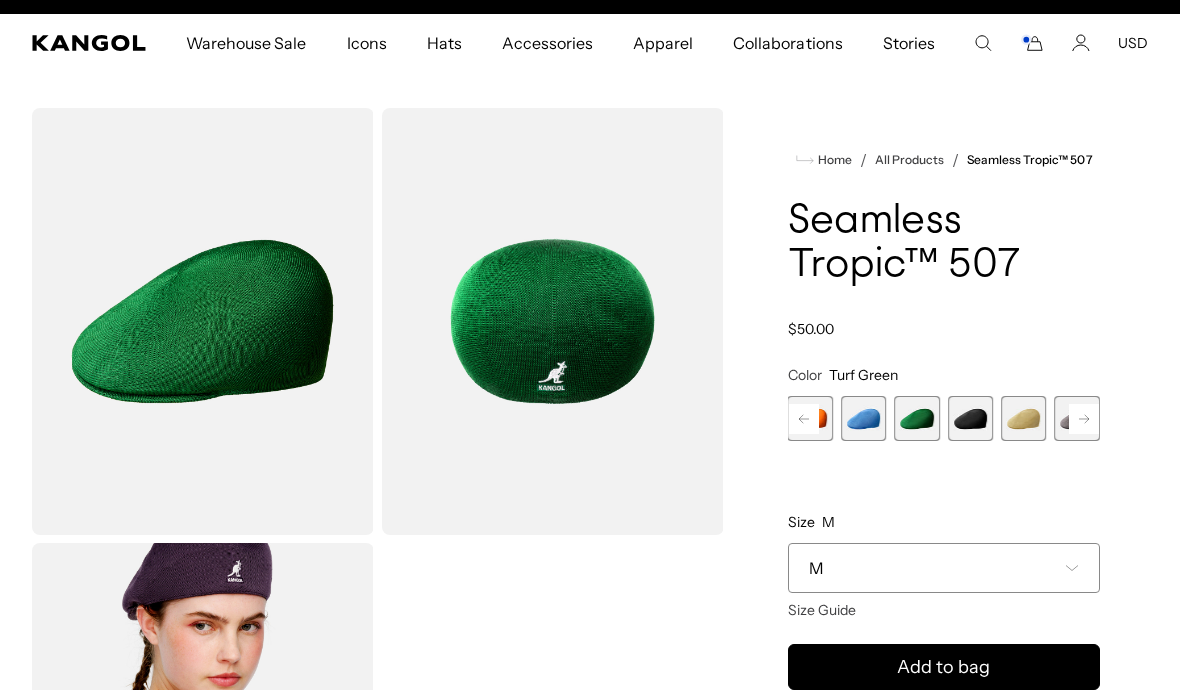 scroll, scrollTop: 0, scrollLeft: 0, axis: both 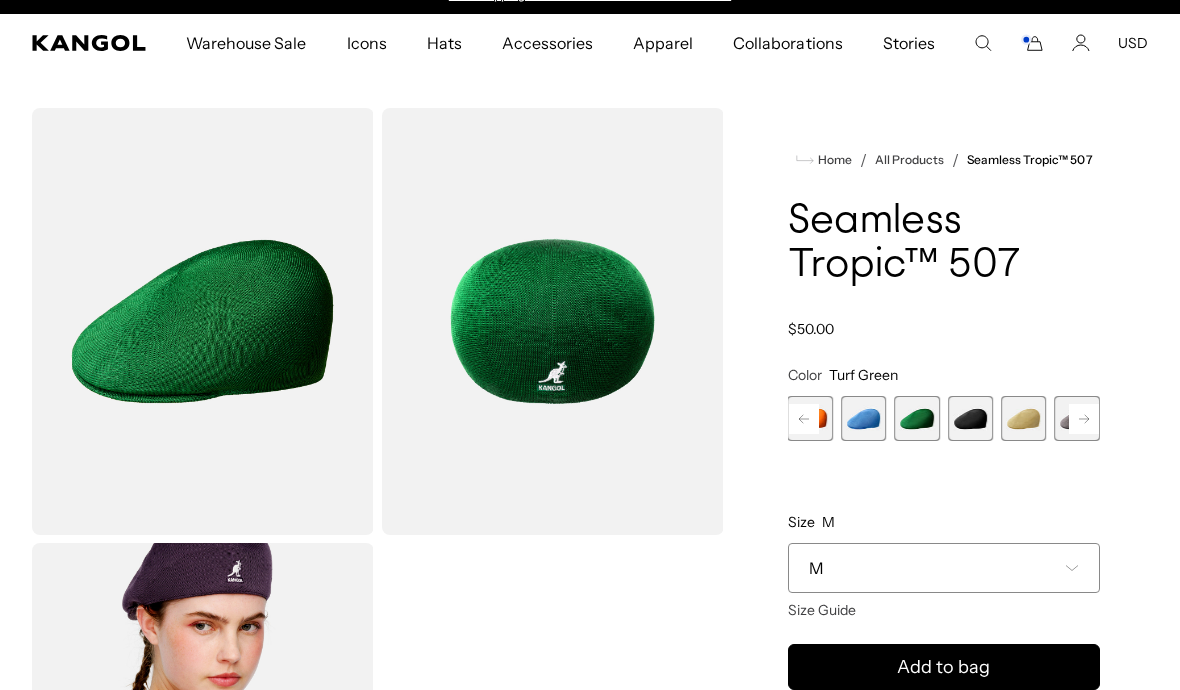 click at bounding box center (970, 418) 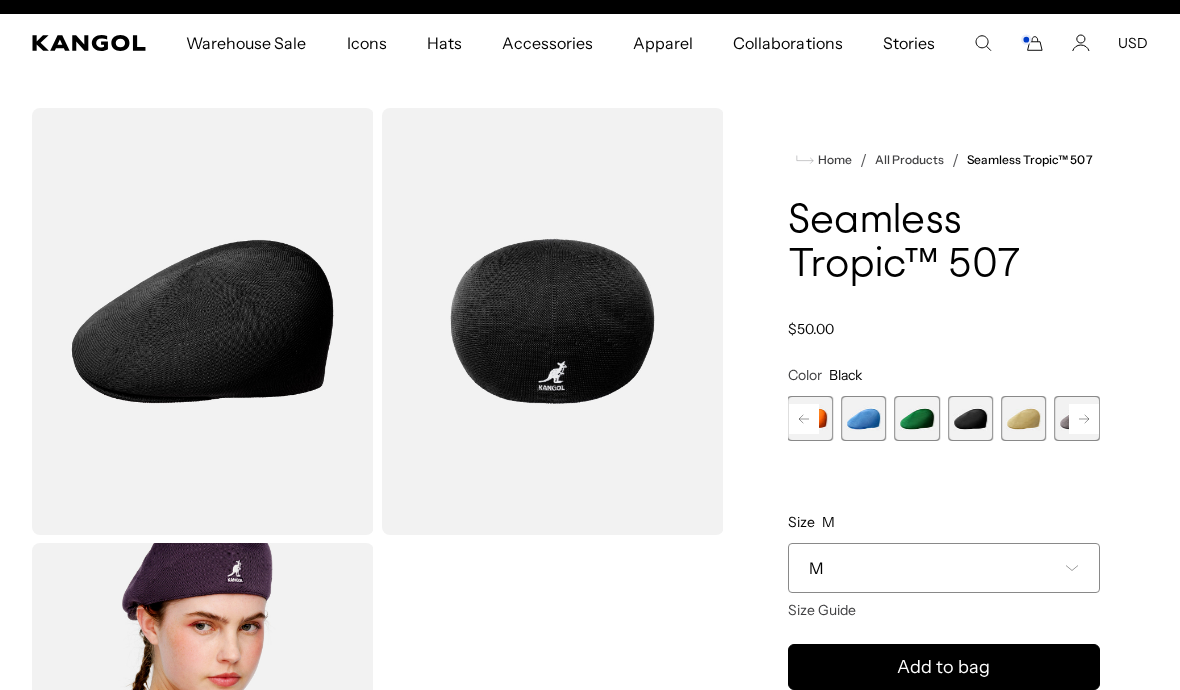scroll, scrollTop: 0, scrollLeft: 412, axis: horizontal 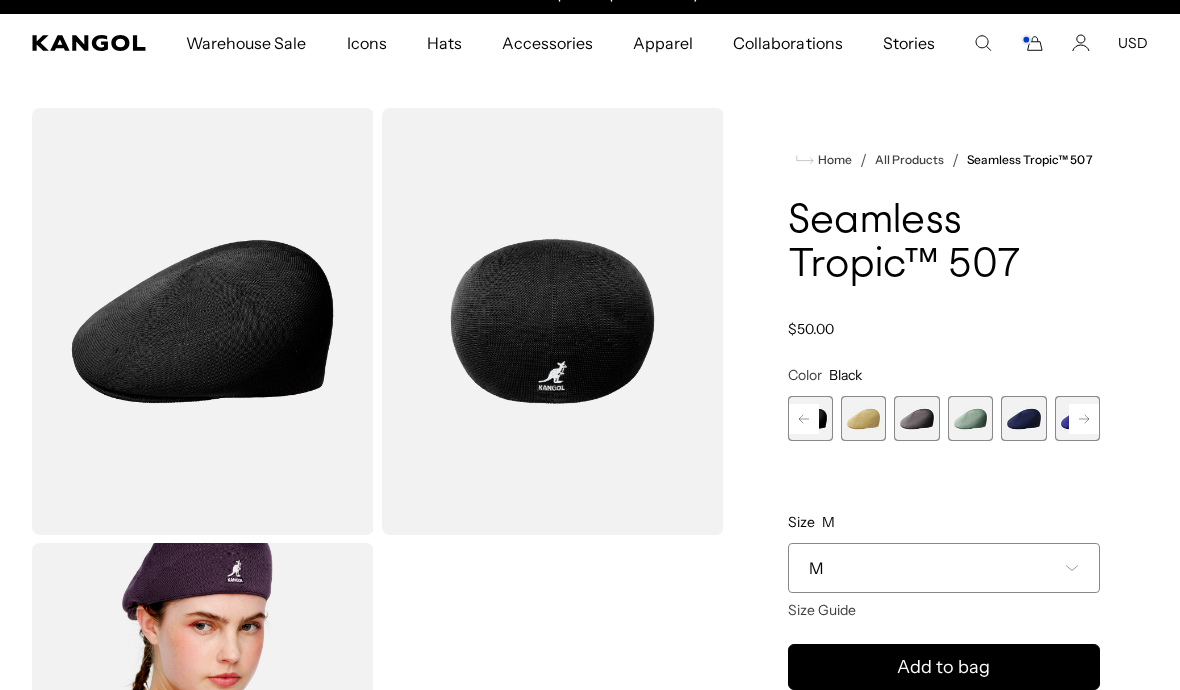 click at bounding box center [970, 418] 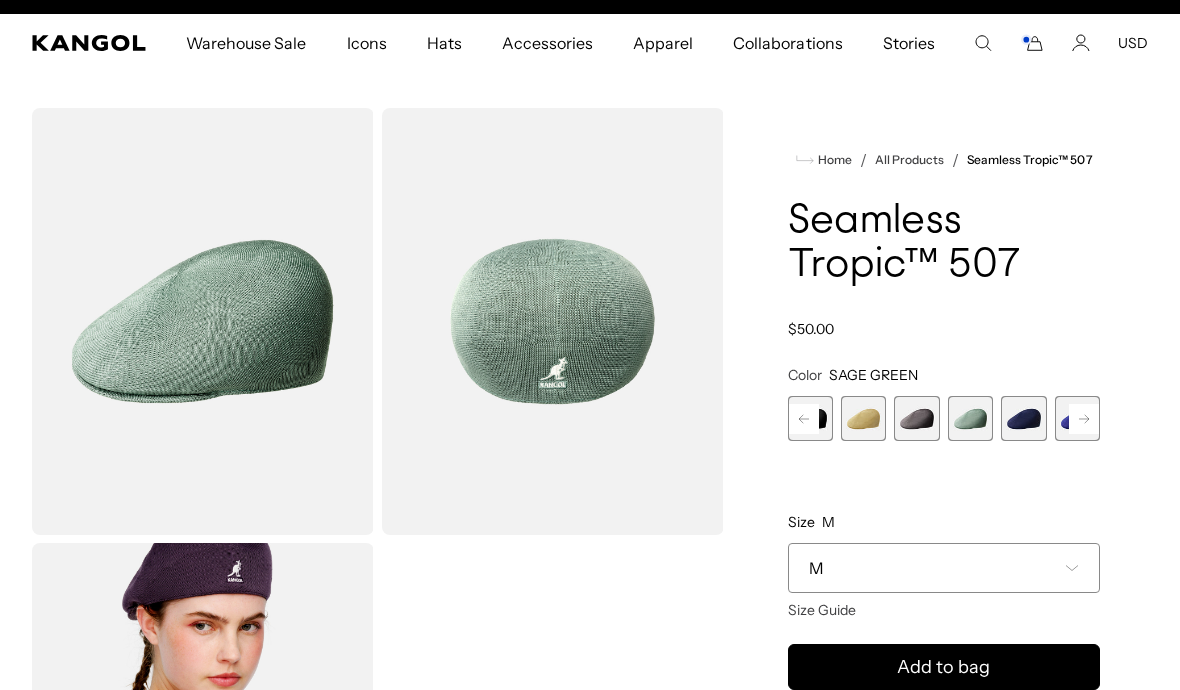 scroll, scrollTop: 0, scrollLeft: 0, axis: both 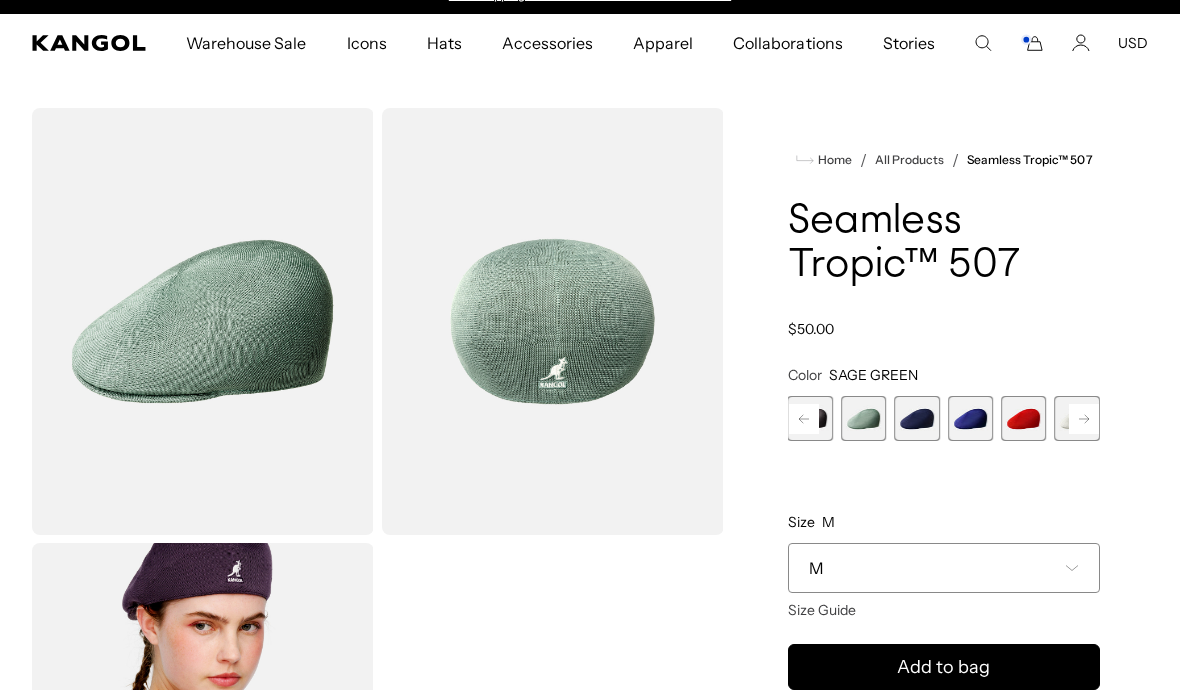 click at bounding box center (1023, 418) 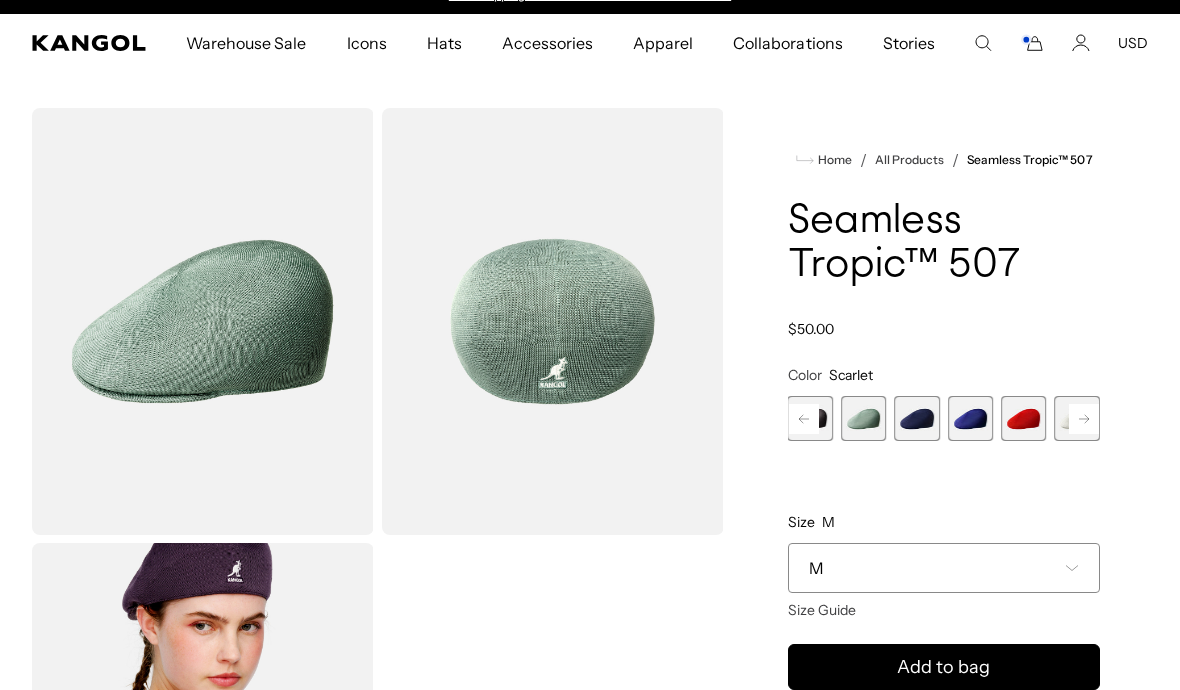click on "Color
Scarlet
Previous
Next
Digital Lavender
Variant sold out or unavailable
DEEP PLUM
Variant sold out or unavailable
ELECTRIC KUMQUAT
Variant sold out or unavailable
Surf
Variant sold out or unavailable
Turf Green
Variant sold out or unavailable
Black" at bounding box center [944, 483] 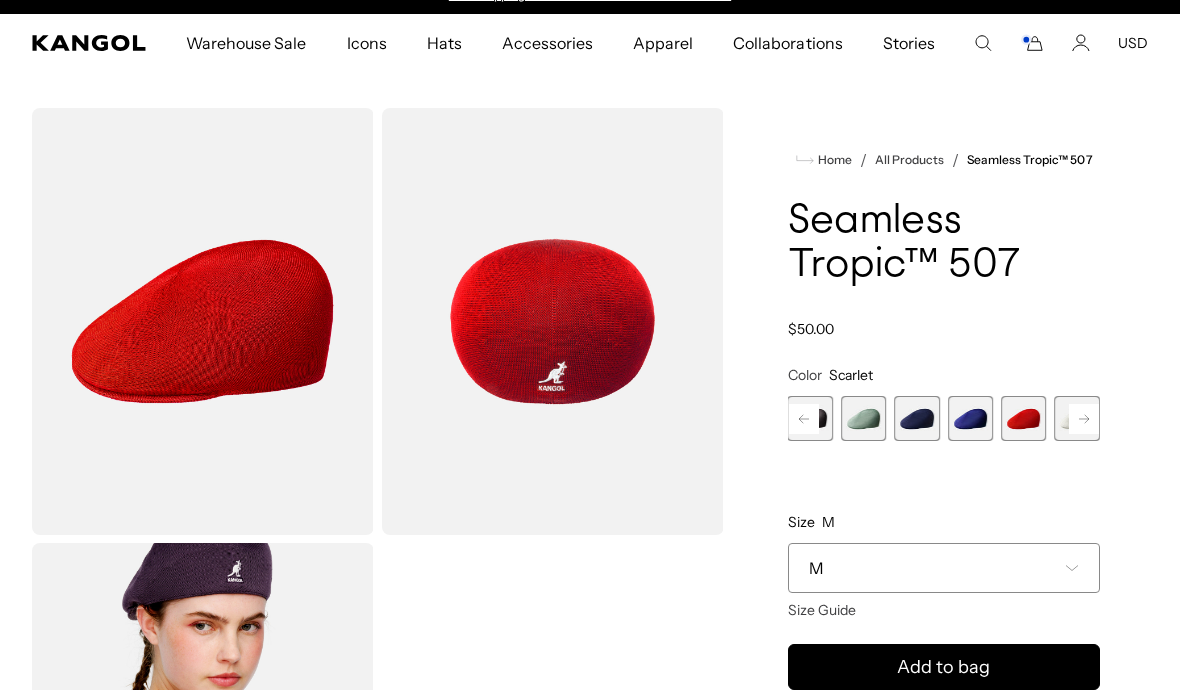 click on "Color
Scarlet
Previous
Next
Digital Lavender
Variant sold out or unavailable
DEEP PLUM
Variant sold out or unavailable
ELECTRIC KUMQUAT
Variant sold out or unavailable
Surf
Variant sold out or unavailable
Turf Green
Variant sold out or unavailable
Black" at bounding box center (944, 483) 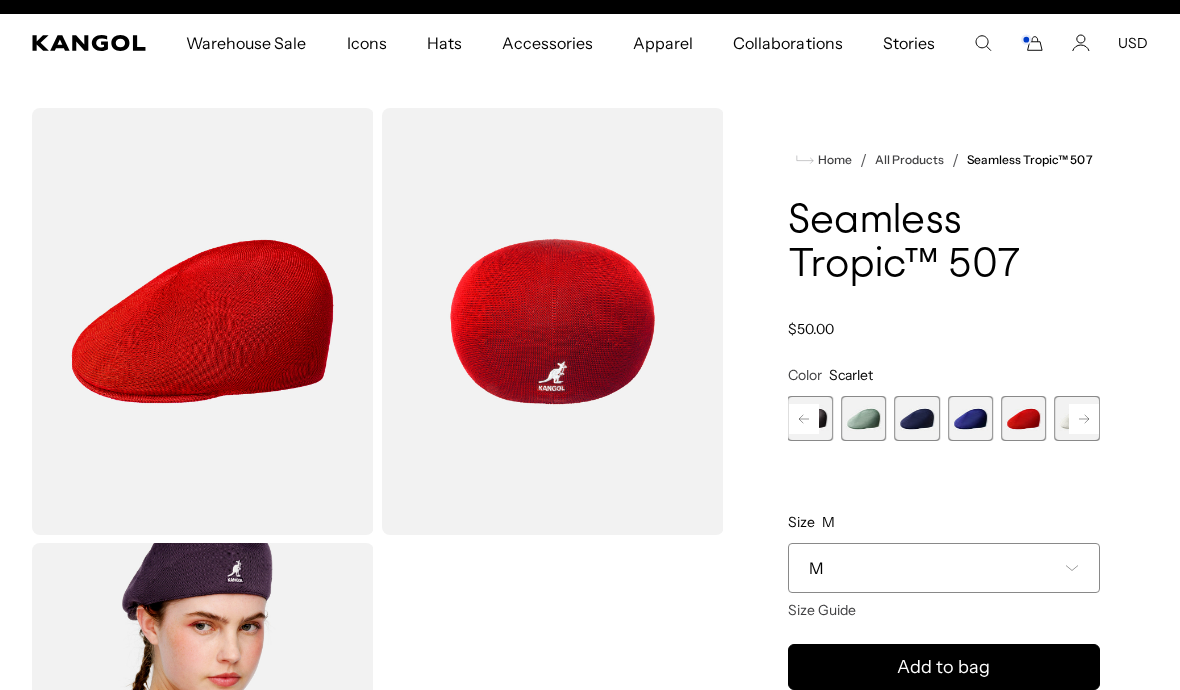 scroll, scrollTop: 0, scrollLeft: 412, axis: horizontal 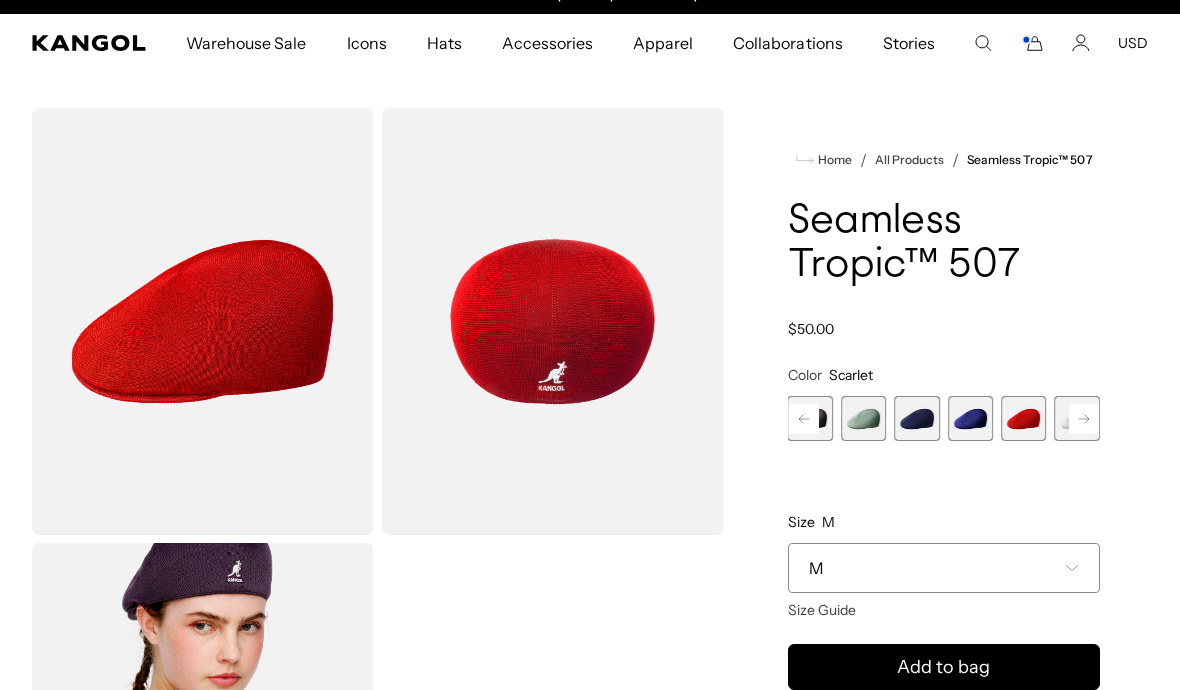 click at bounding box center [970, 418] 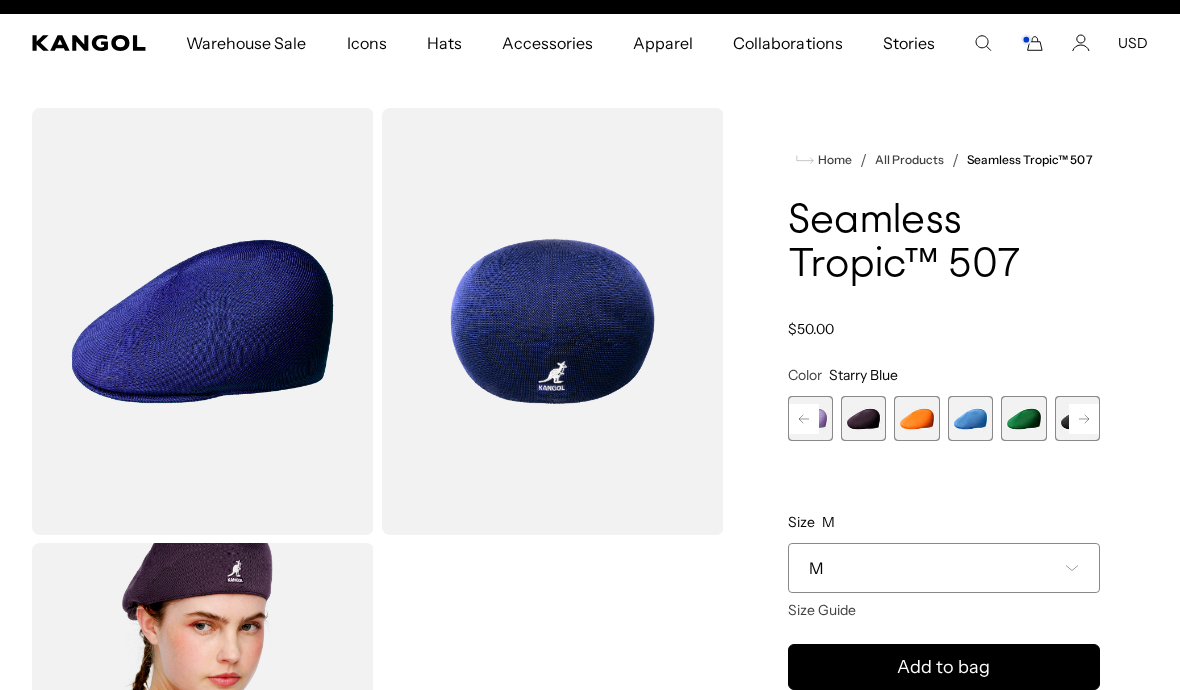 scroll, scrollTop: 0, scrollLeft: 0, axis: both 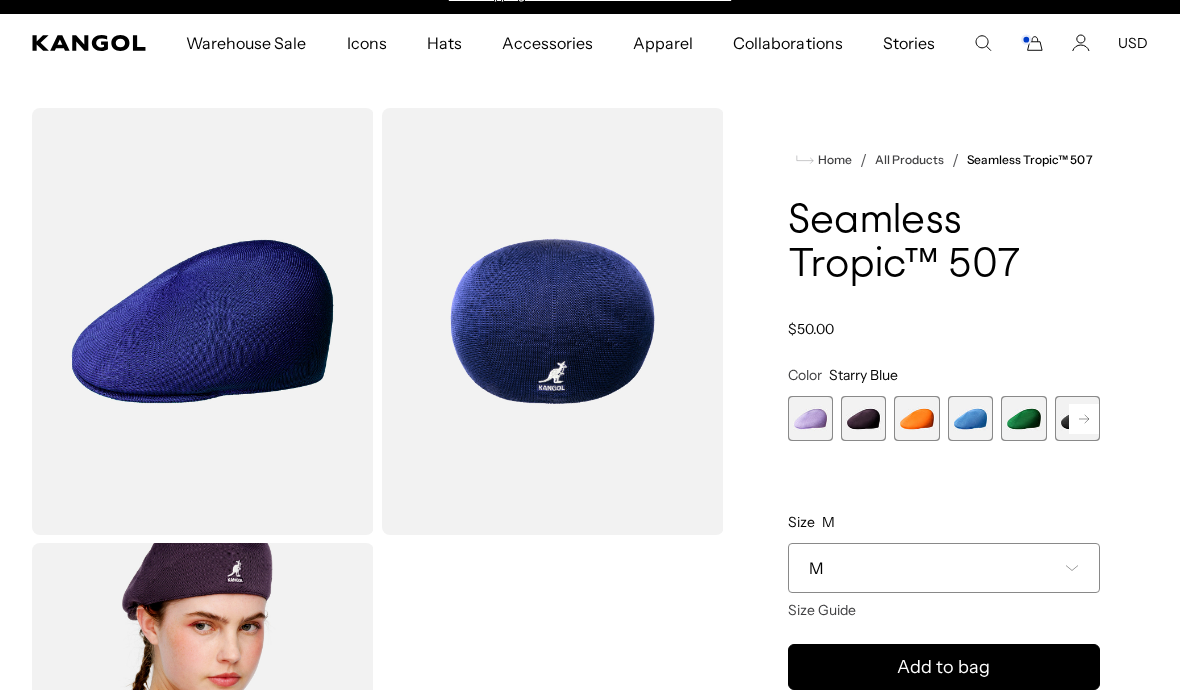click at bounding box center (863, 418) 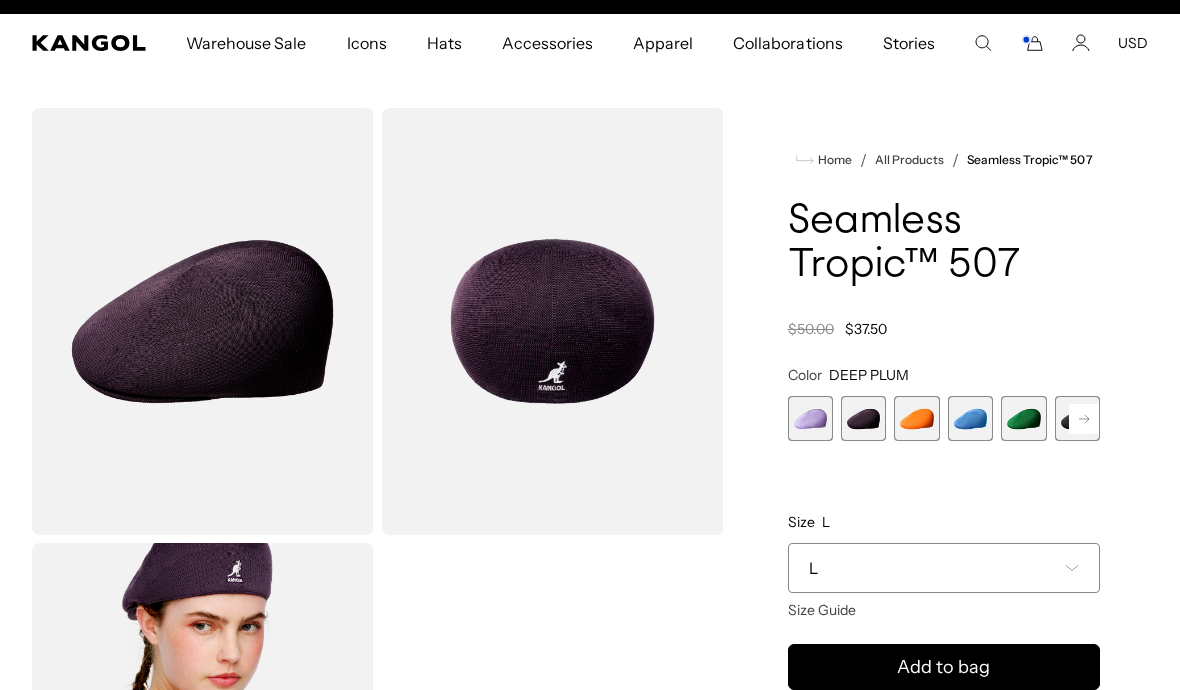 scroll, scrollTop: 0, scrollLeft: 412, axis: horizontal 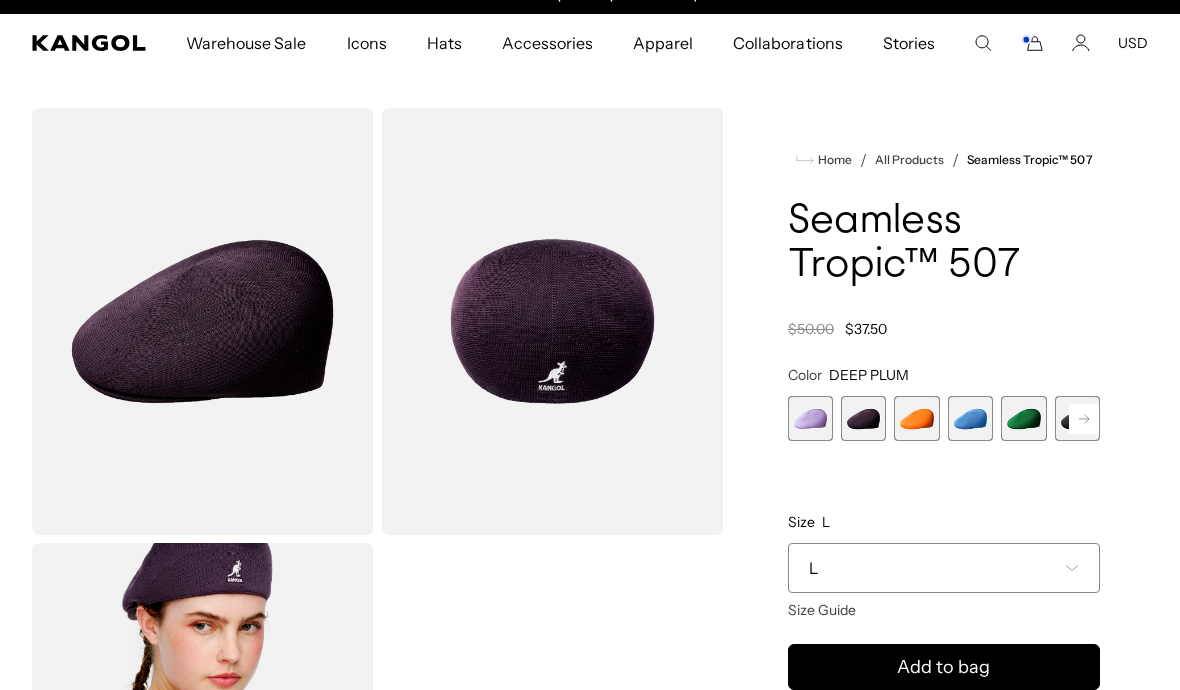 click at bounding box center (916, 418) 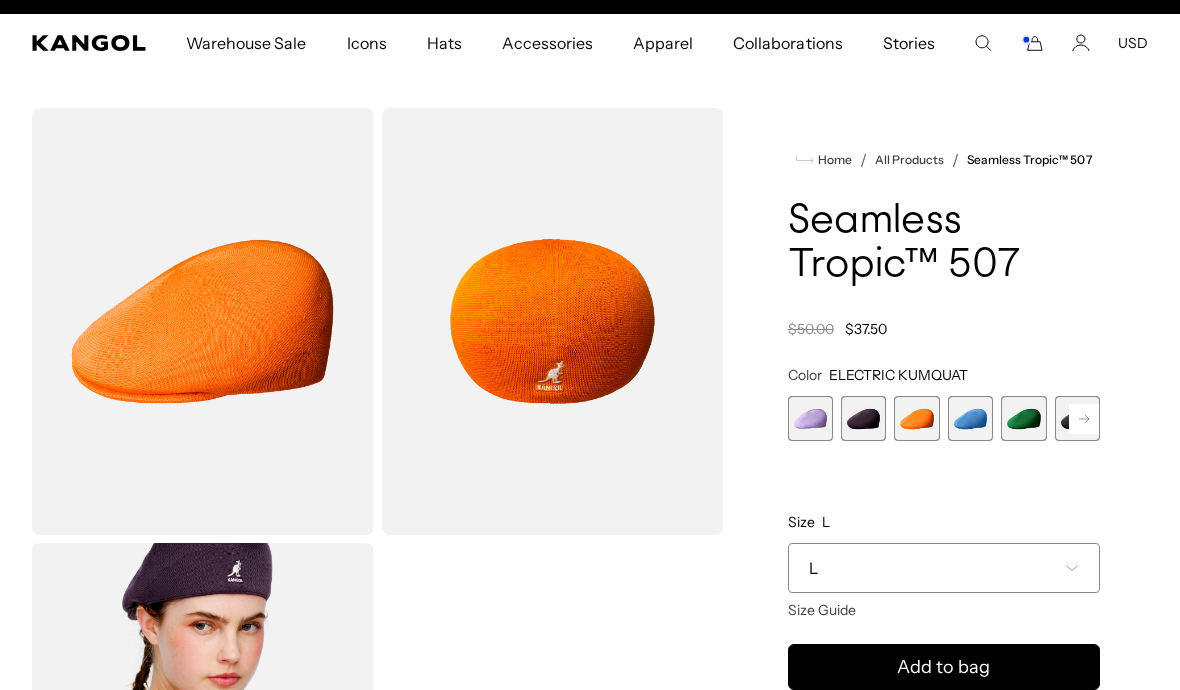 scroll, scrollTop: 0, scrollLeft: 0, axis: both 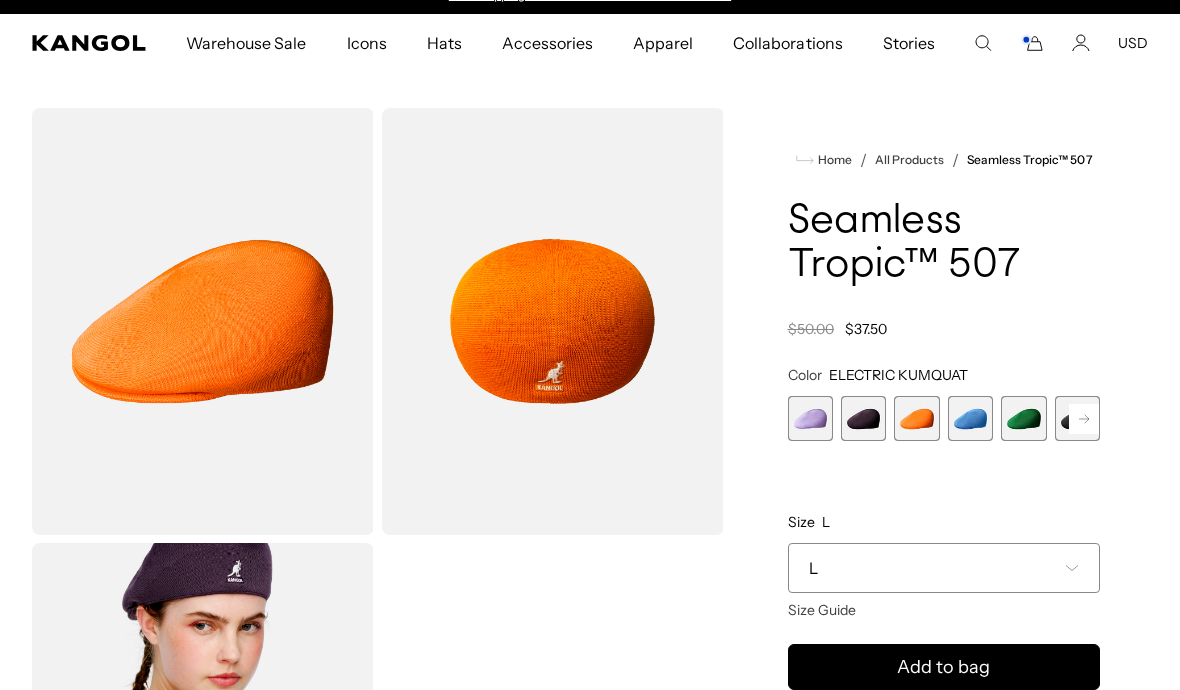 click at bounding box center (203, 321) 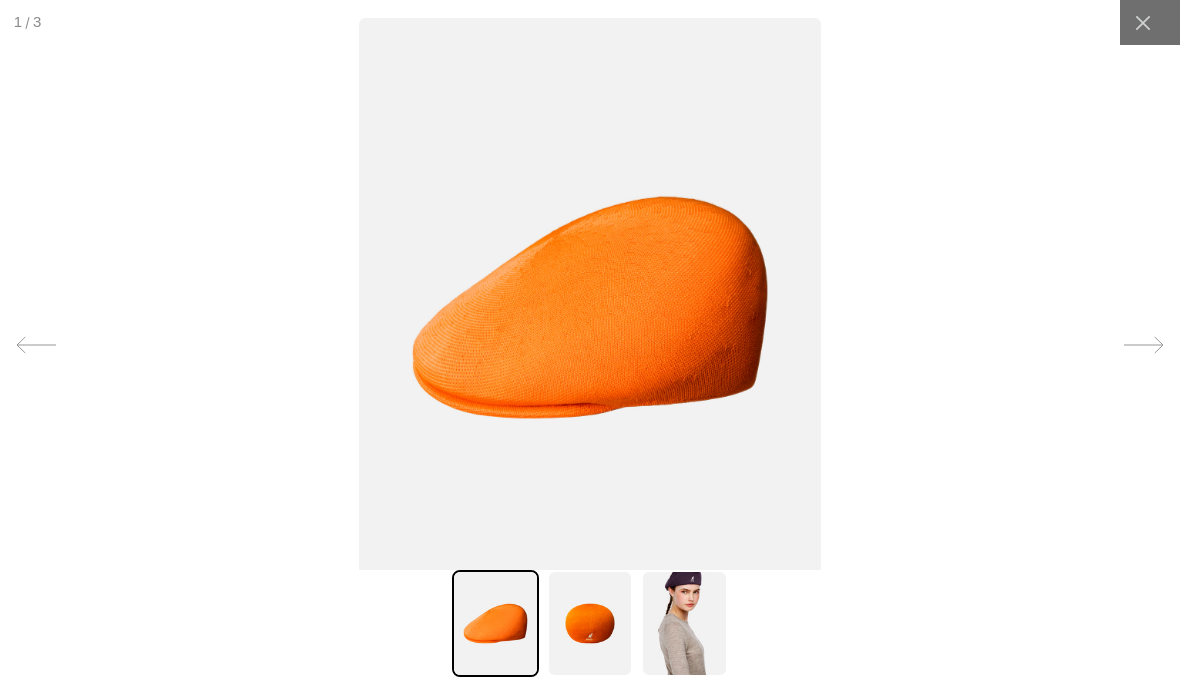 scroll, scrollTop: 0, scrollLeft: 0, axis: both 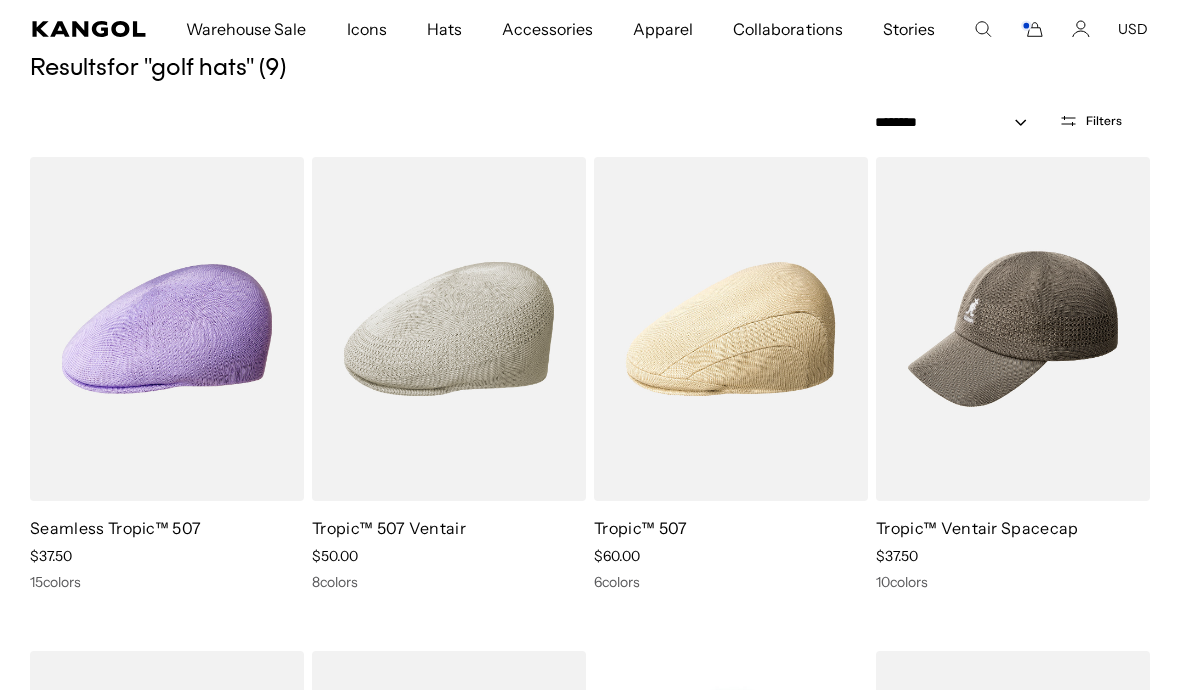 click at bounding box center (0, 0) 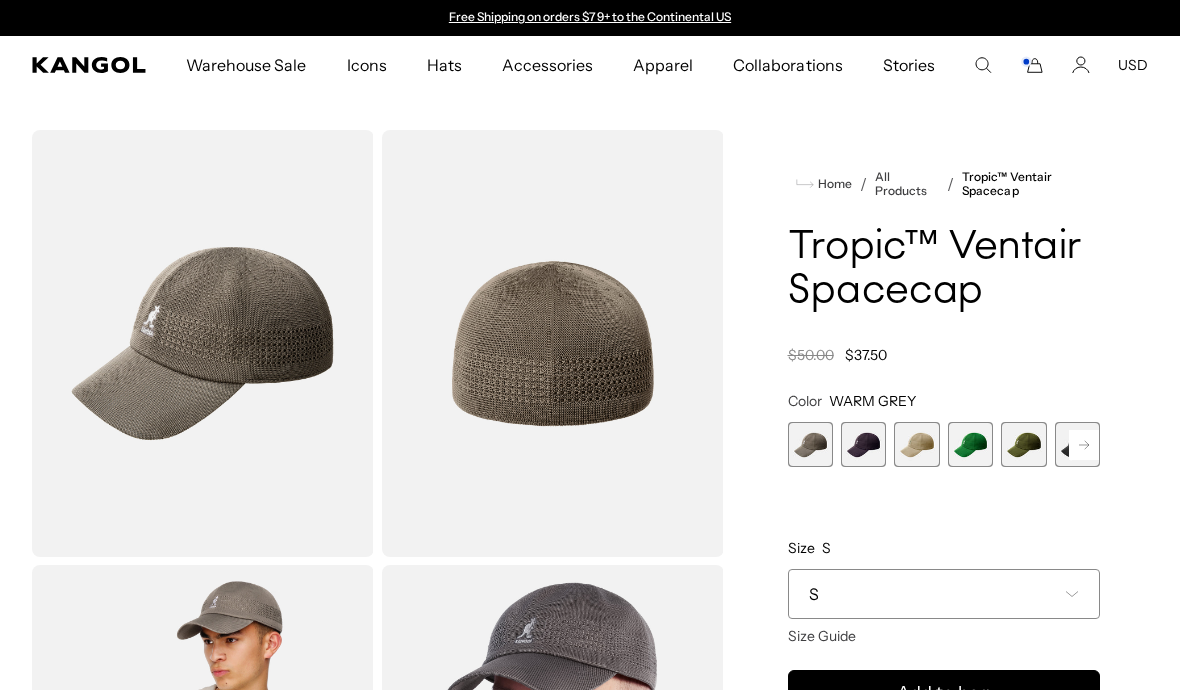 scroll, scrollTop: 0, scrollLeft: 0, axis: both 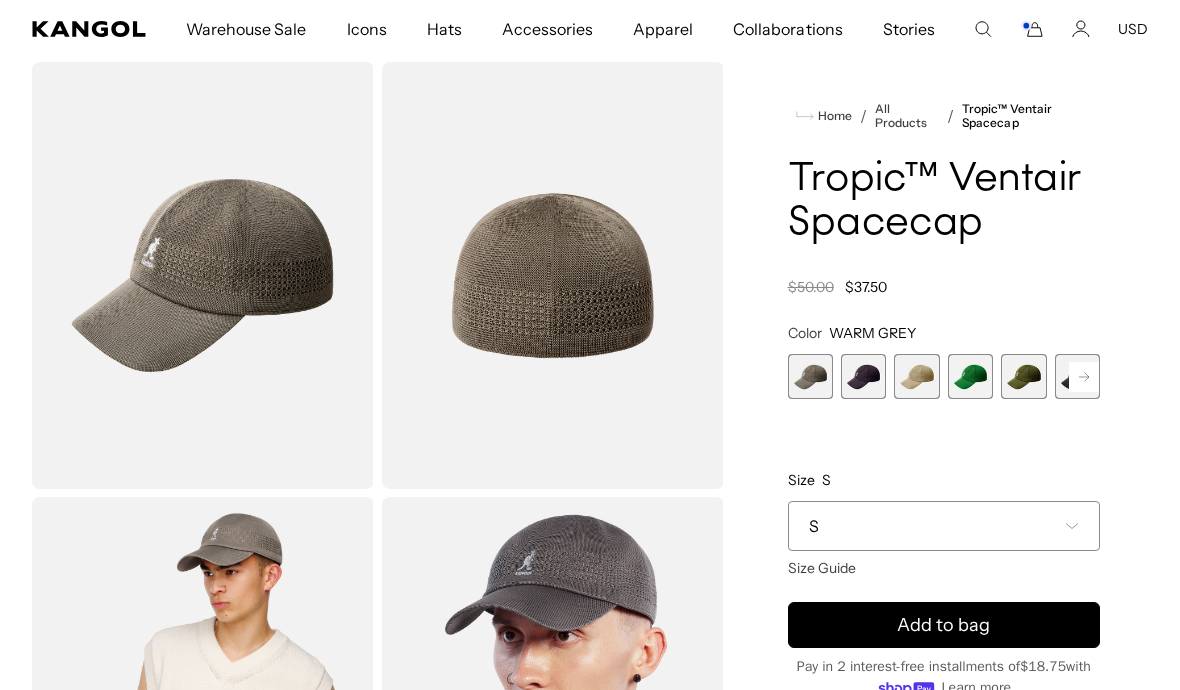 click 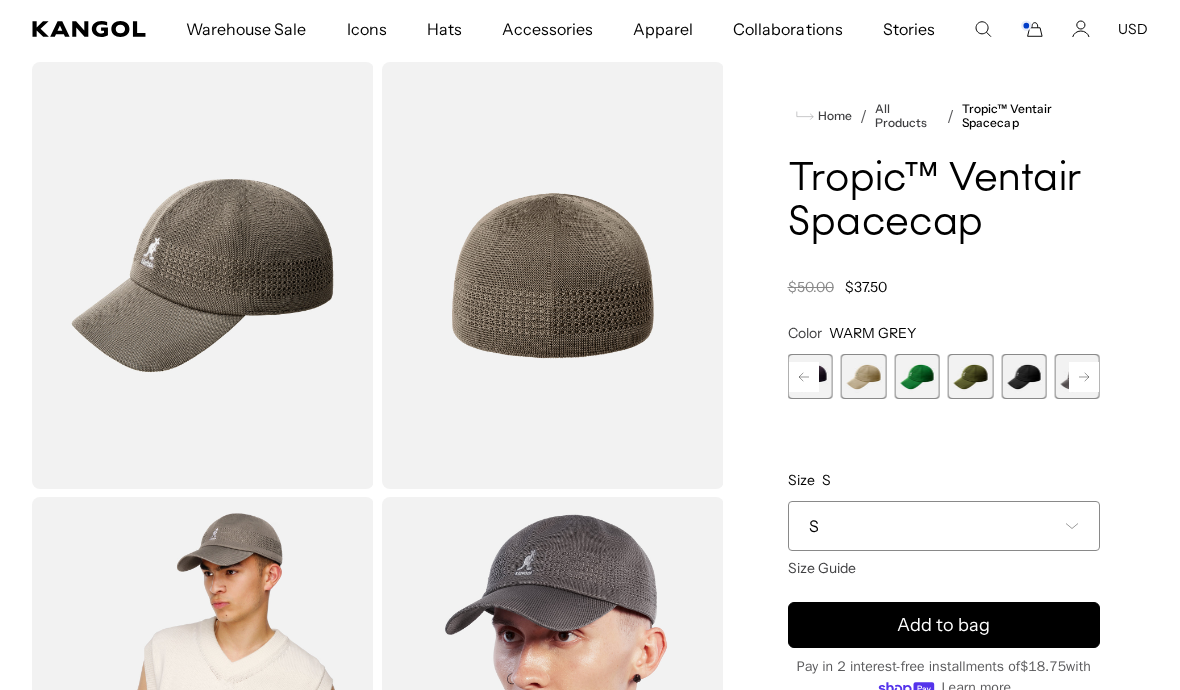 click at bounding box center (916, 376) 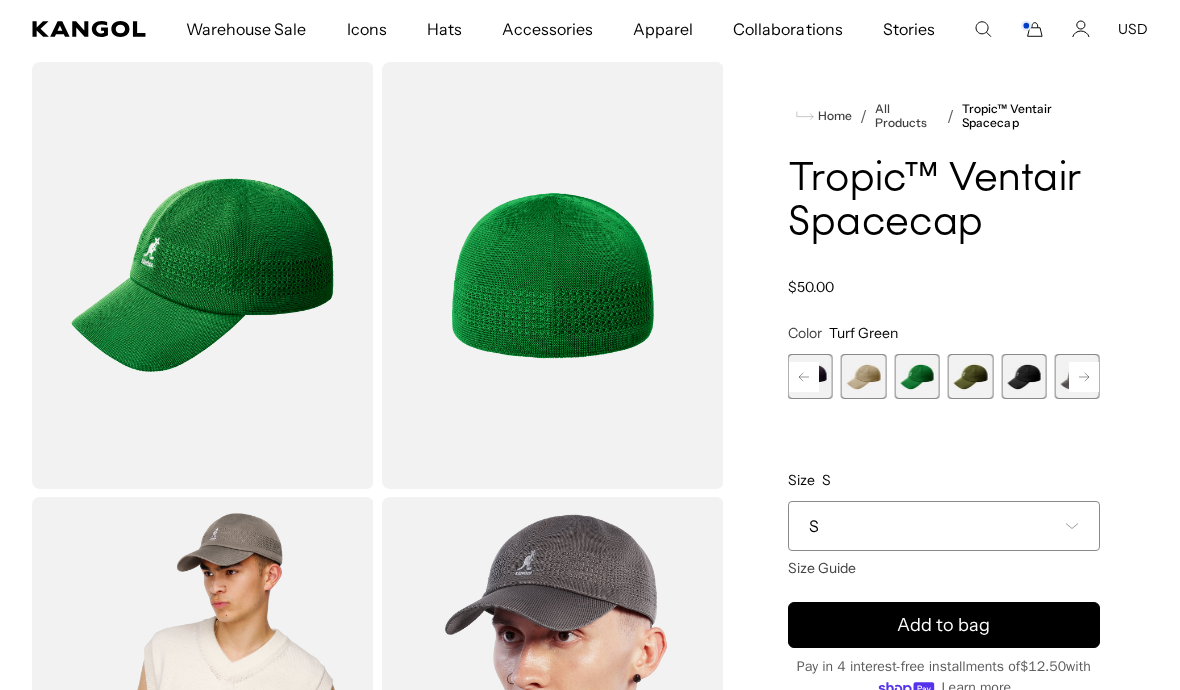 scroll, scrollTop: 0, scrollLeft: 0, axis: both 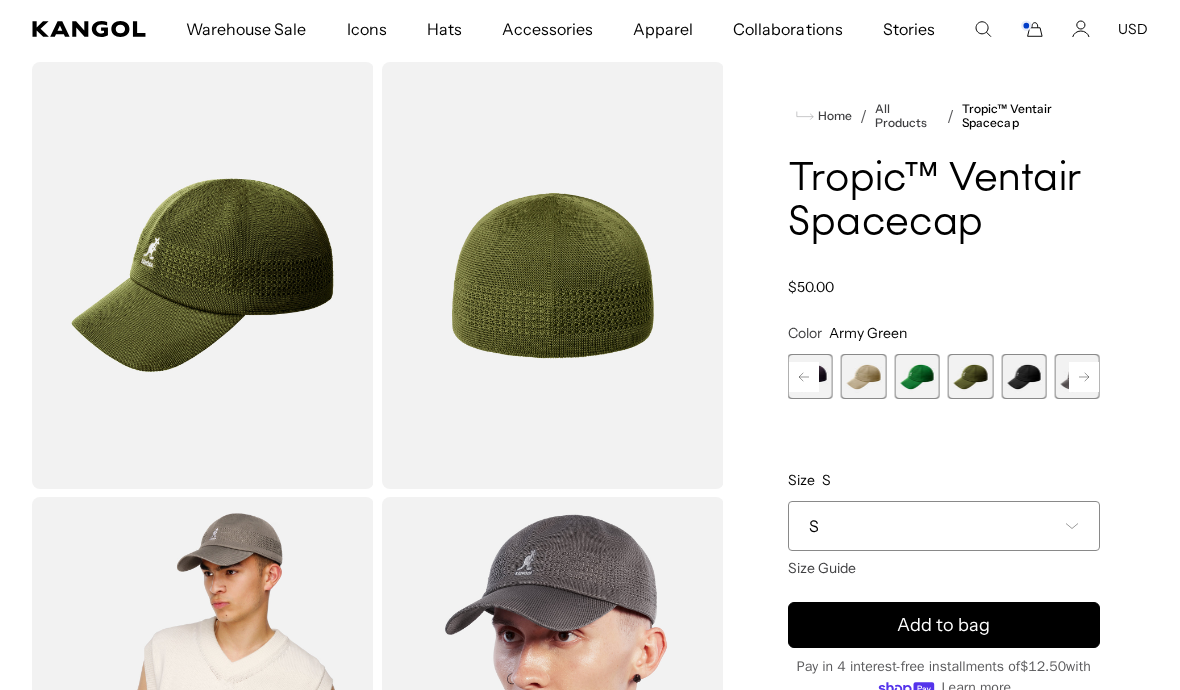 click at bounding box center [1023, 376] 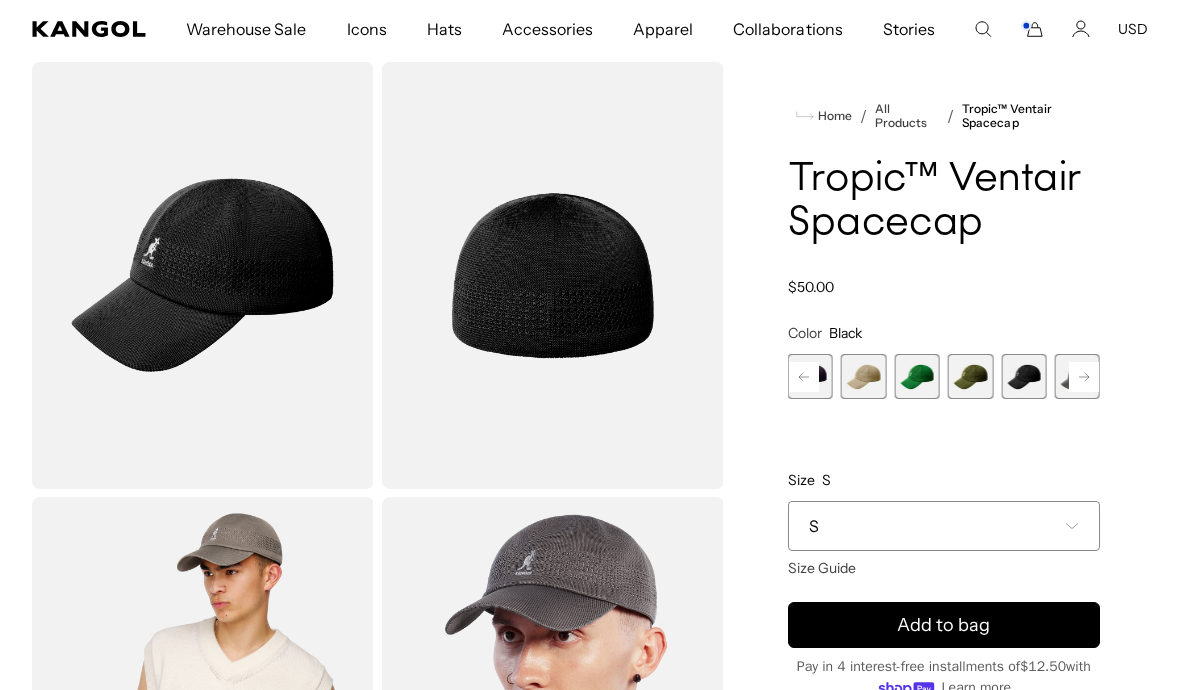 scroll, scrollTop: 0, scrollLeft: 0, axis: both 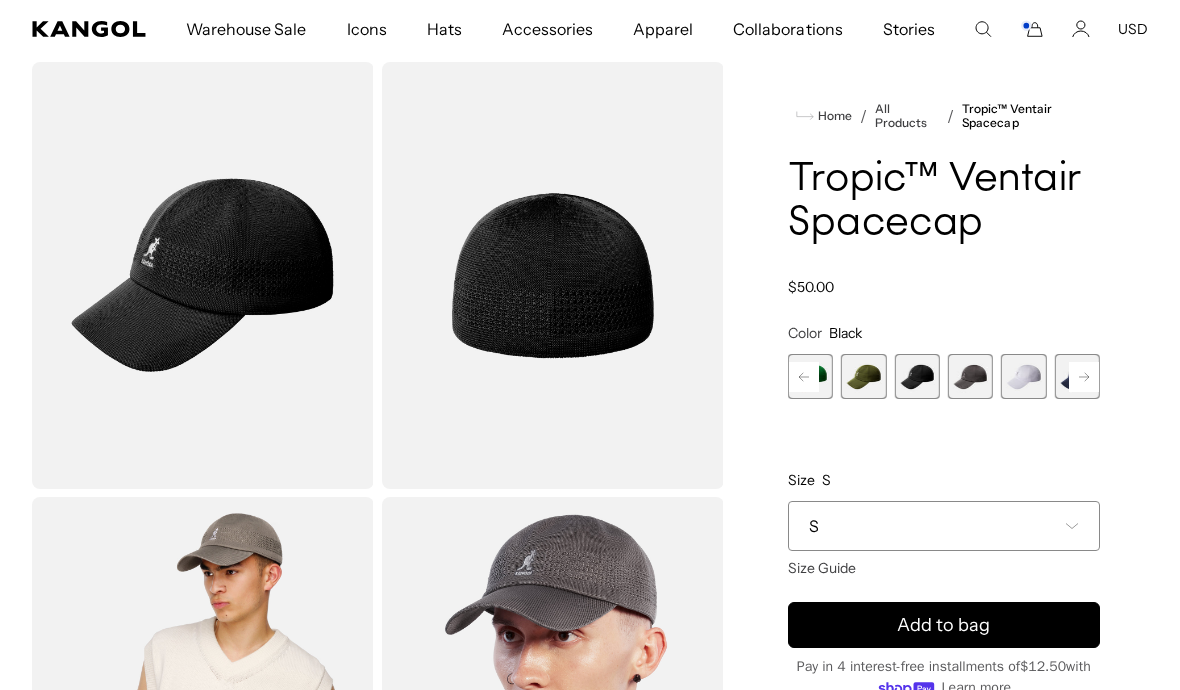 click at bounding box center [1023, 376] 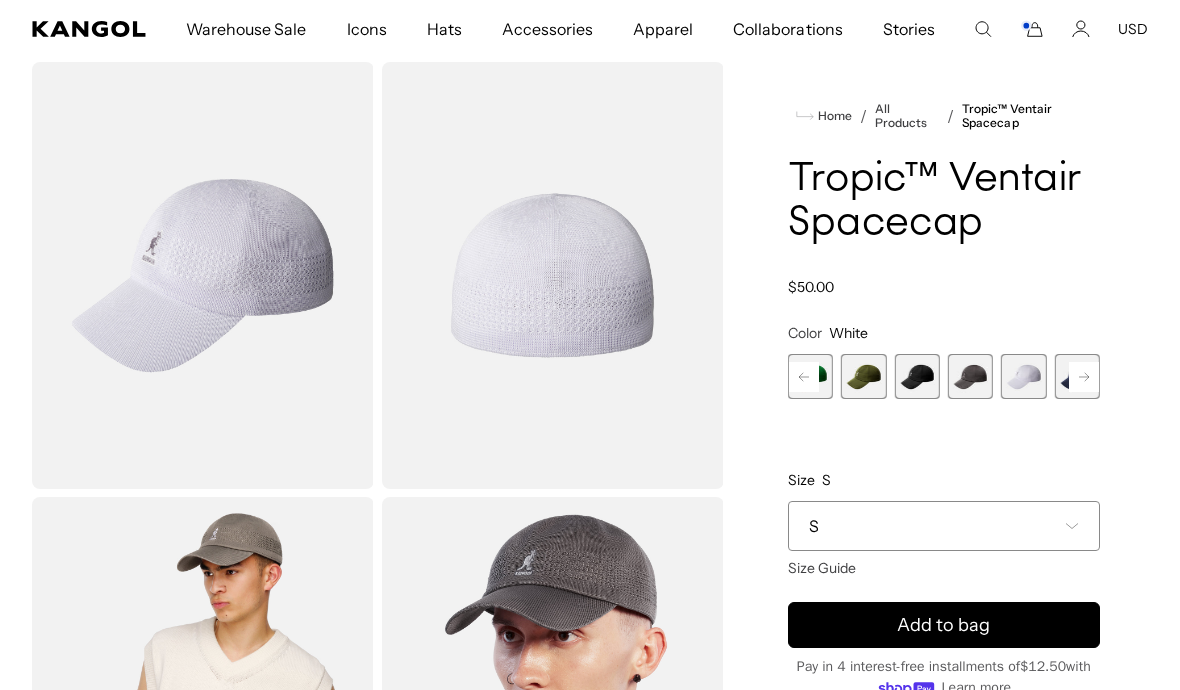 scroll, scrollTop: 0, scrollLeft: 412, axis: horizontal 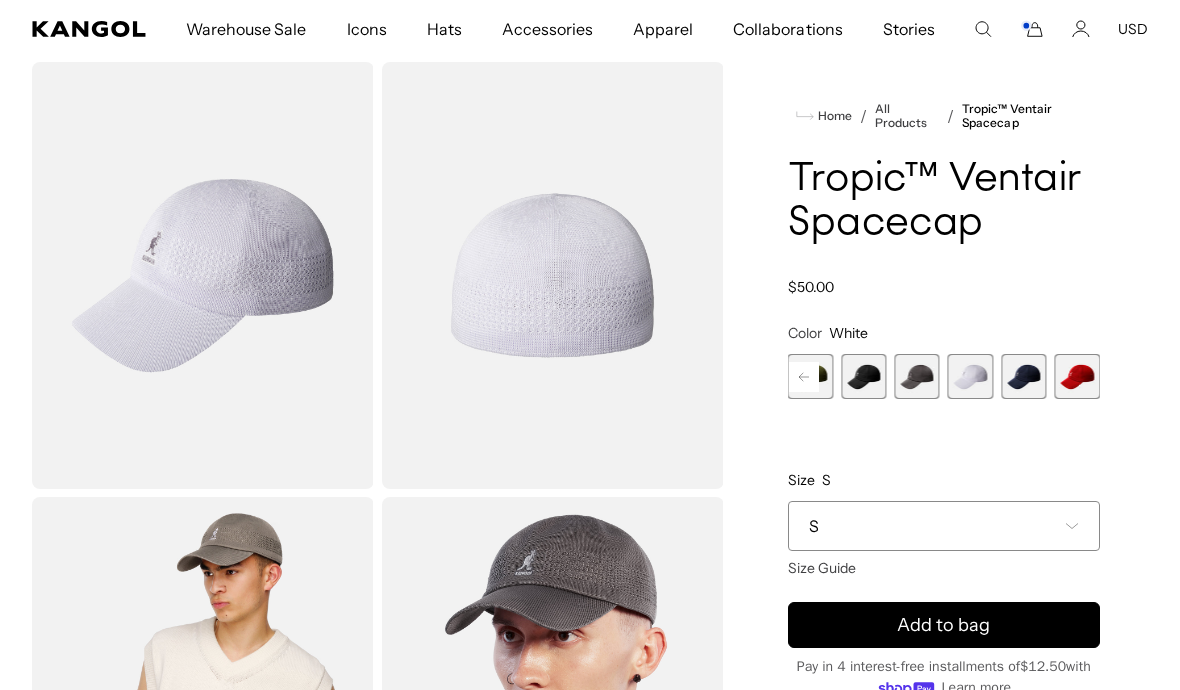 click at bounding box center [1023, 376] 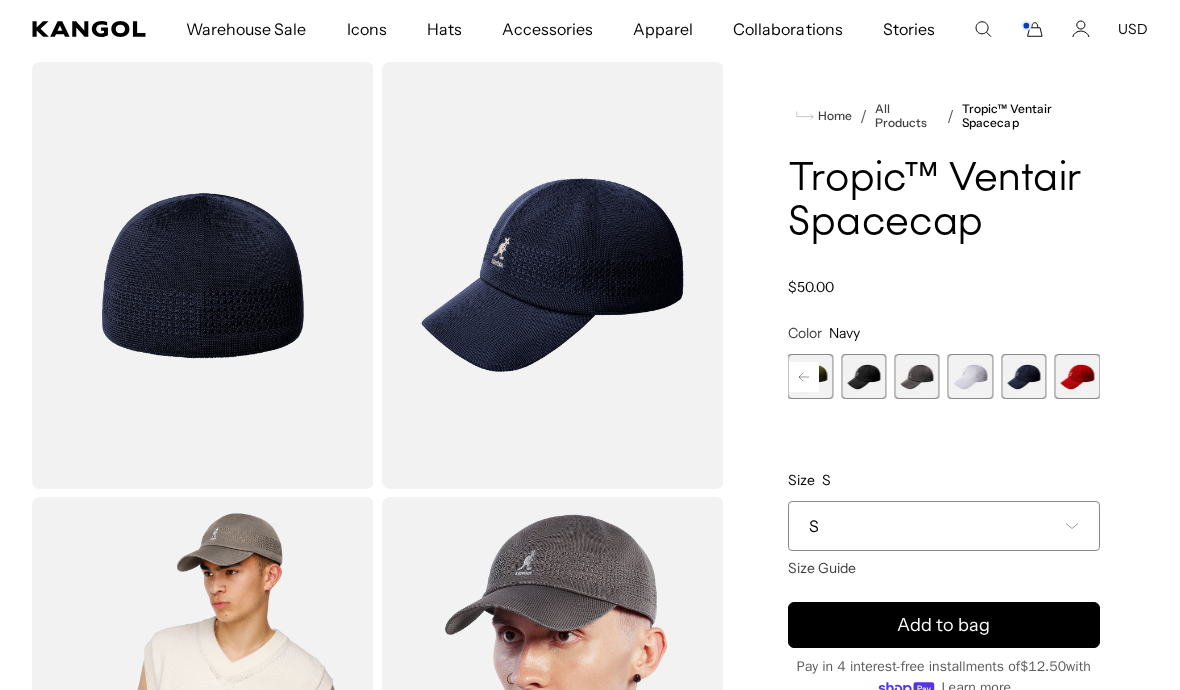 scroll, scrollTop: 0, scrollLeft: 412, axis: horizontal 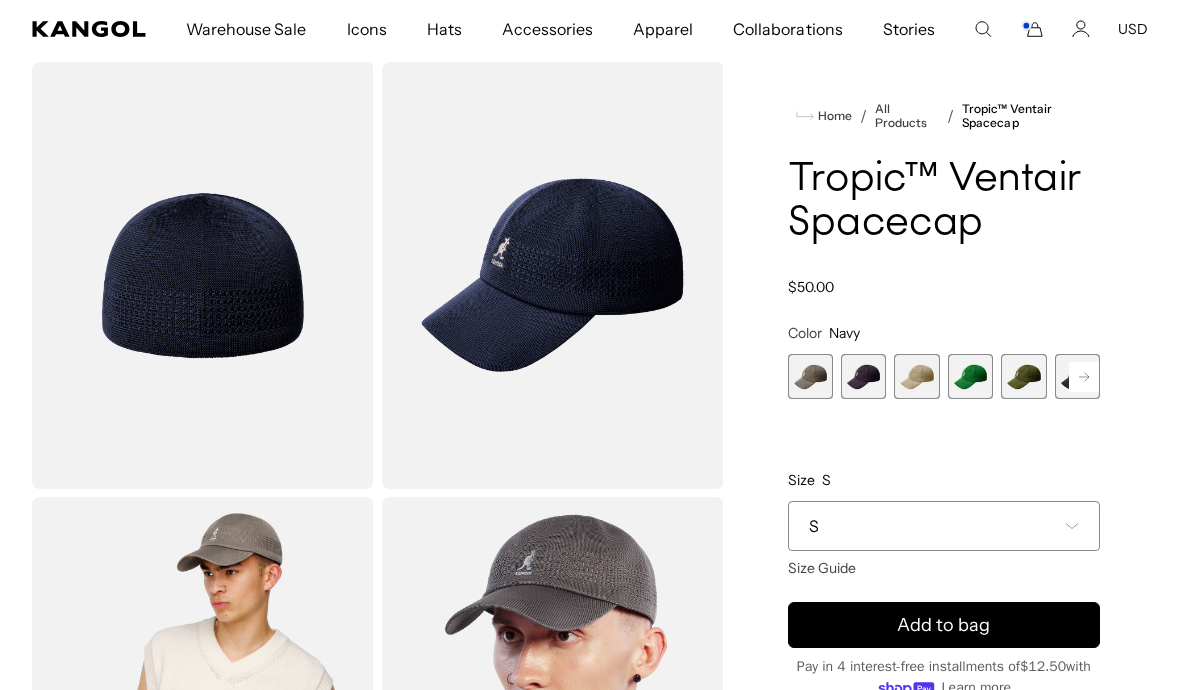 click at bounding box center [810, 376] 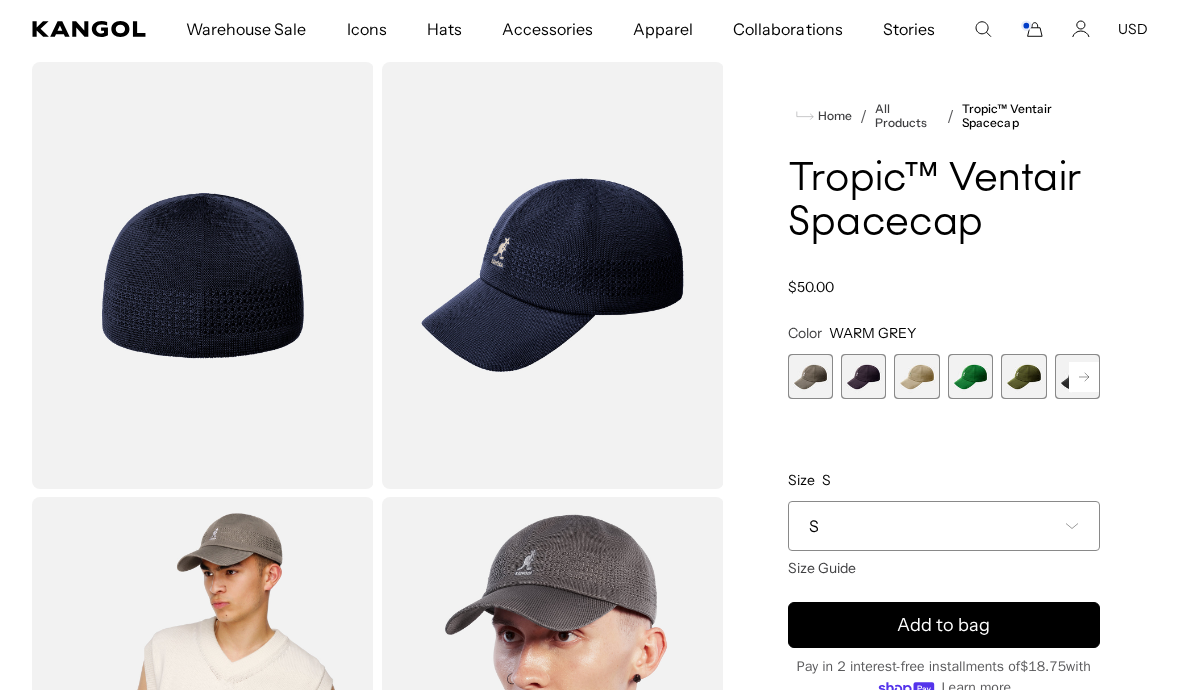 scroll, scrollTop: 0, scrollLeft: 0, axis: both 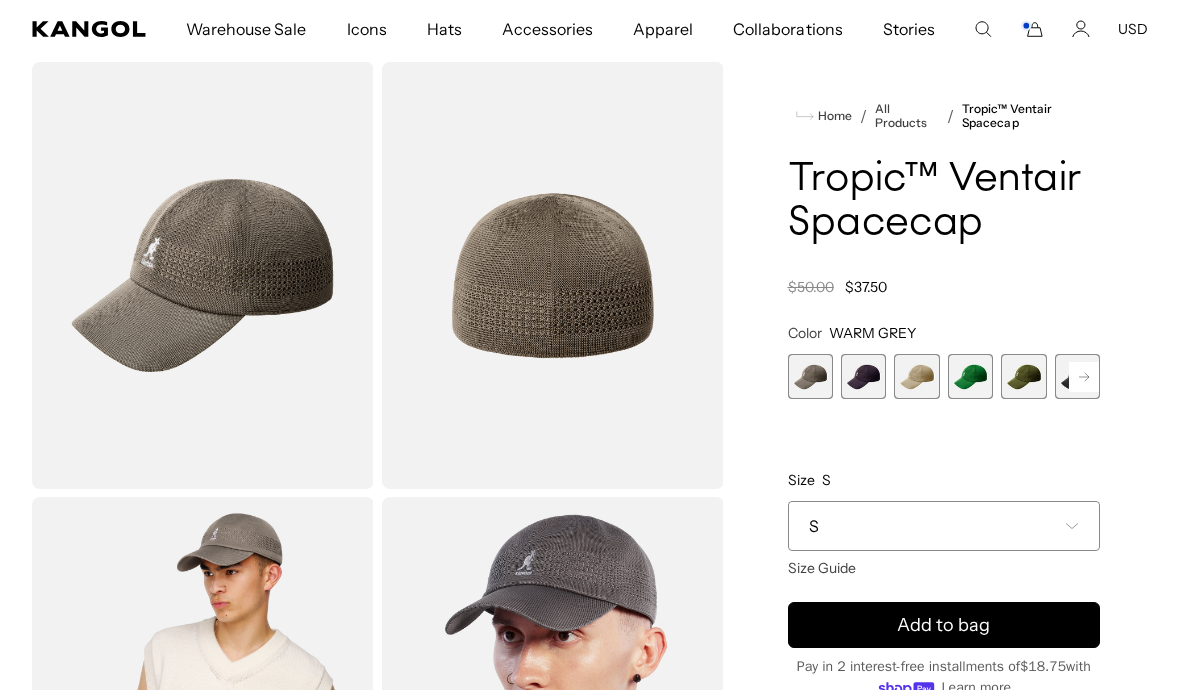 click on "S" at bounding box center (944, 526) 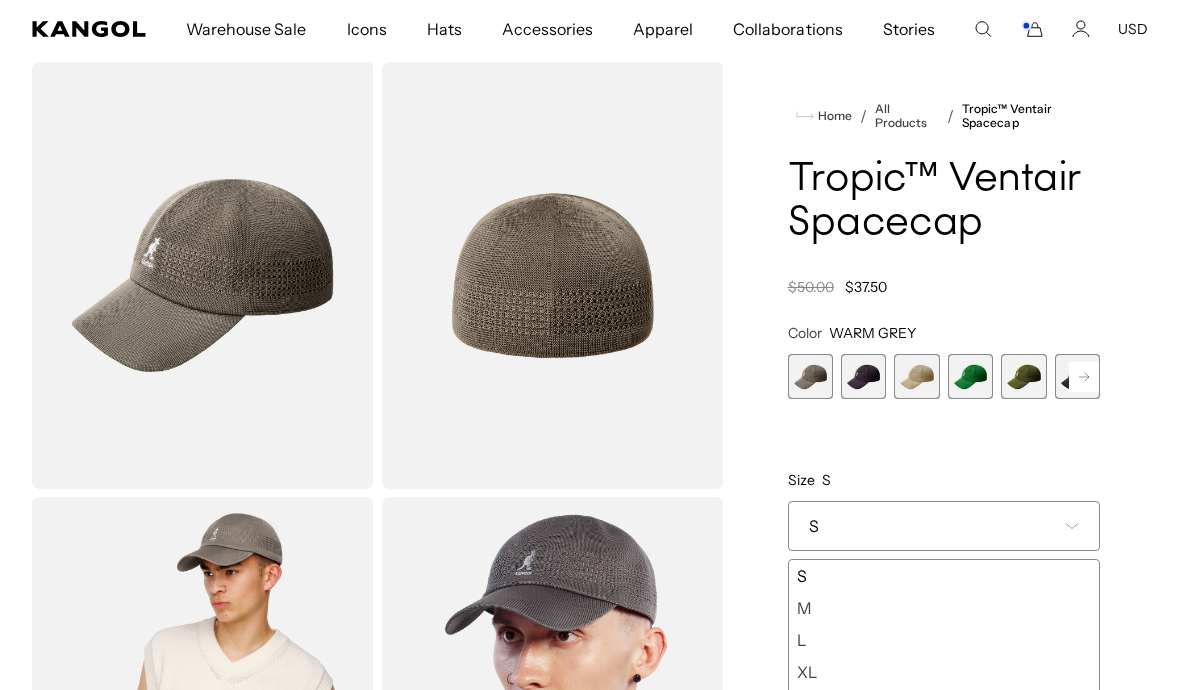 click on "M" at bounding box center [944, 608] 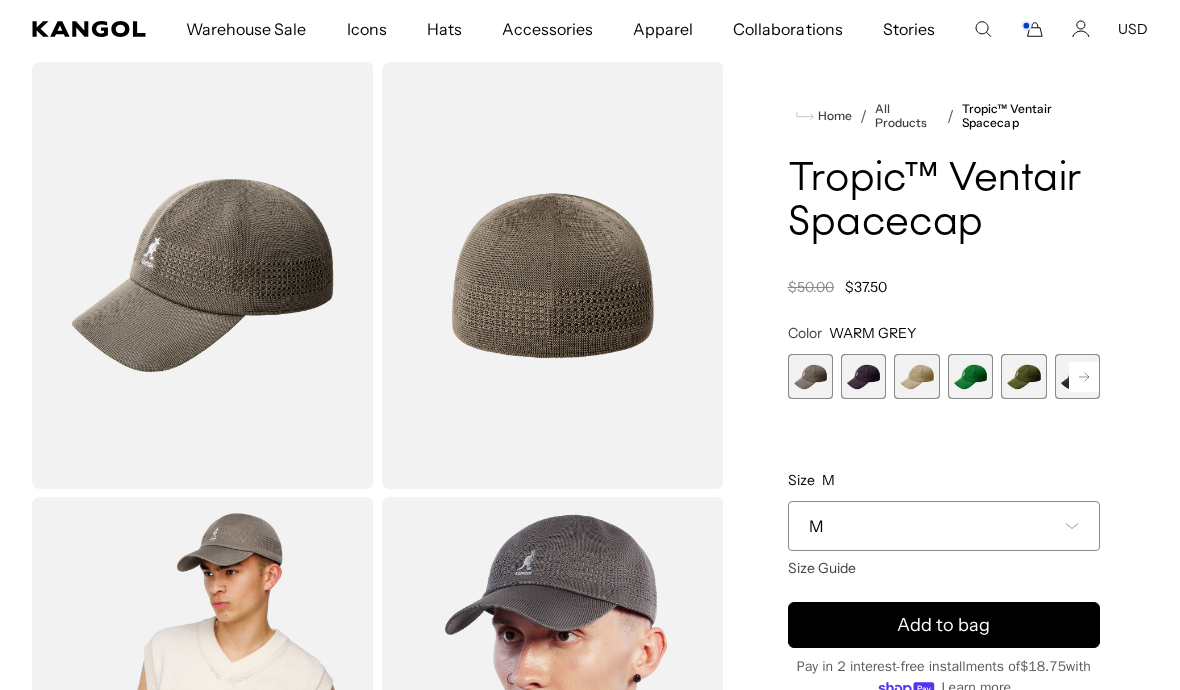 scroll, scrollTop: 0, scrollLeft: 412, axis: horizontal 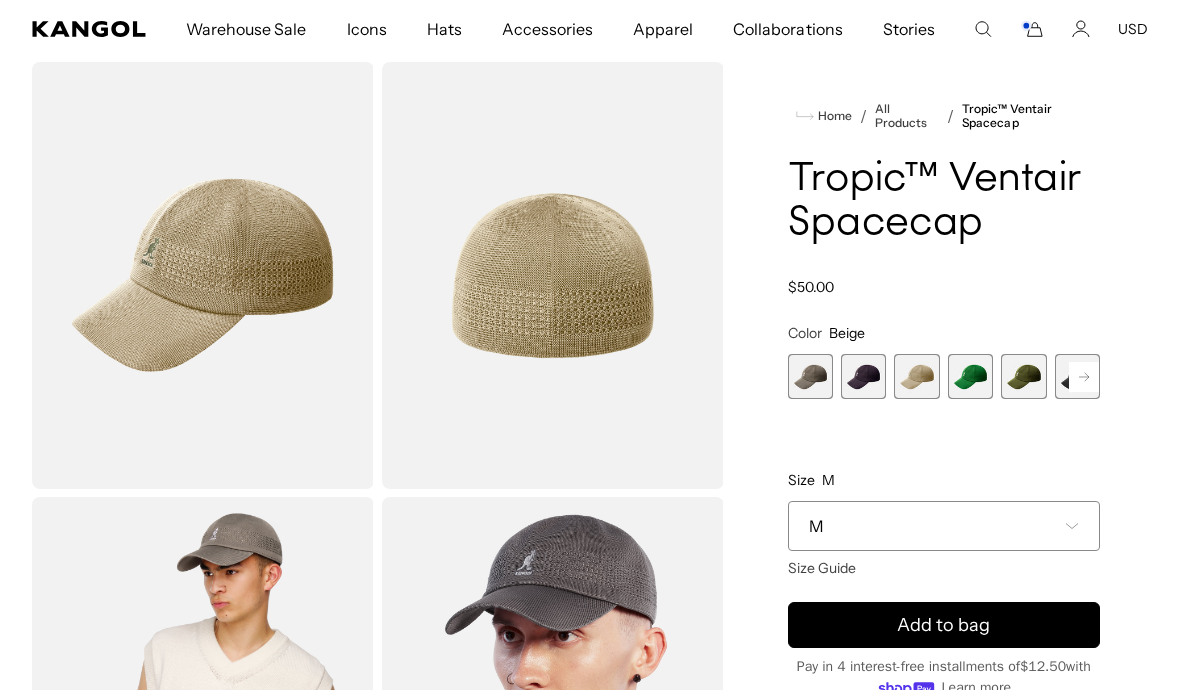 click at bounding box center [970, 376] 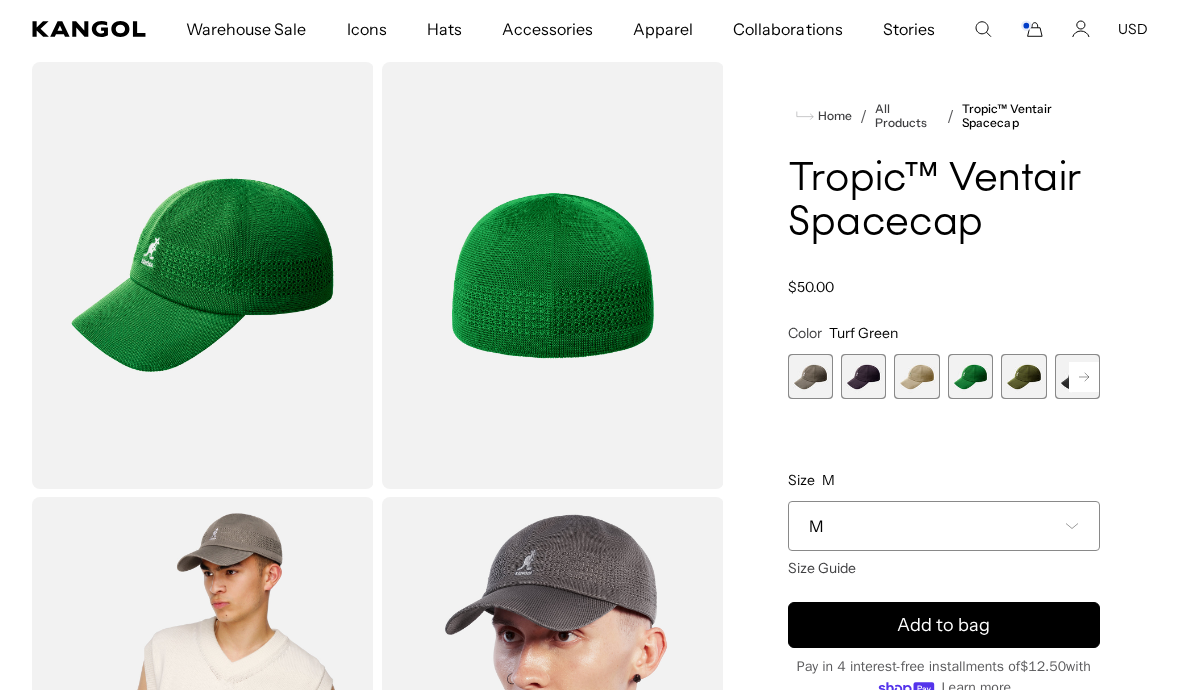 click at bounding box center (1023, 376) 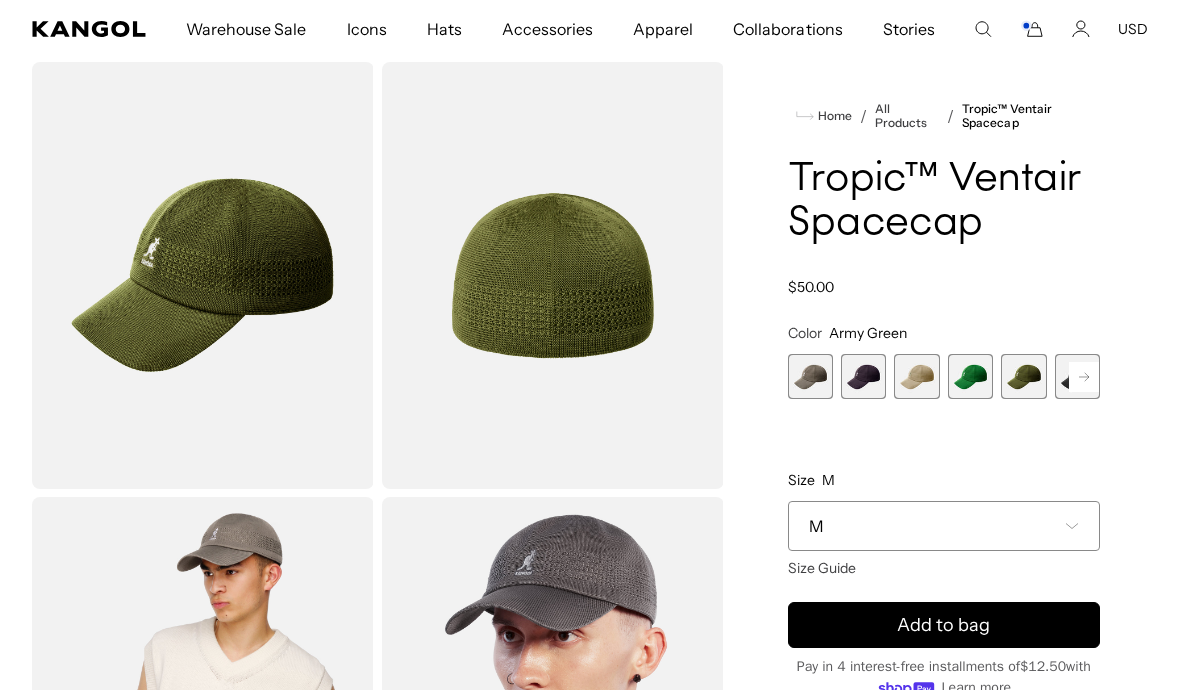 scroll, scrollTop: 0, scrollLeft: 412, axis: horizontal 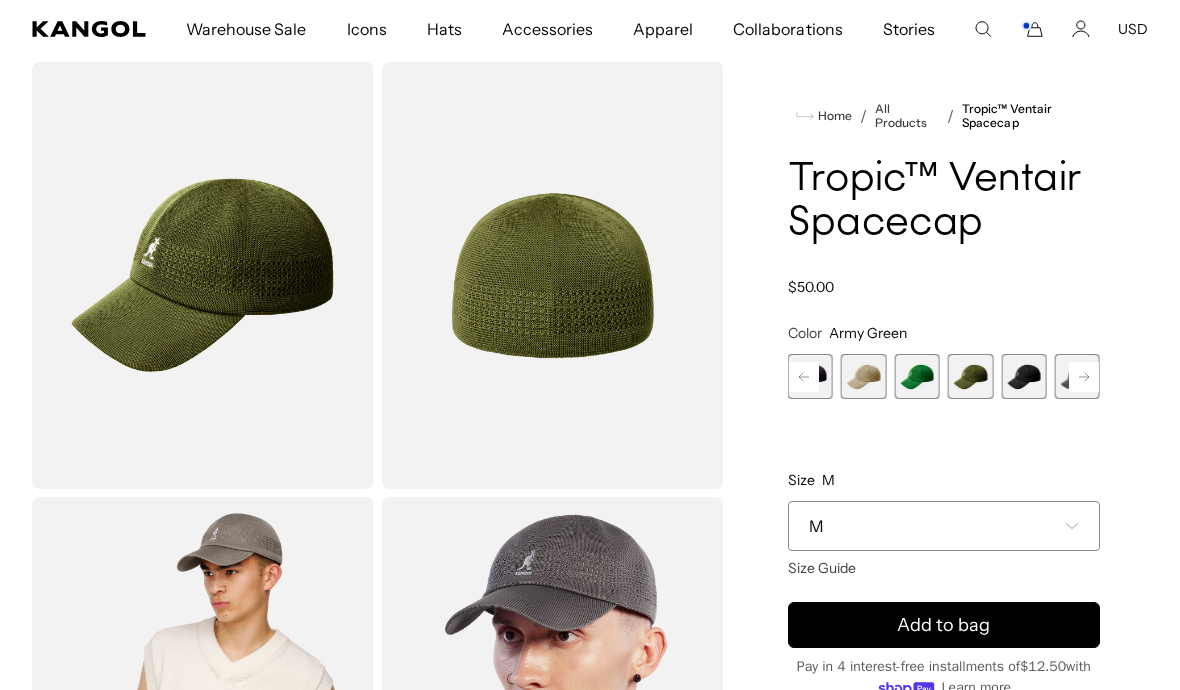 click on "Color
Army Green
Previous
Next
WARM GREY
Variant sold out or unavailable
DEEP PLUM
Variant sold out or unavailable
Beige
Variant sold out or unavailable
Turf Green
Variant sold out or unavailable
Army Green
Variant sold out or unavailable
Black" at bounding box center (944, 441) 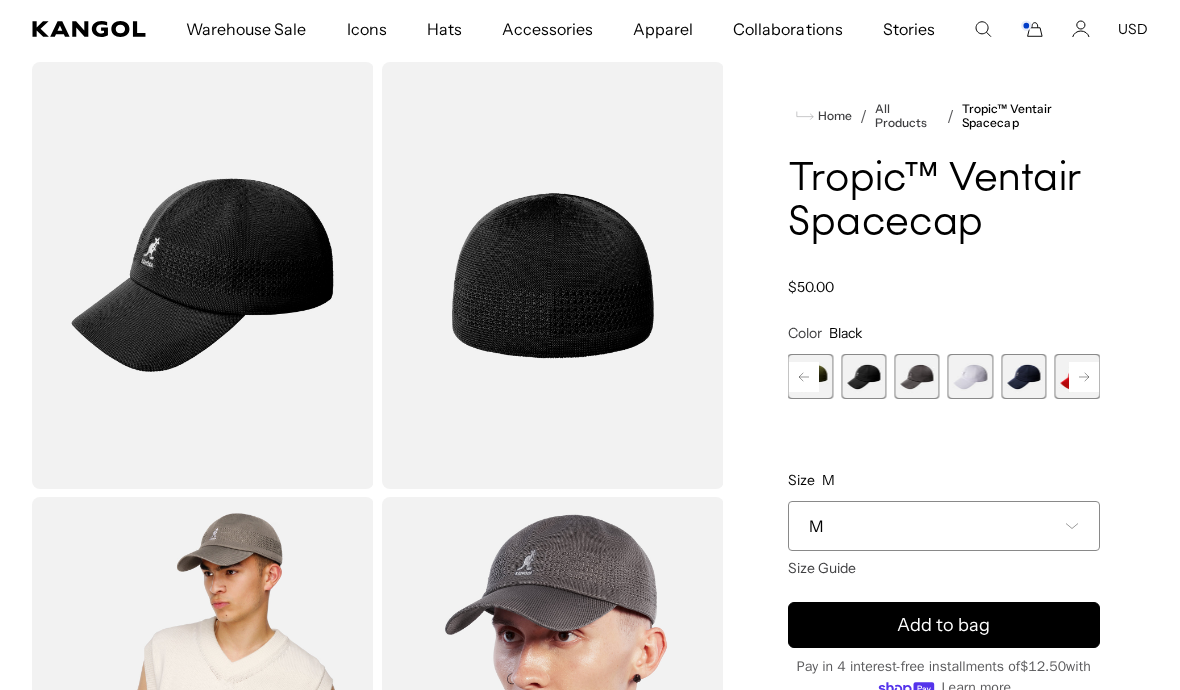 scroll, scrollTop: 0, scrollLeft: 412, axis: horizontal 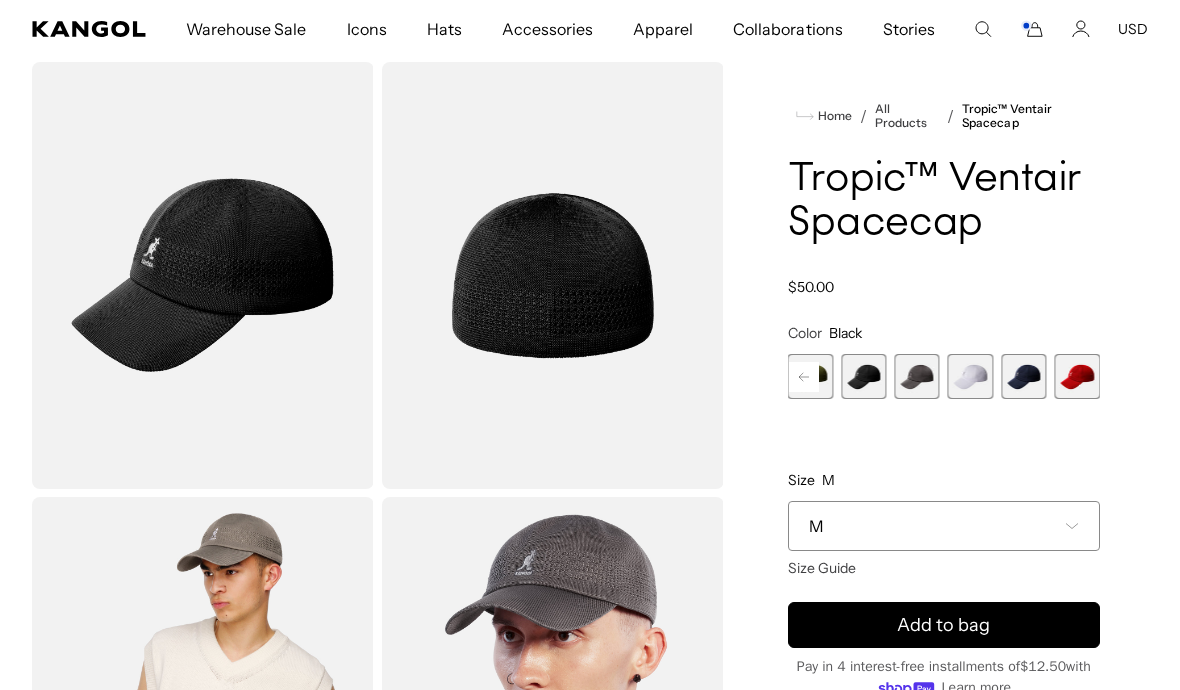 click at bounding box center [916, 376] 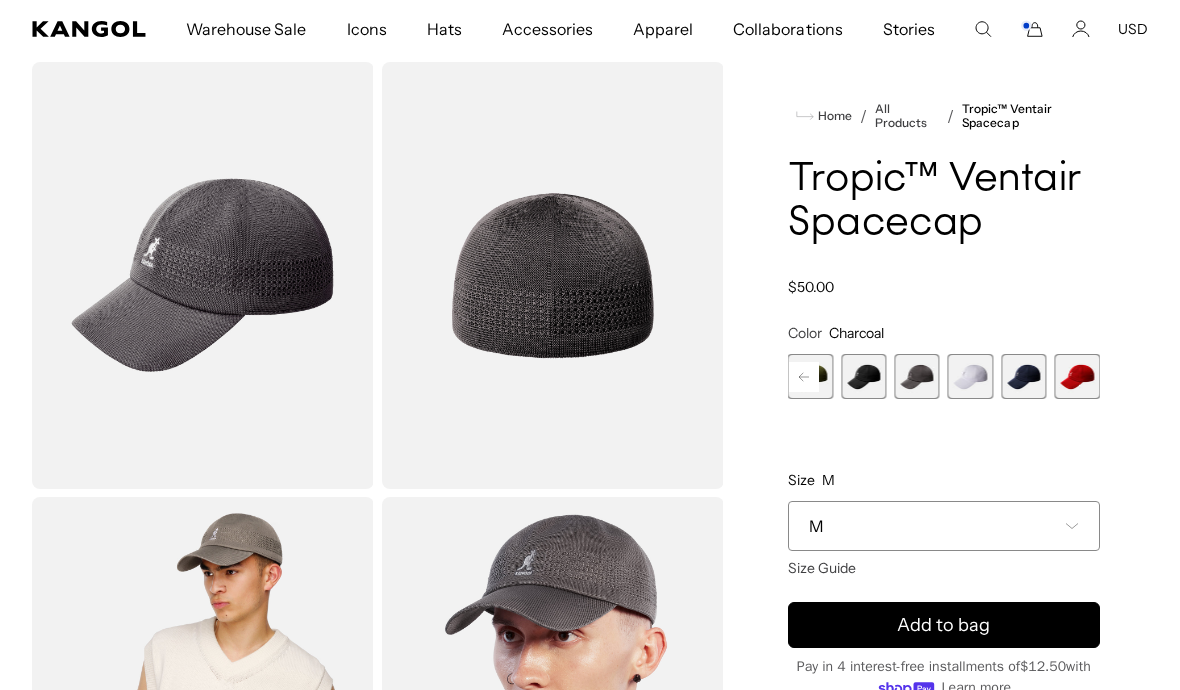 click at bounding box center [1077, 376] 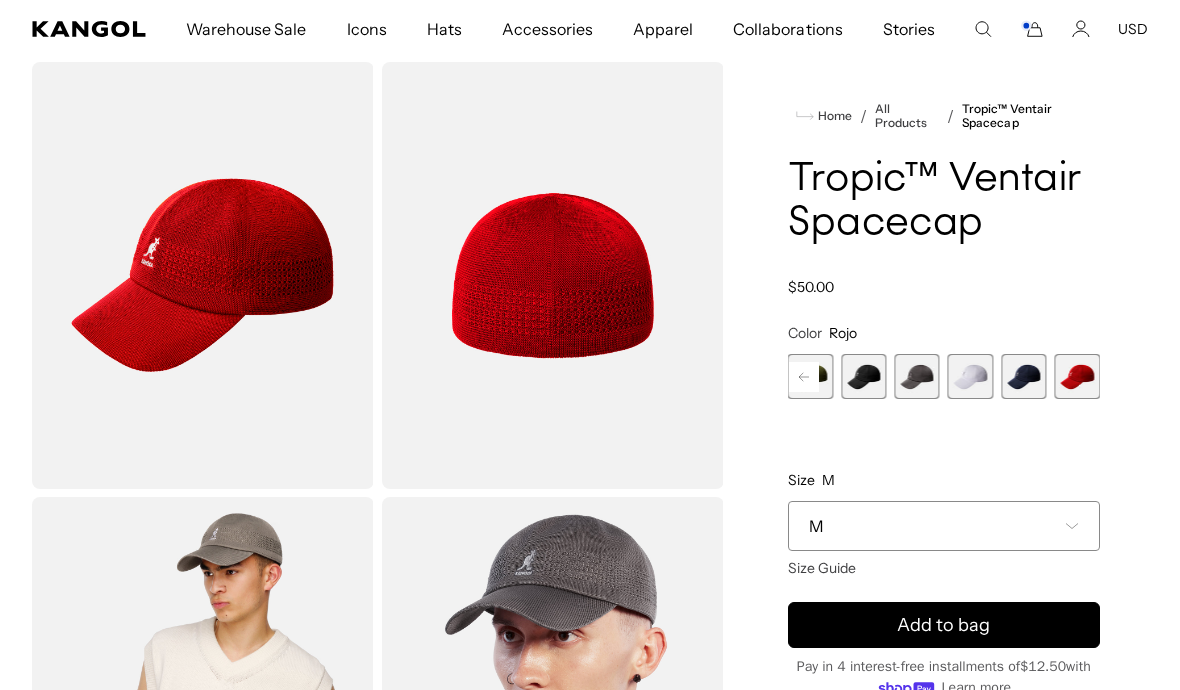 scroll, scrollTop: 0, scrollLeft: 0, axis: both 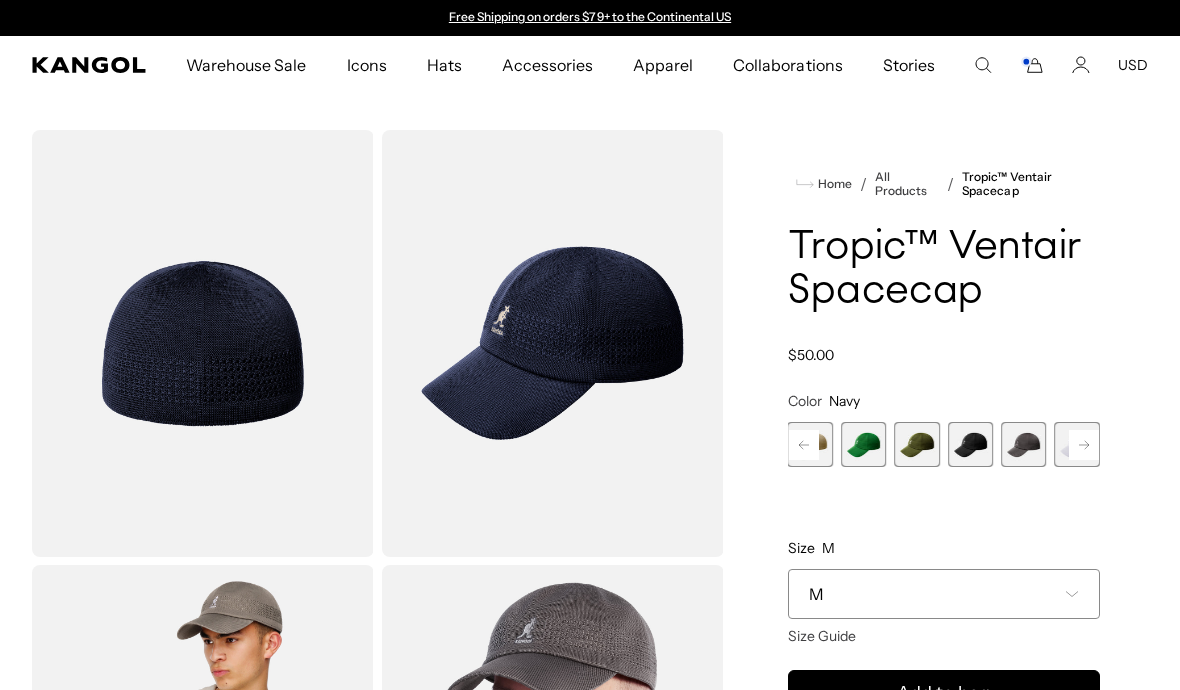 click at bounding box center [810, 444] 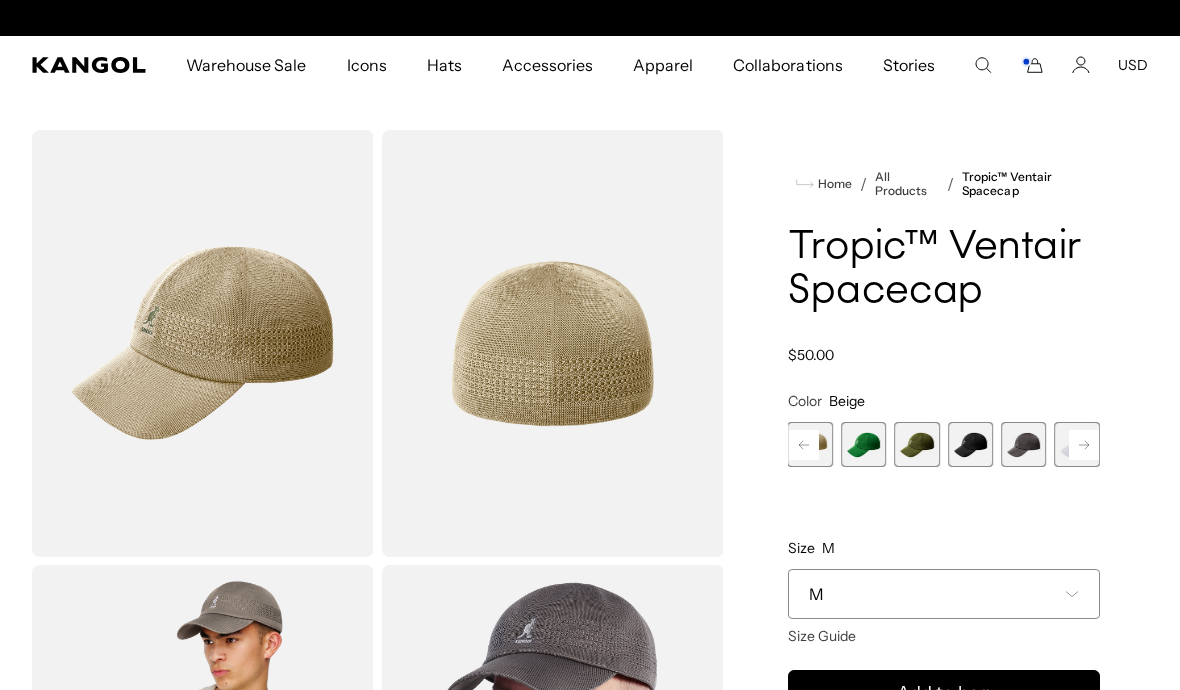 scroll, scrollTop: 0, scrollLeft: 412, axis: horizontal 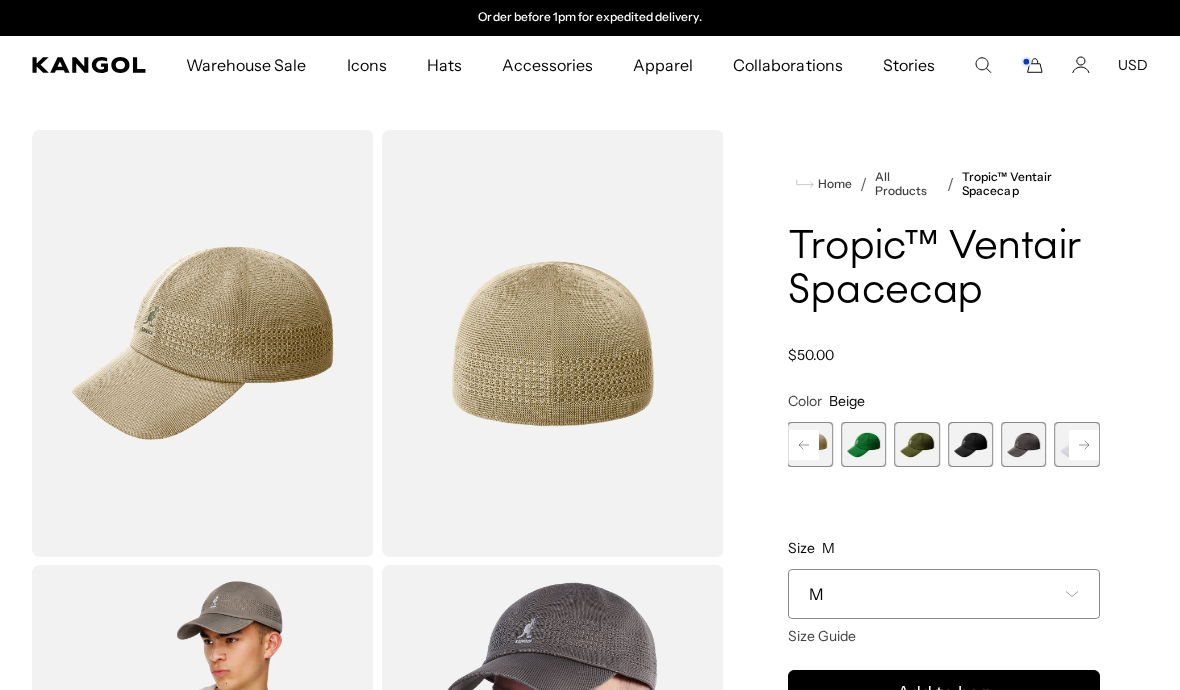 click at bounding box center (863, 444) 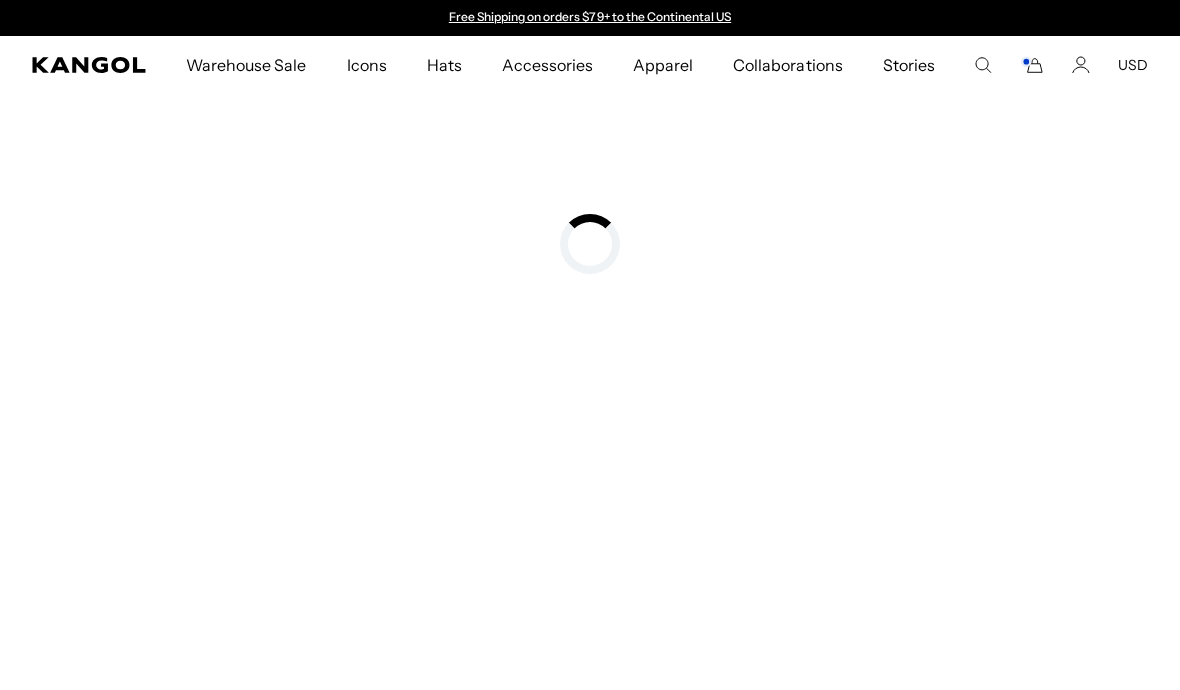 scroll, scrollTop: 216, scrollLeft: 0, axis: vertical 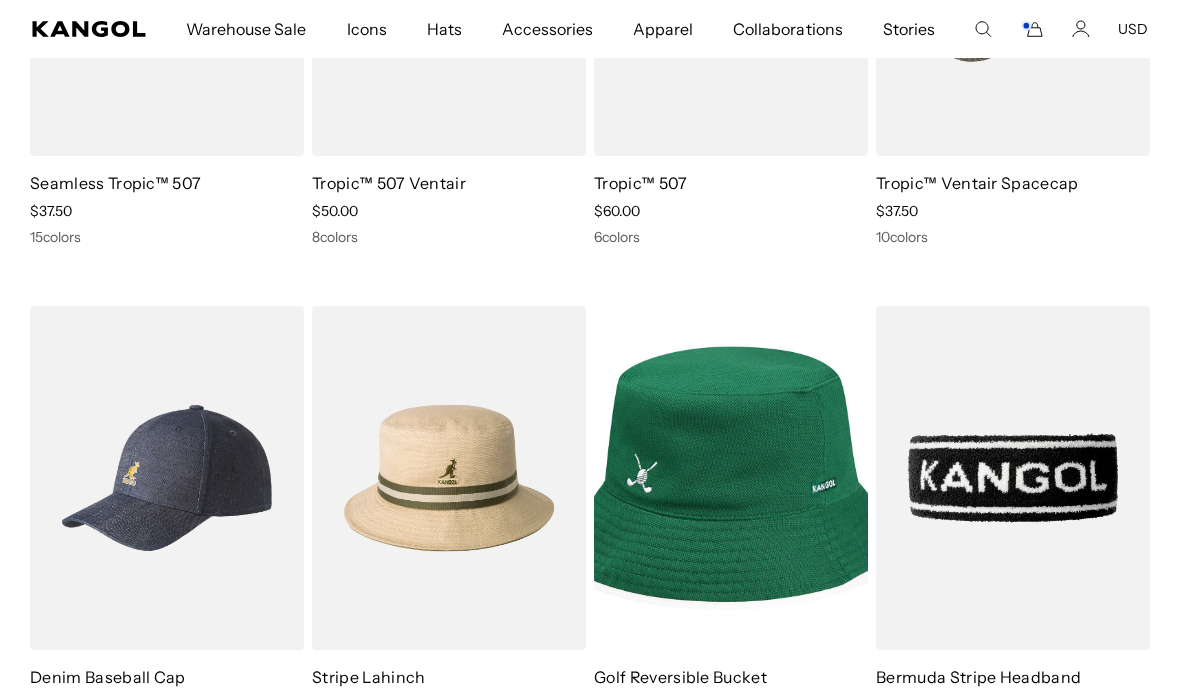 click at bounding box center (167, 478) 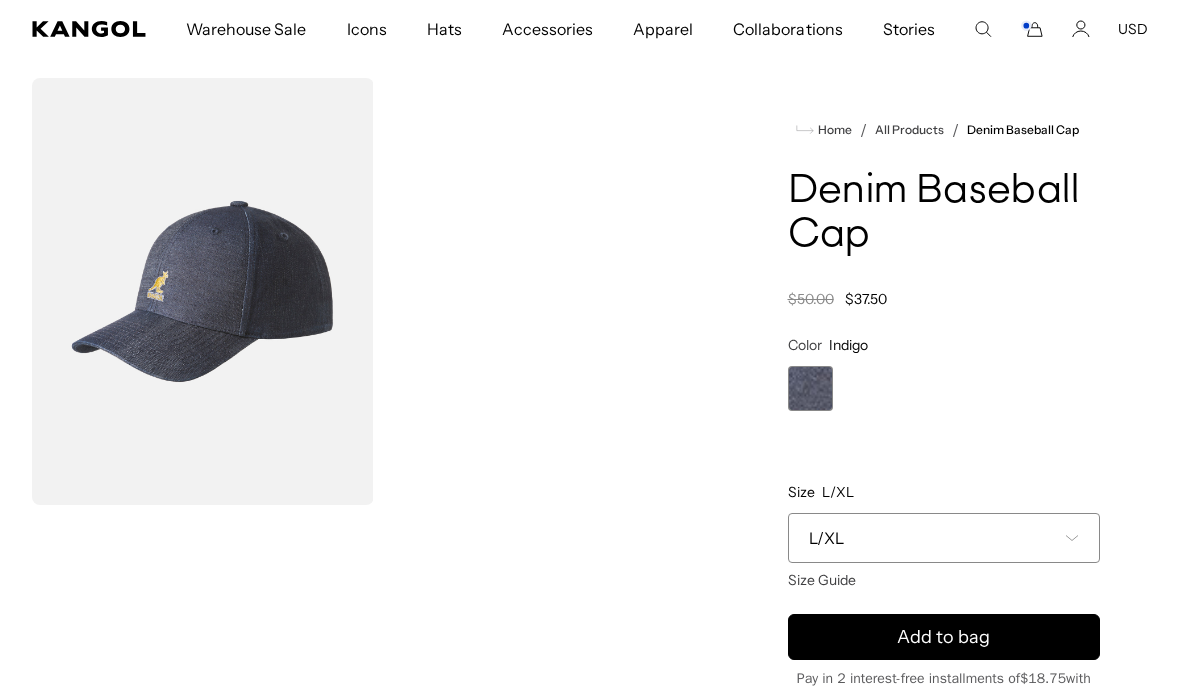 scroll, scrollTop: 111, scrollLeft: 0, axis: vertical 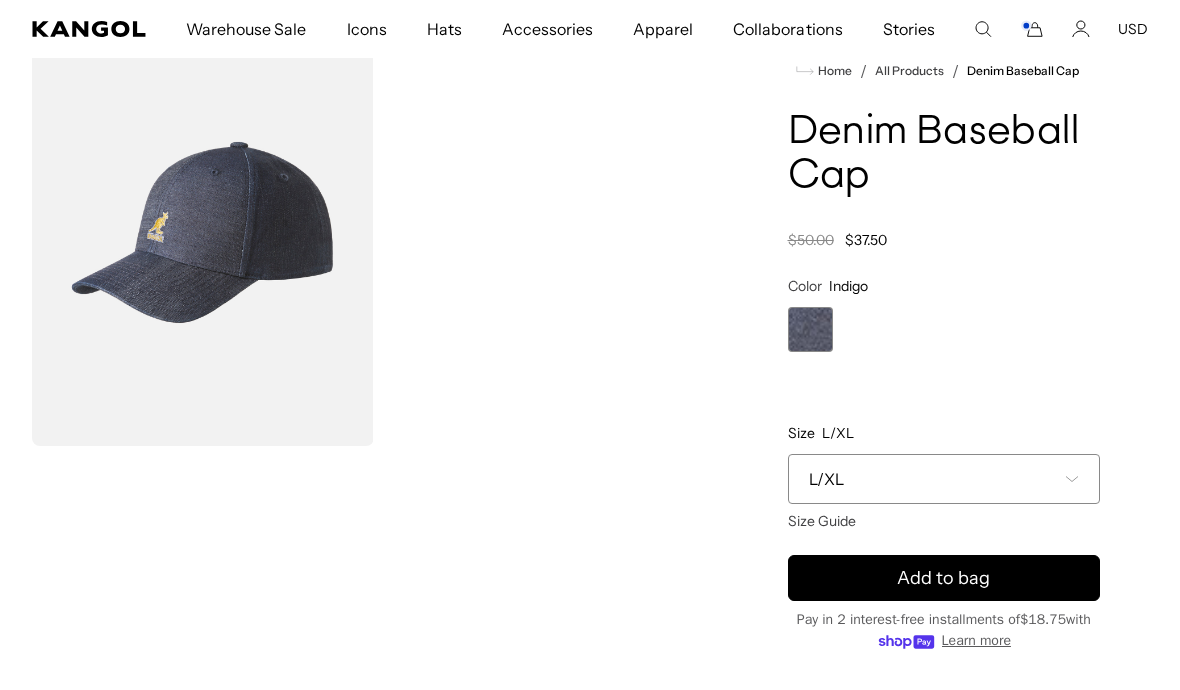 click on "L/XL" at bounding box center (944, 479) 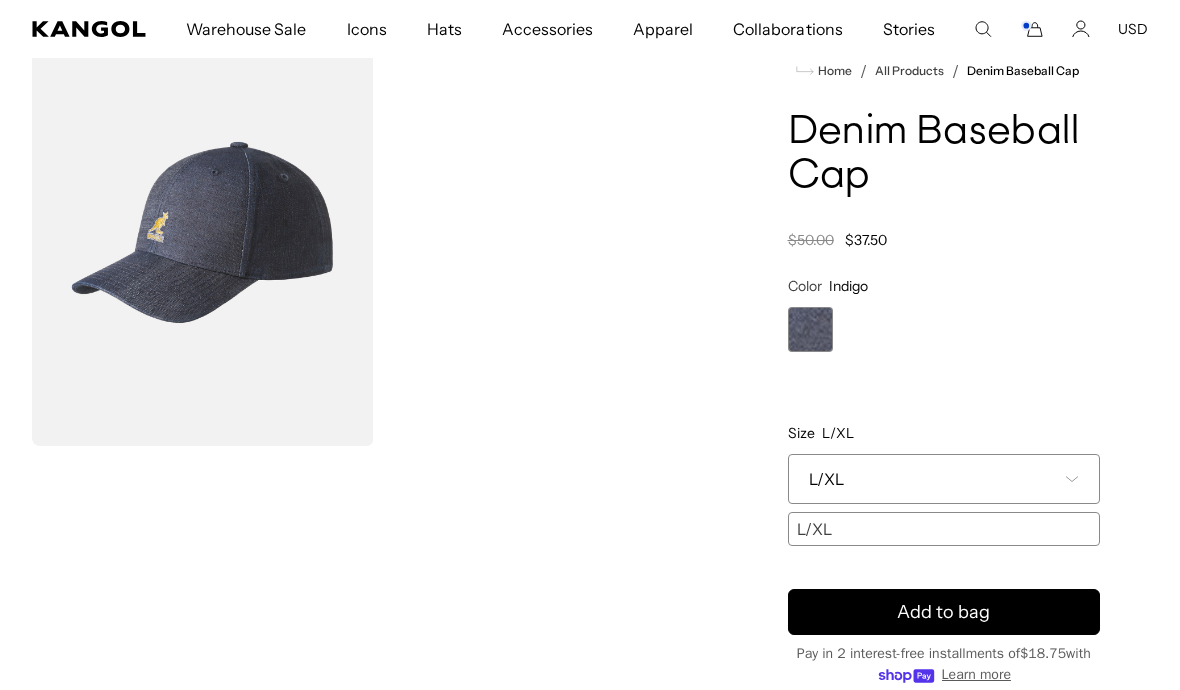 scroll, scrollTop: 0, scrollLeft: 412, axis: horizontal 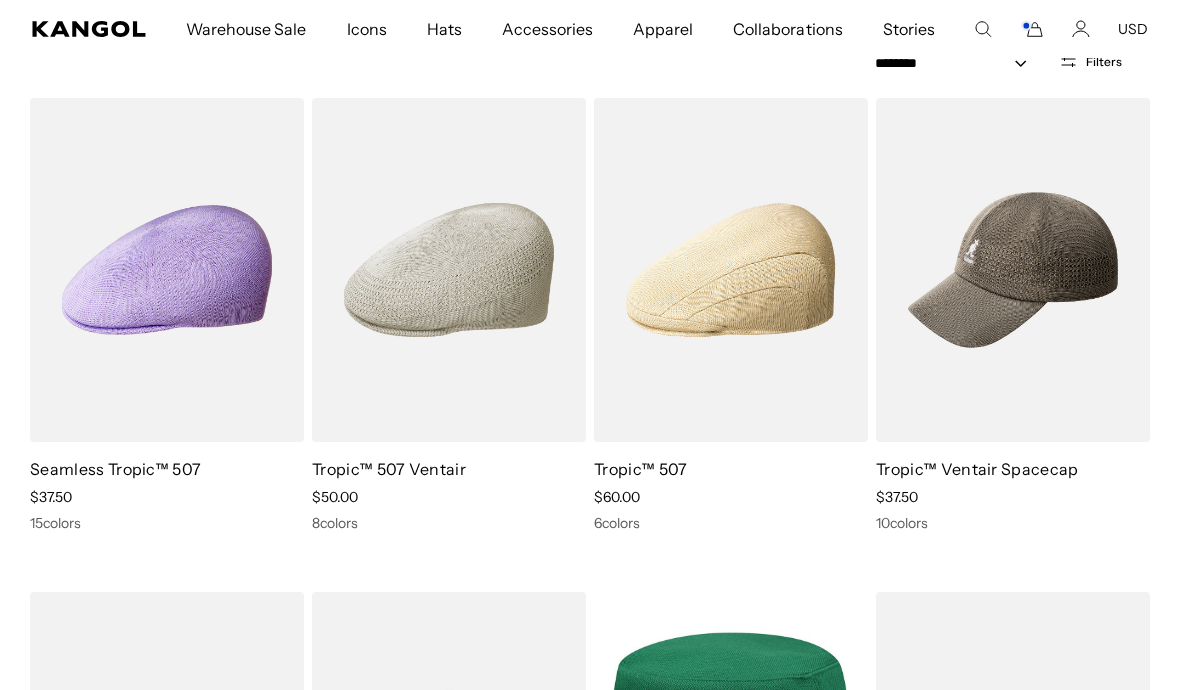 click at bounding box center (0, 0) 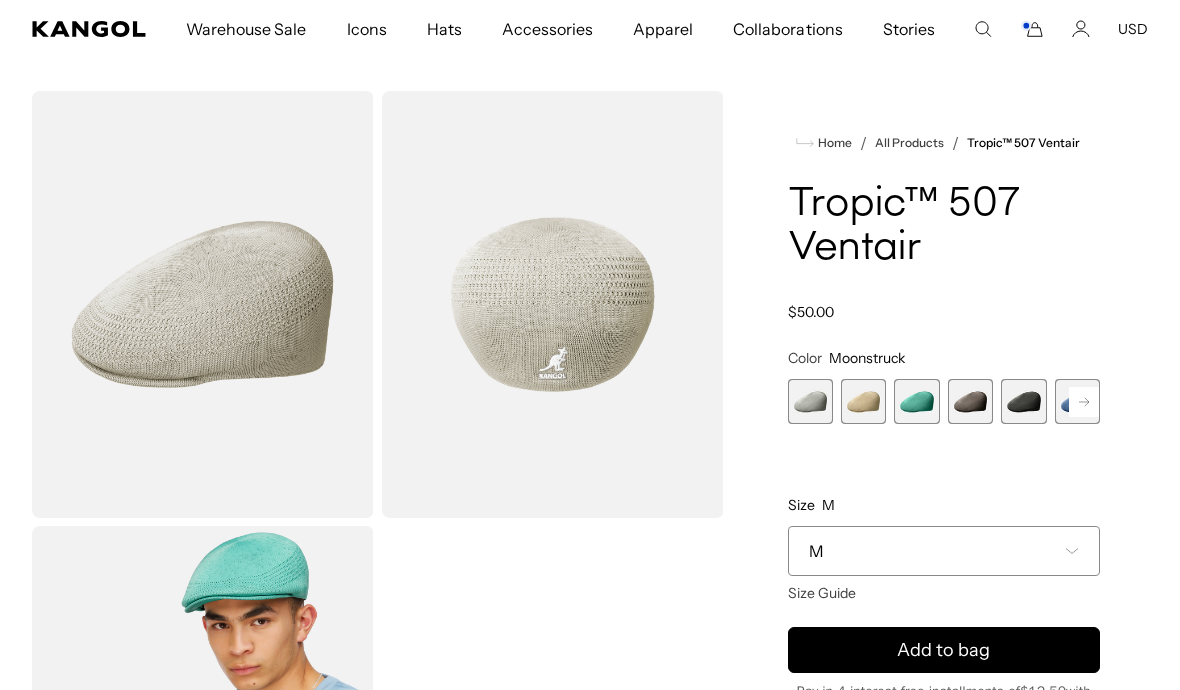 scroll, scrollTop: 40, scrollLeft: 0, axis: vertical 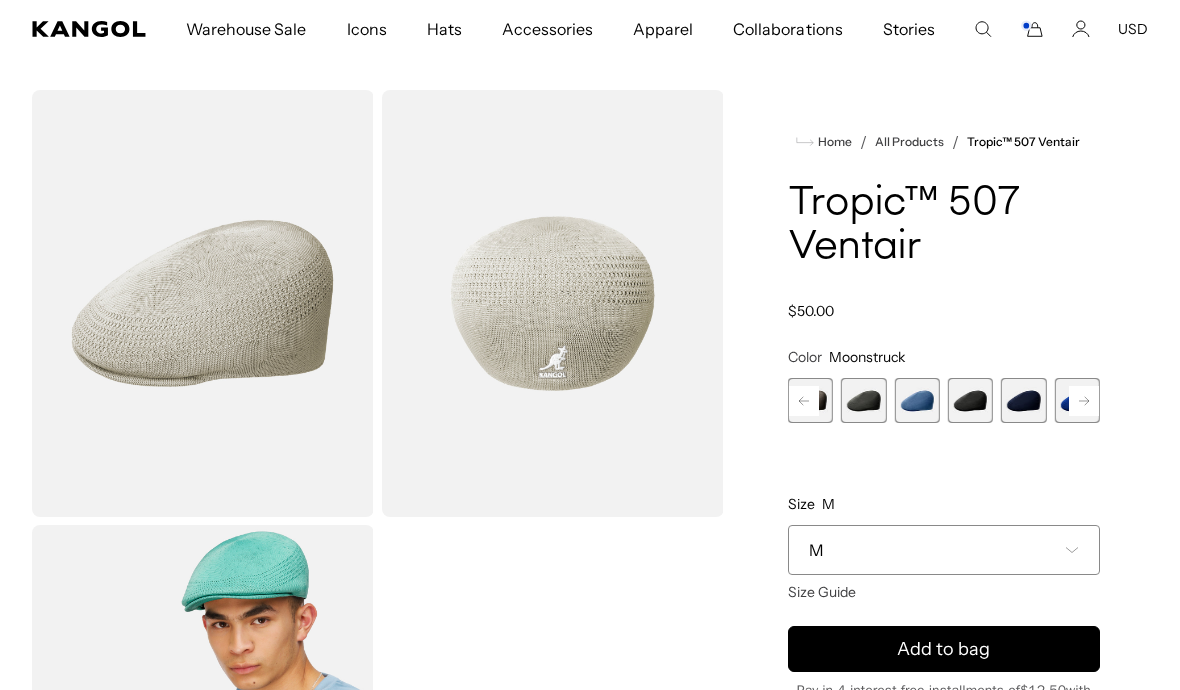 click at bounding box center (916, 400) 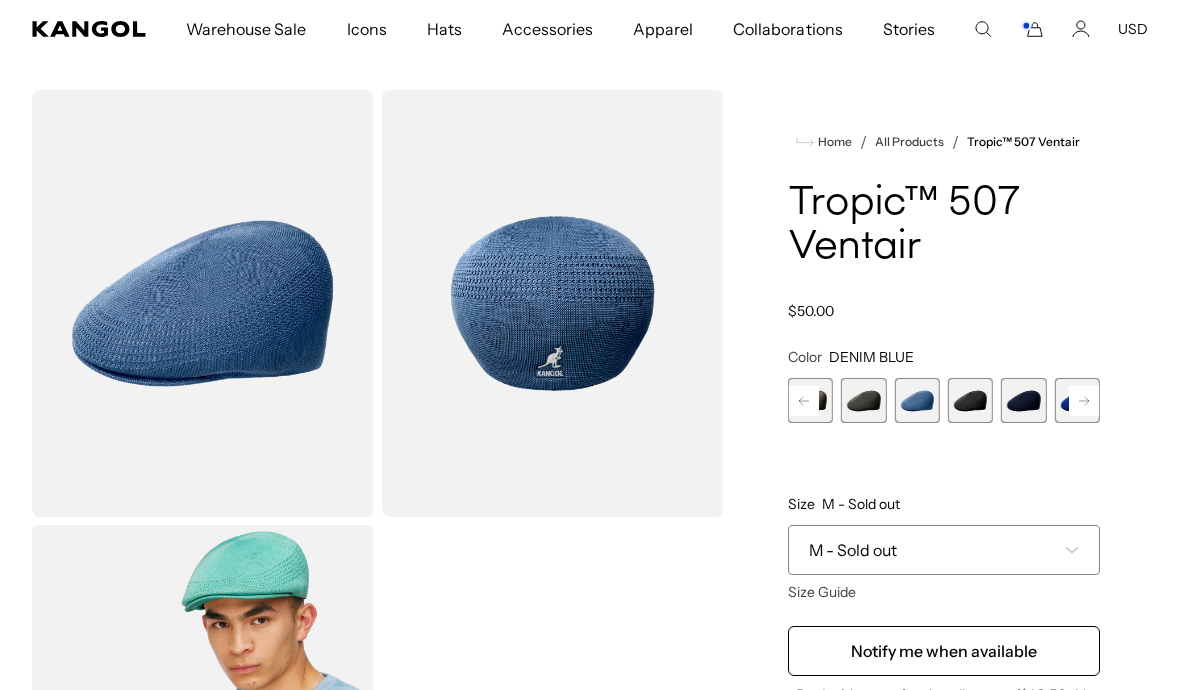 scroll, scrollTop: 0, scrollLeft: 0, axis: both 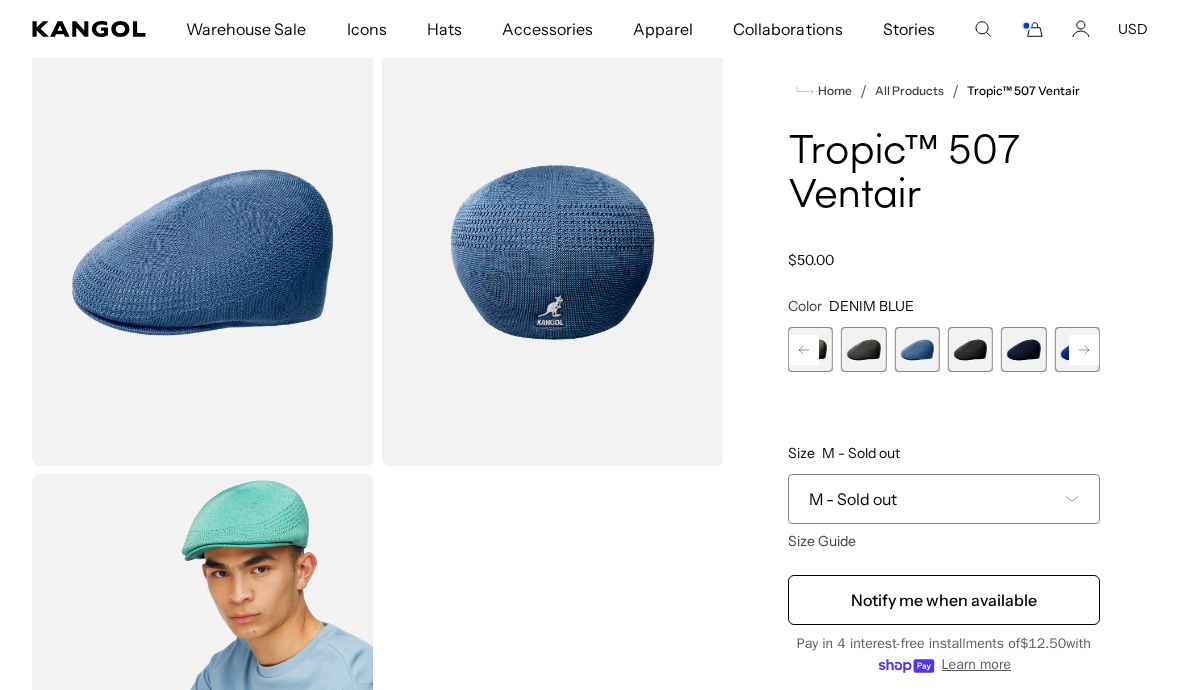 click on "M - Sold out" at bounding box center (944, 499) 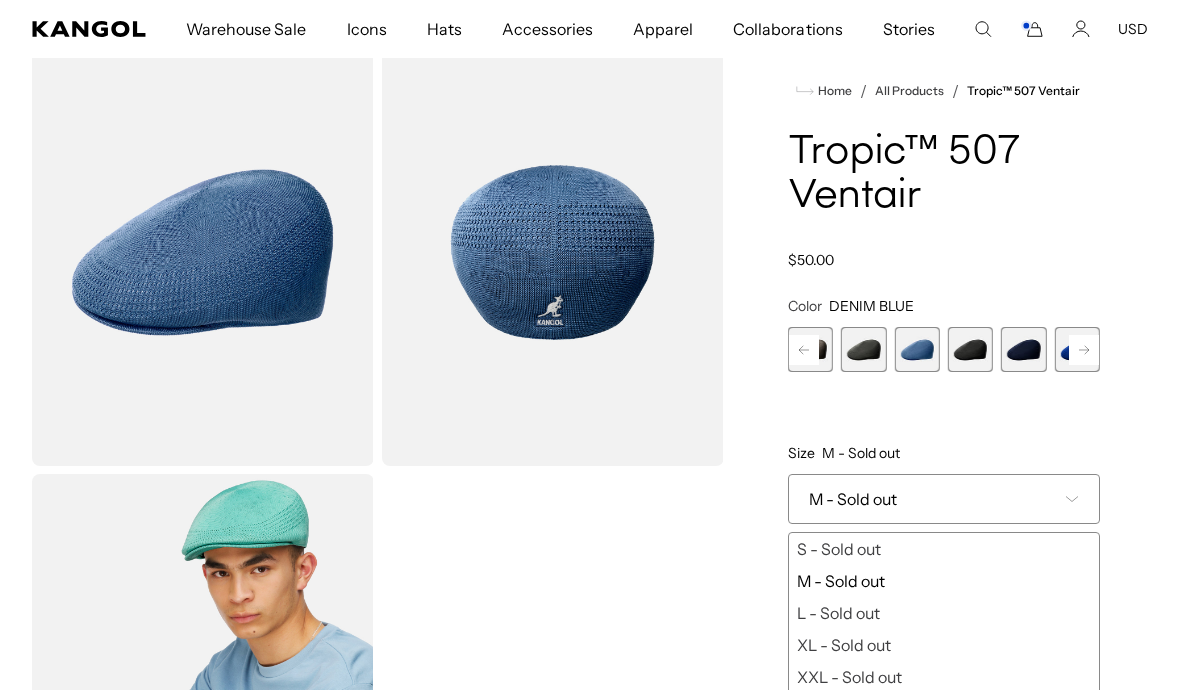 scroll, scrollTop: 0, scrollLeft: 412, axis: horizontal 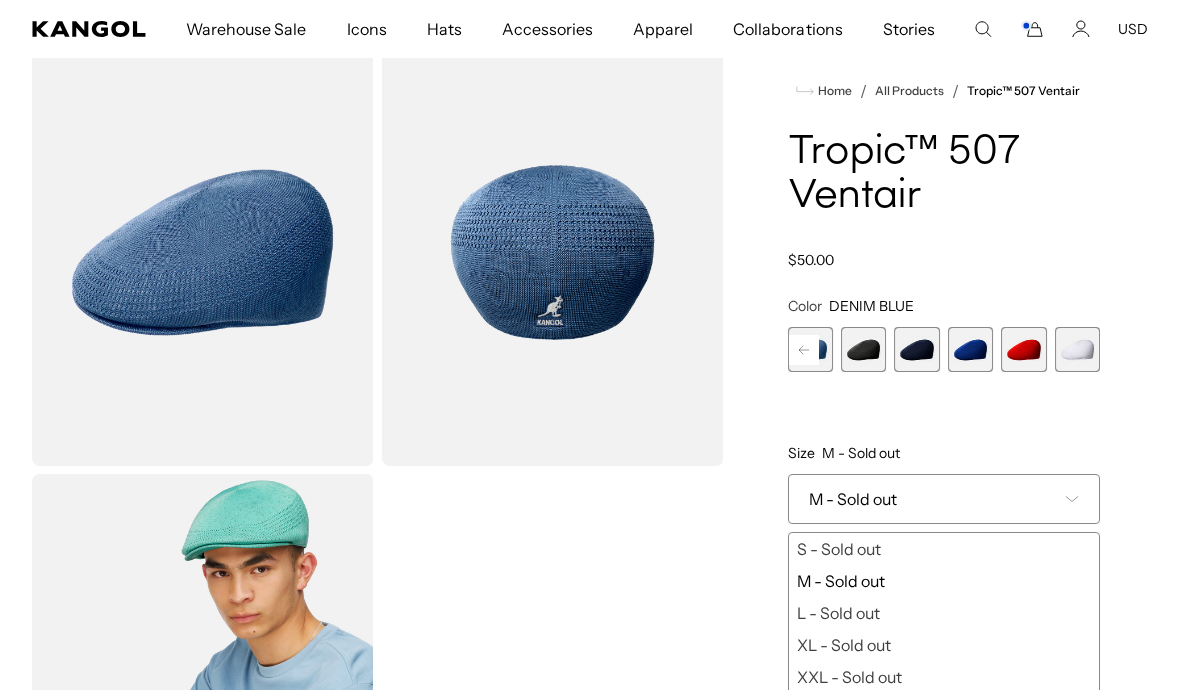 click at bounding box center [970, 349] 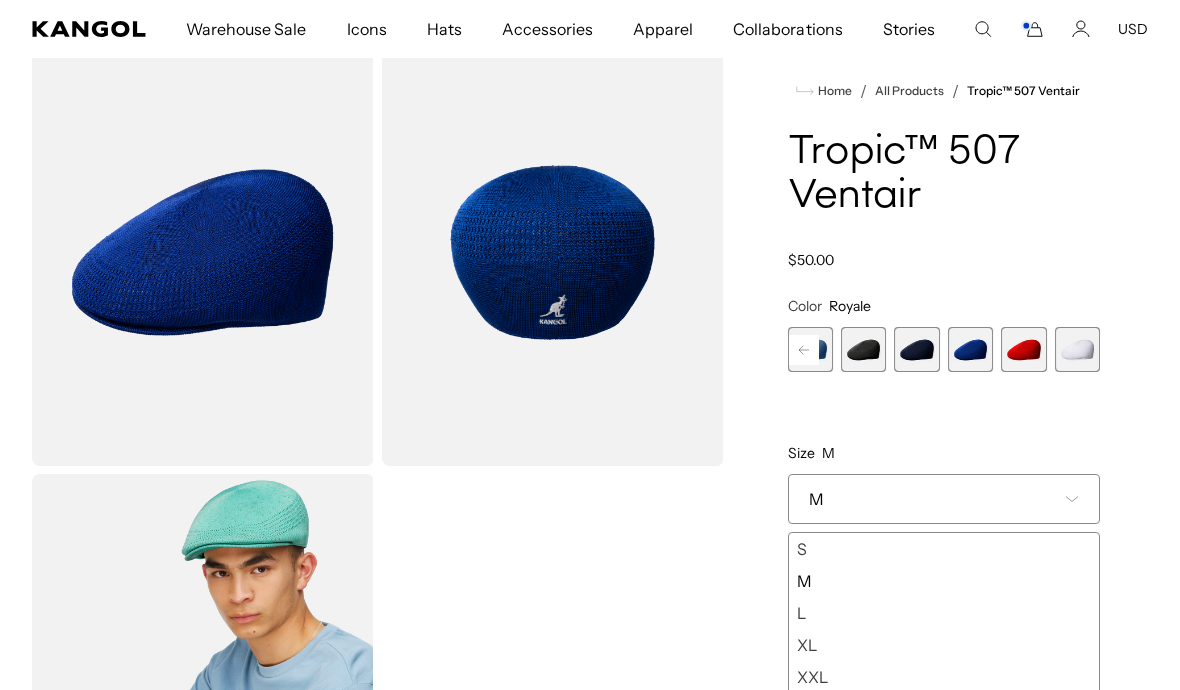 scroll, scrollTop: 0, scrollLeft: 412, axis: horizontal 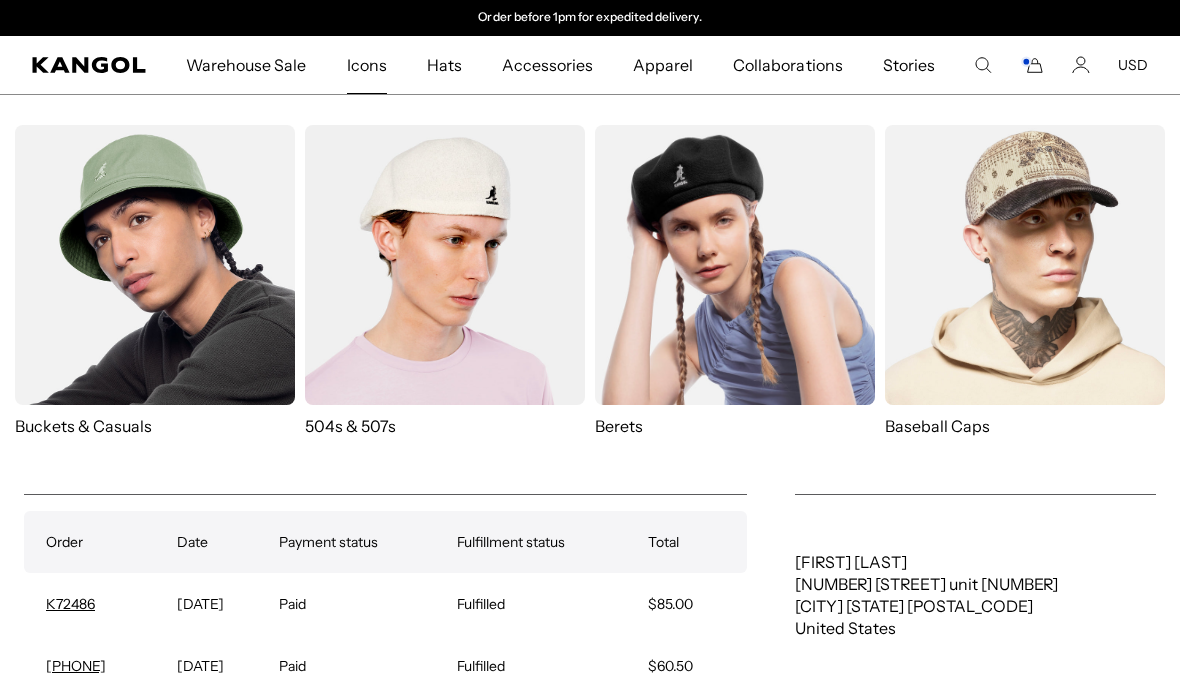 click at bounding box center [445, 265] 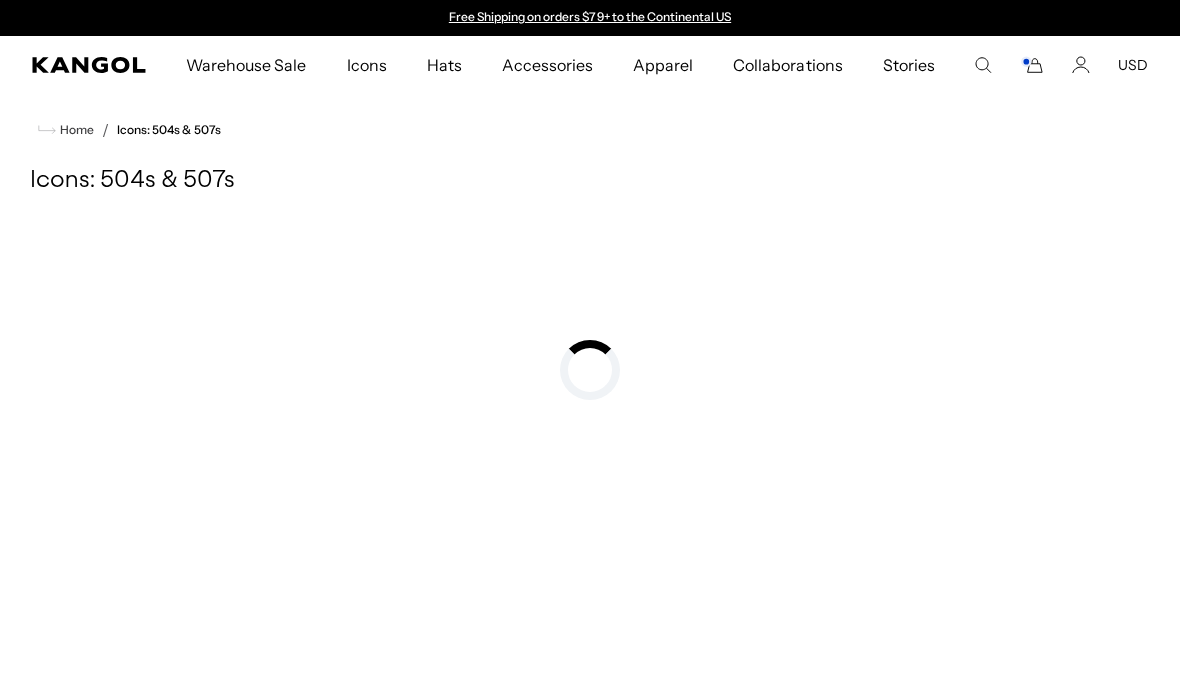 scroll, scrollTop: 0, scrollLeft: 0, axis: both 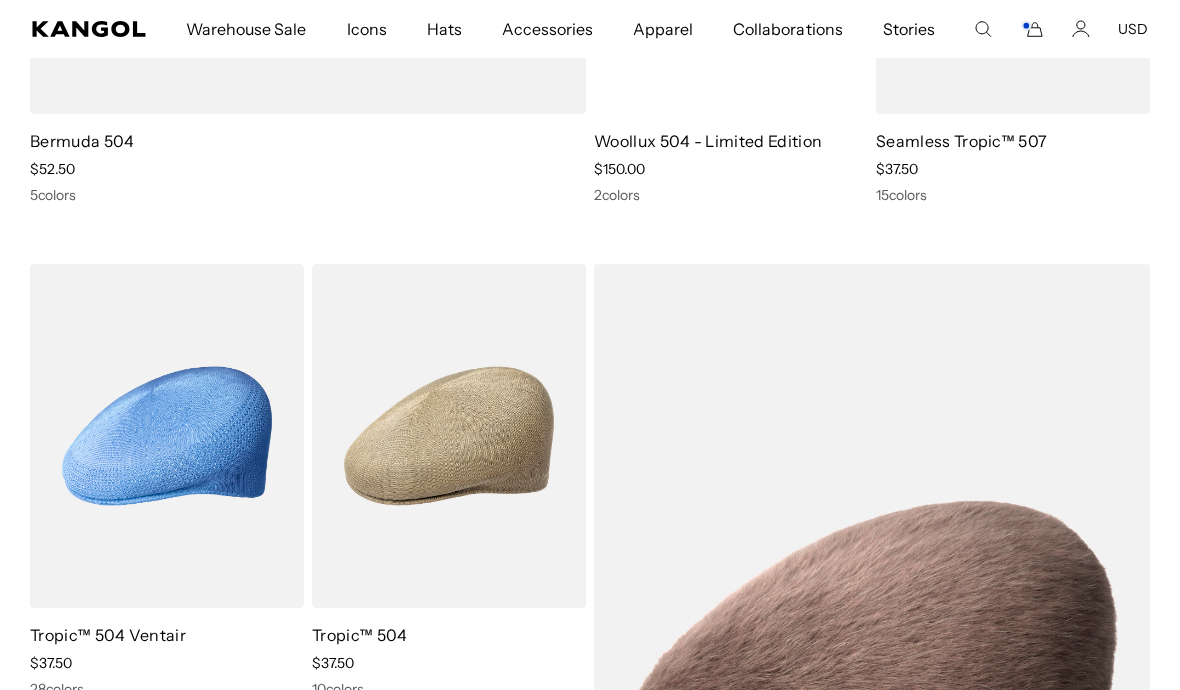 click at bounding box center (0, 0) 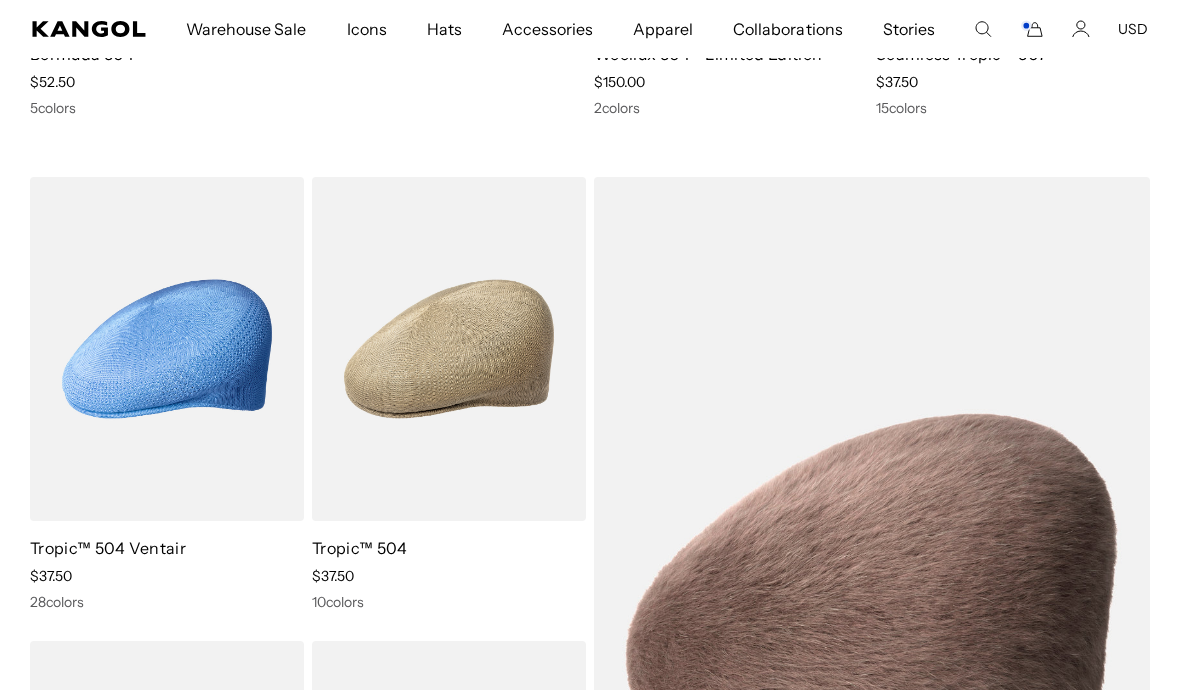 scroll, scrollTop: 0, scrollLeft: 412, axis: horizontal 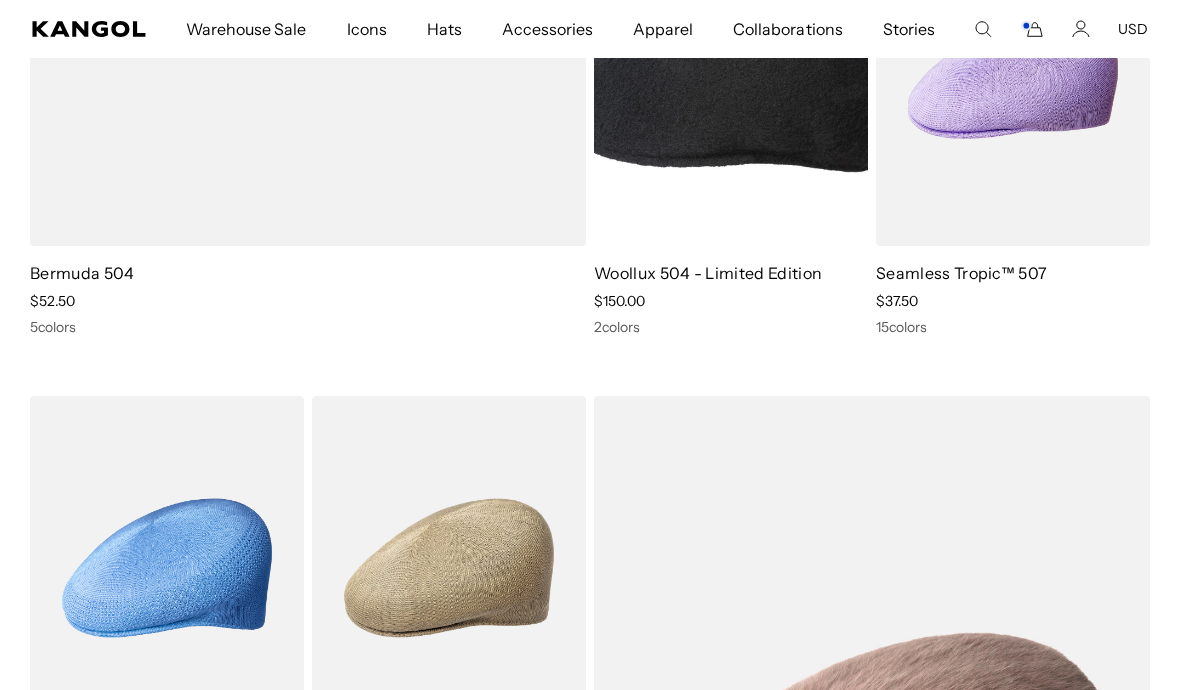 click at bounding box center [0, 0] 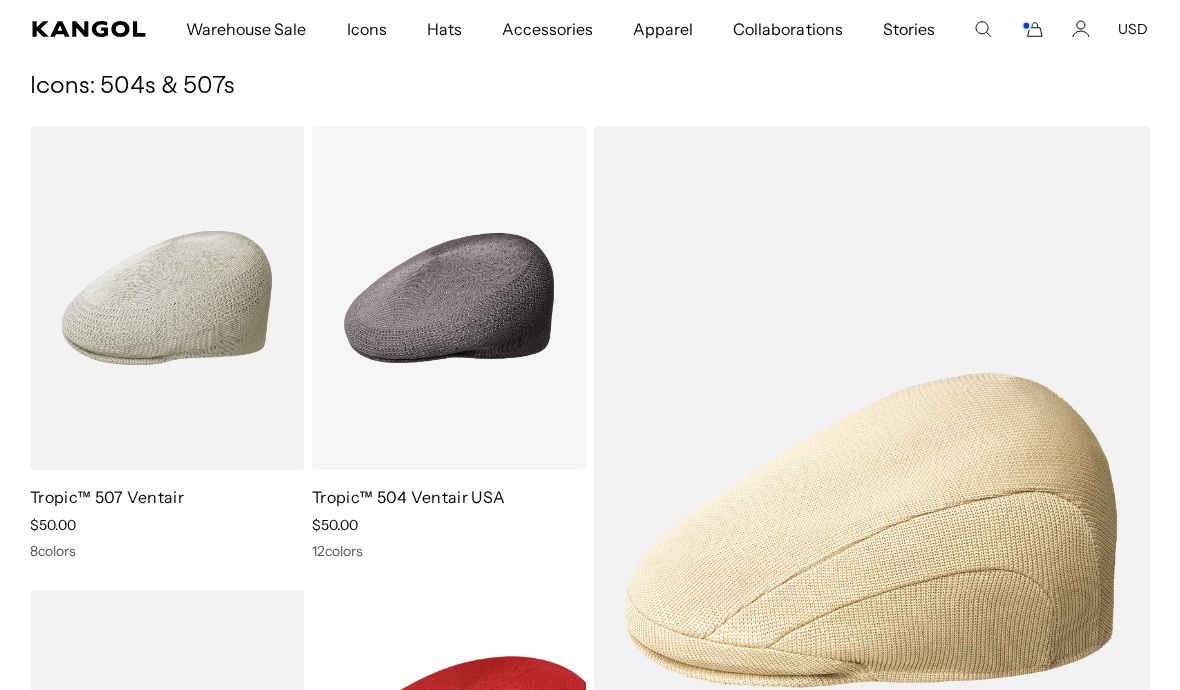 scroll, scrollTop: 1827, scrollLeft: 0, axis: vertical 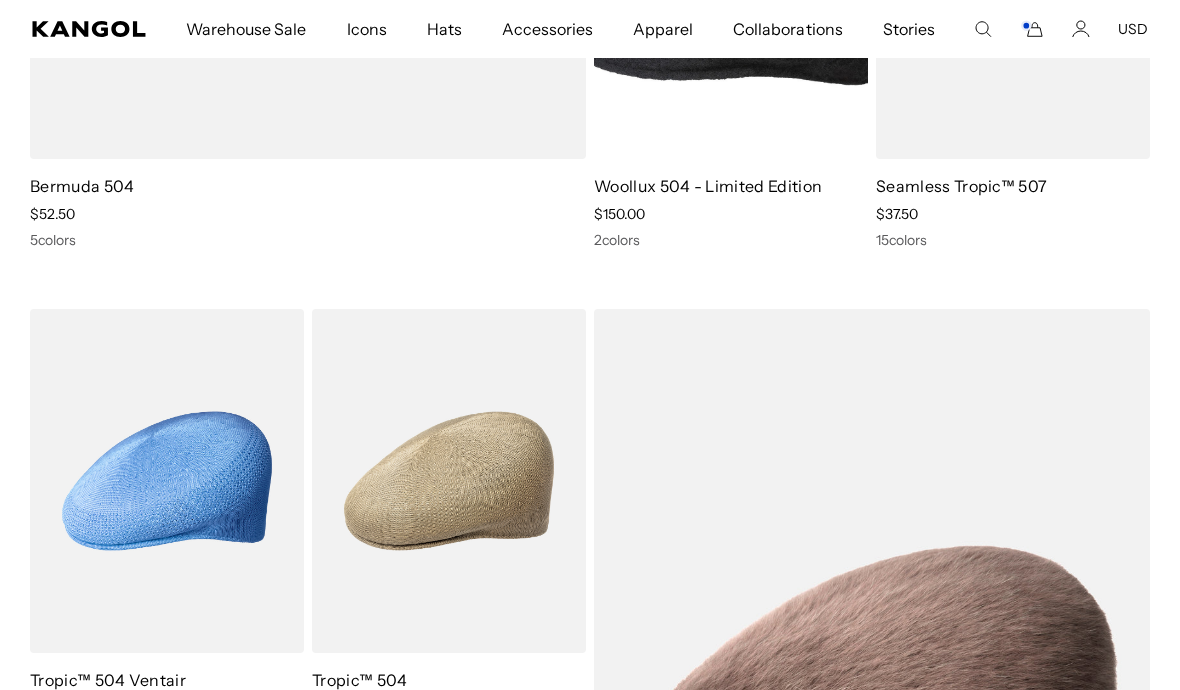 click on "Tropic™ 507 Ventair Sale Price $50.00 8  colors Tropic™ 504 Ventair USA Sale Price $50.00 12  colors Bamboo 507 Sale Price $70.00 4  colors Tropic™ 507 Ventair USA Sale Price $50.00 2  colors Tropic™ 507 Sale Price $60.00 6  colors Wool FlexFit® 504 Sale Price $45.00 4  colors Wool 504 USA Sale Price $61.00 10  colors Woollux 504 - Limited Edition Sale Price $150.00 2  colors Seamless Tropic™ 507 Sale Price $37.50 15  colors Bermuda 504 Sale Price $52.50 5  colors Tropic™ 504 Ventair Sale Price $37.50 28  colors Tropic™ 504 Sale Price $37.50 10  colors Wool 504 Sale Price $61.00 21  colors Seamless Wool 507 Sale Price $68.00 6  colors Furgora® 504 Sale Price $65.00 6  colors Wool 507 Sale Price $80.00 5  colors Clubhouse Stripe 507 Regular Price $75.00 Sale Price $56.25 2  colors Swerve 504 Regular Price $70.00 Sale Price $52.50 3  colors Meltdown 507 Regular Price $75.00 Sale Price $56.25 2  colors Anemone 504 Regular Price $75.00 Sale Price $56.25 2  colors Wool 504 Earflap Sale Price $68.00" at bounding box center [590, 526] 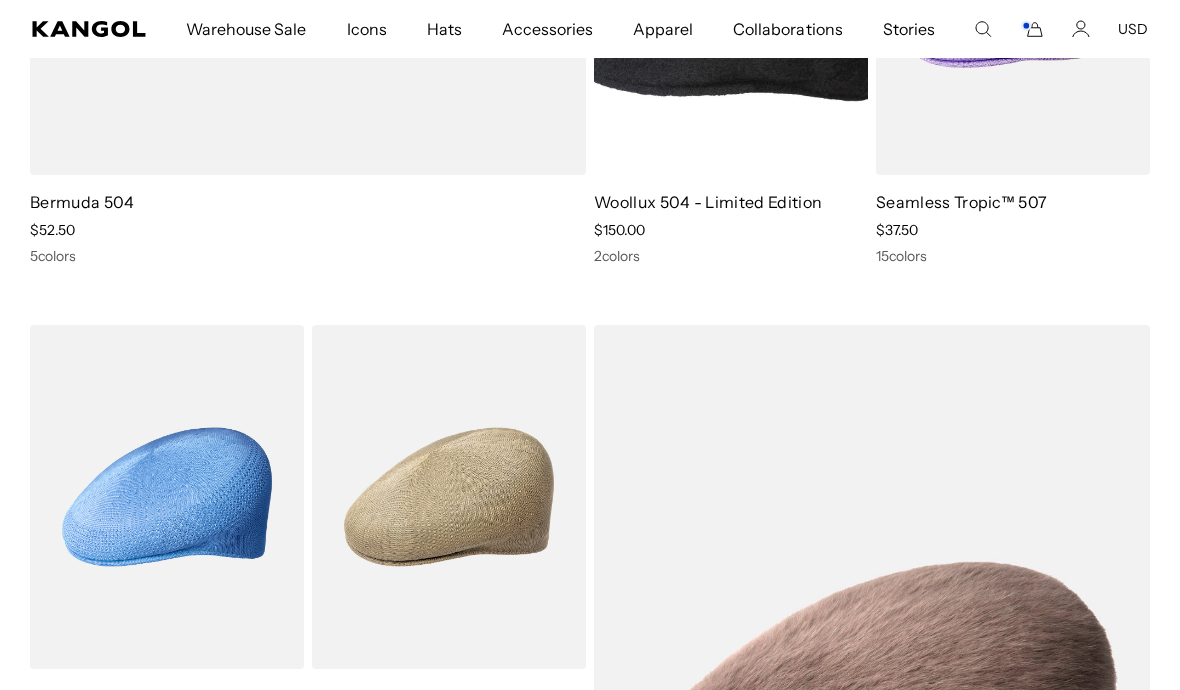 scroll, scrollTop: 1717, scrollLeft: 0, axis: vertical 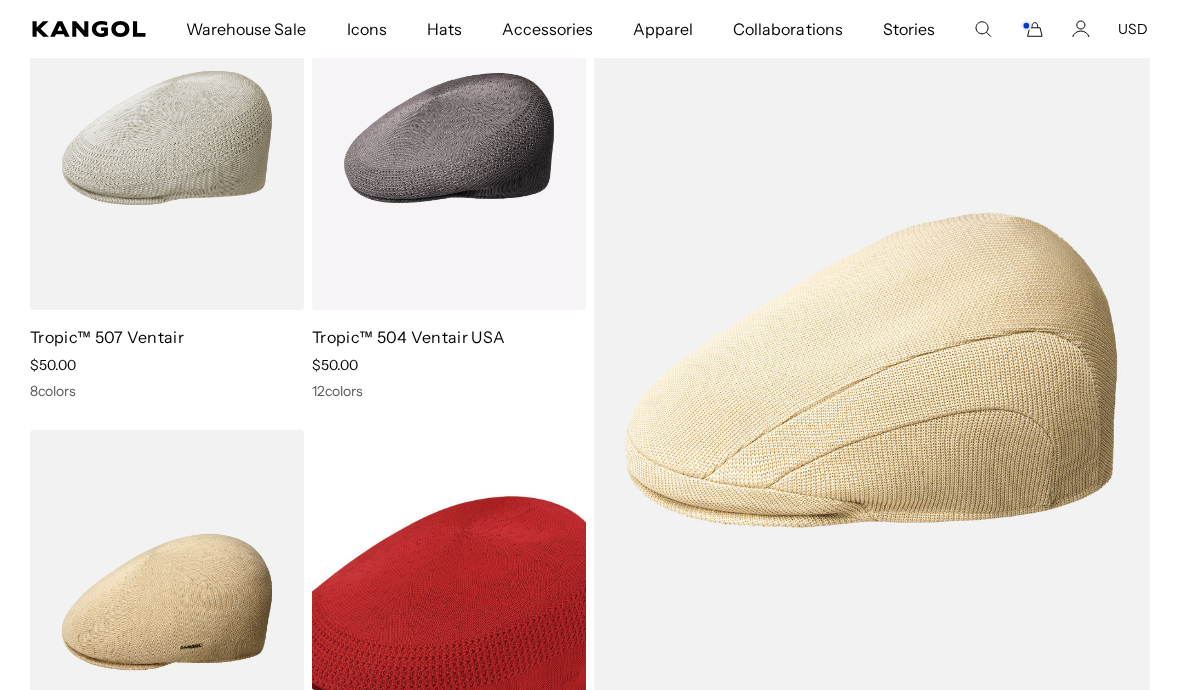 click at bounding box center [0, 0] 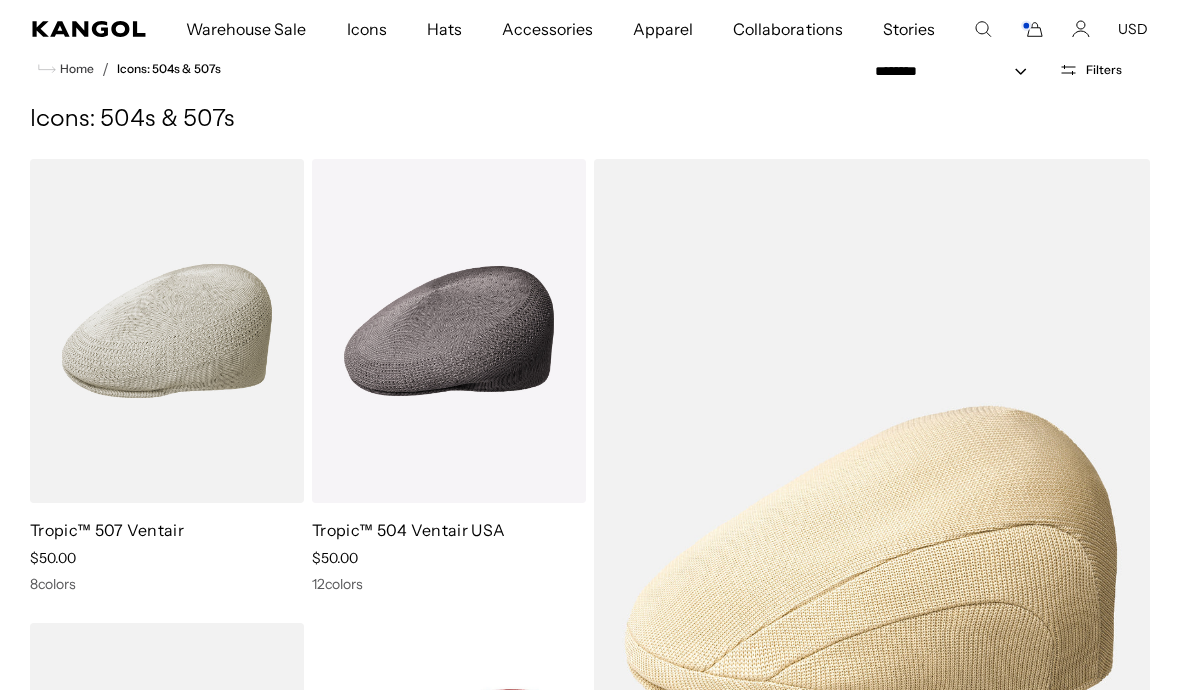scroll, scrollTop: 71, scrollLeft: 0, axis: vertical 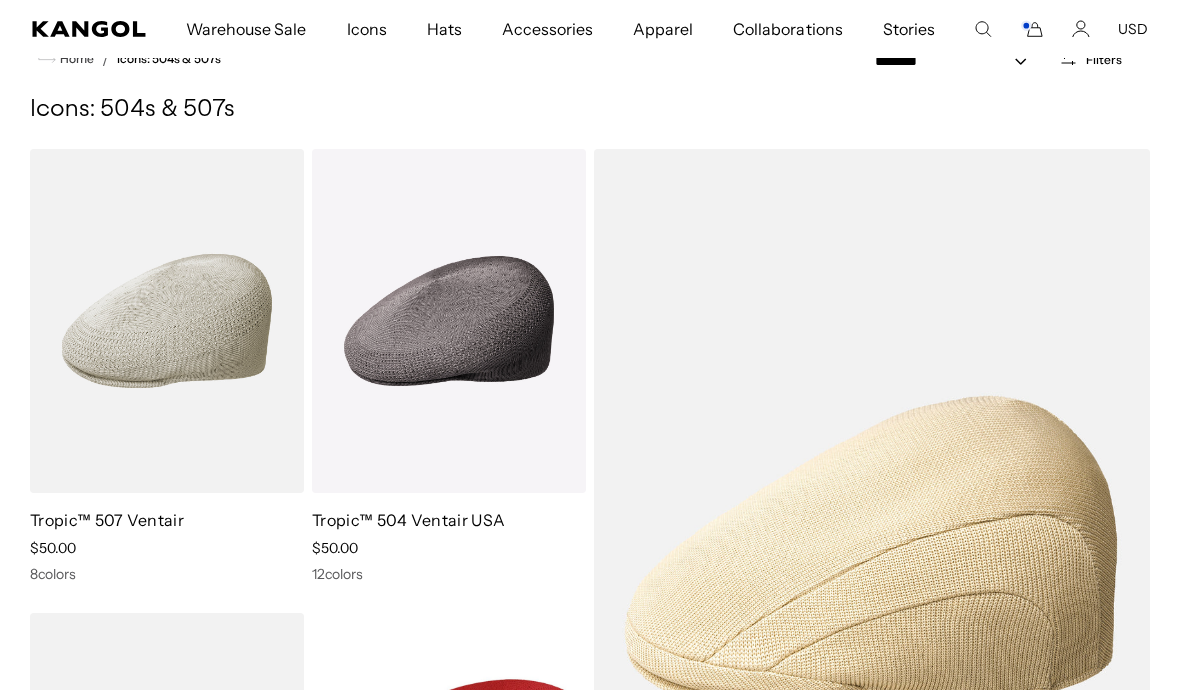 click at bounding box center [0, 0] 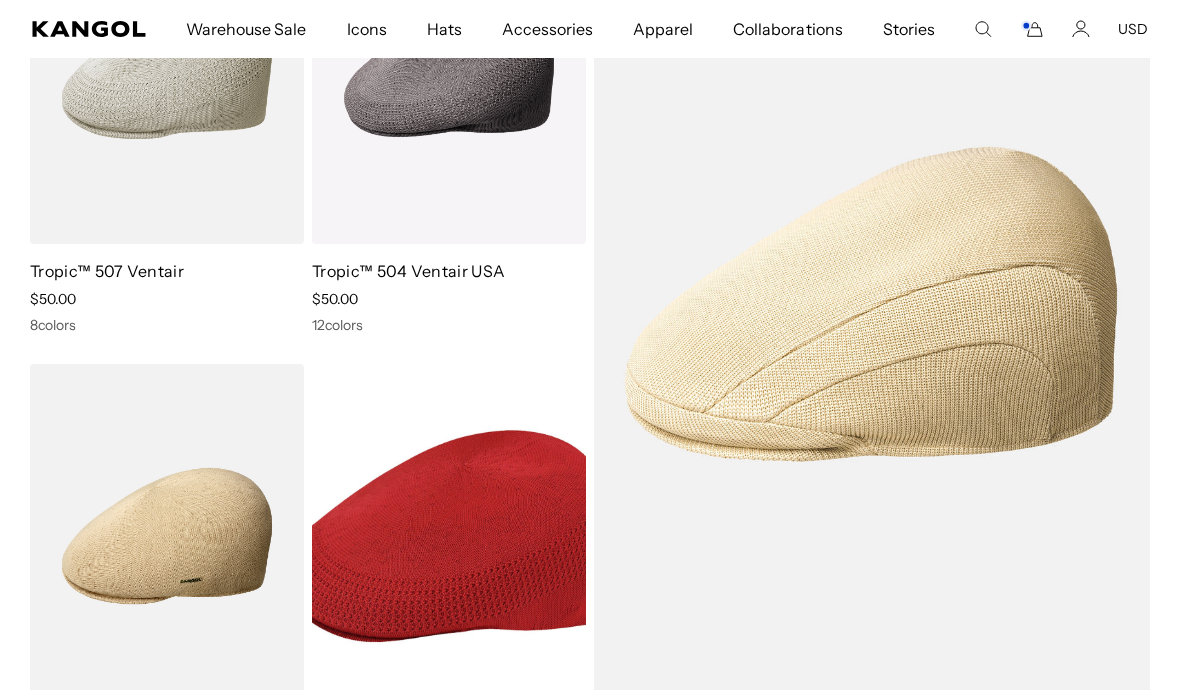 scroll, scrollTop: 323, scrollLeft: 0, axis: vertical 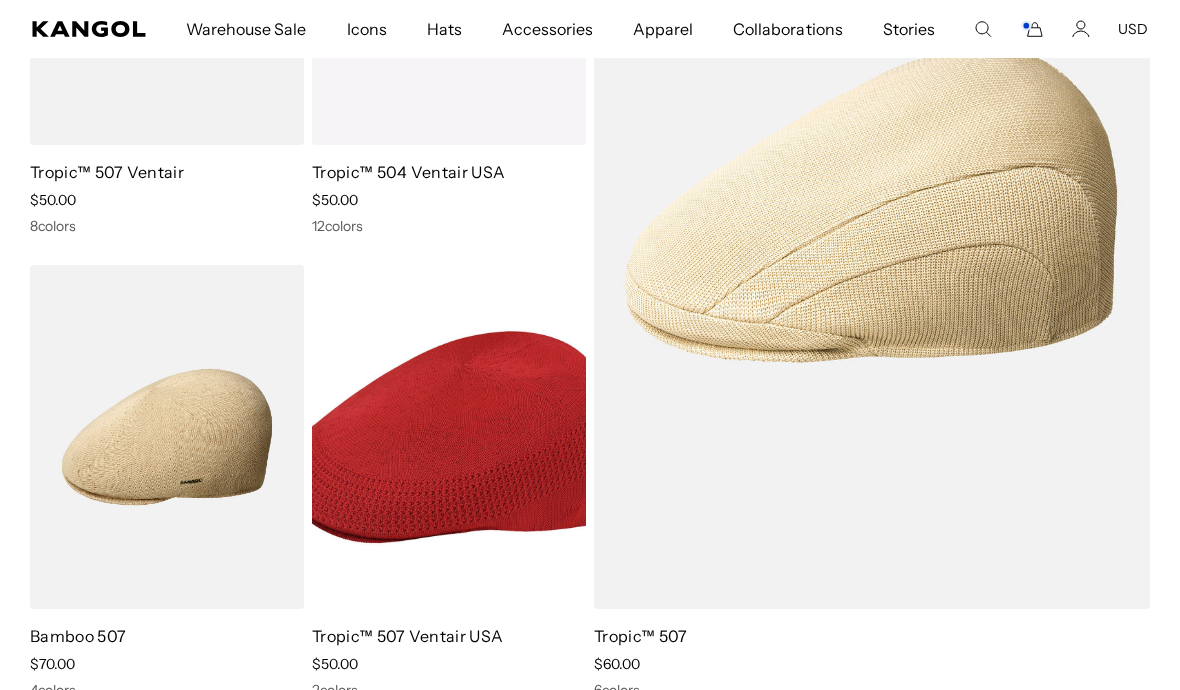 click at bounding box center (0, 0) 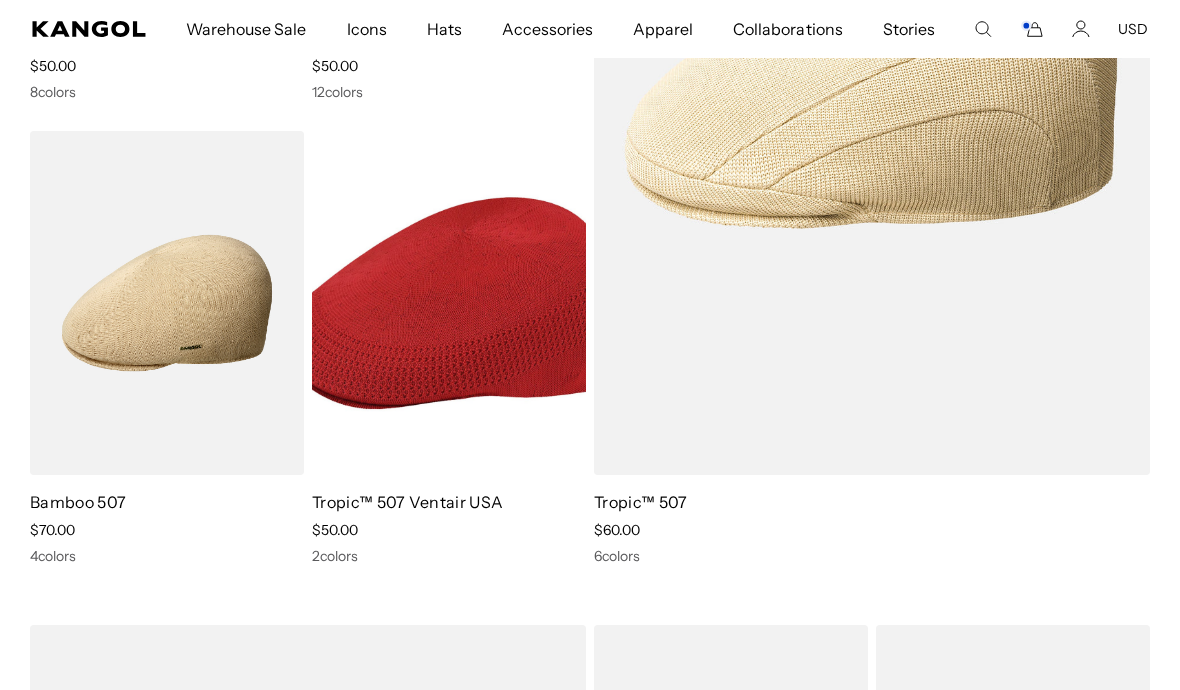 scroll, scrollTop: 542, scrollLeft: 0, axis: vertical 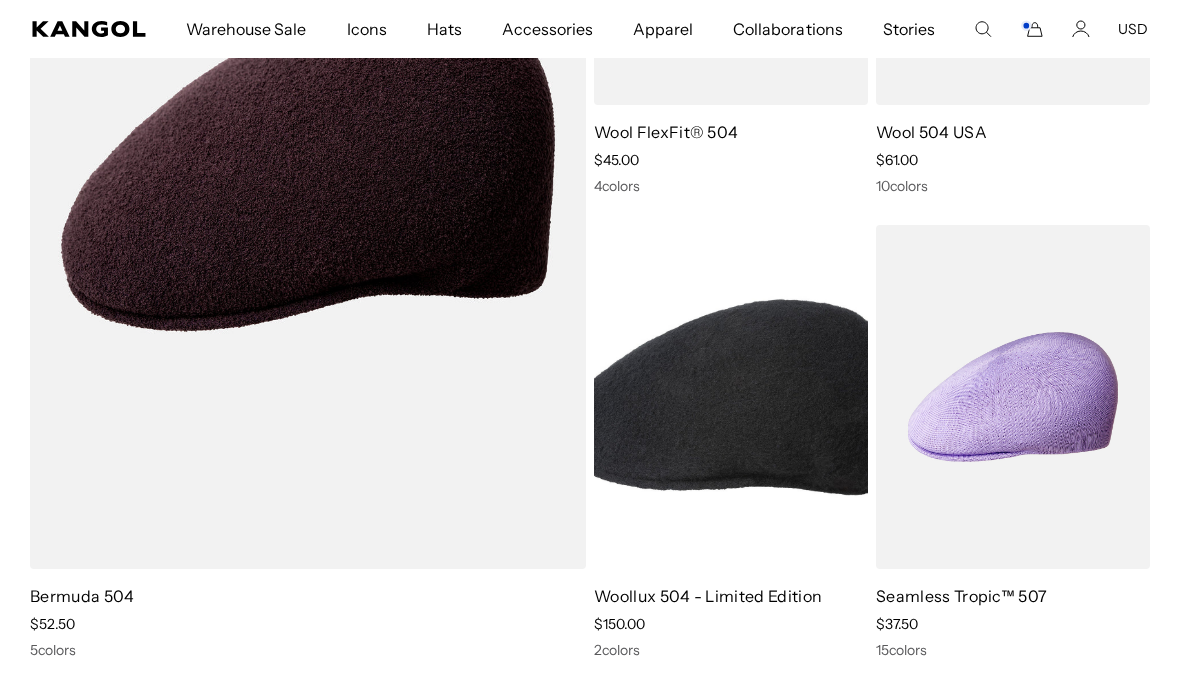 click at bounding box center (0, 0) 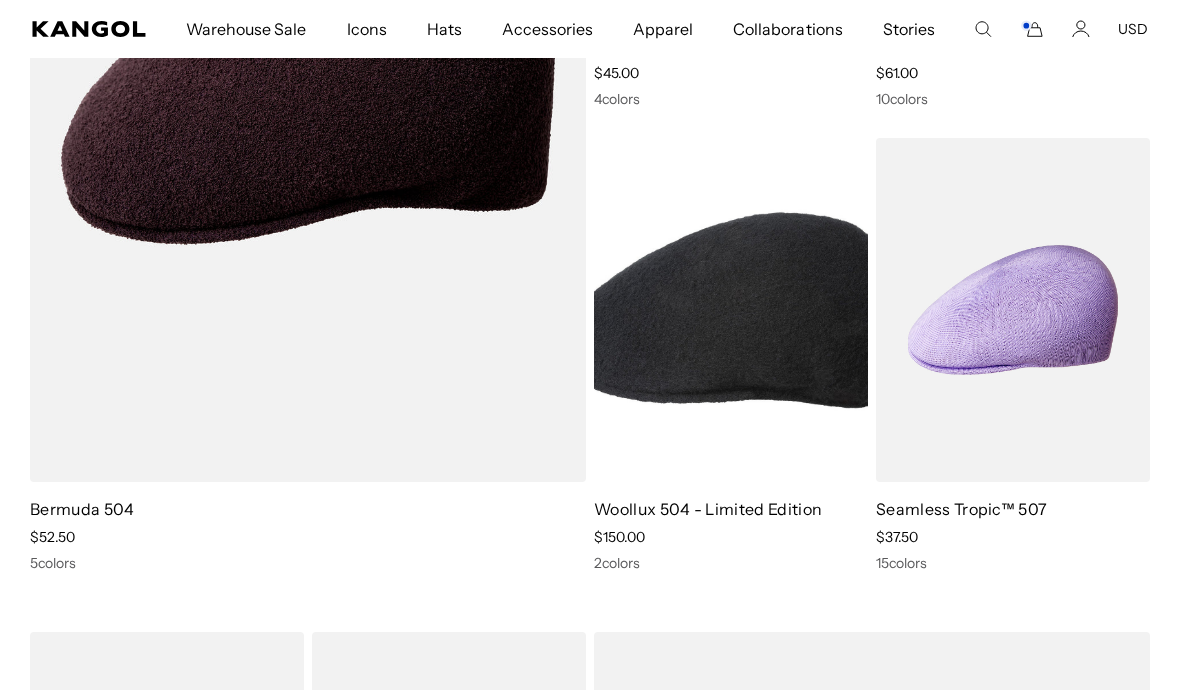 scroll, scrollTop: 0, scrollLeft: 412, axis: horizontal 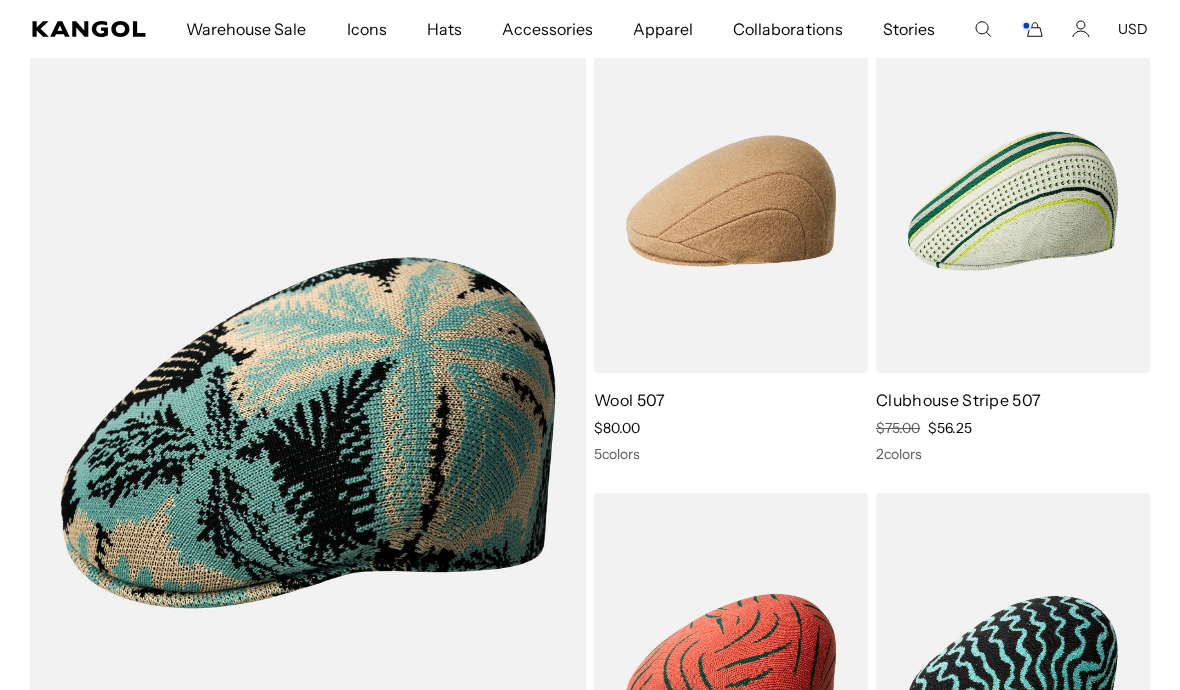 click at bounding box center (0, 0) 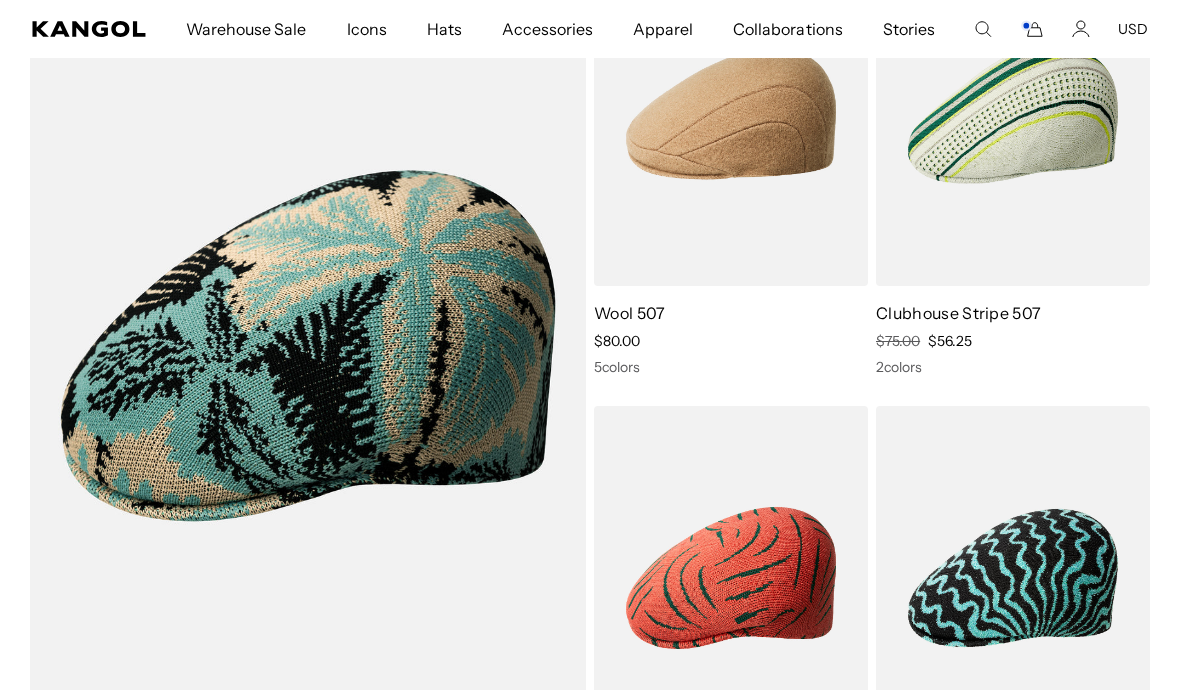 scroll, scrollTop: 0, scrollLeft: 0, axis: both 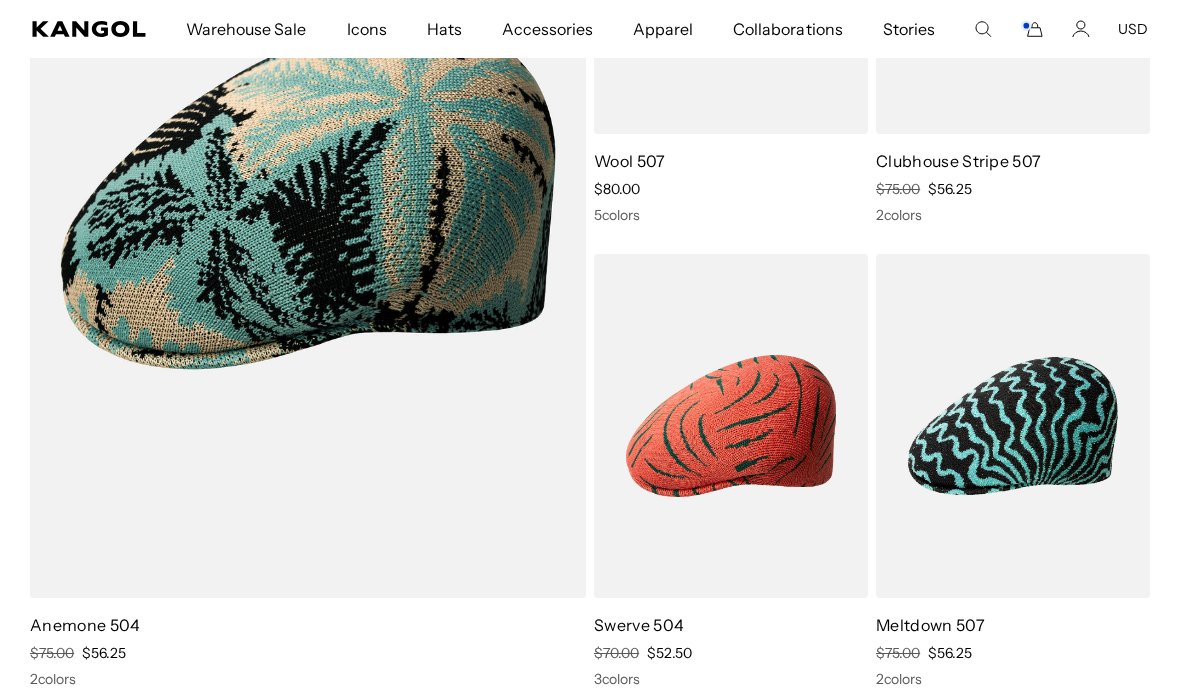 click at bounding box center [0, 0] 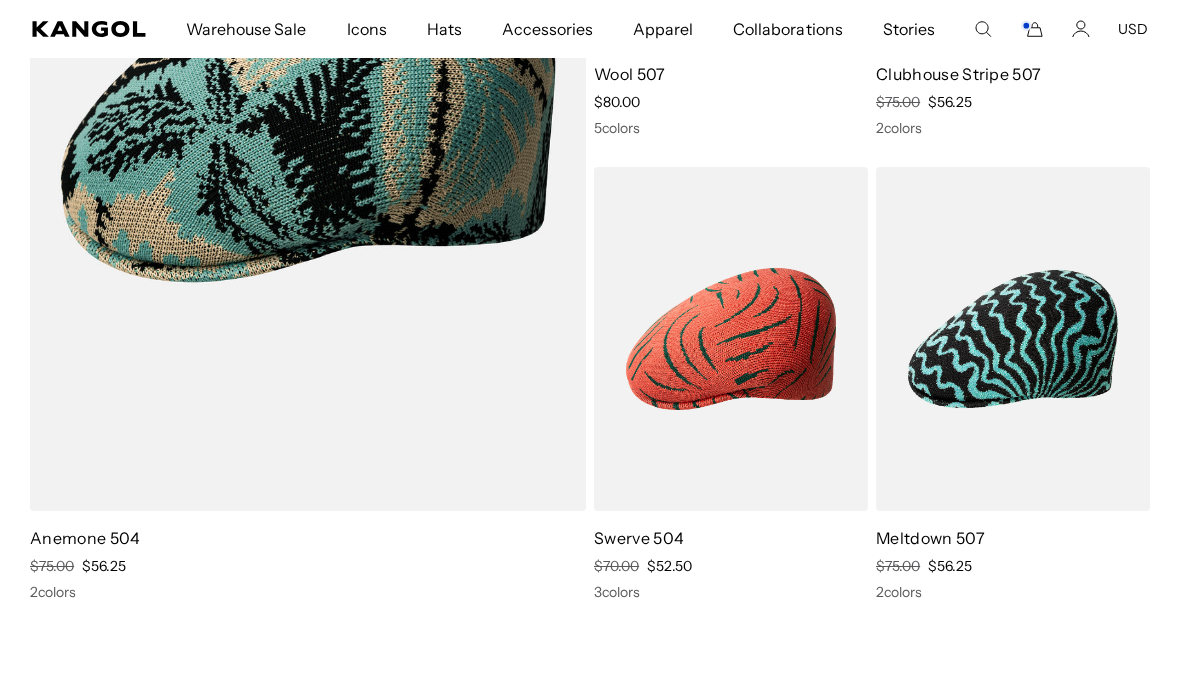 scroll, scrollTop: 94, scrollLeft: 0, axis: vertical 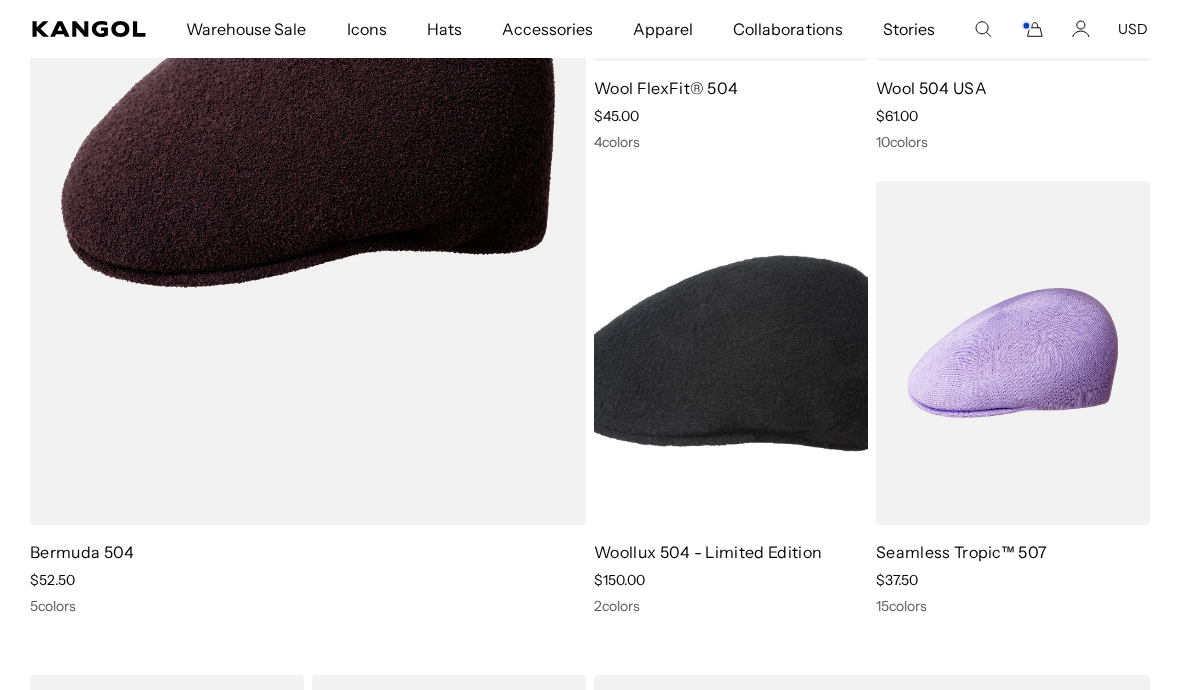 click at bounding box center (0, 0) 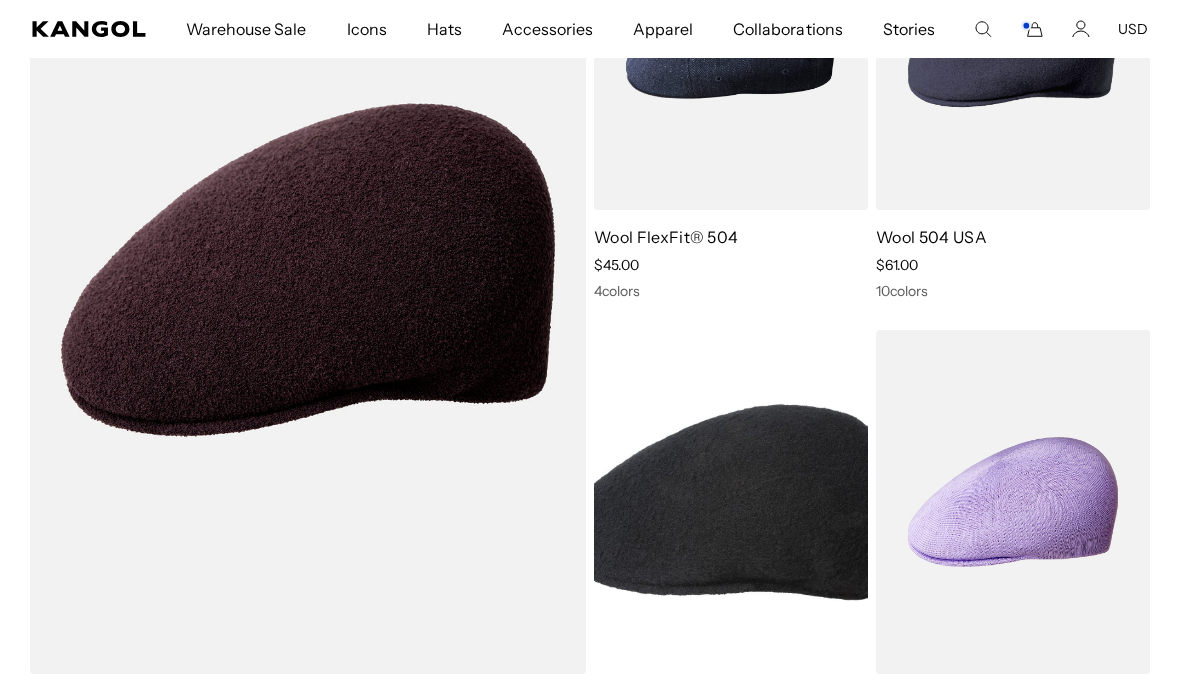 scroll, scrollTop: 1285, scrollLeft: 0, axis: vertical 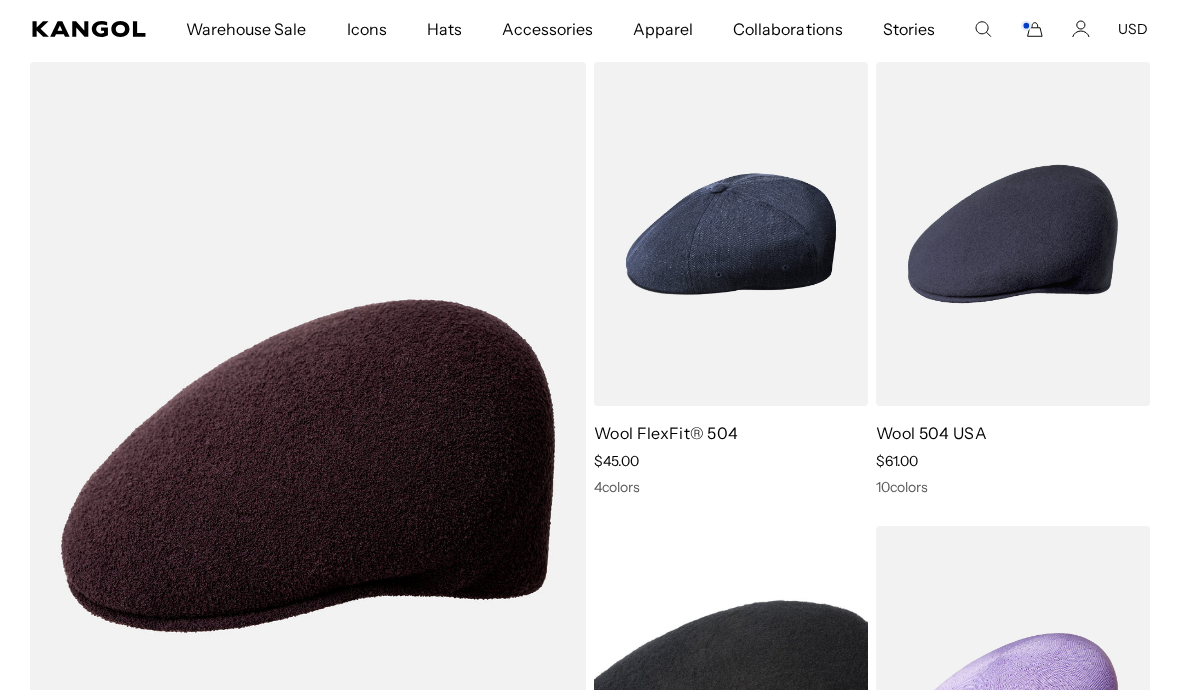 click at bounding box center (0, 0) 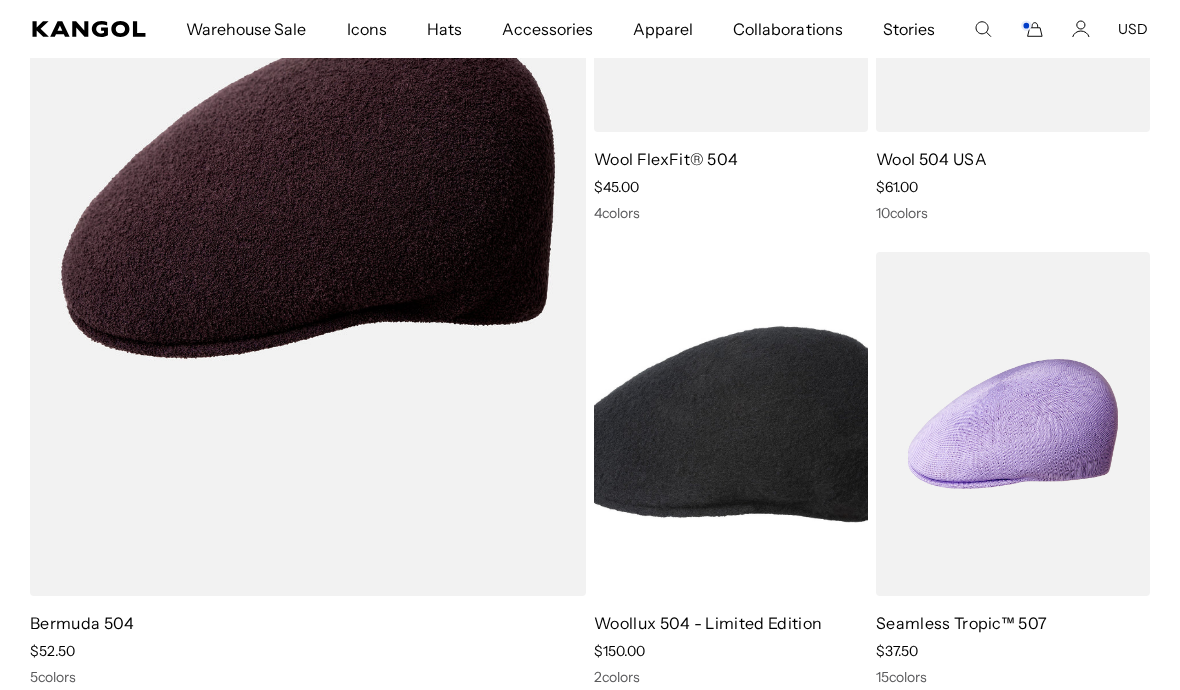 scroll, scrollTop: 1394, scrollLeft: 0, axis: vertical 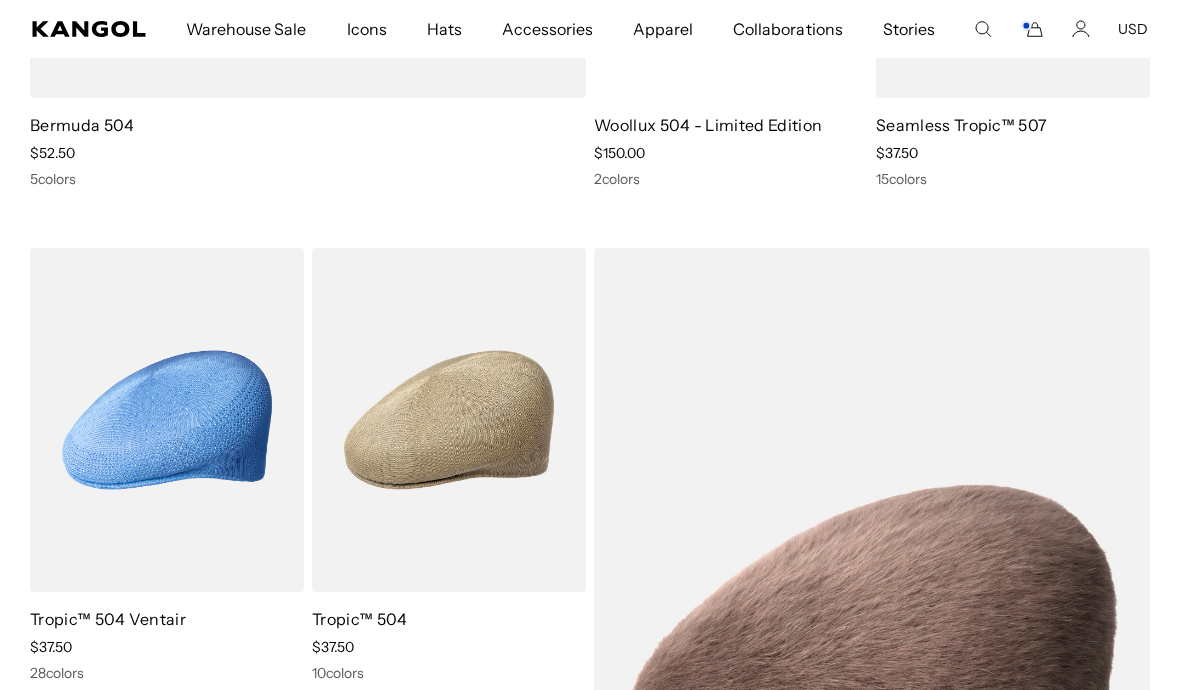 click at bounding box center [0, 0] 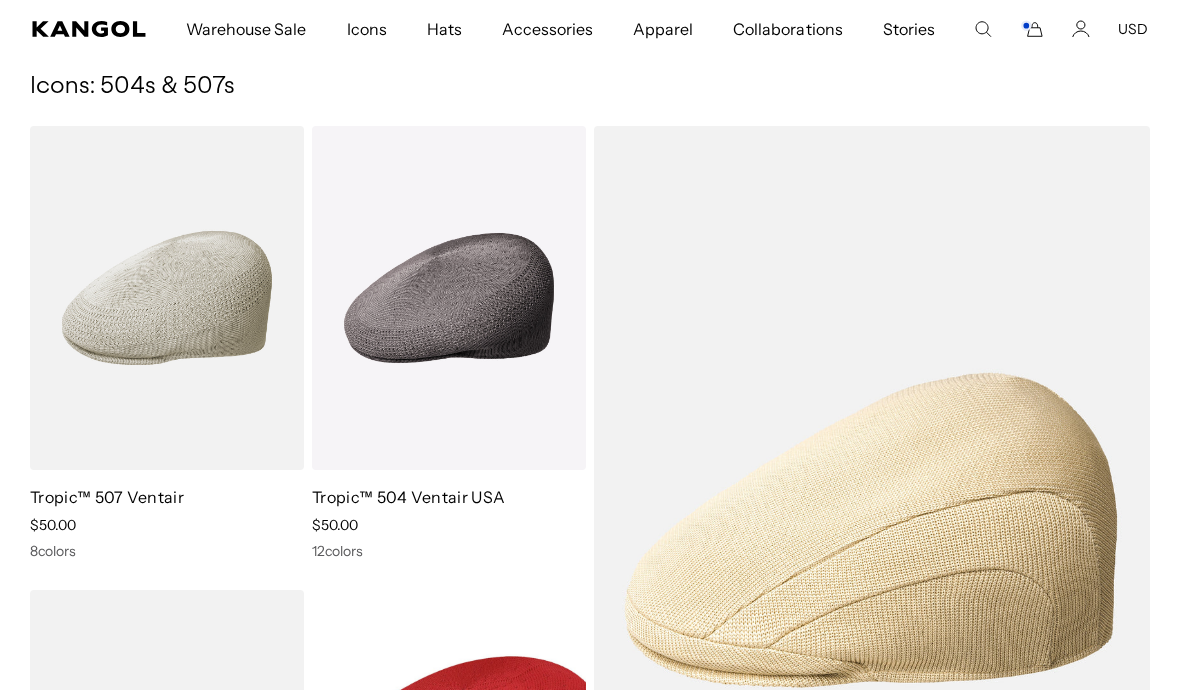 scroll, scrollTop: 0, scrollLeft: 412, axis: horizontal 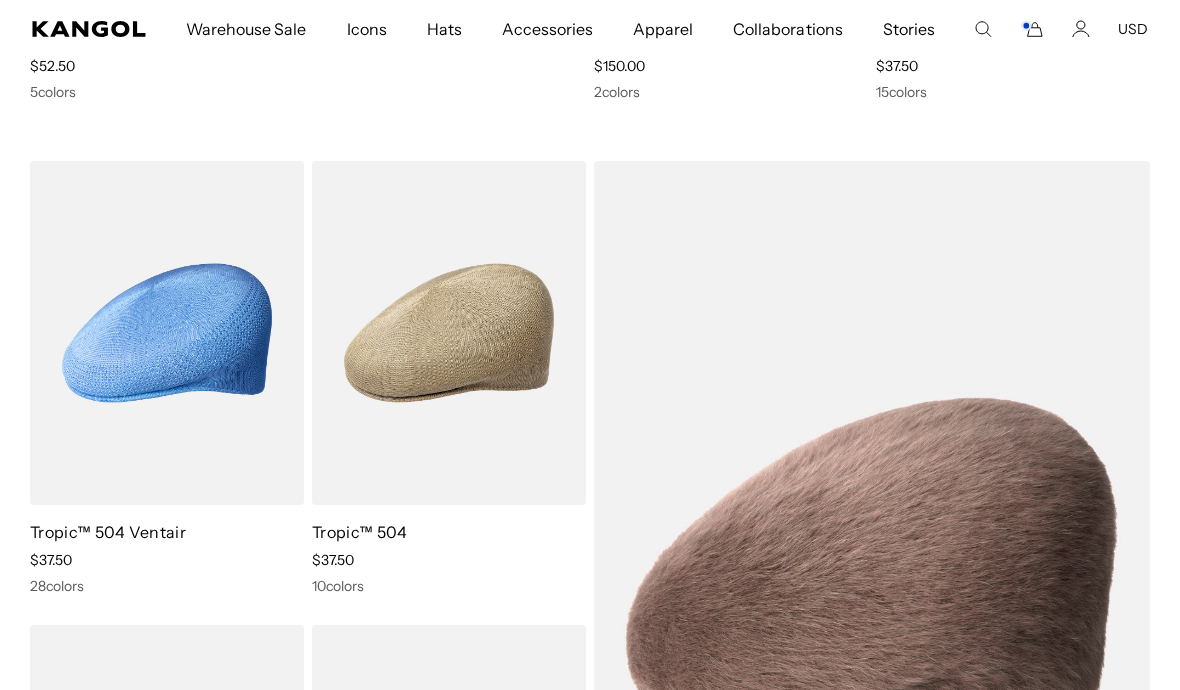 click at bounding box center (0, 0) 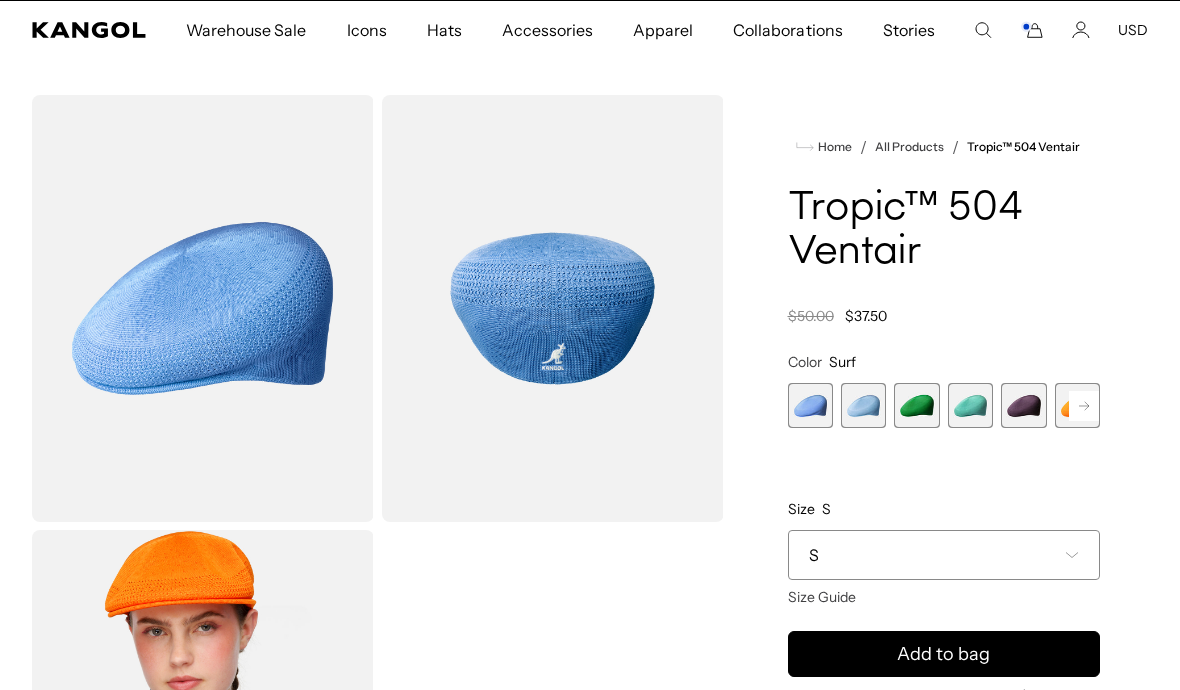scroll, scrollTop: 35, scrollLeft: 0, axis: vertical 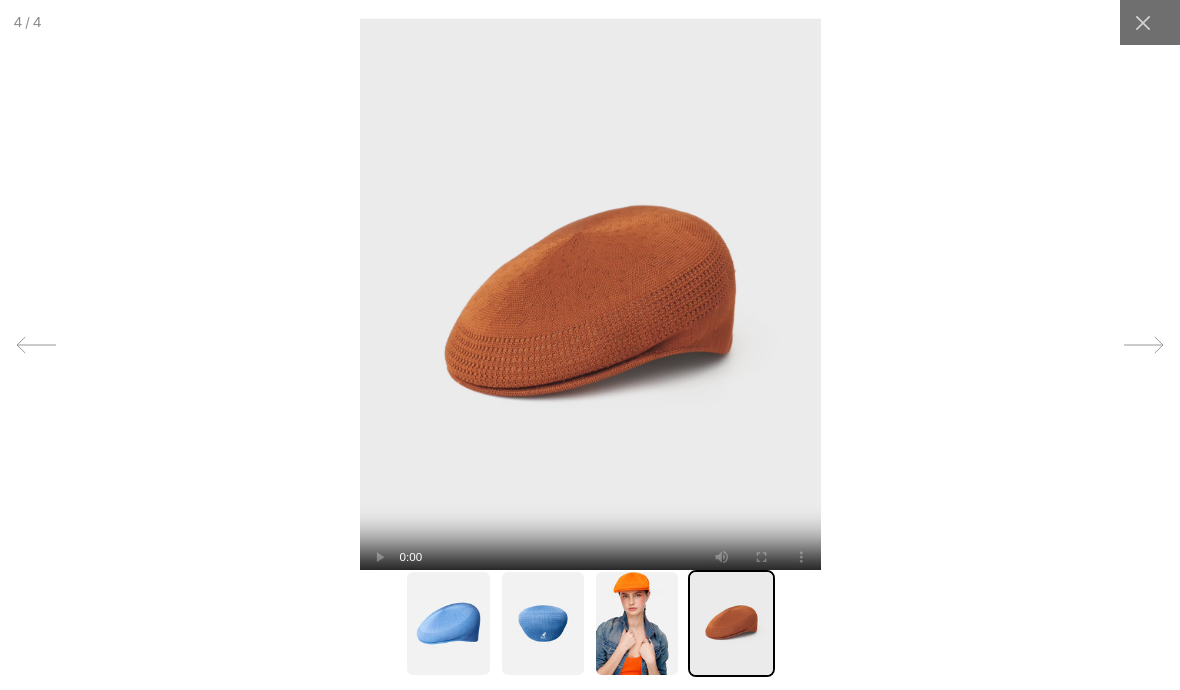 click at bounding box center (1142, 22) 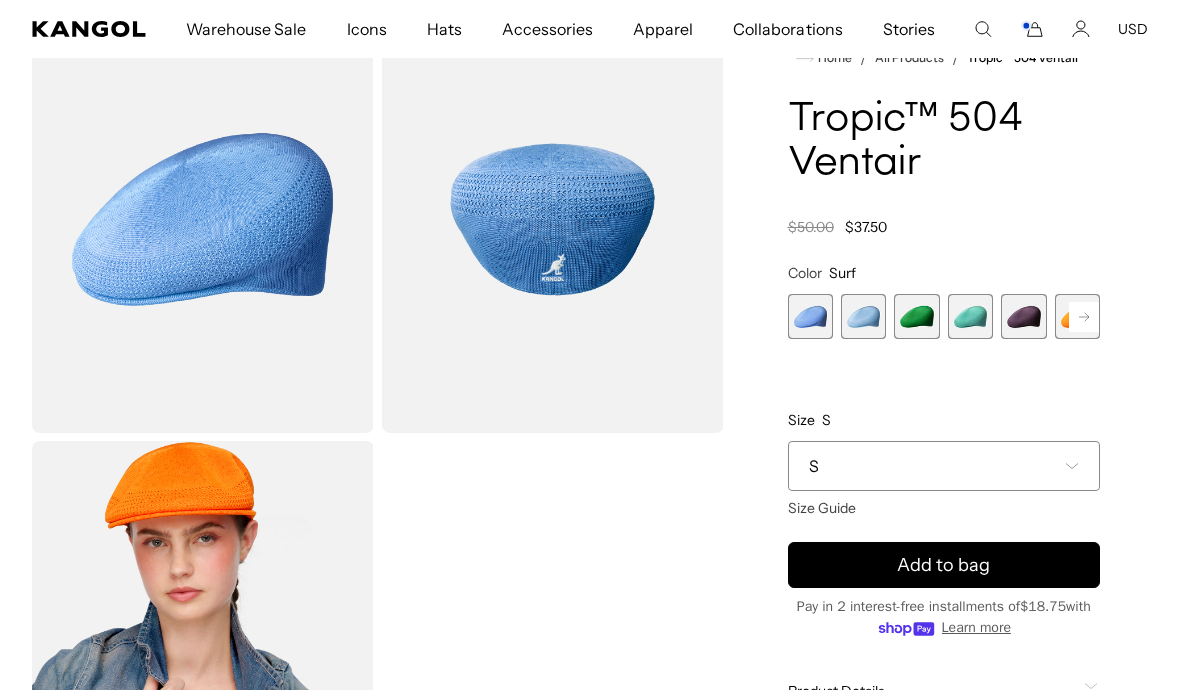 scroll, scrollTop: 134, scrollLeft: 0, axis: vertical 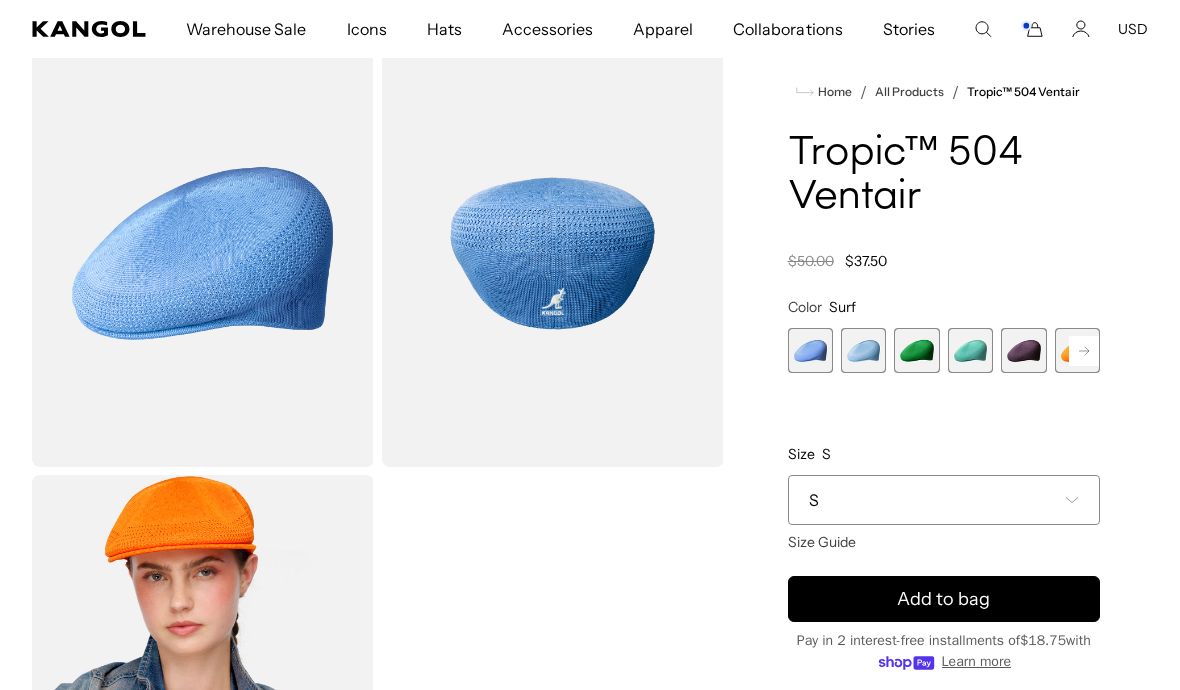 click 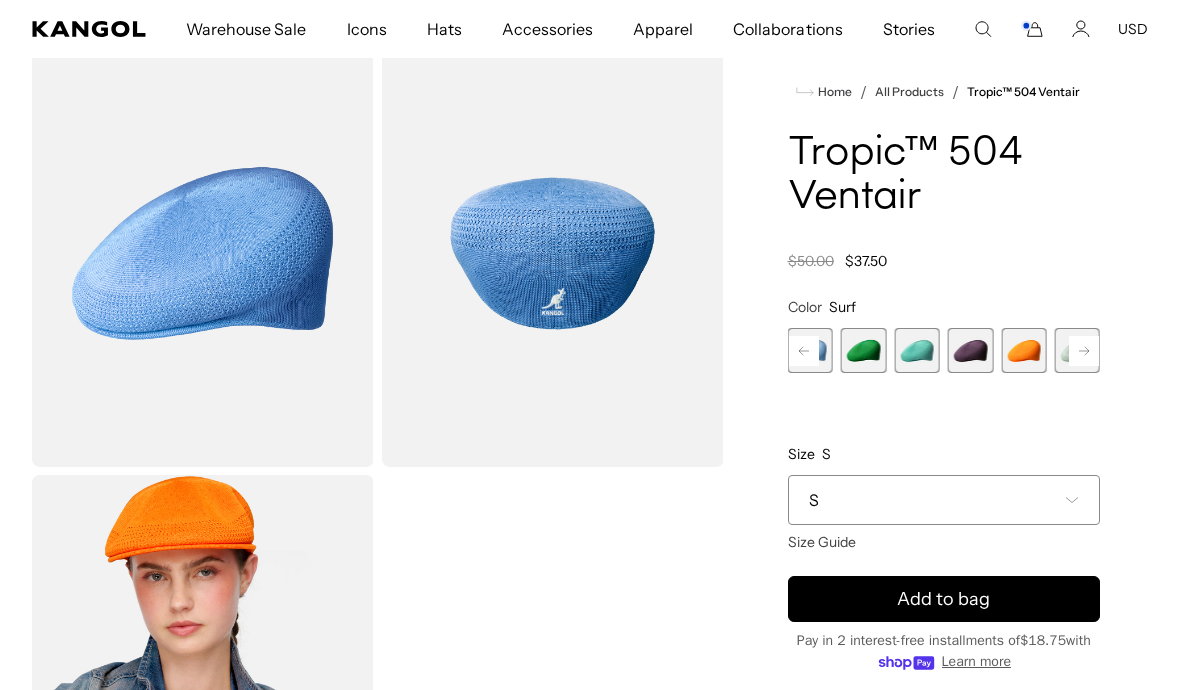 click at bounding box center [1023, 350] 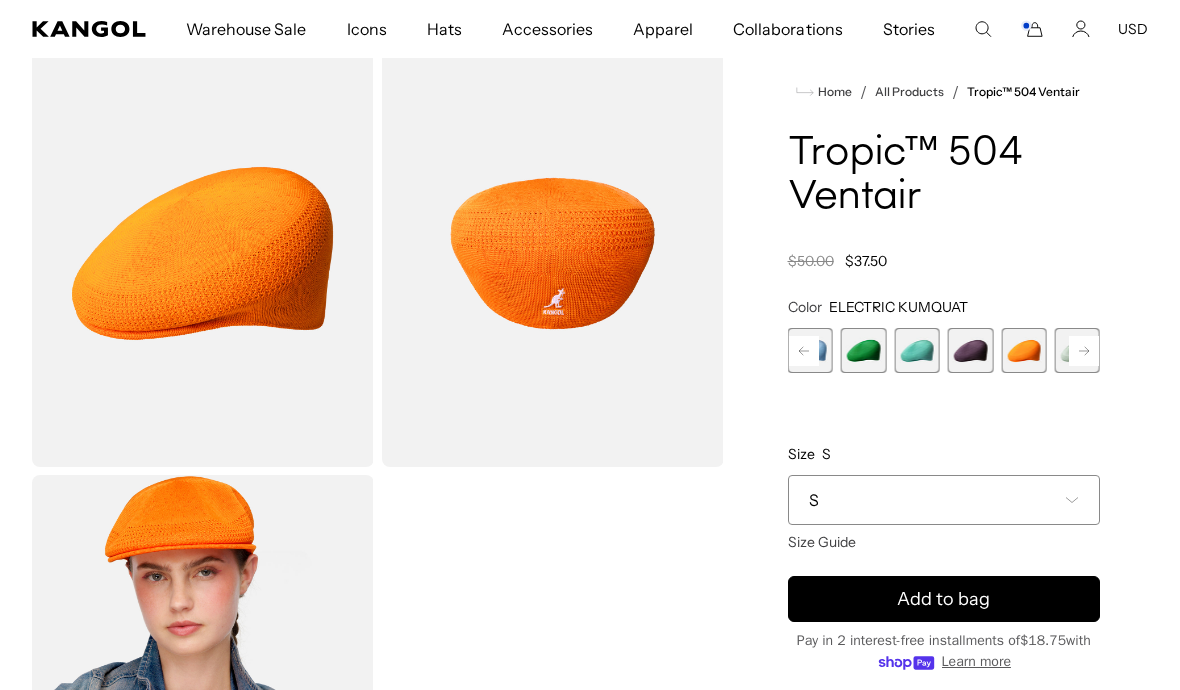 click on "S" at bounding box center (944, 500) 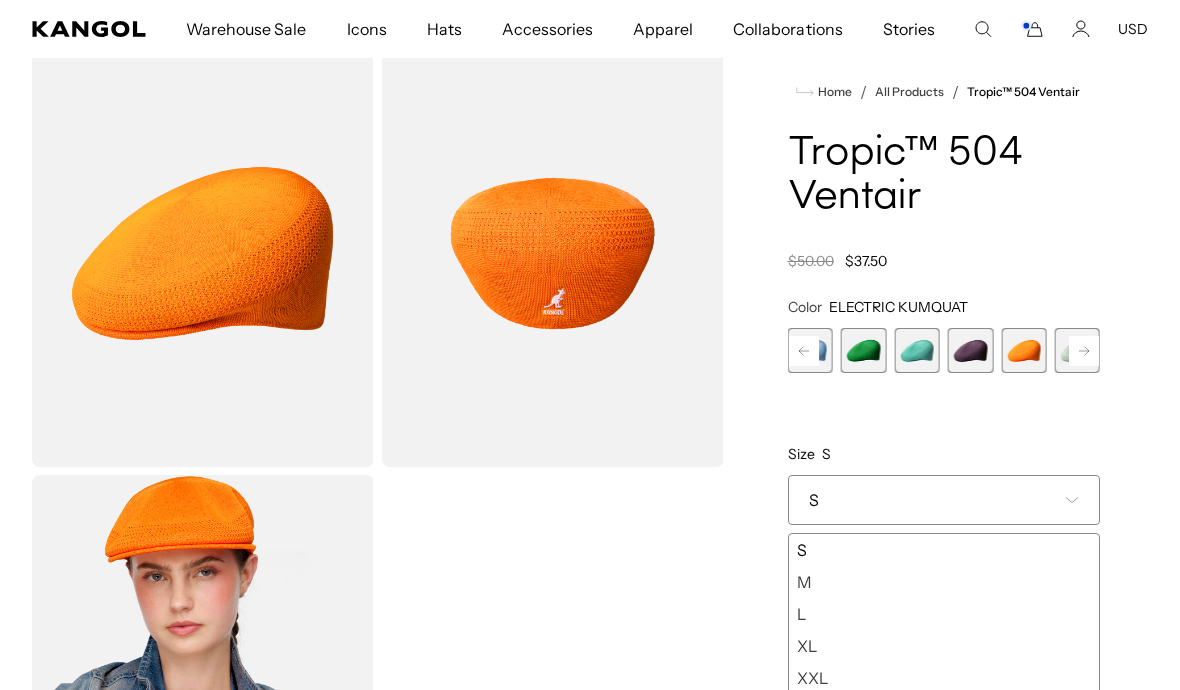 click on "M" at bounding box center (944, 582) 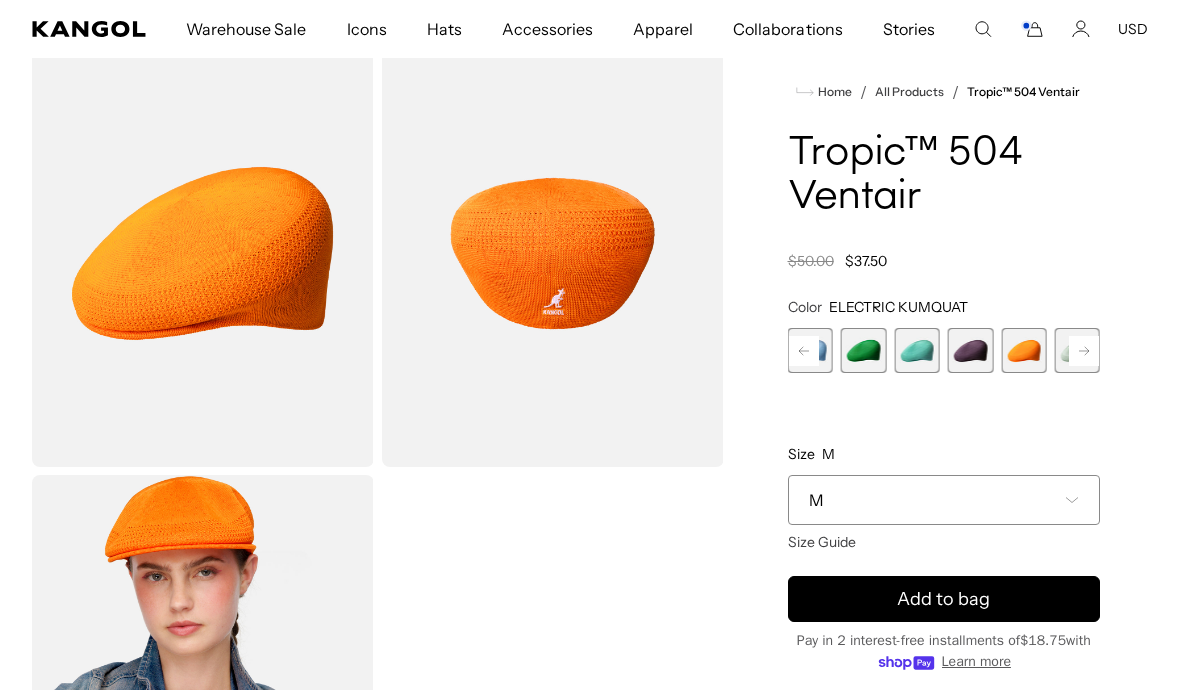 scroll, scrollTop: 0, scrollLeft: 412, axis: horizontal 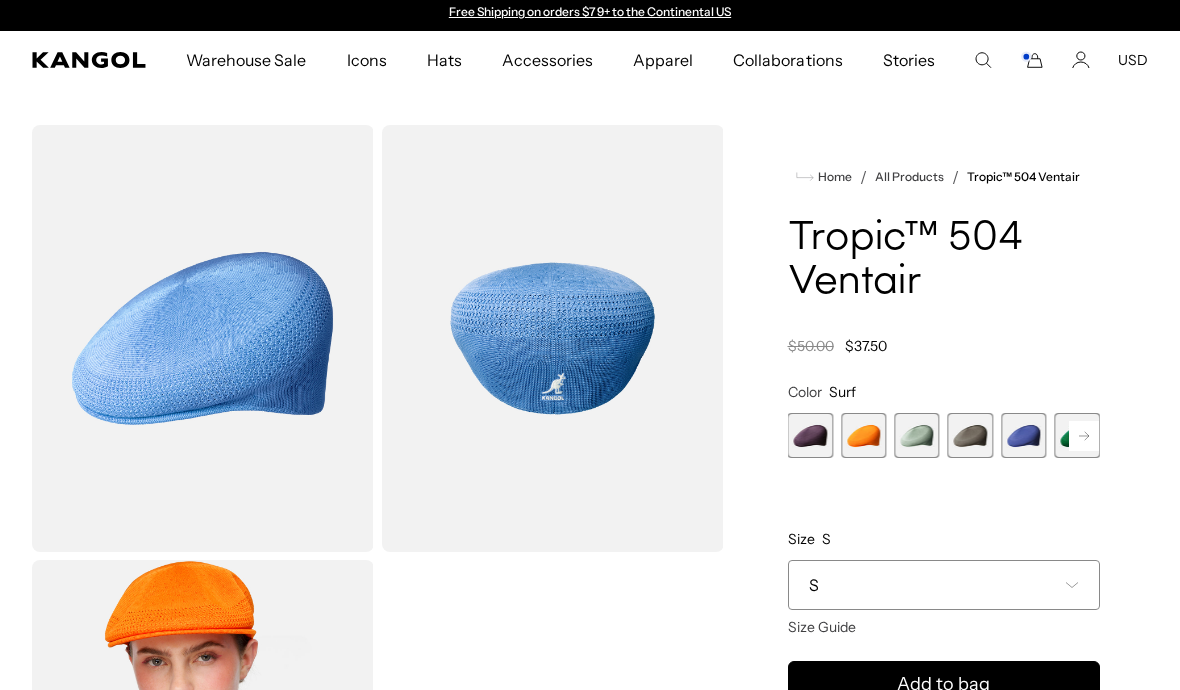 click on "Home
/
All Products
/
Tropic™ 504 Ventair
Tropic™ 504 Ventair
Regular price
$37.50
Regular price
$50.00
Sale price
$37.50
Color
Surf
Previous
Next
Surf
Variant sold out or unavailable
Glacier
Variant sold out or unavailable" at bounding box center (944, 559) 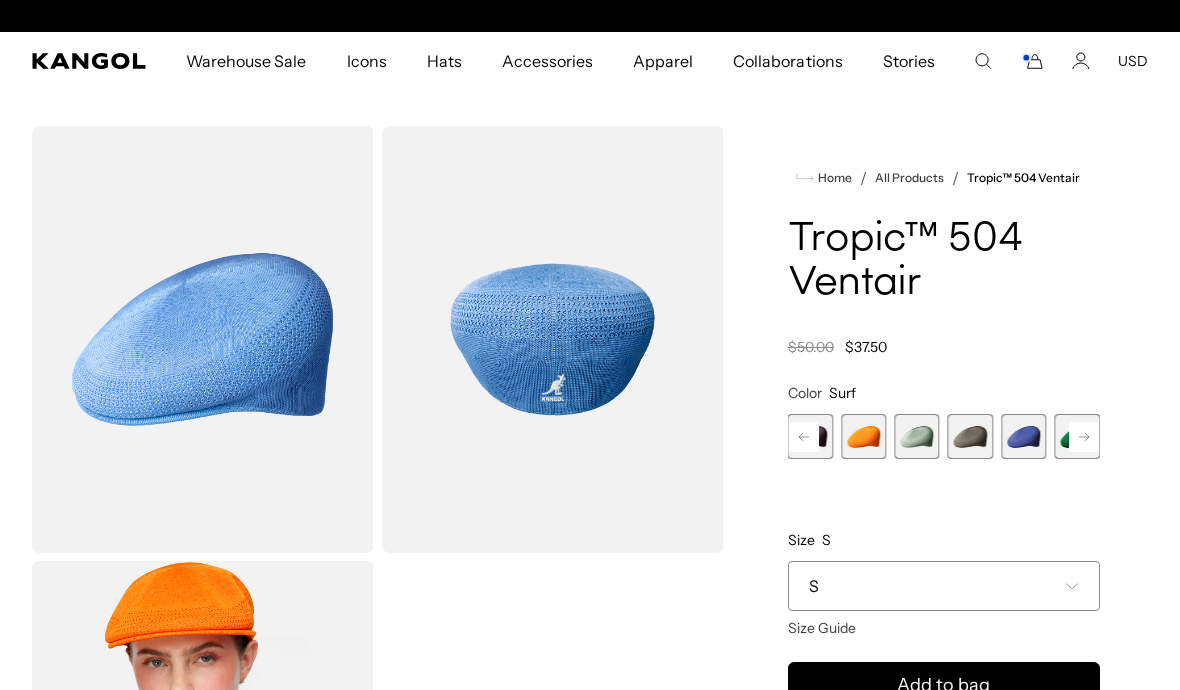 scroll, scrollTop: 5, scrollLeft: 0, axis: vertical 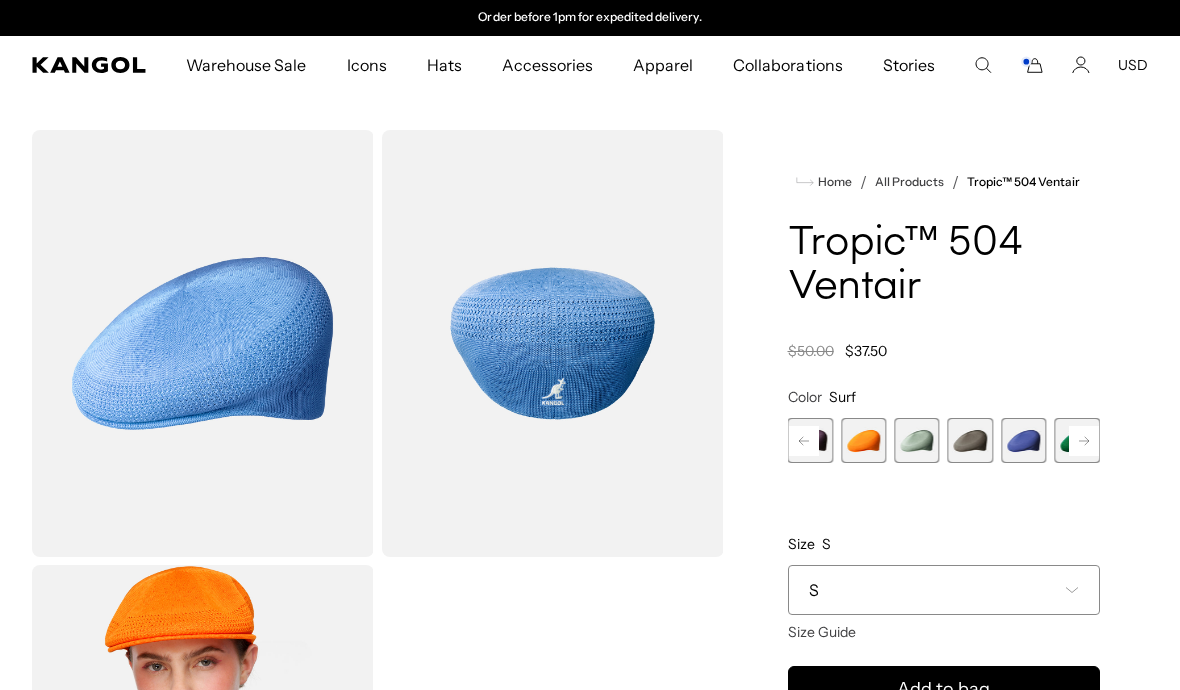 click 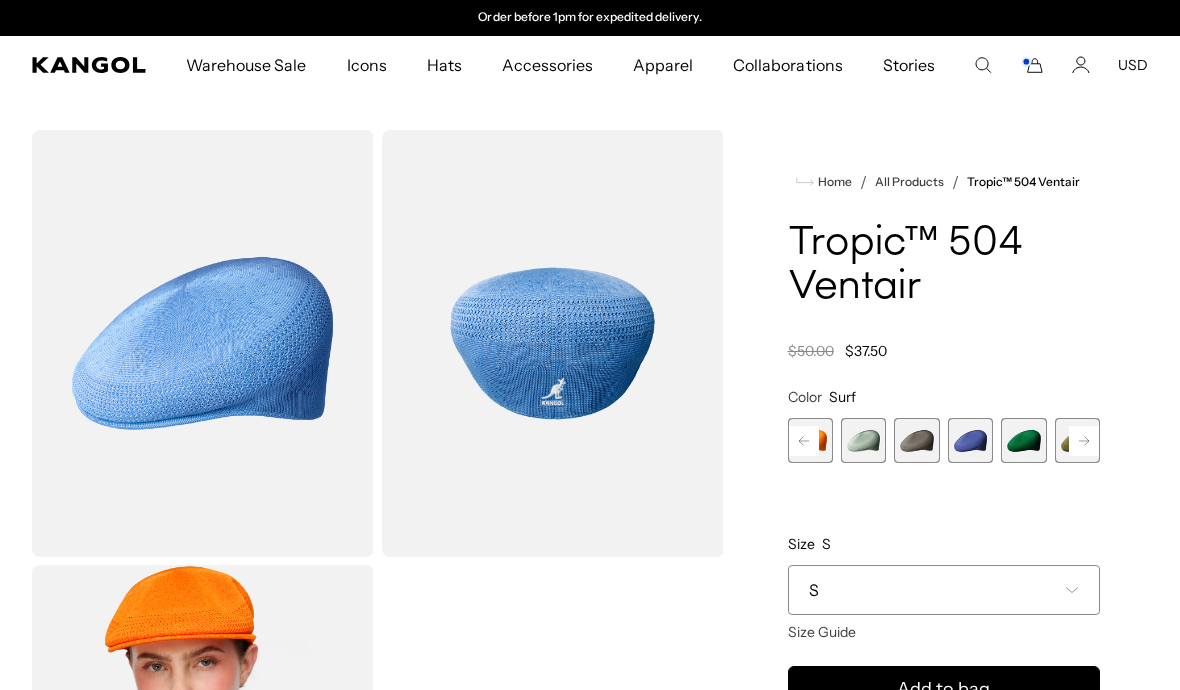 click 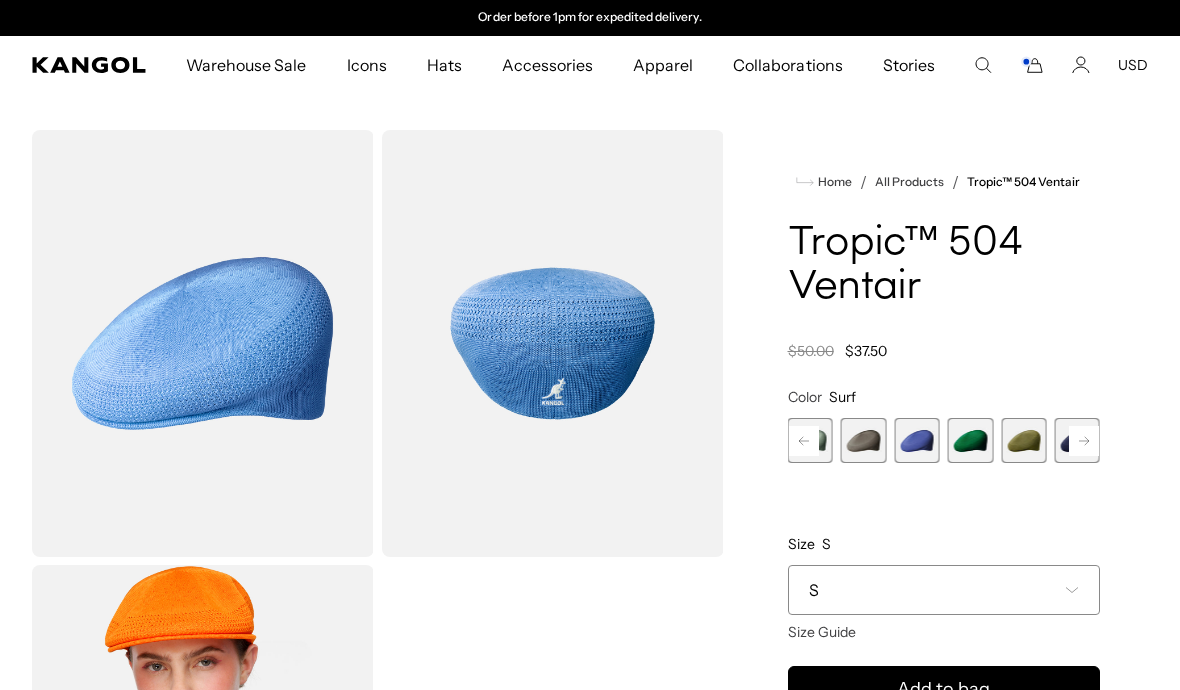 click 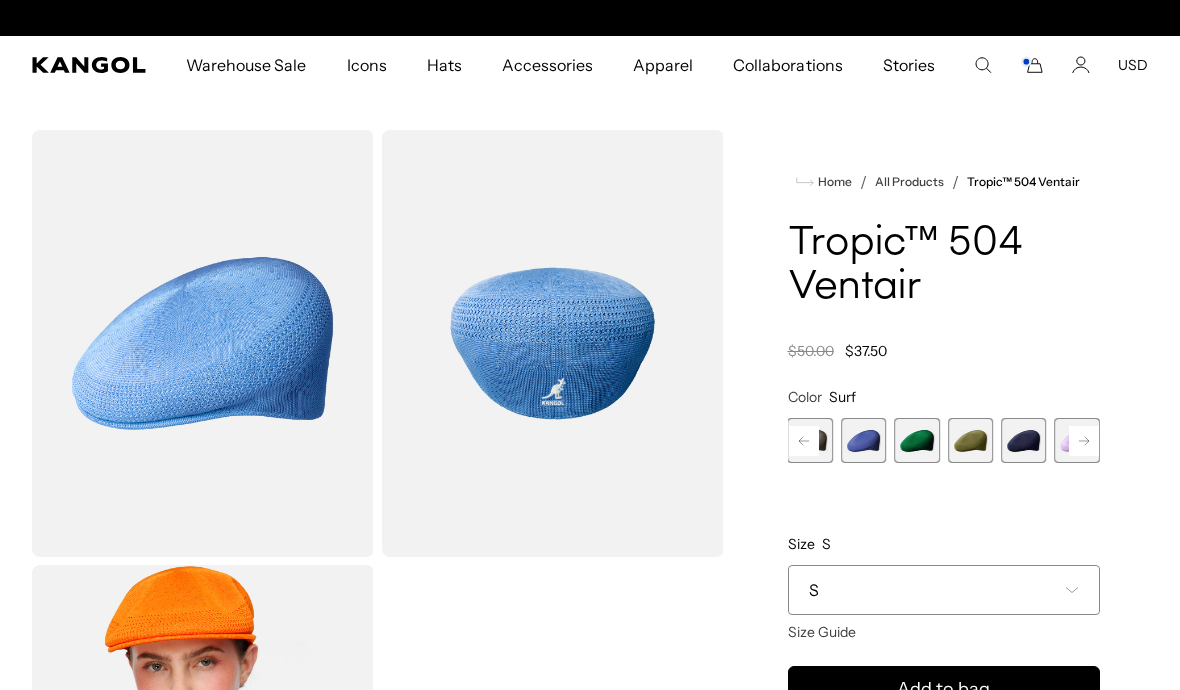 click 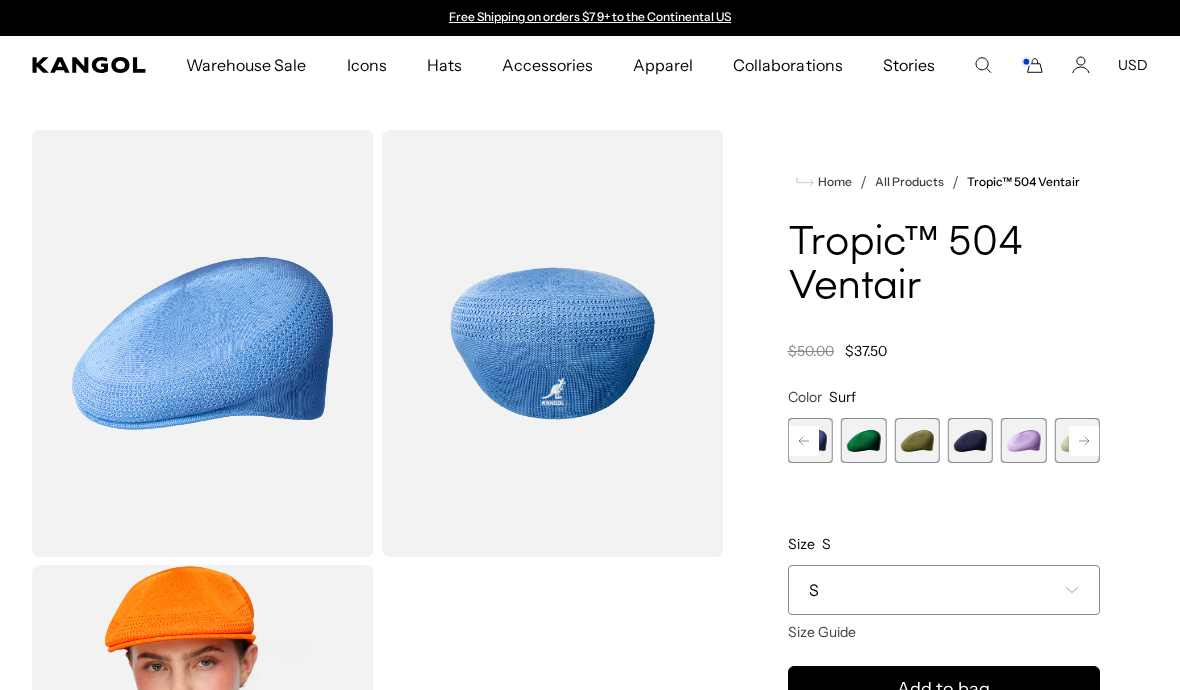 click 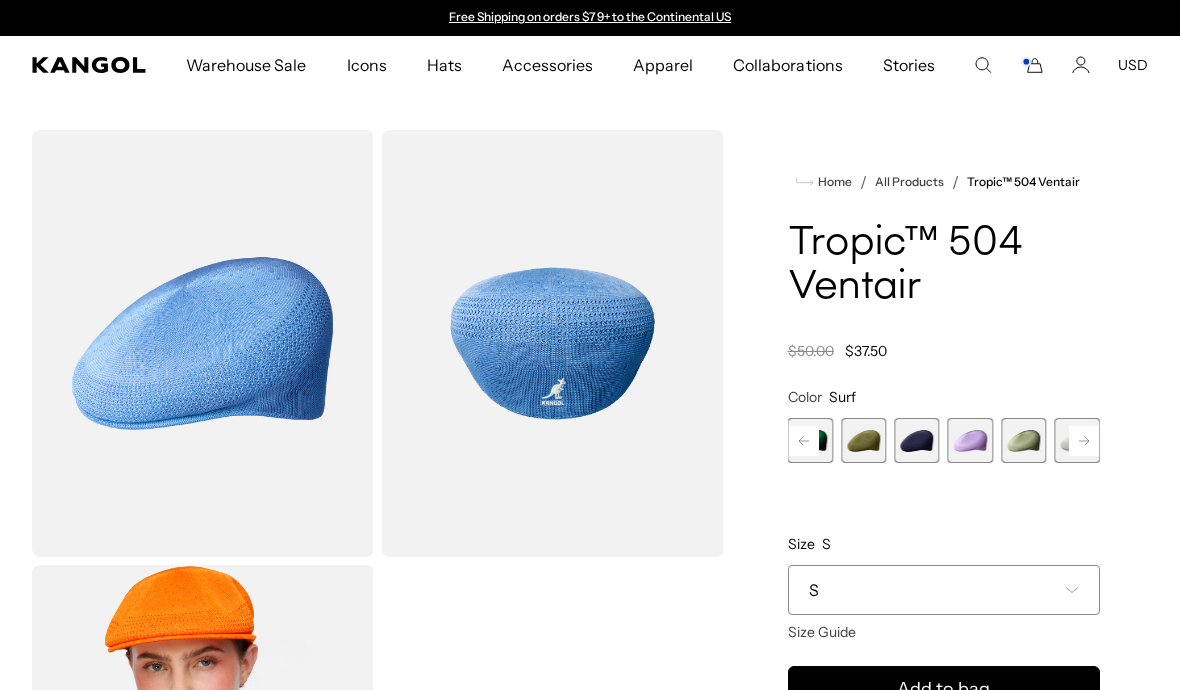 click 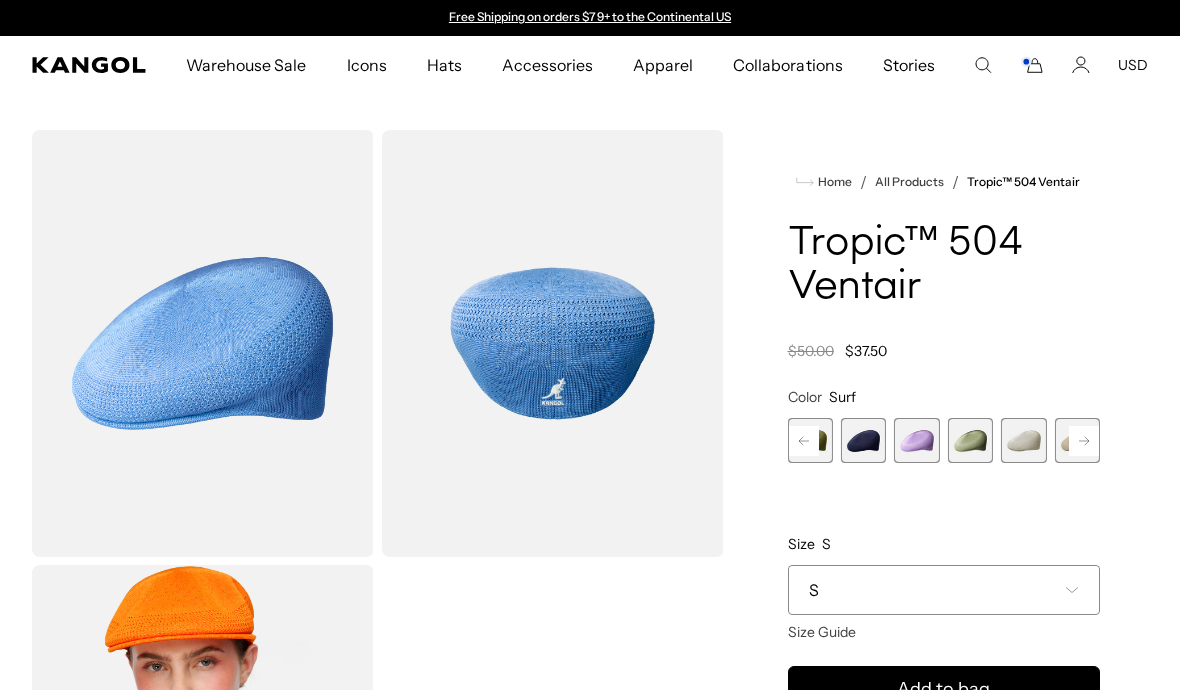 click 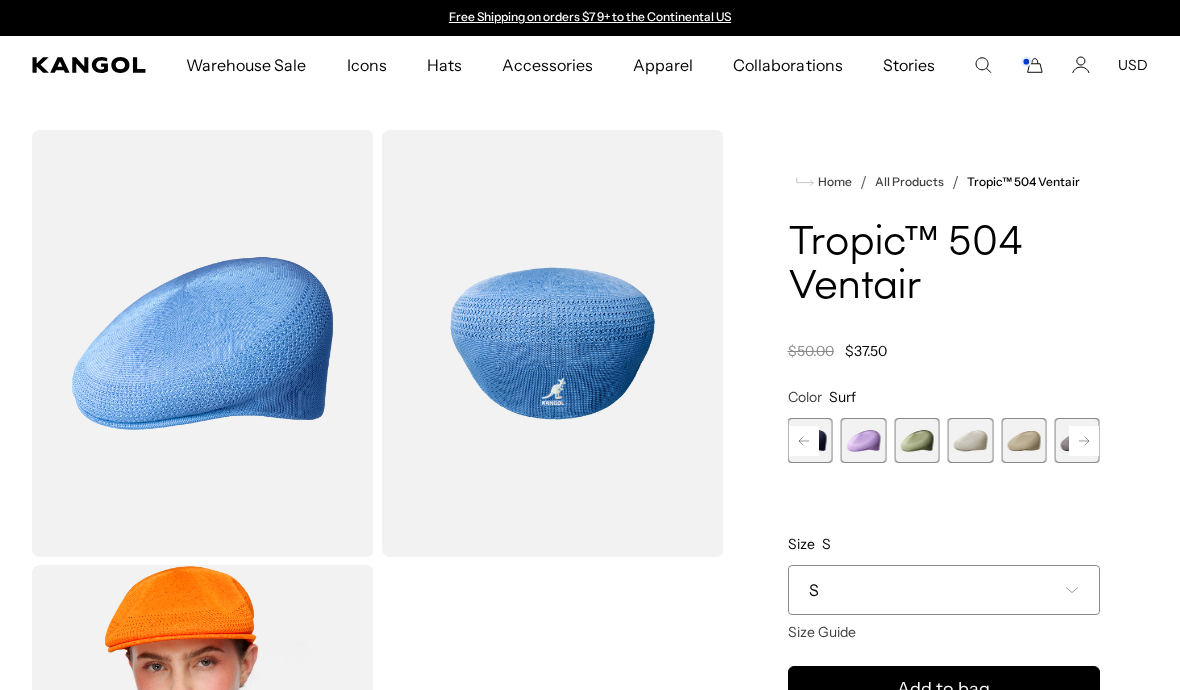 click 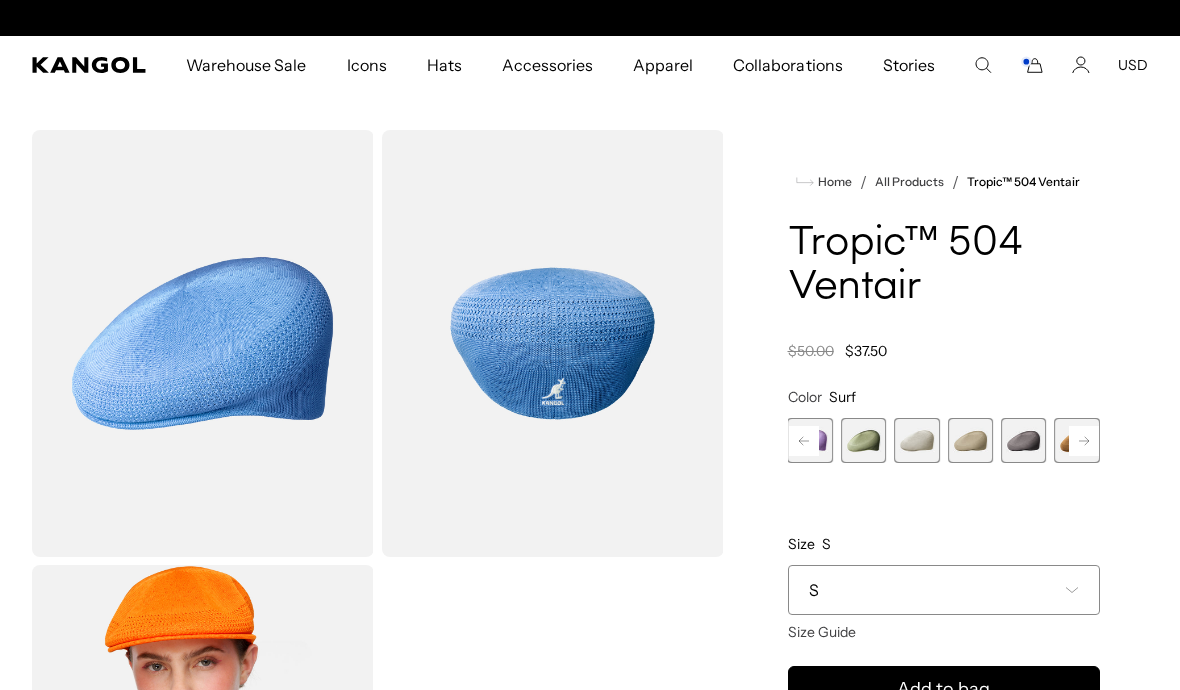 scroll, scrollTop: 0, scrollLeft: 412, axis: horizontal 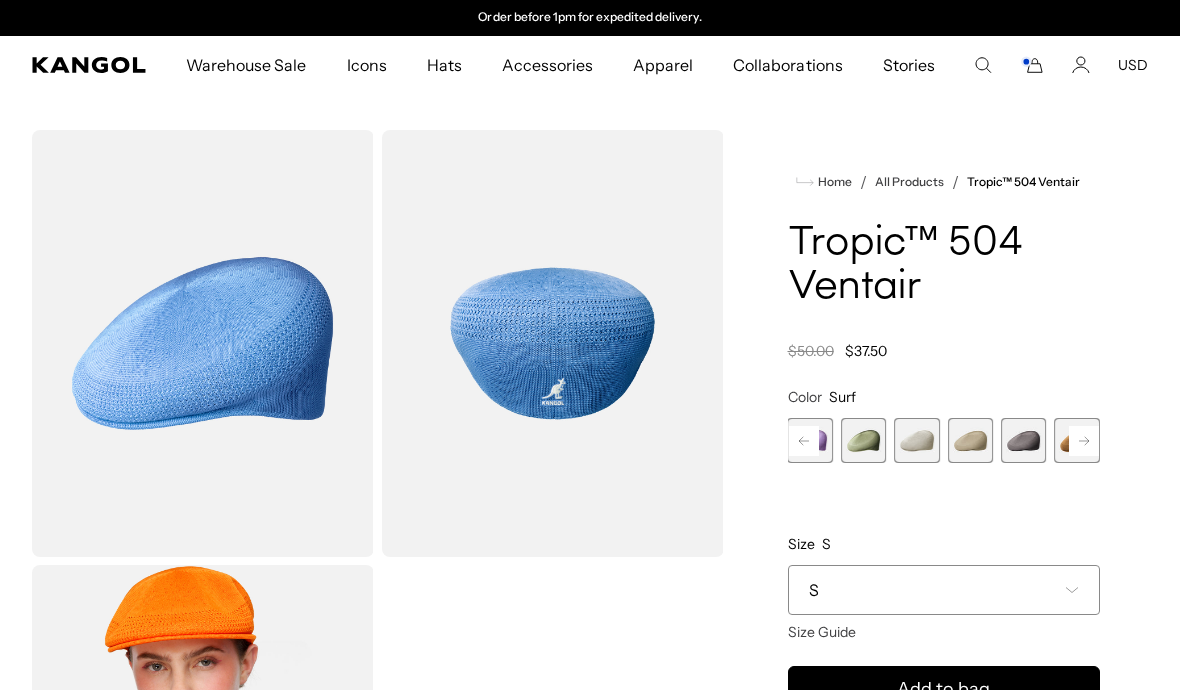 click 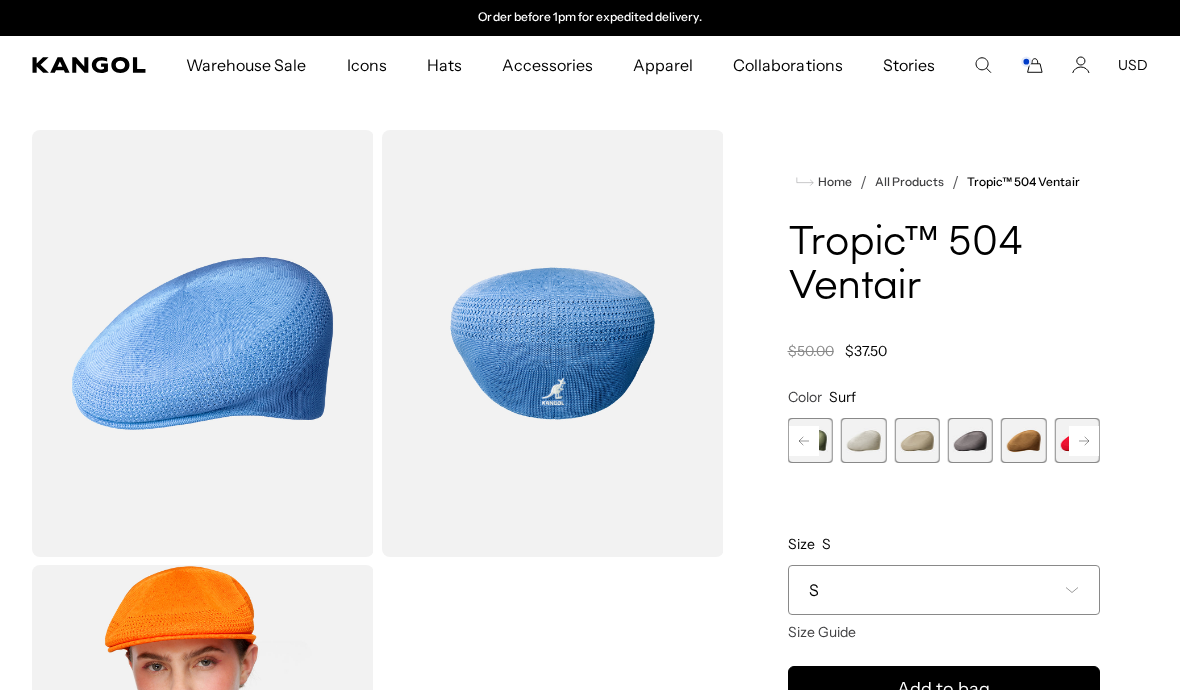 click 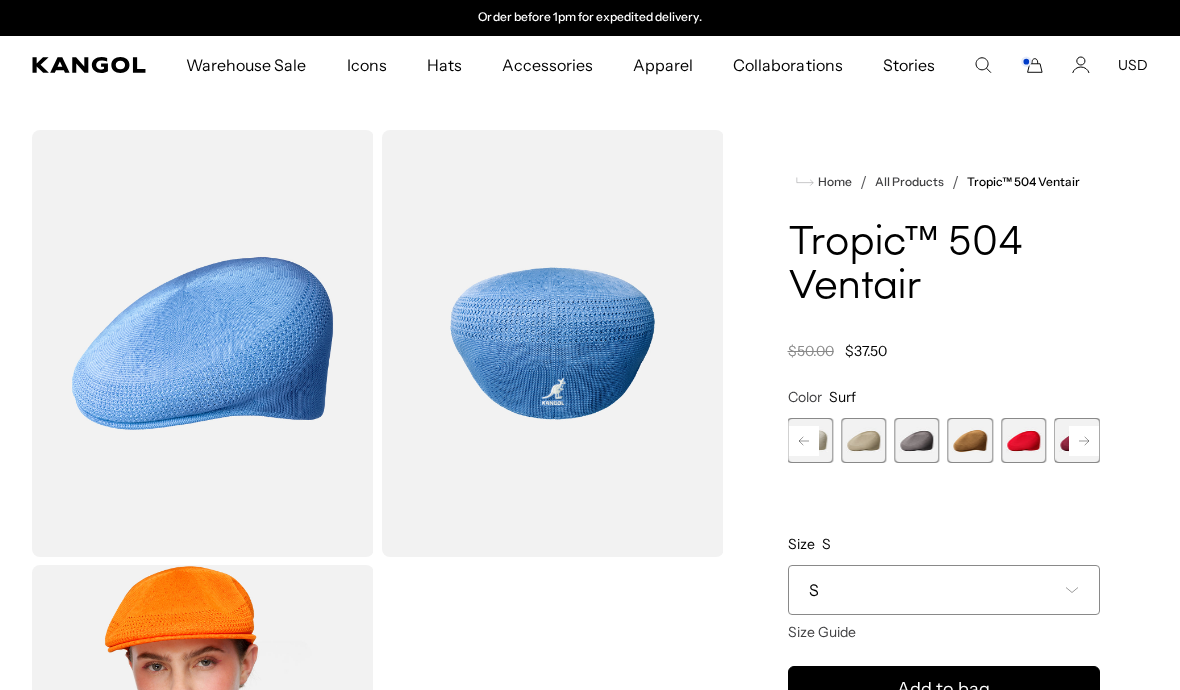 click 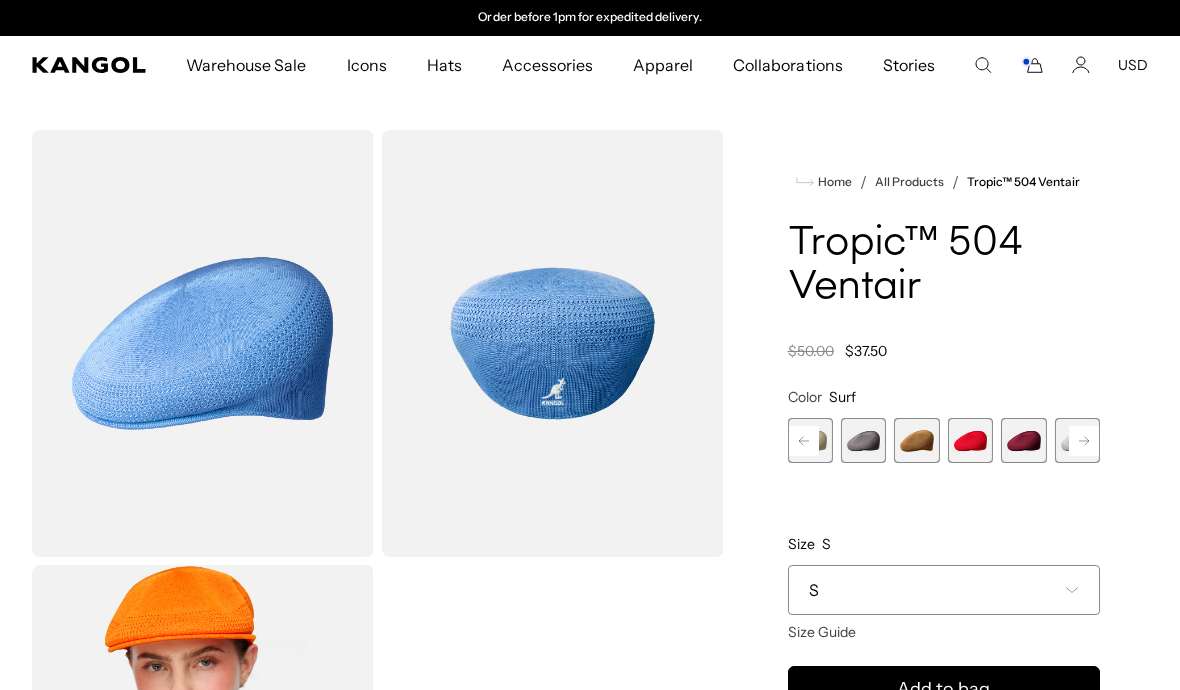 click 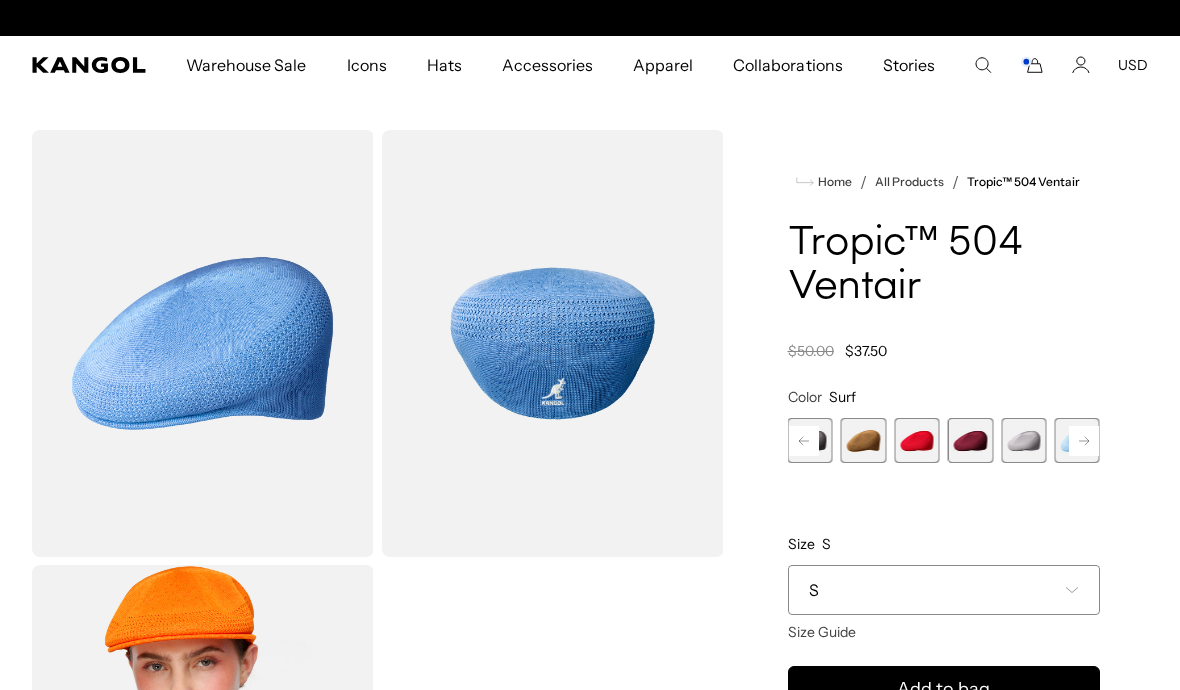 scroll, scrollTop: 0, scrollLeft: 0, axis: both 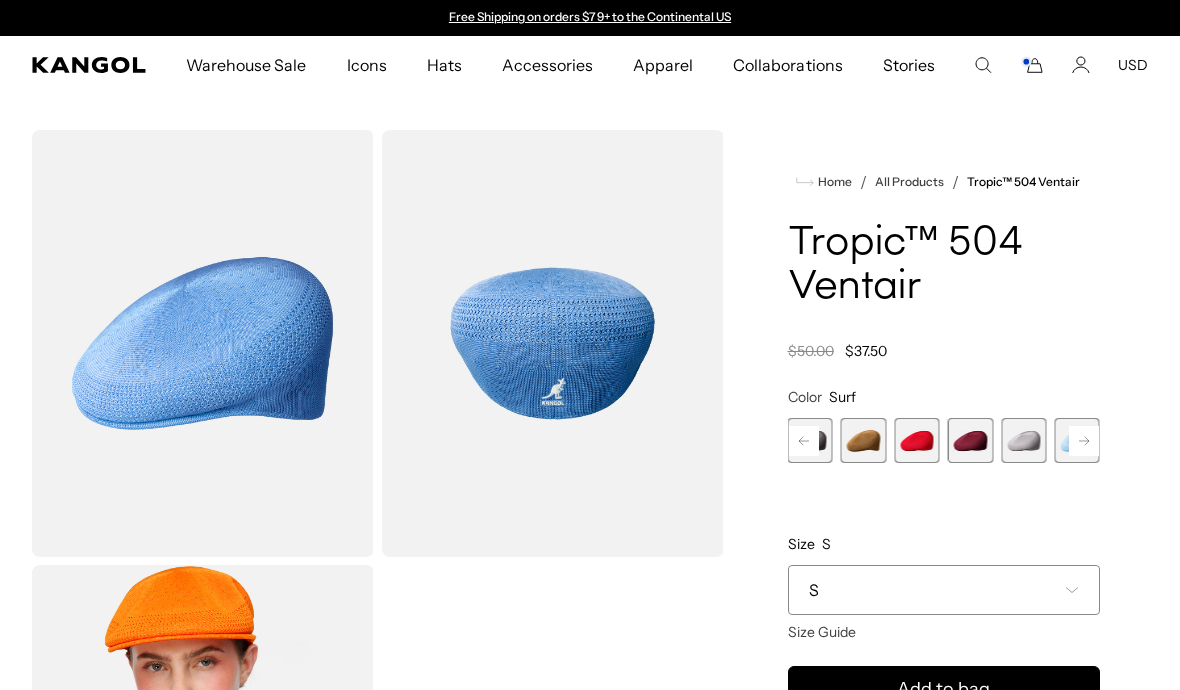 click 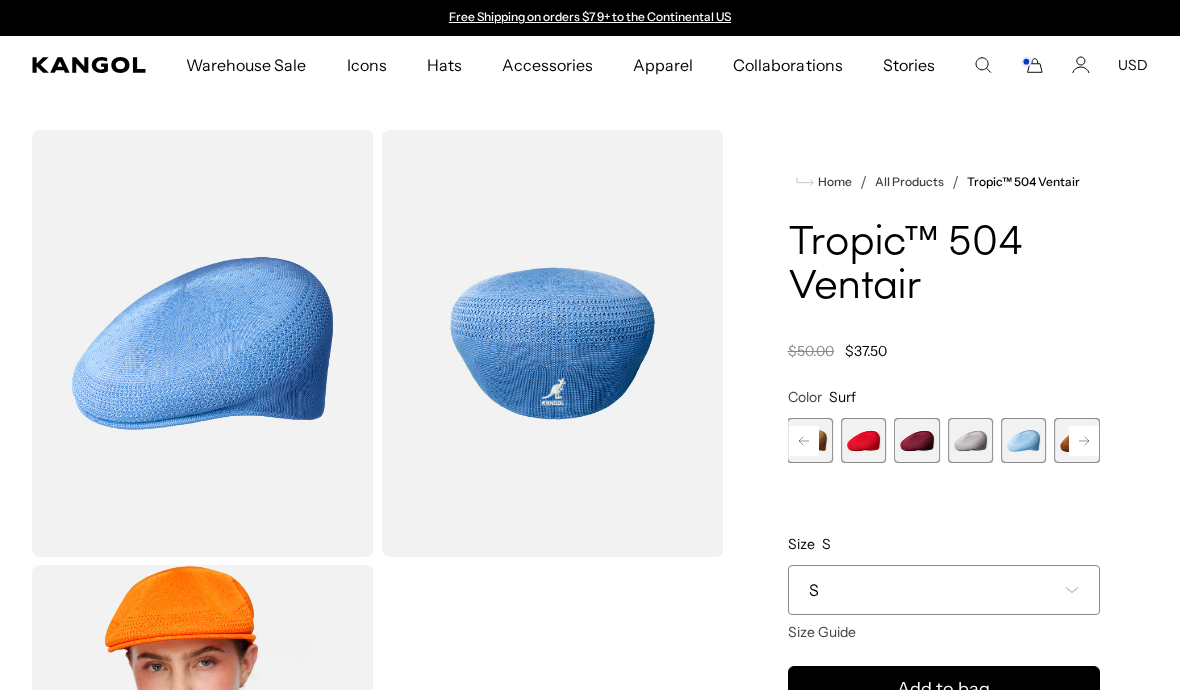 click 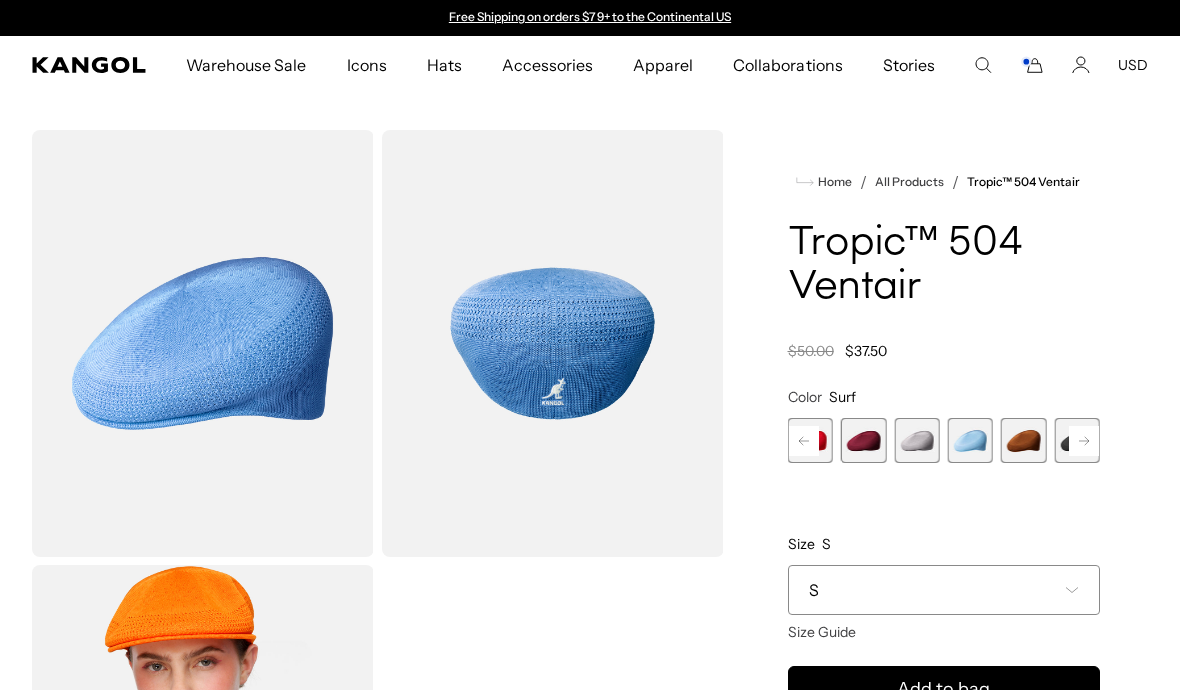 click 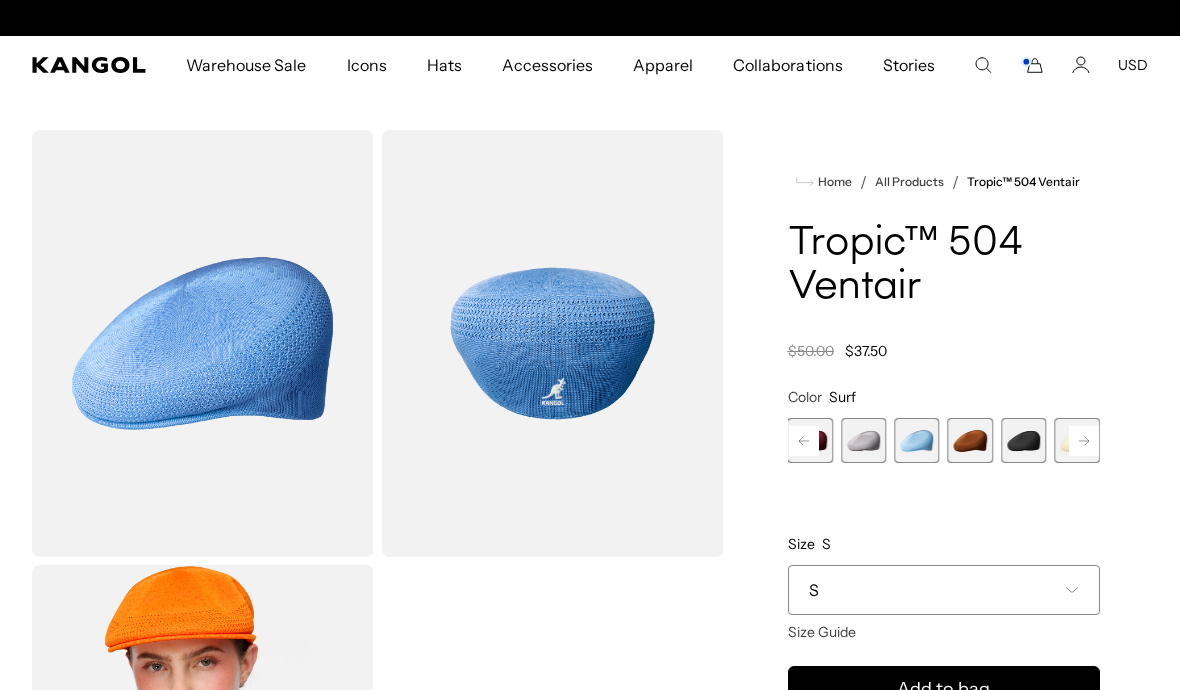 scroll, scrollTop: 0, scrollLeft: 412, axis: horizontal 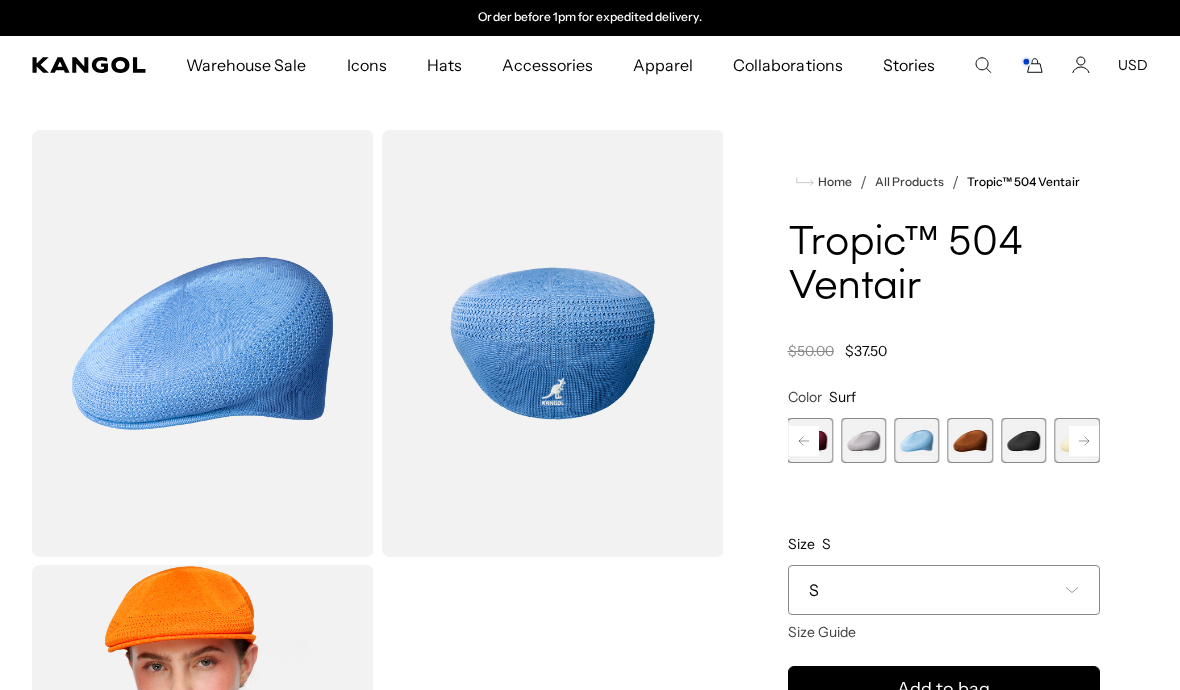 click 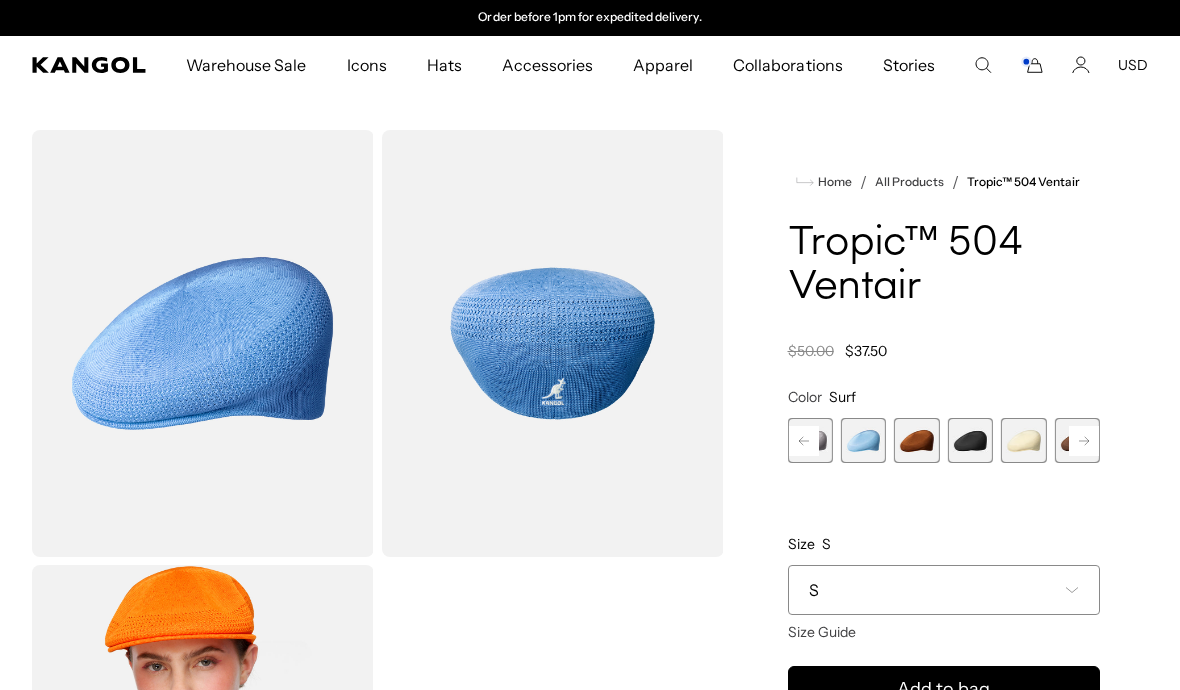 click 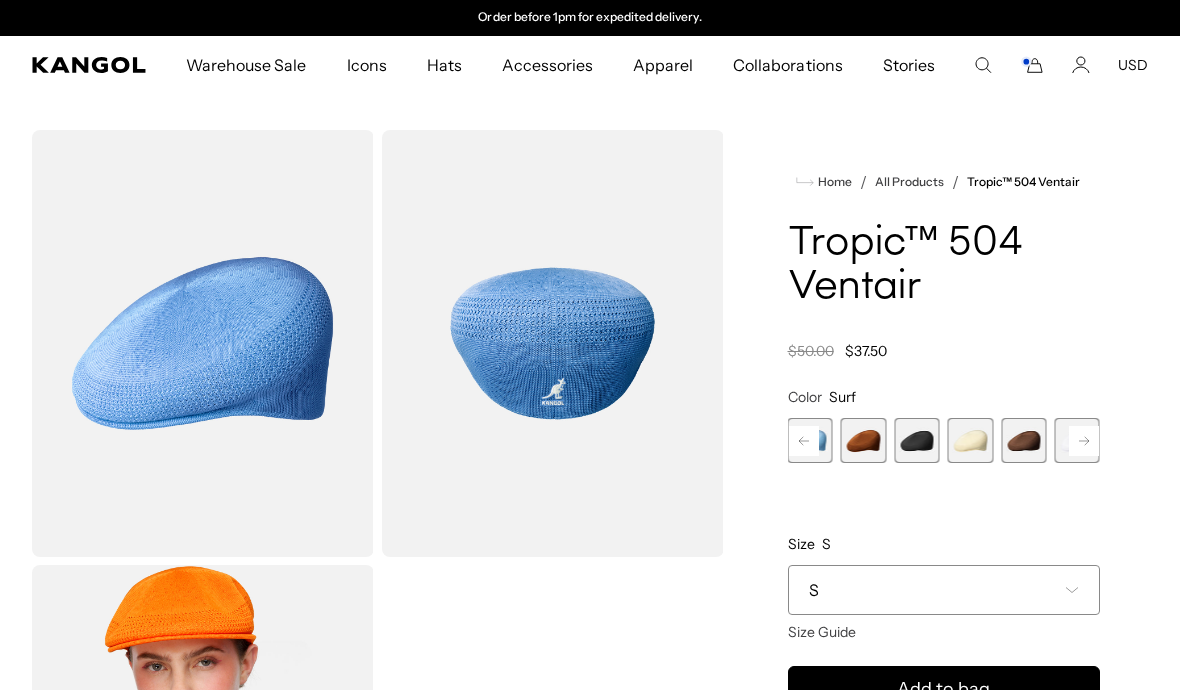 click 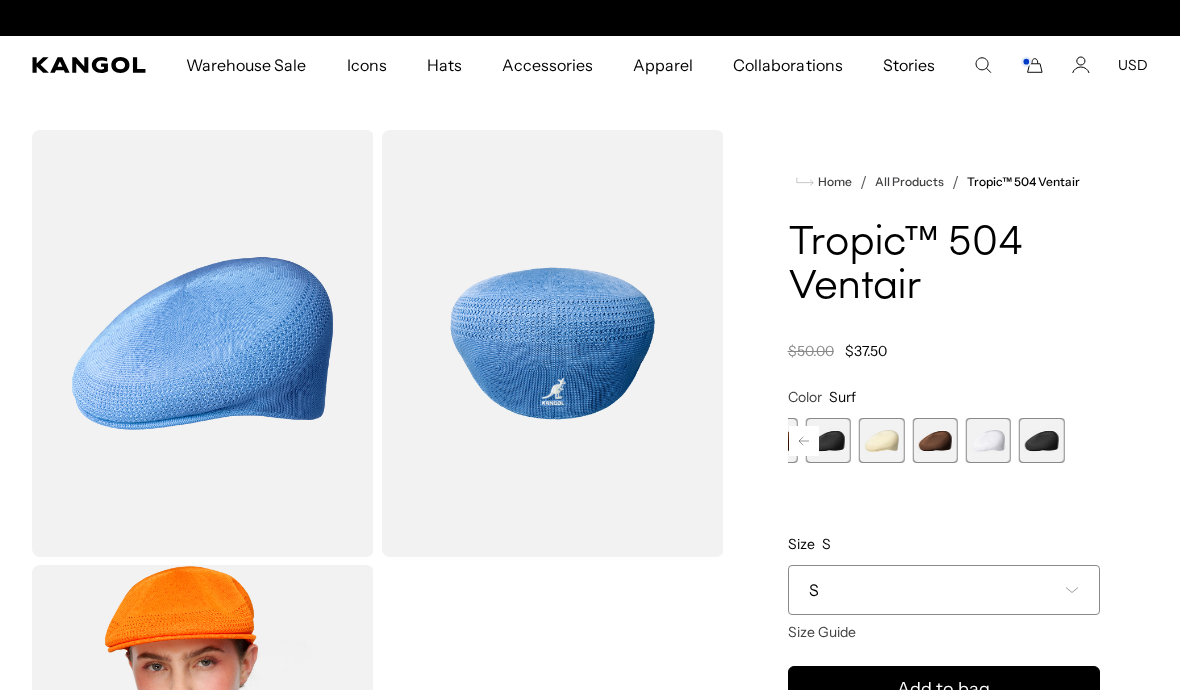 scroll, scrollTop: 0, scrollLeft: 0, axis: both 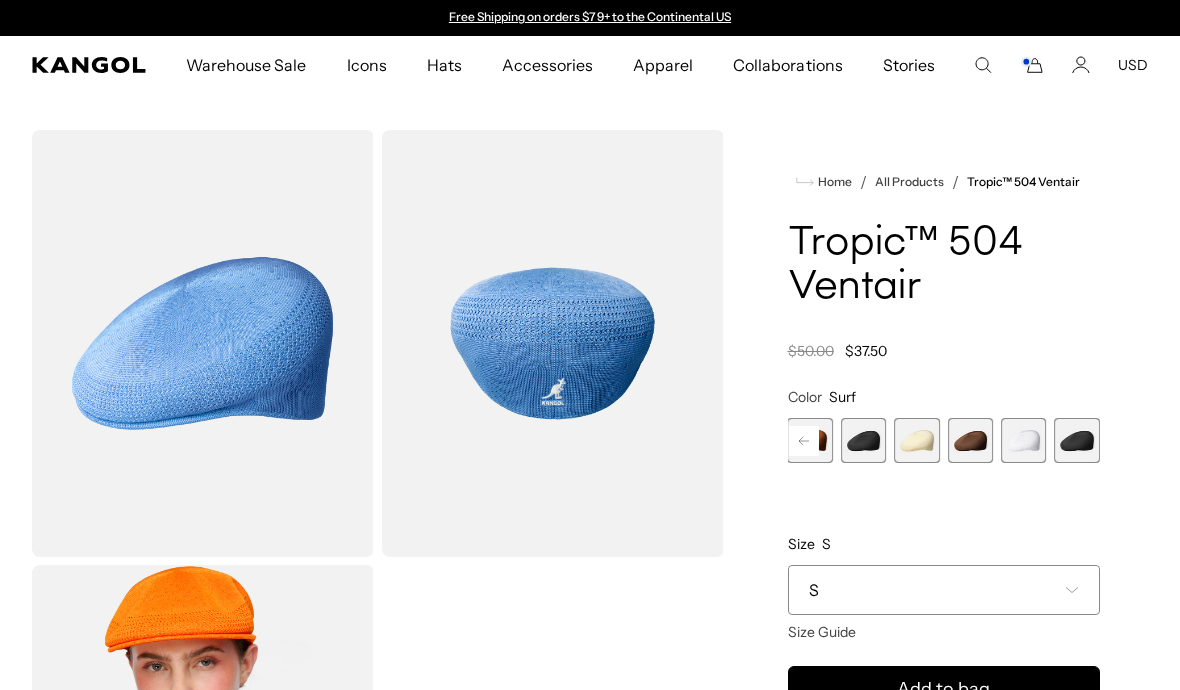 click at bounding box center (1077, 440) 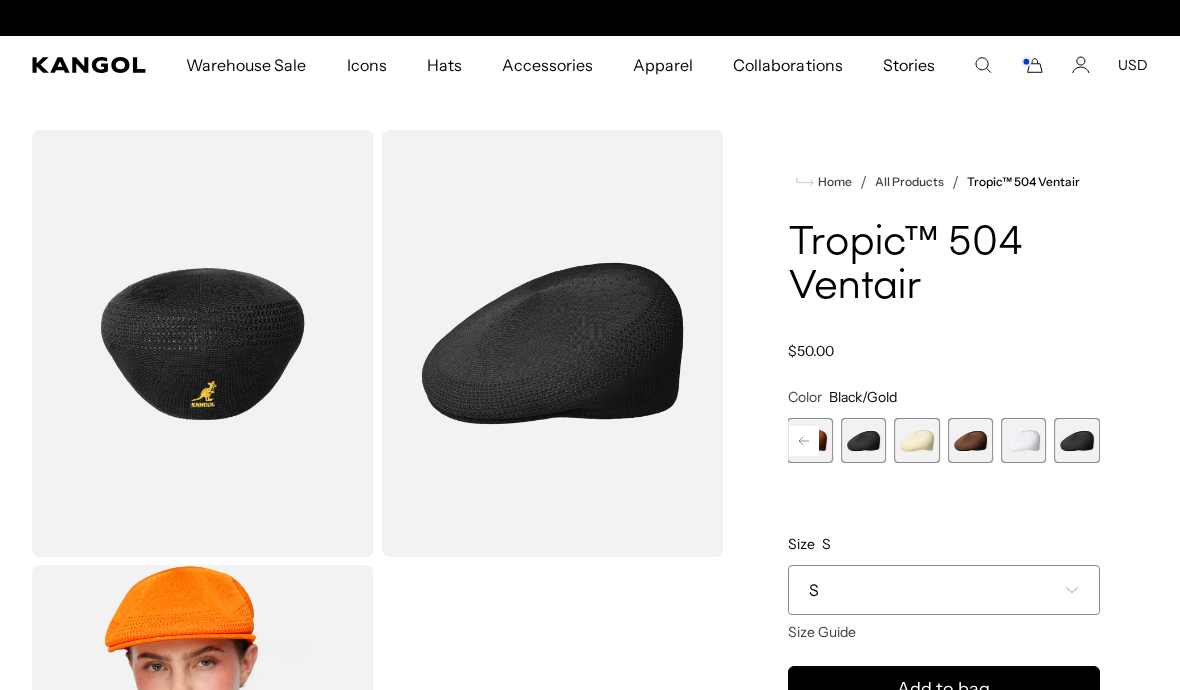 click at bounding box center (1023, 440) 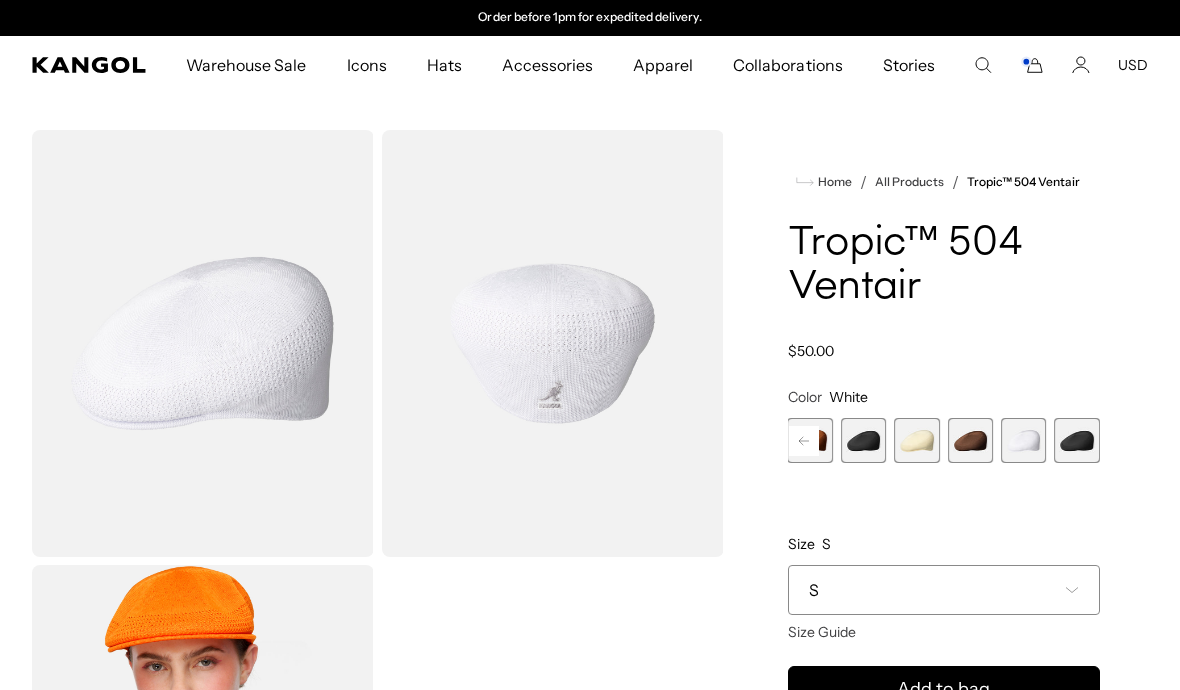 click at bounding box center [970, 440] 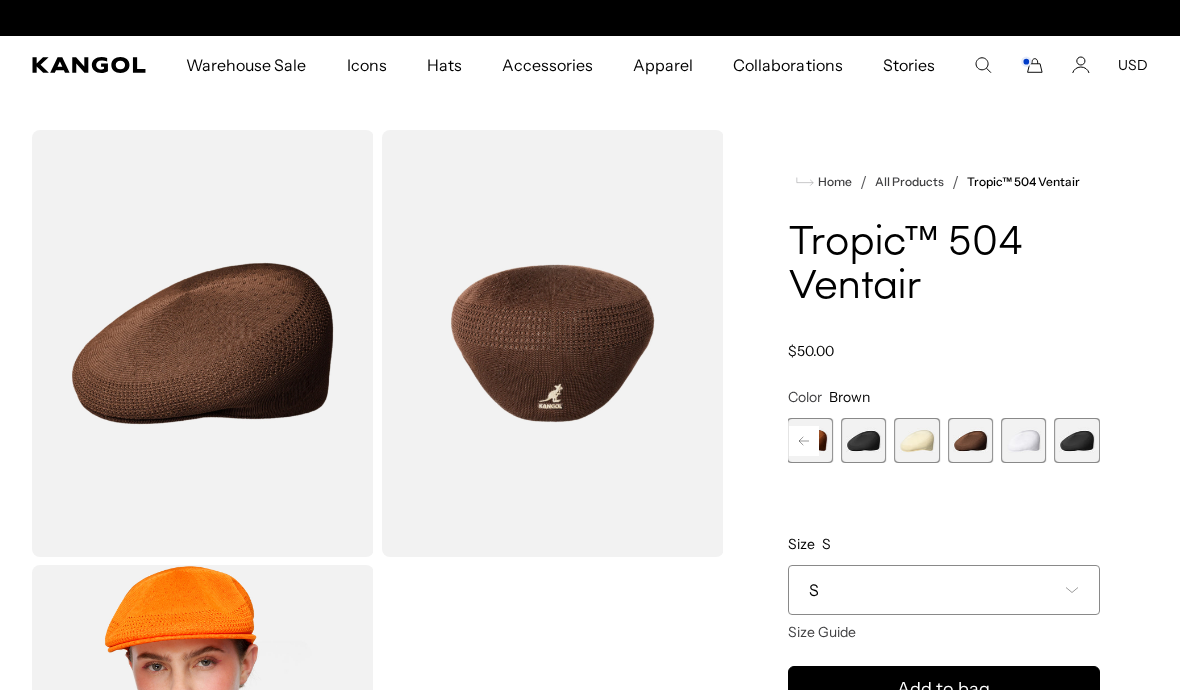 scroll, scrollTop: 0, scrollLeft: 0, axis: both 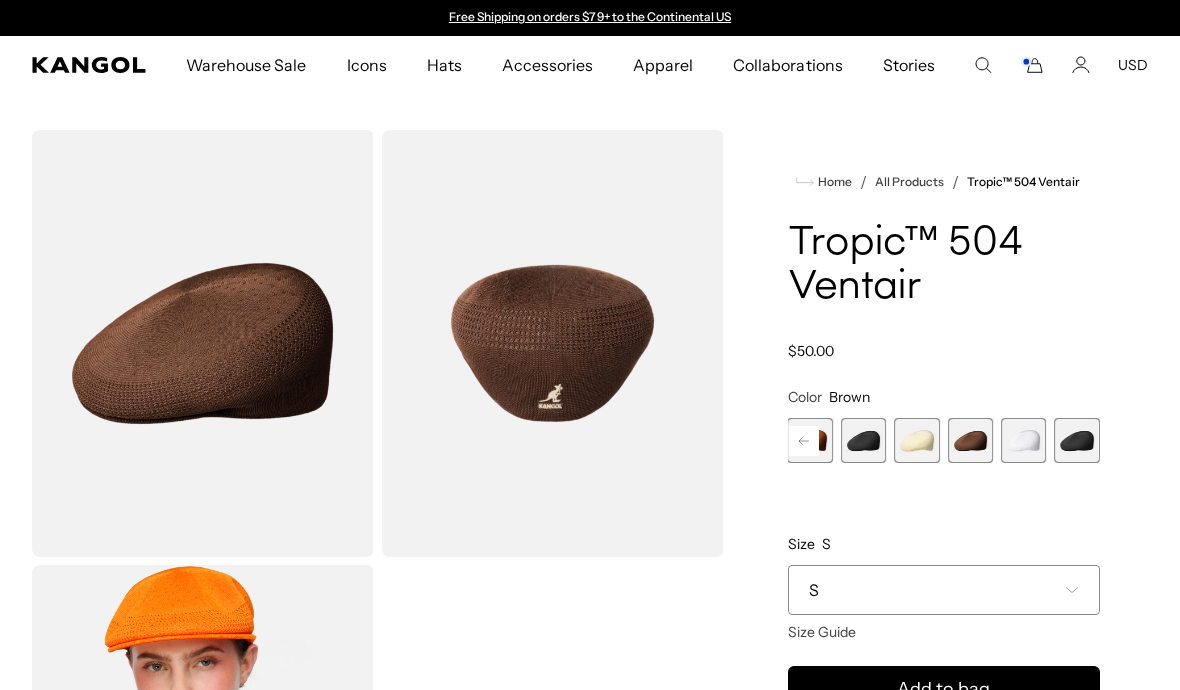 click at bounding box center (916, 440) 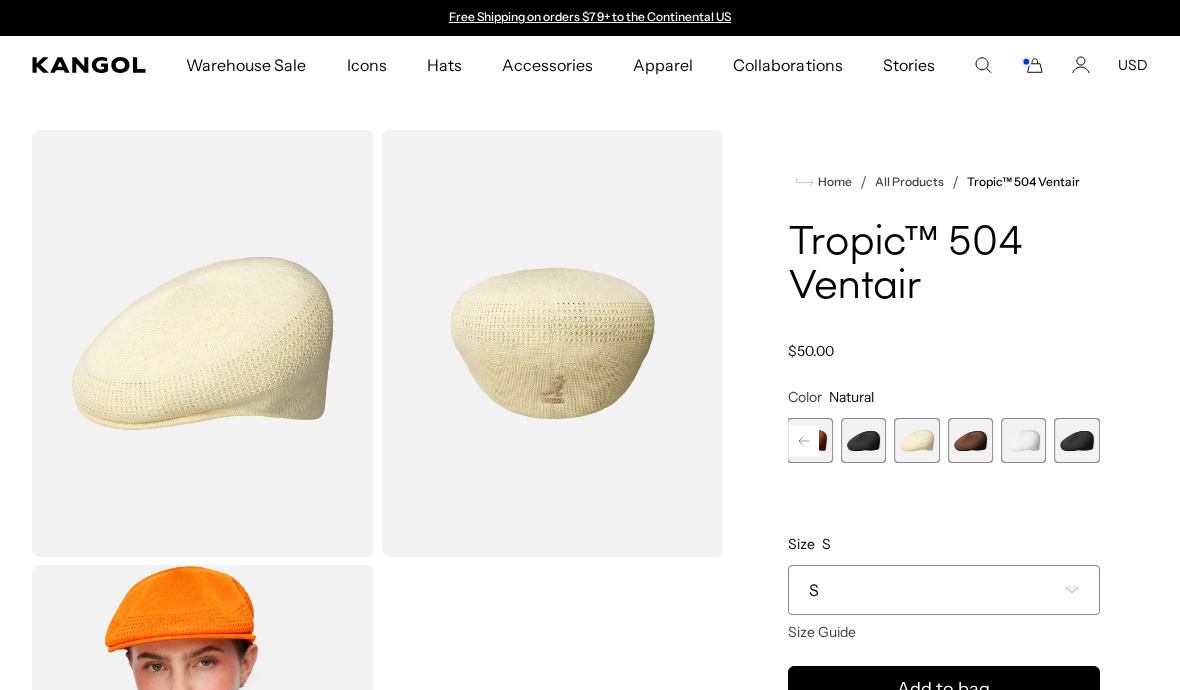 click at bounding box center (863, 440) 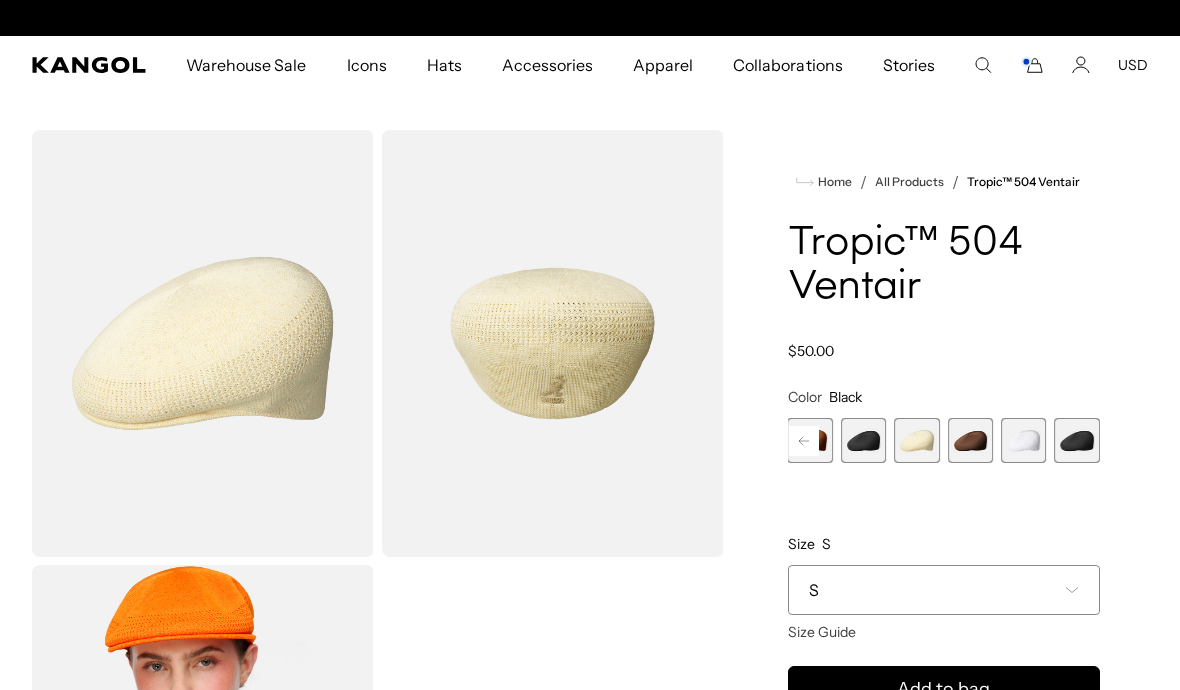 scroll, scrollTop: 0, scrollLeft: 412, axis: horizontal 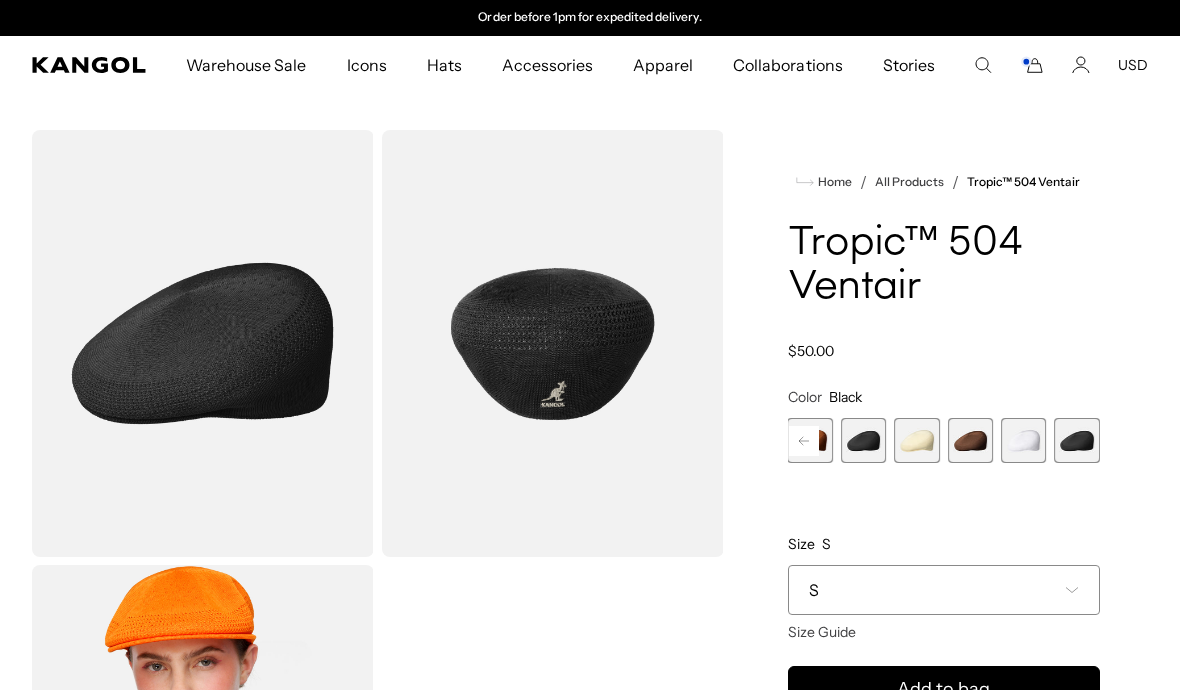 click 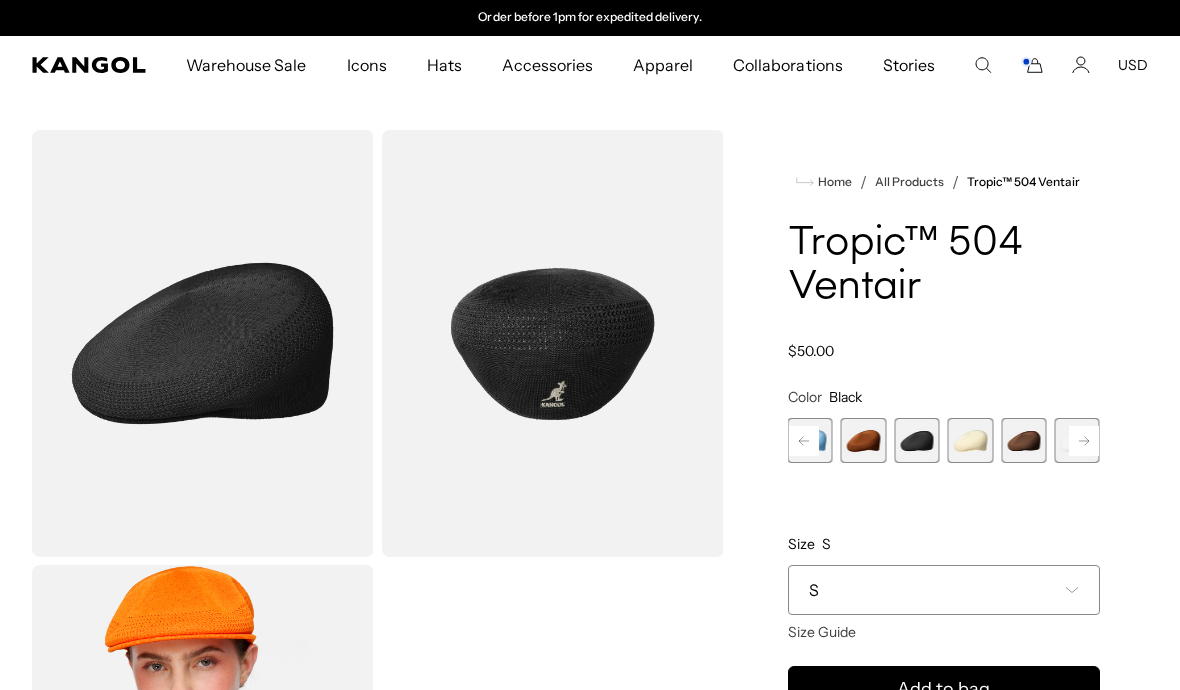 click 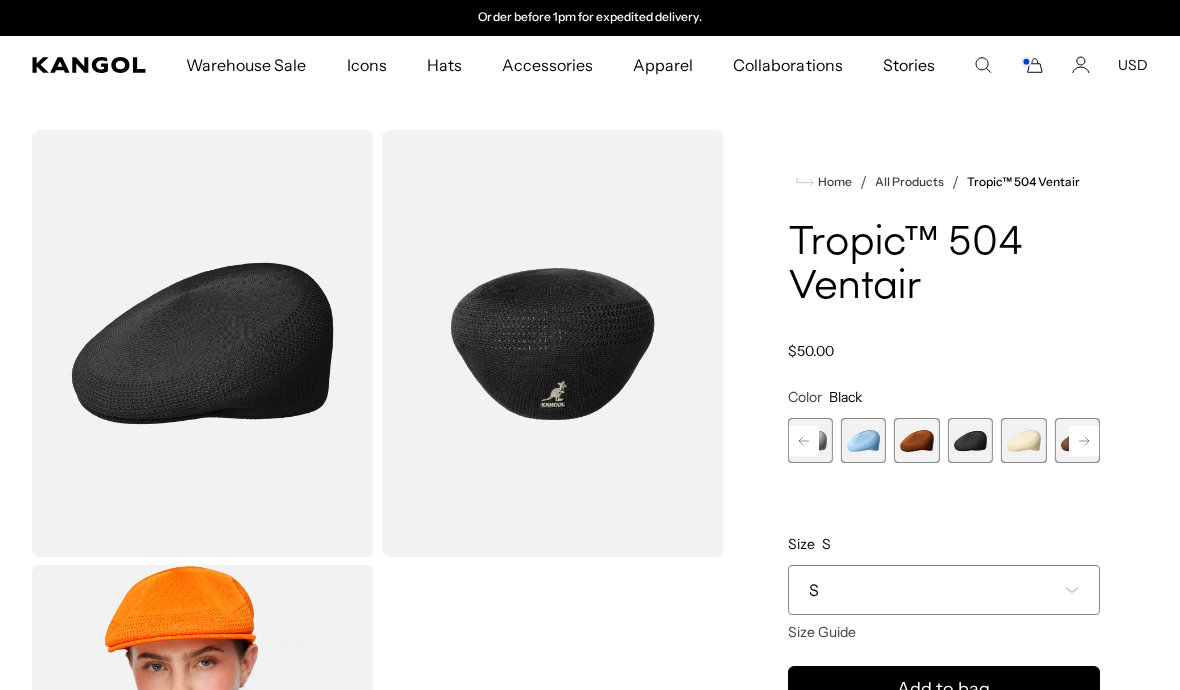 click 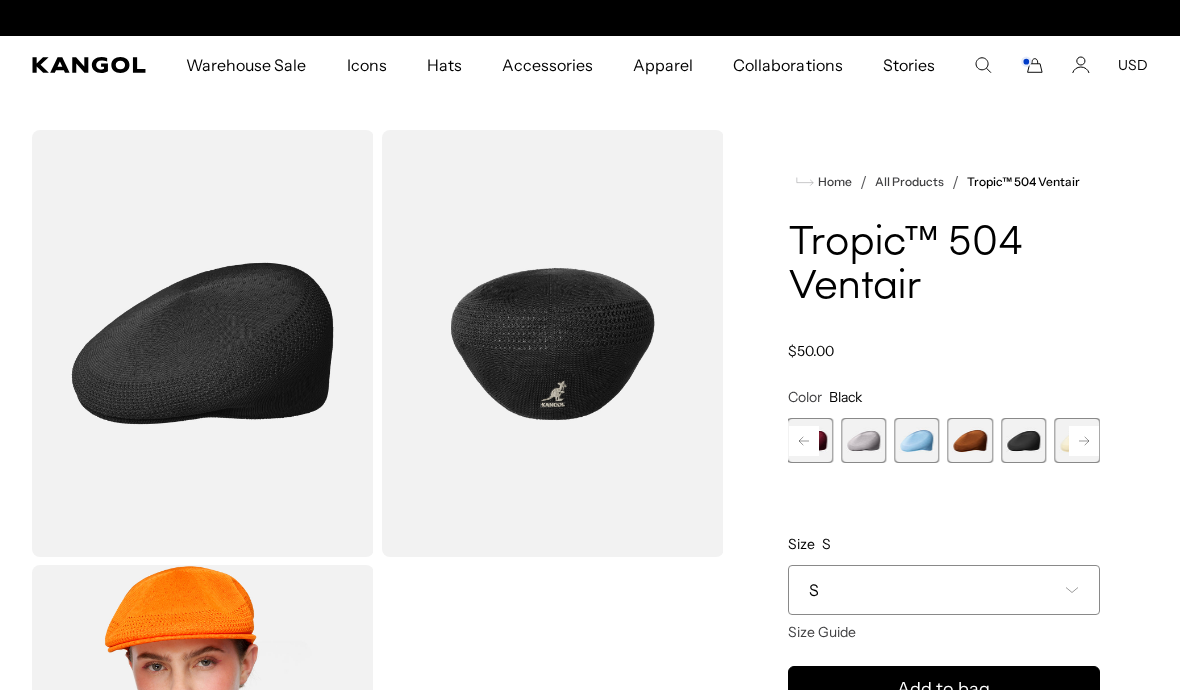 scroll, scrollTop: 0, scrollLeft: 0, axis: both 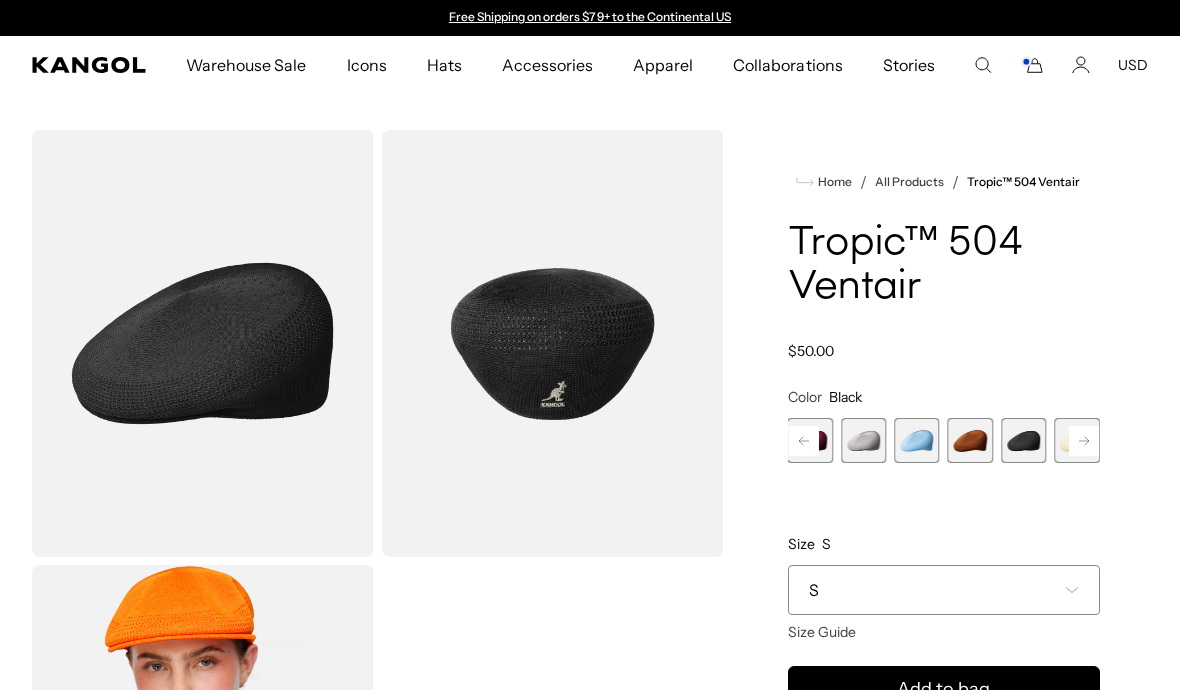 click 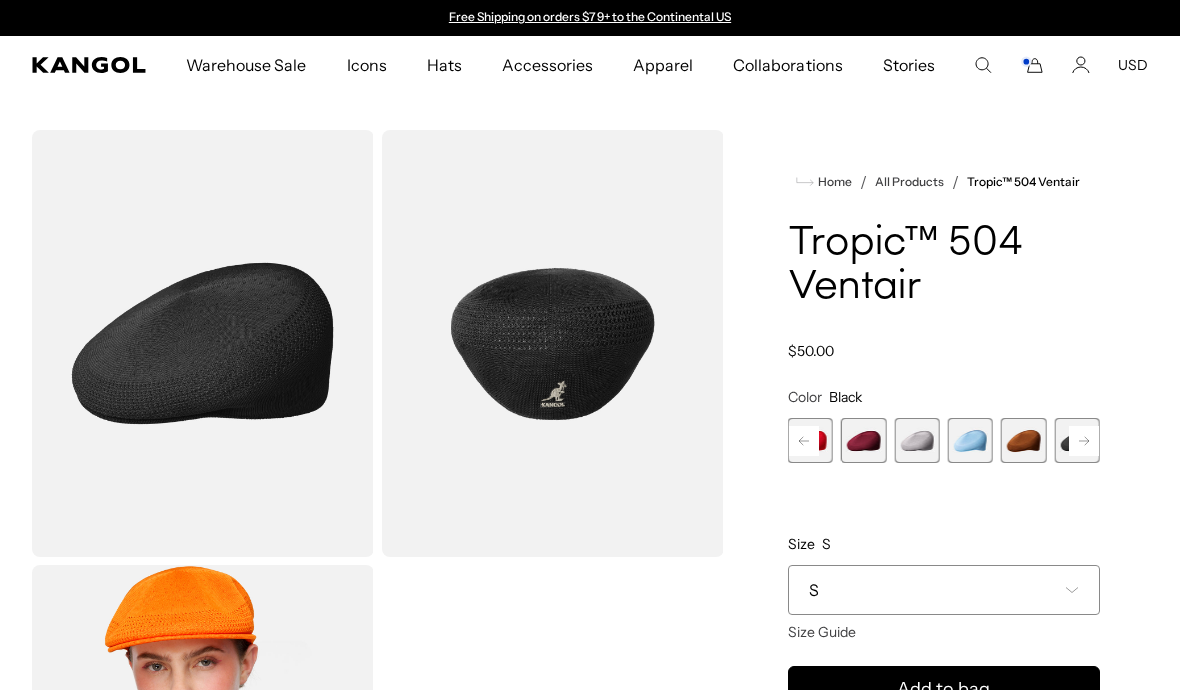 click 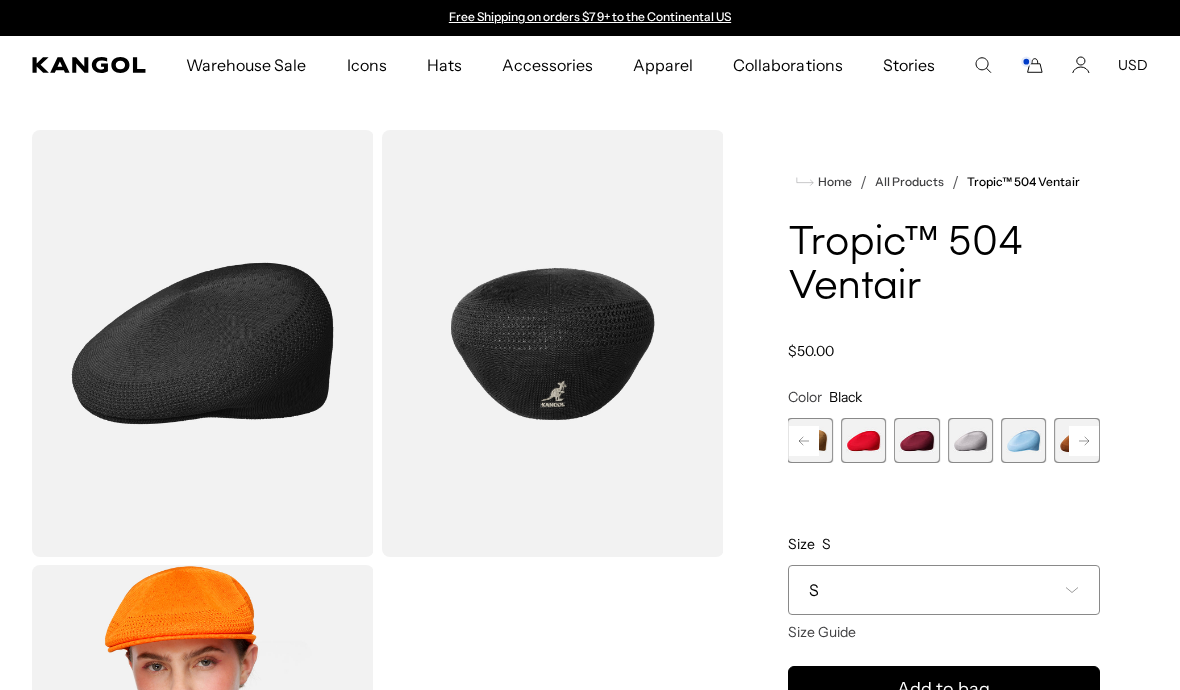 click at bounding box center [916, 440] 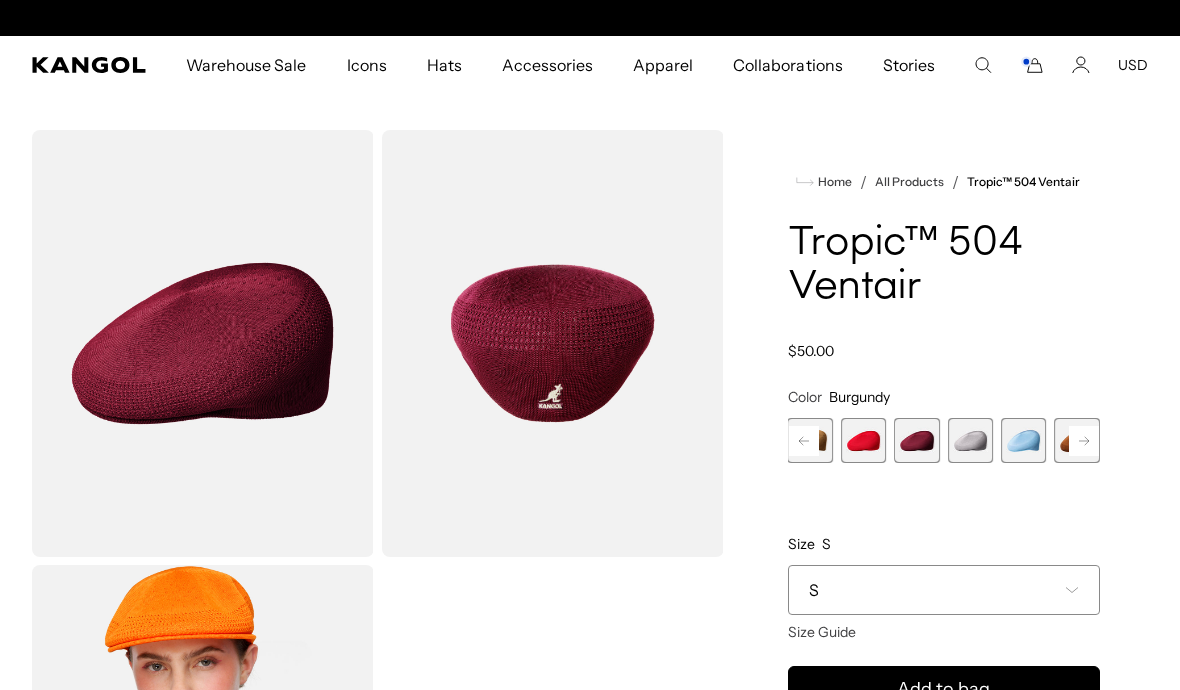 scroll, scrollTop: 0, scrollLeft: 412, axis: horizontal 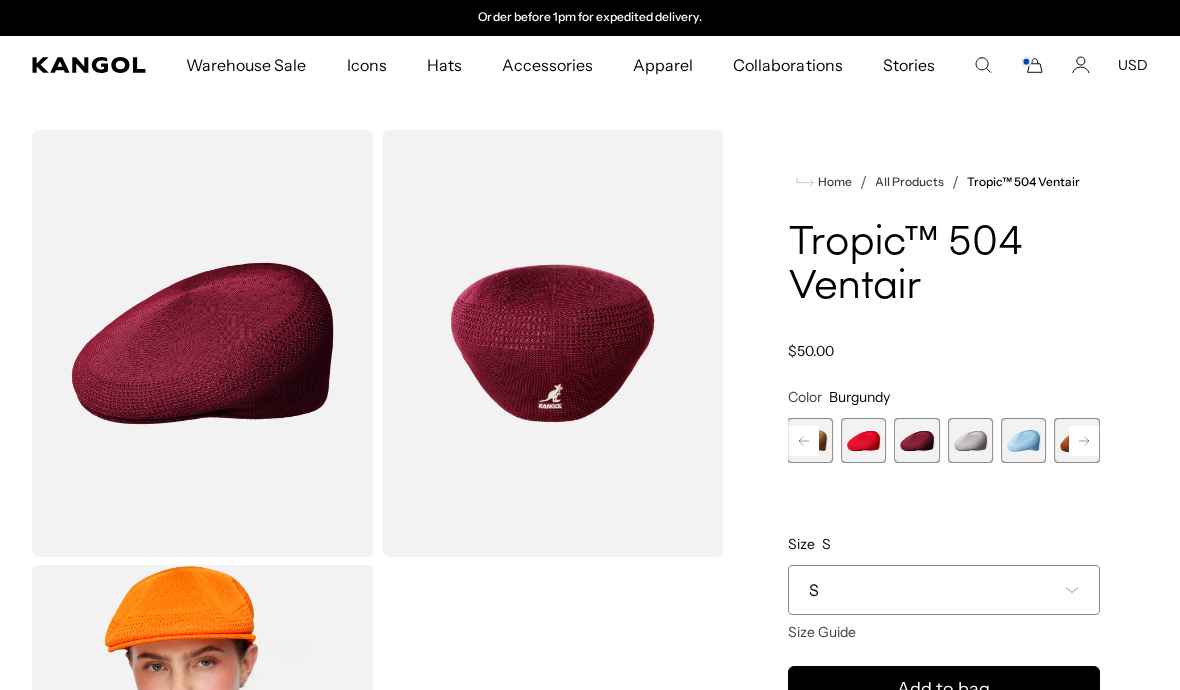 click 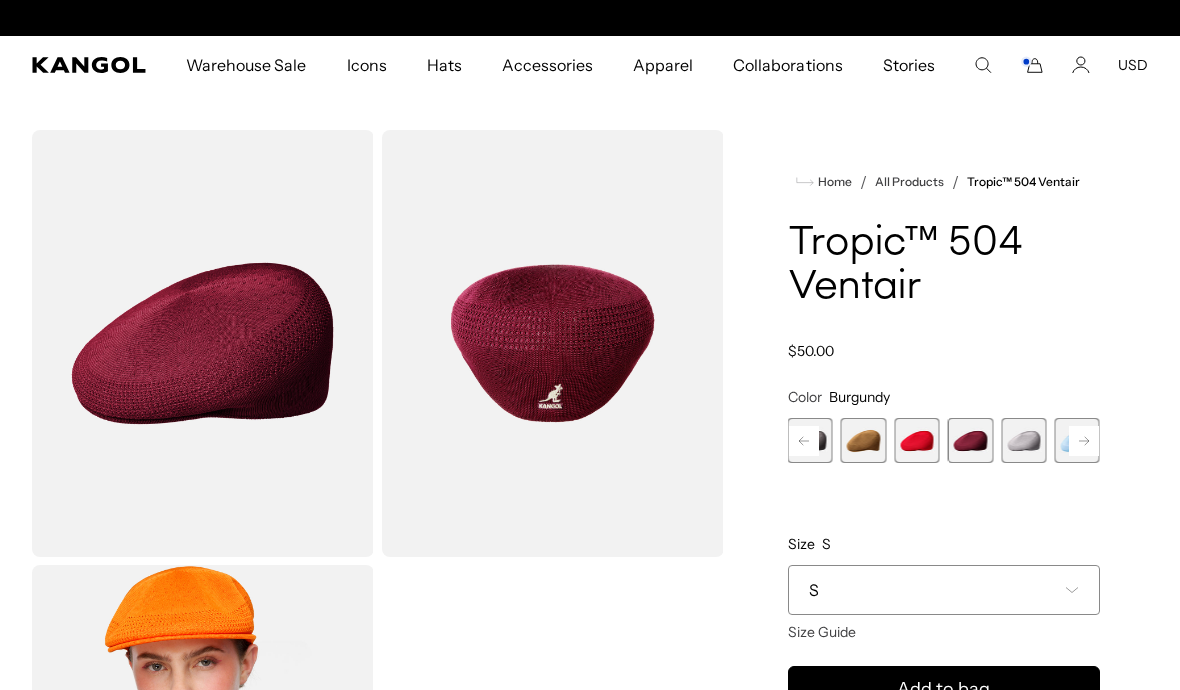 click at bounding box center (863, 440) 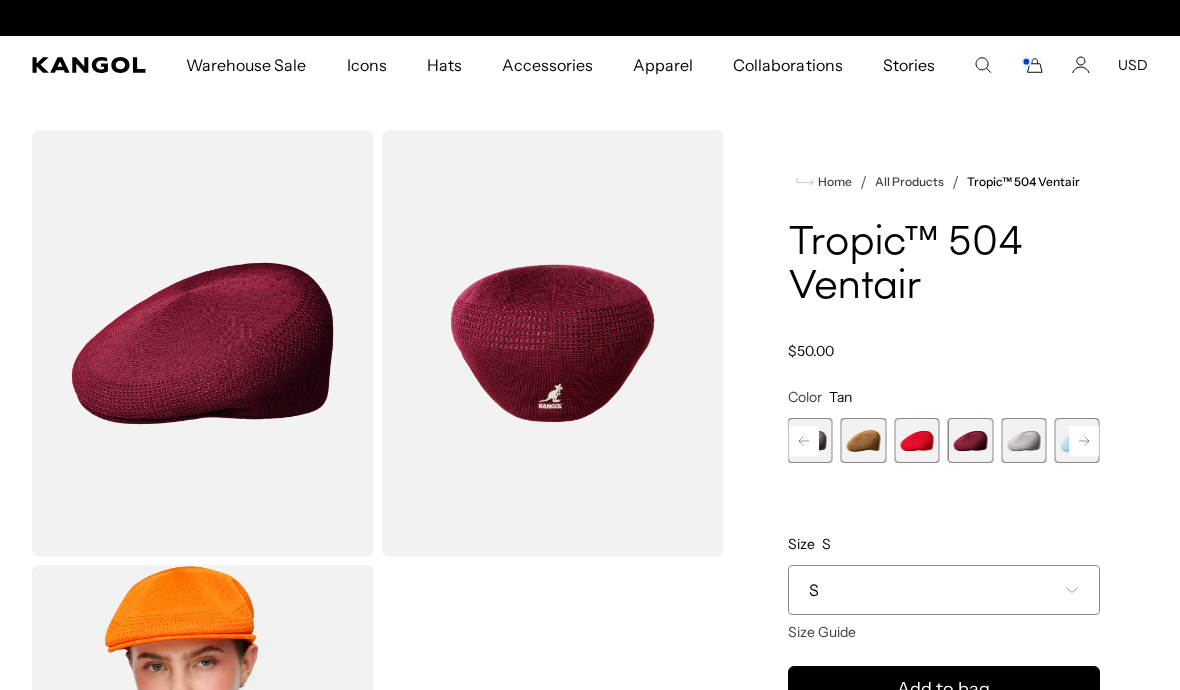 scroll, scrollTop: 0, scrollLeft: 0, axis: both 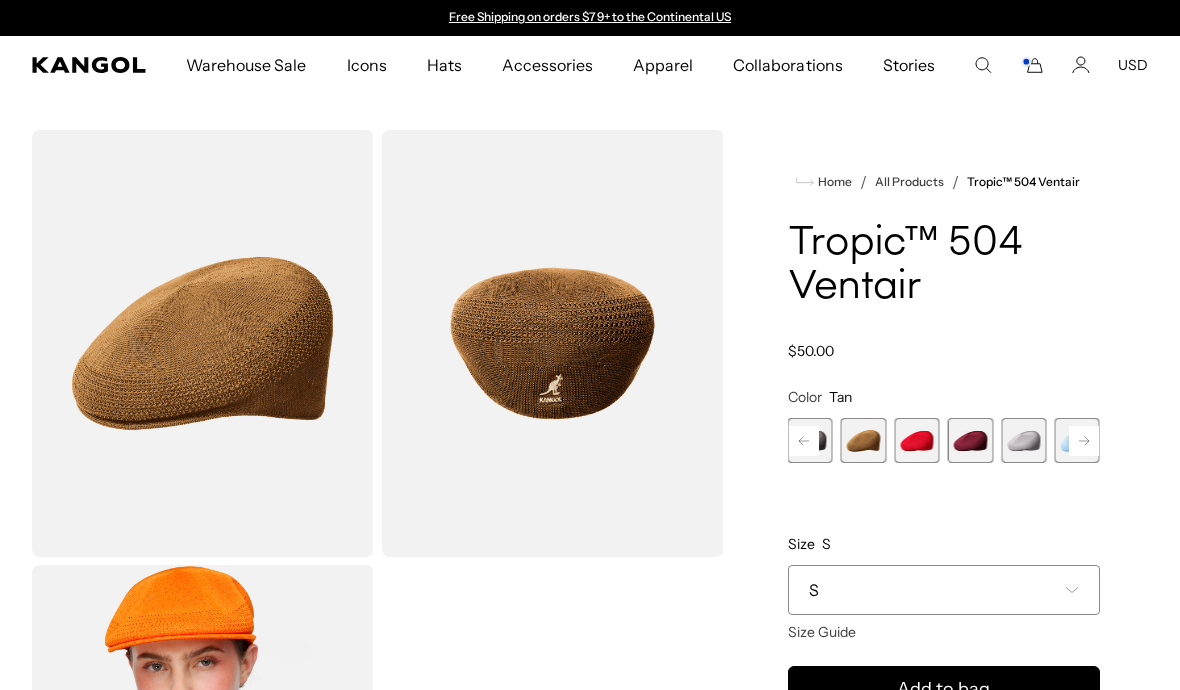 click 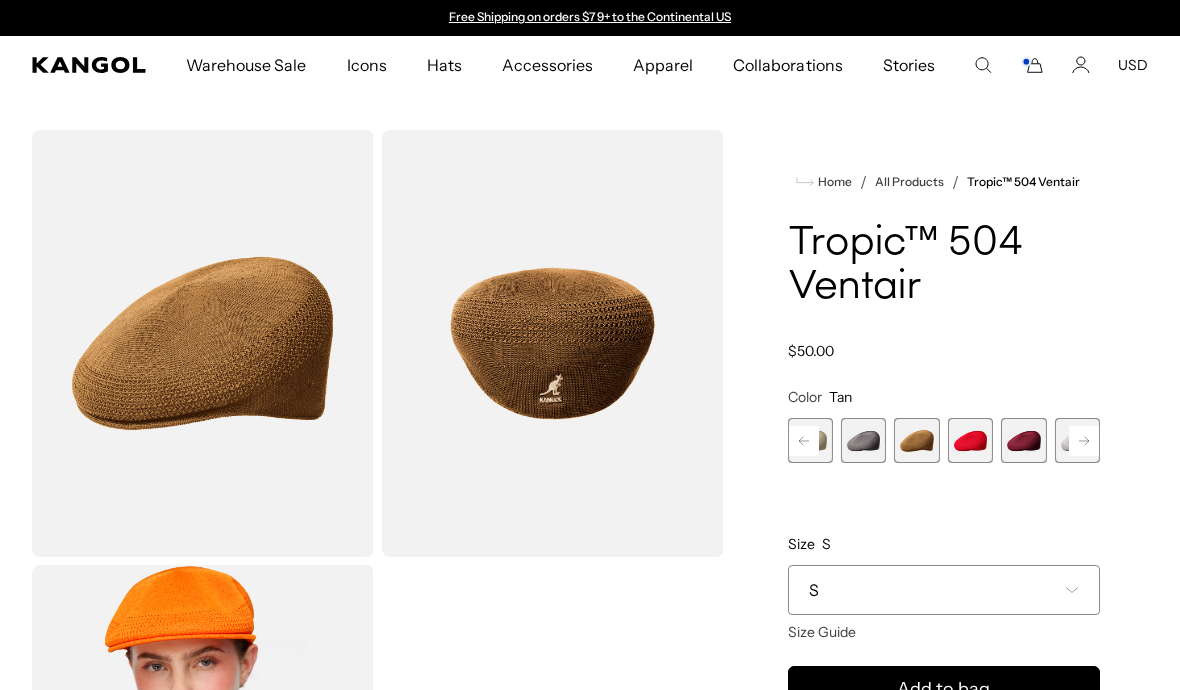 click 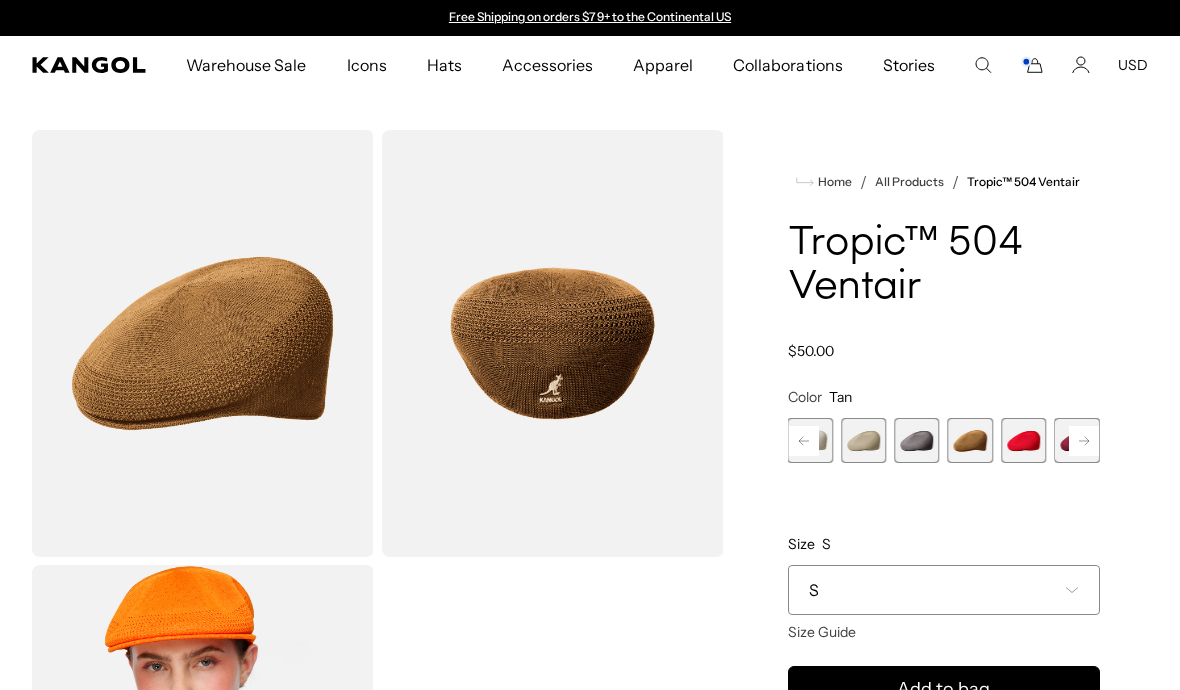click 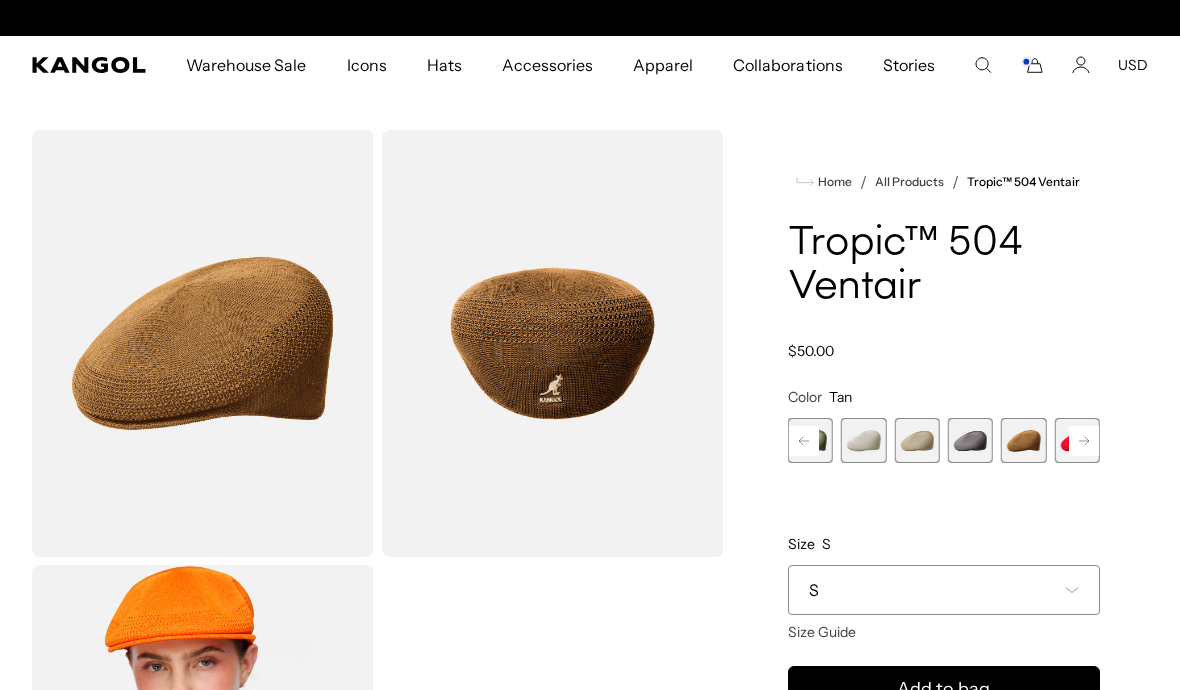 scroll, scrollTop: 0, scrollLeft: 412, axis: horizontal 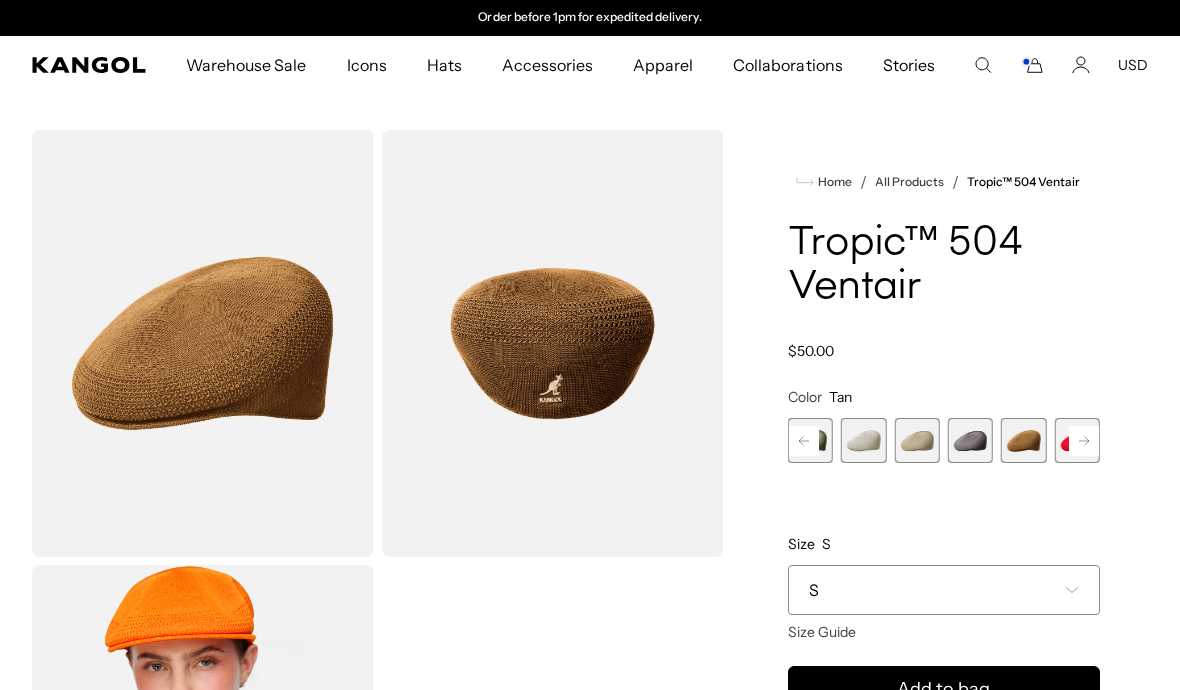 click at bounding box center (970, 440) 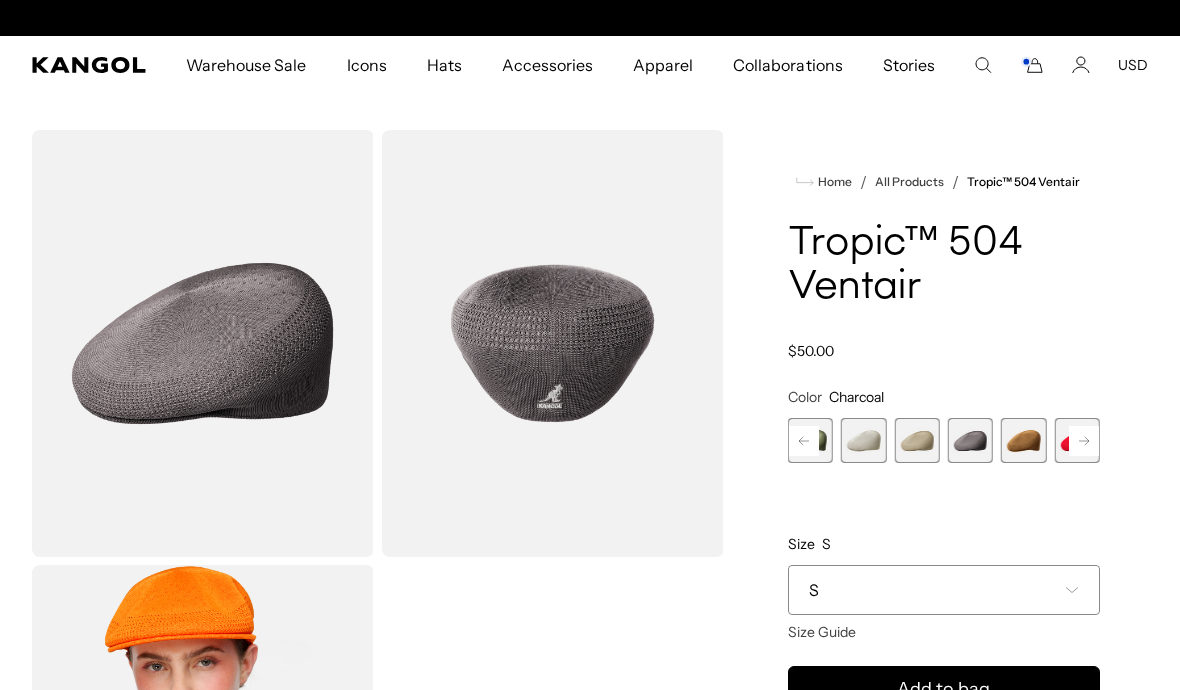 scroll, scrollTop: 0, scrollLeft: 412, axis: horizontal 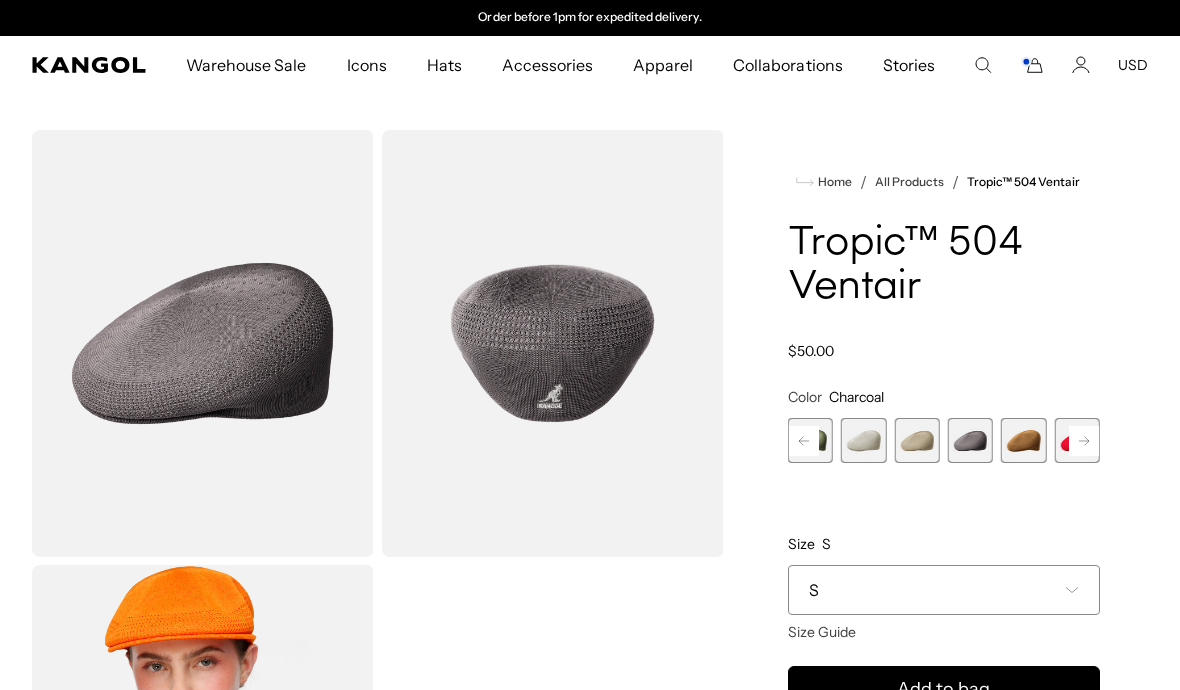 click 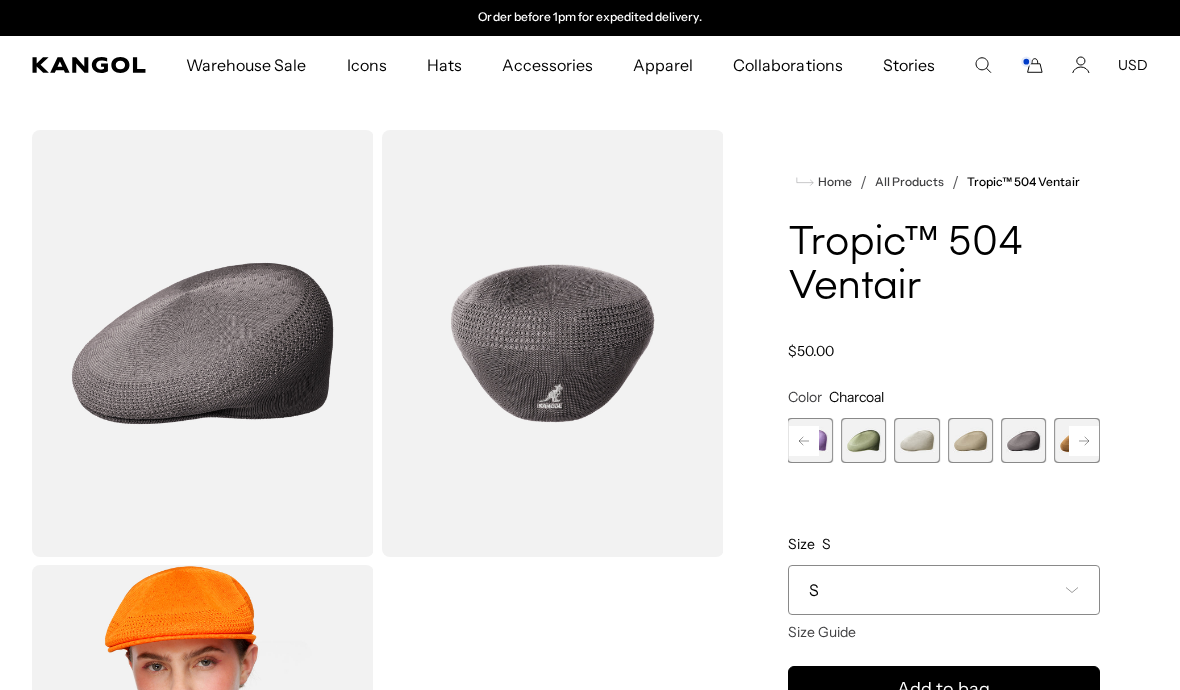 click at bounding box center [810, 440] 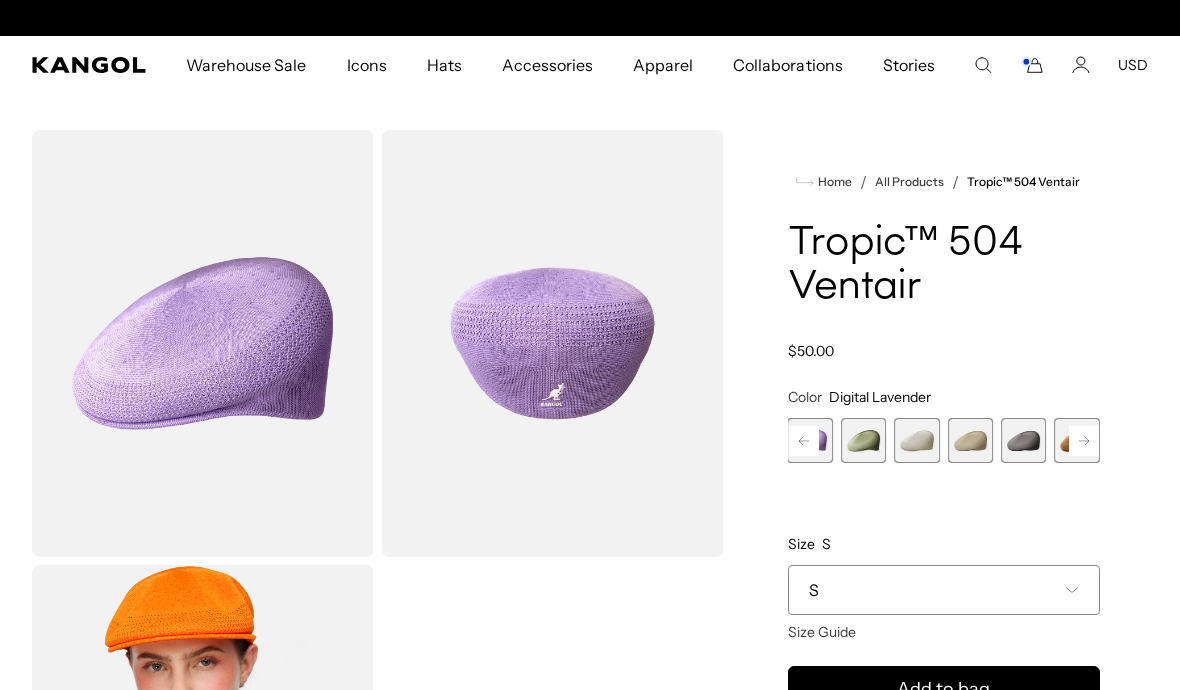 click at bounding box center (810, 440) 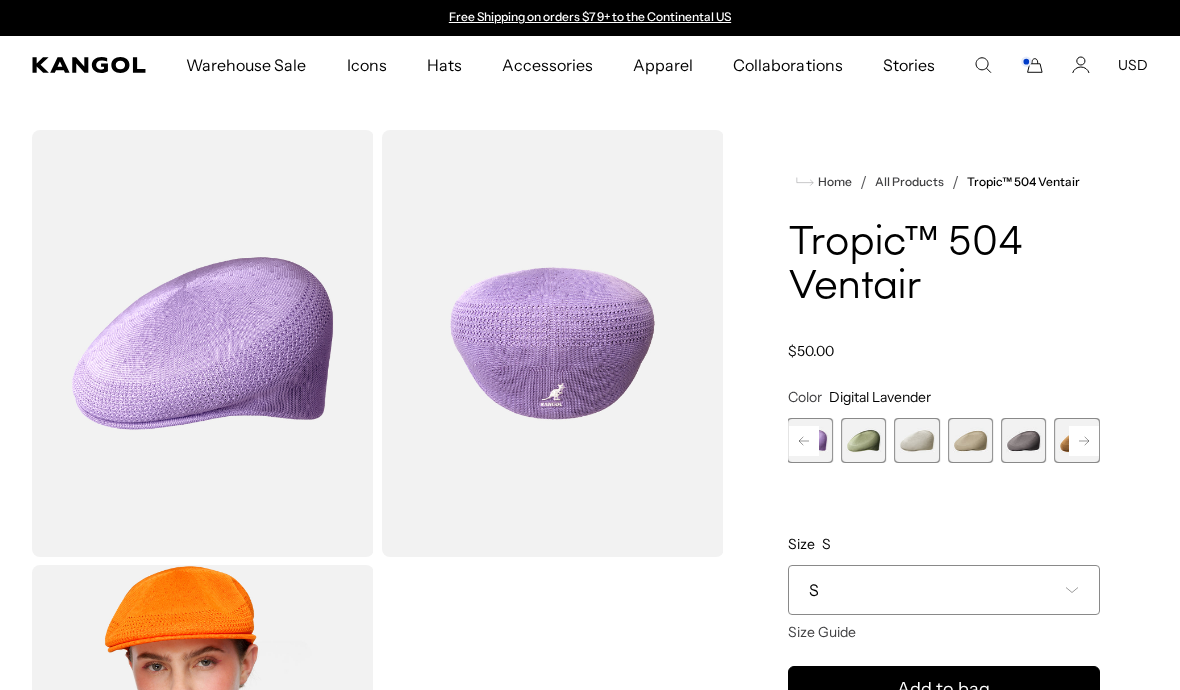 click 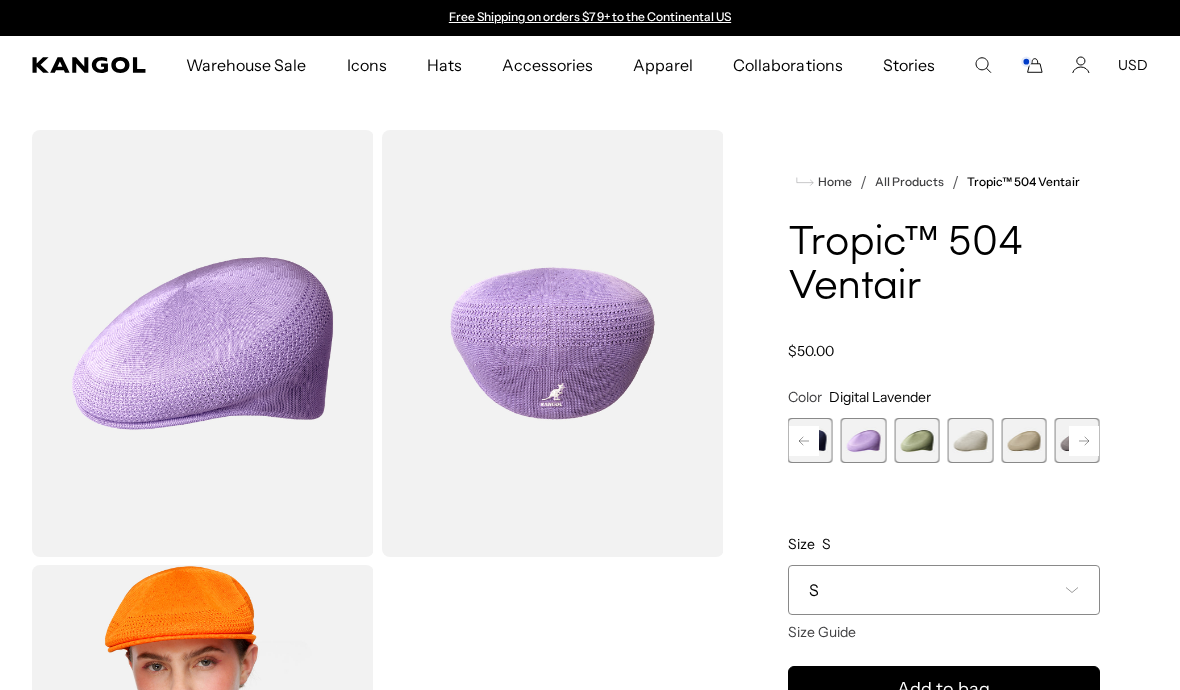 click on "Previous" at bounding box center (804, 441) 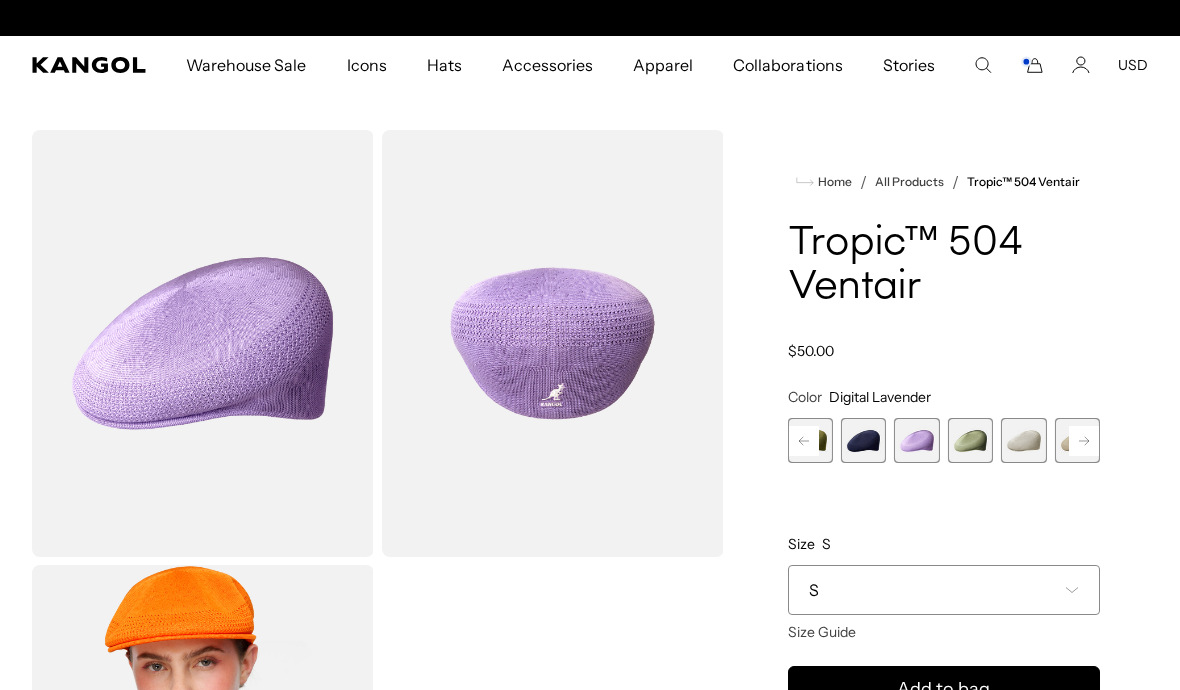 click 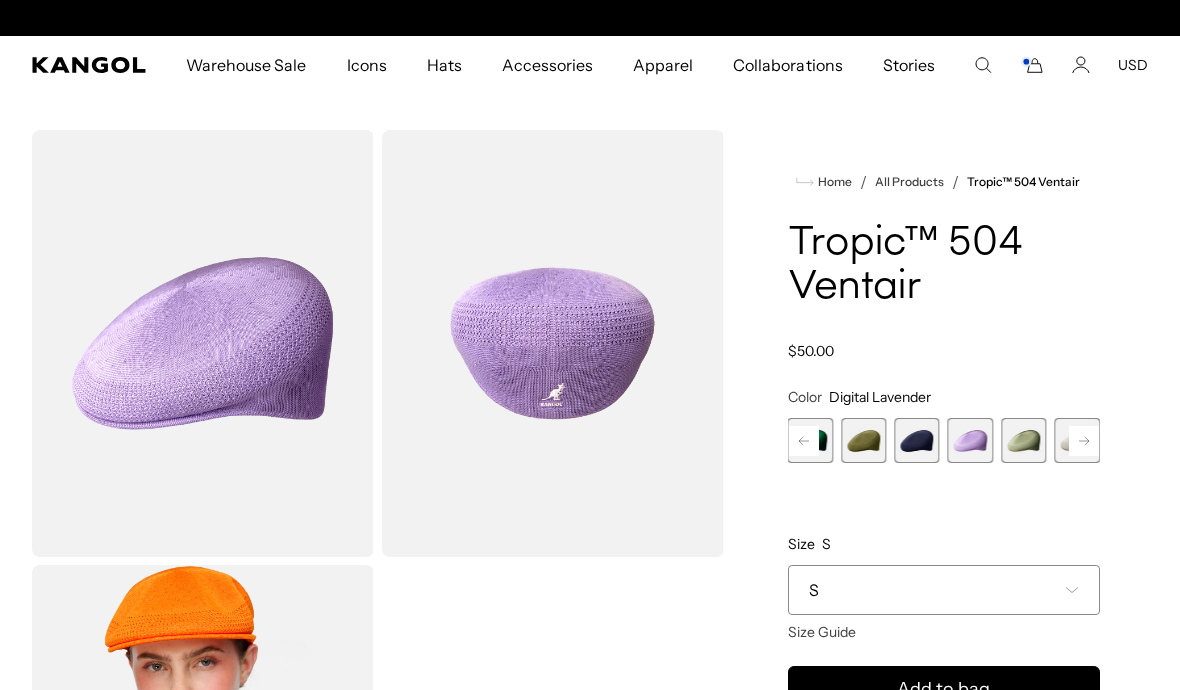 scroll, scrollTop: 0, scrollLeft: 412, axis: horizontal 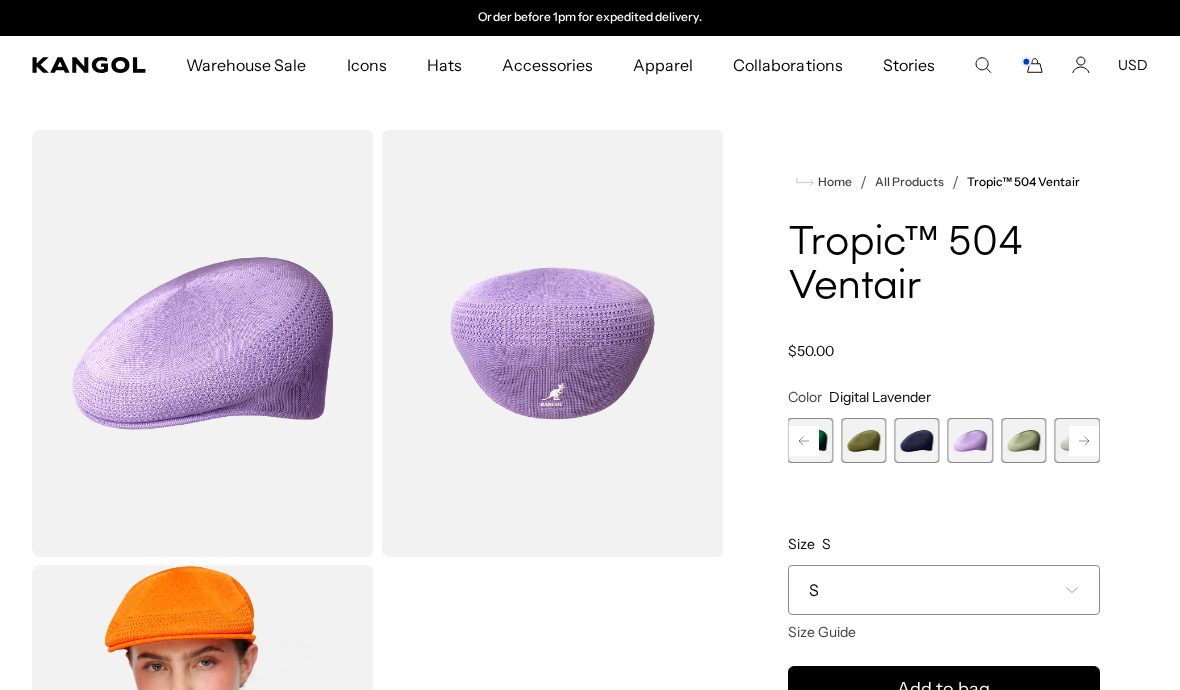 click 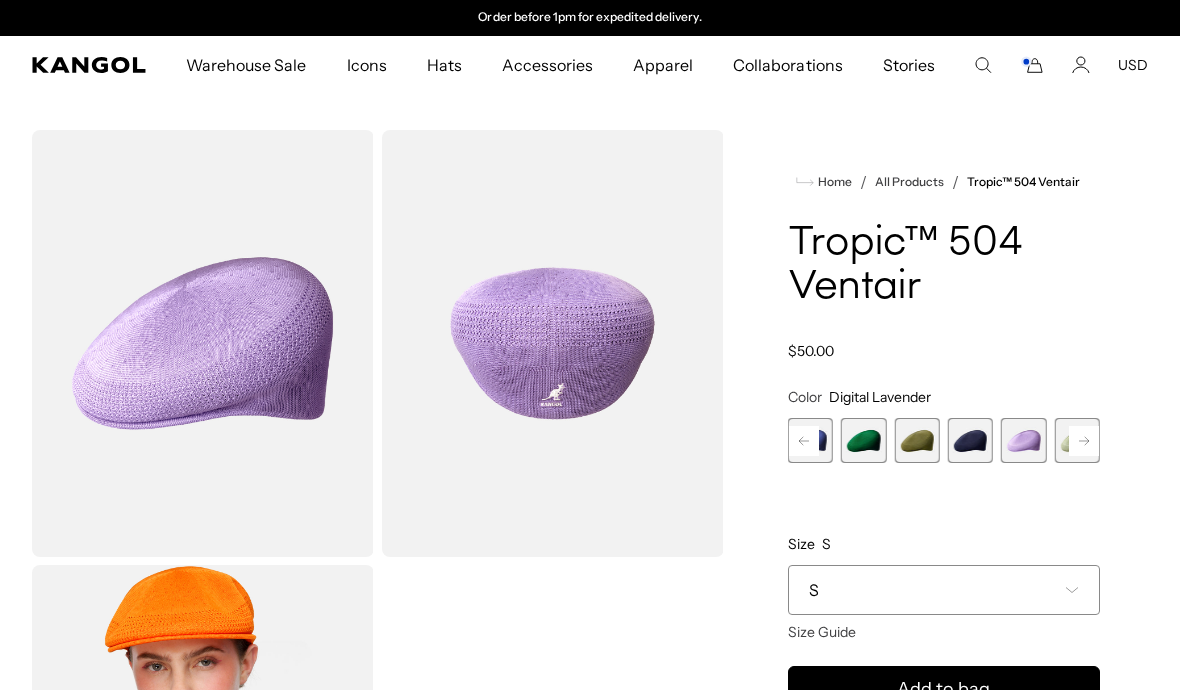 click at bounding box center (916, 440) 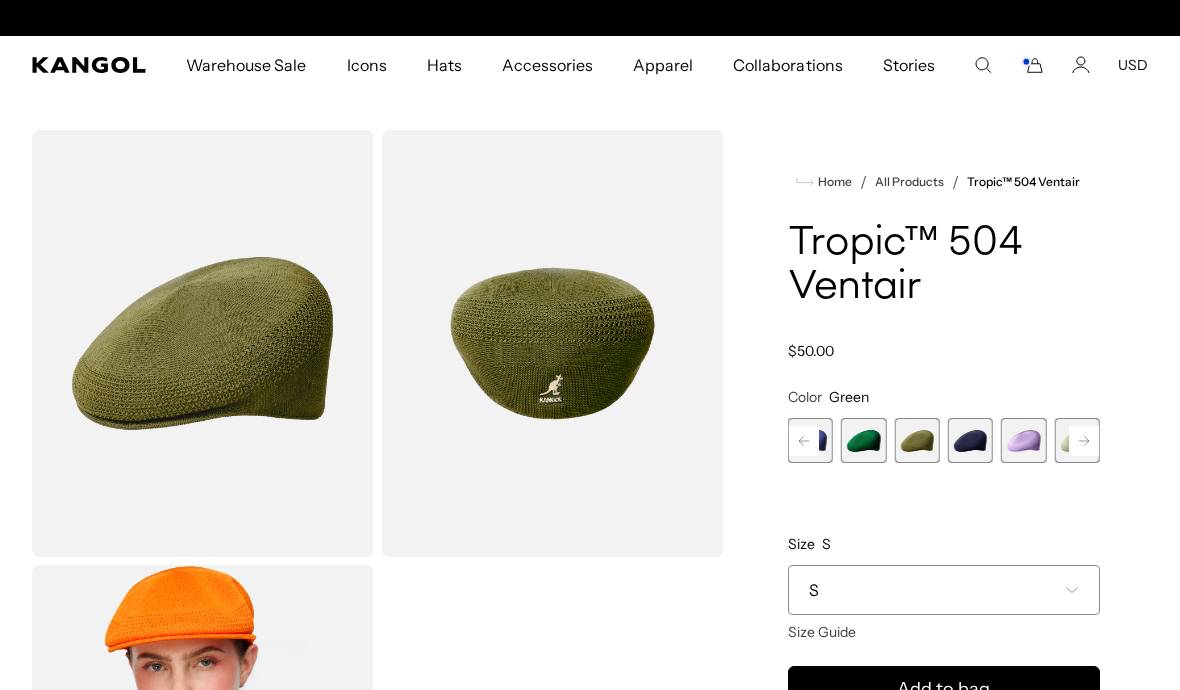 scroll, scrollTop: 0, scrollLeft: 0, axis: both 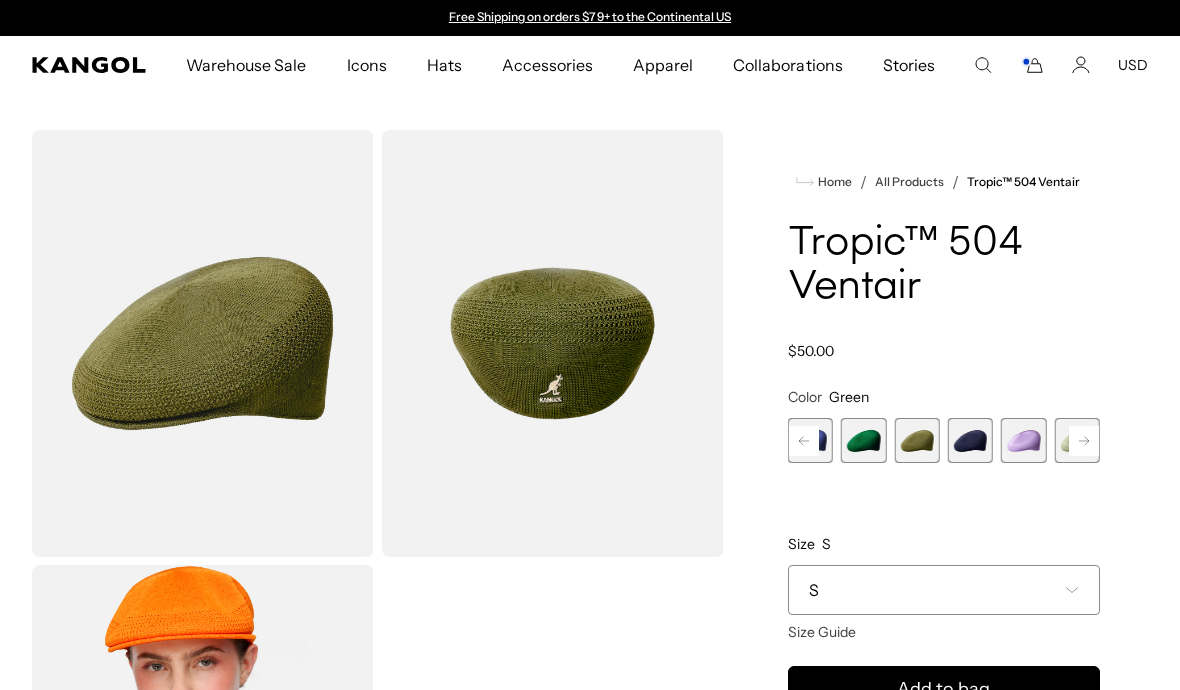 click 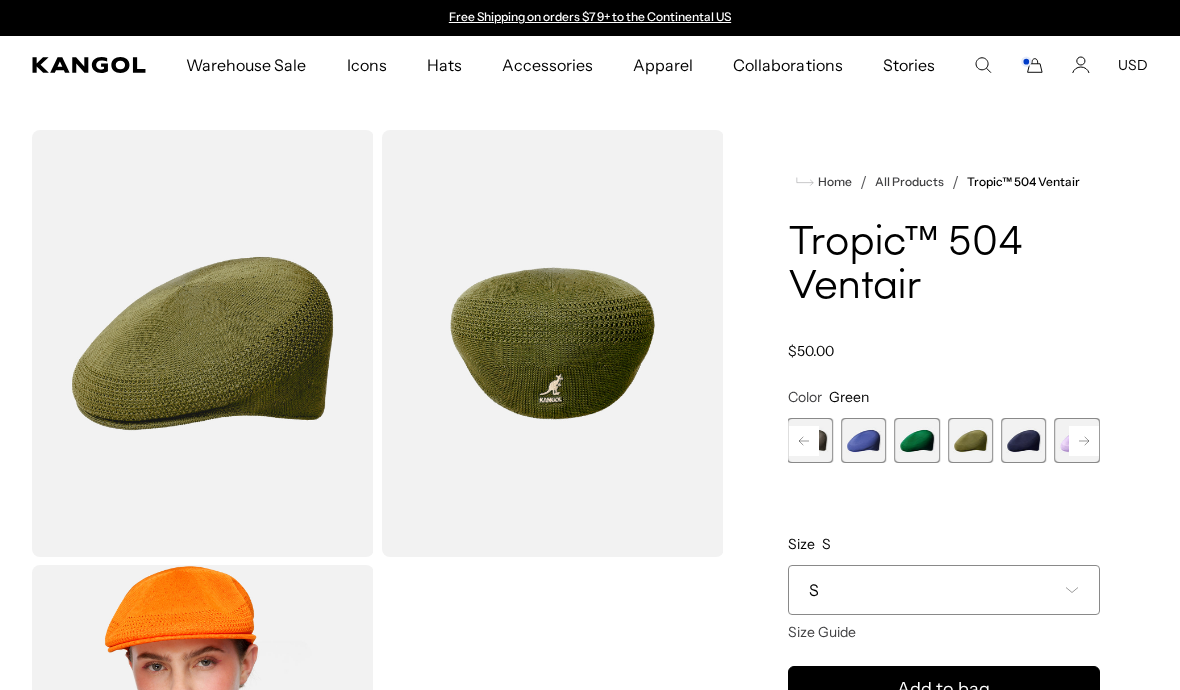 click 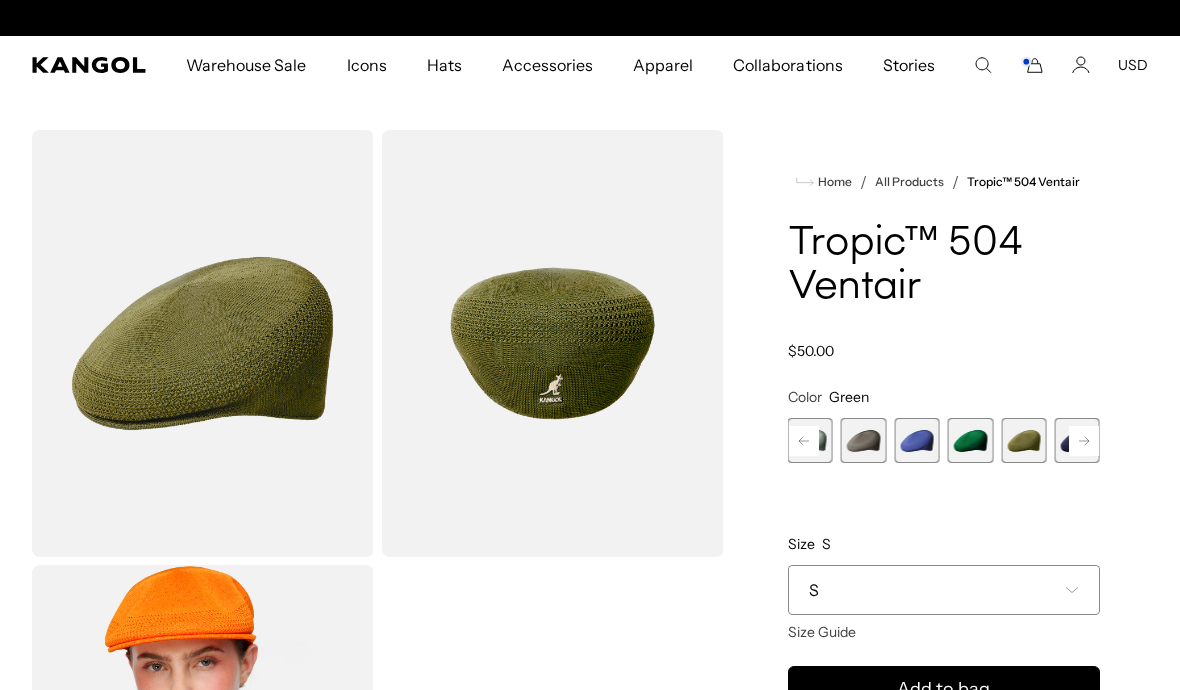 scroll, scrollTop: 0, scrollLeft: 412, axis: horizontal 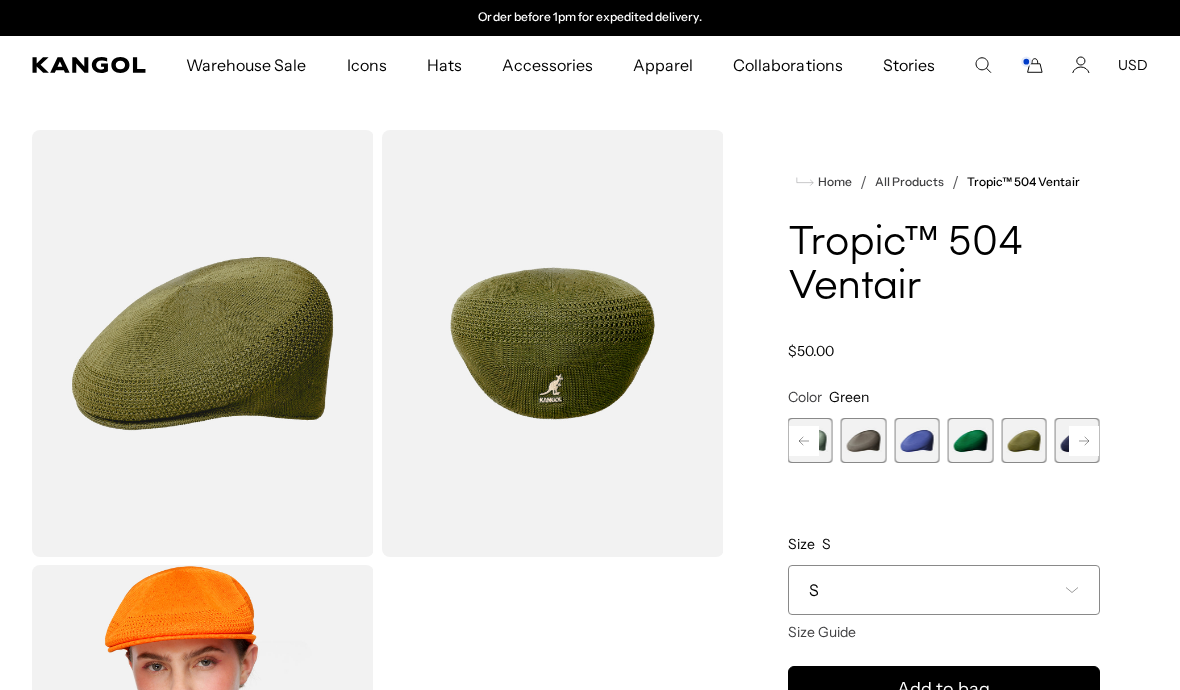 click at bounding box center (916, 440) 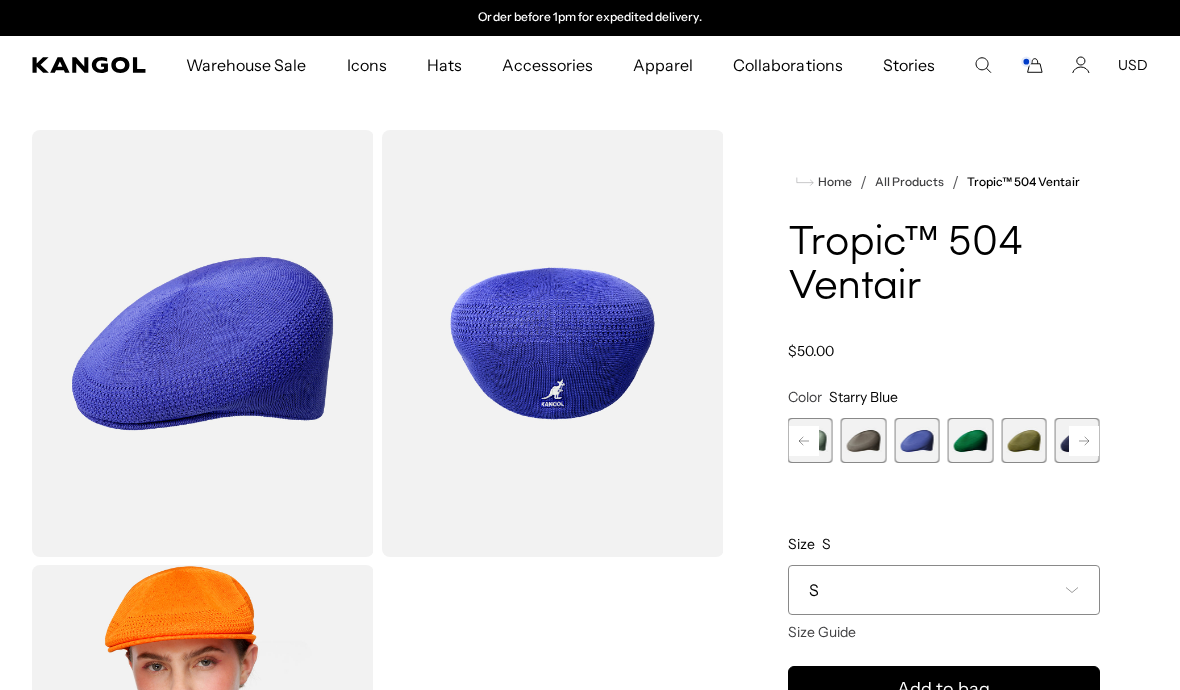 click 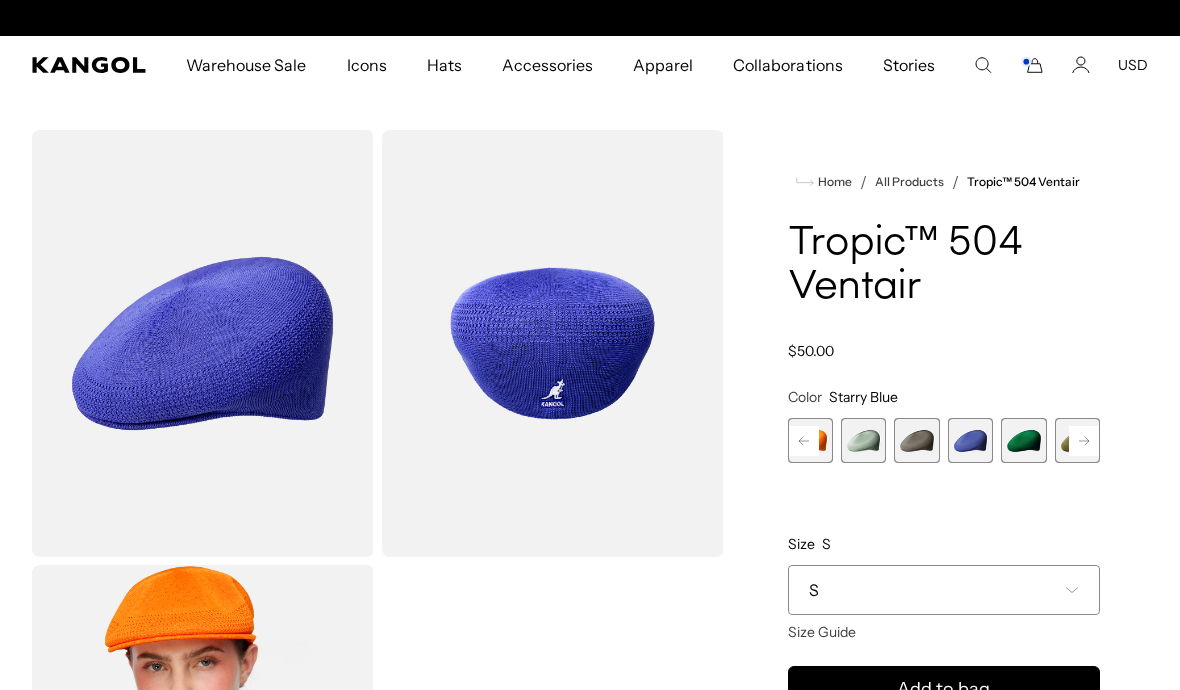 scroll, scrollTop: 0, scrollLeft: 0, axis: both 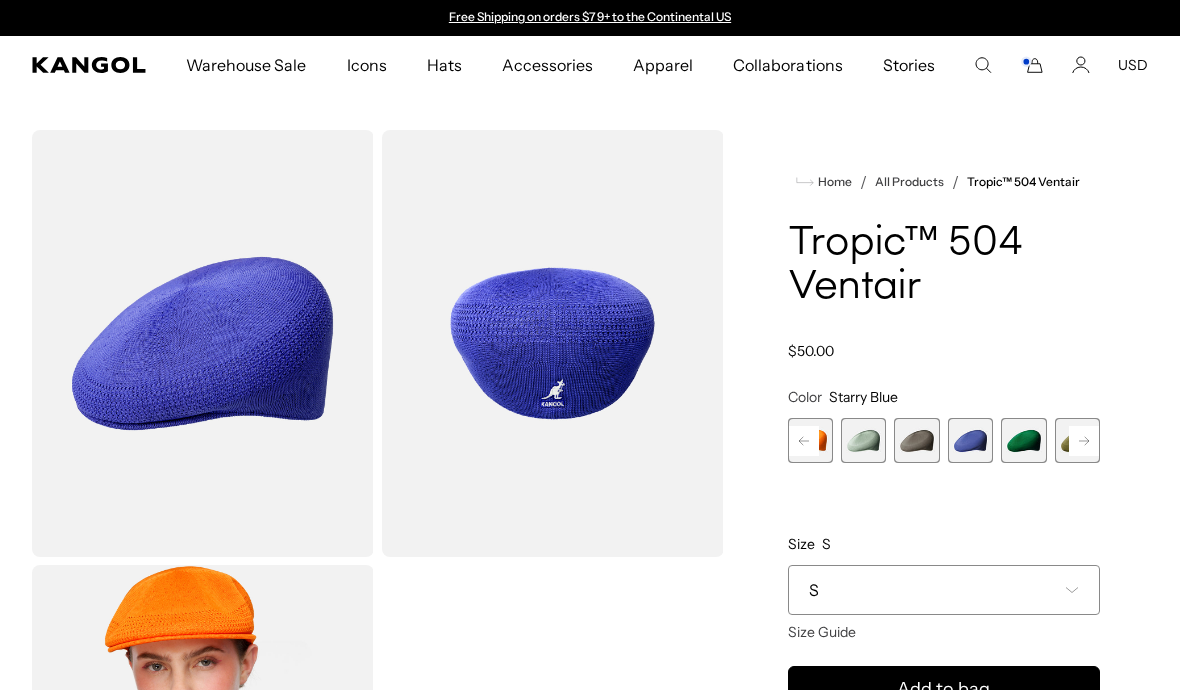 click at bounding box center [916, 440] 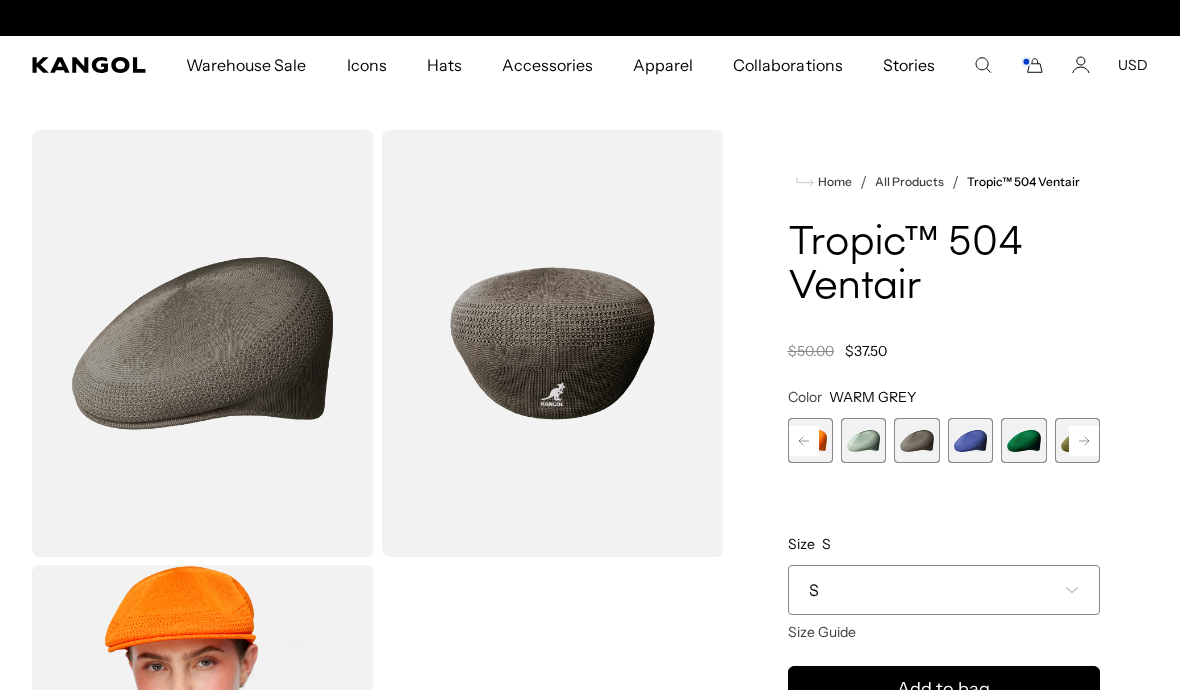 scroll, scrollTop: 0, scrollLeft: 412, axis: horizontal 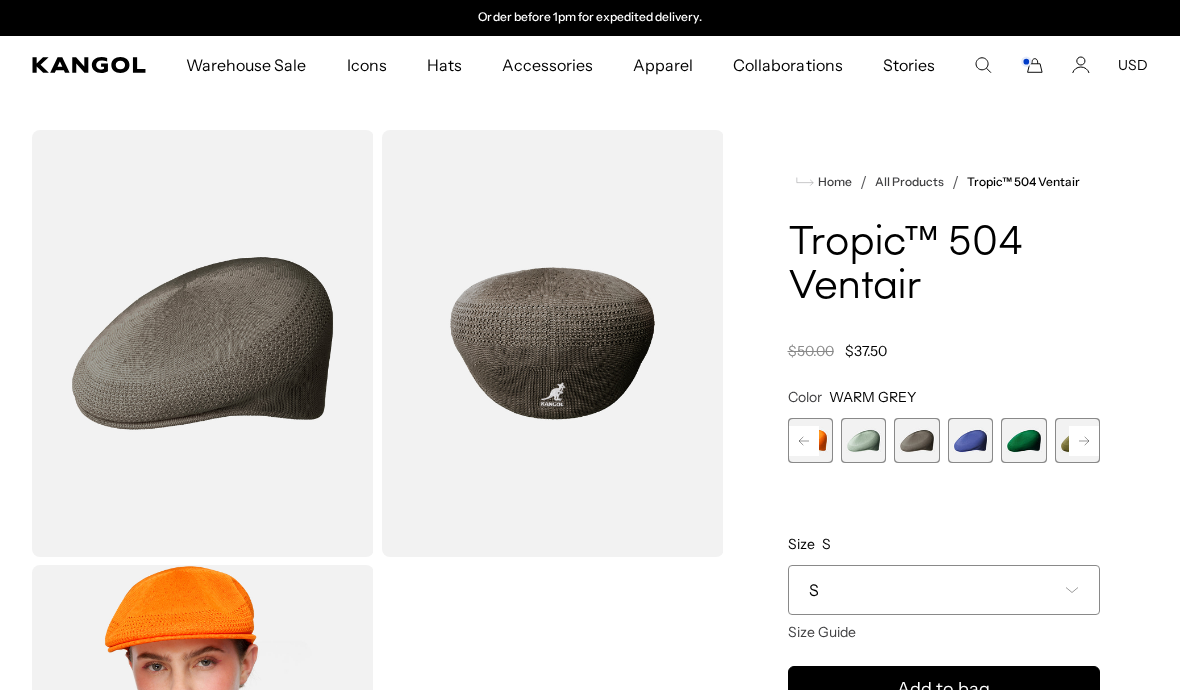 click at bounding box center (863, 440) 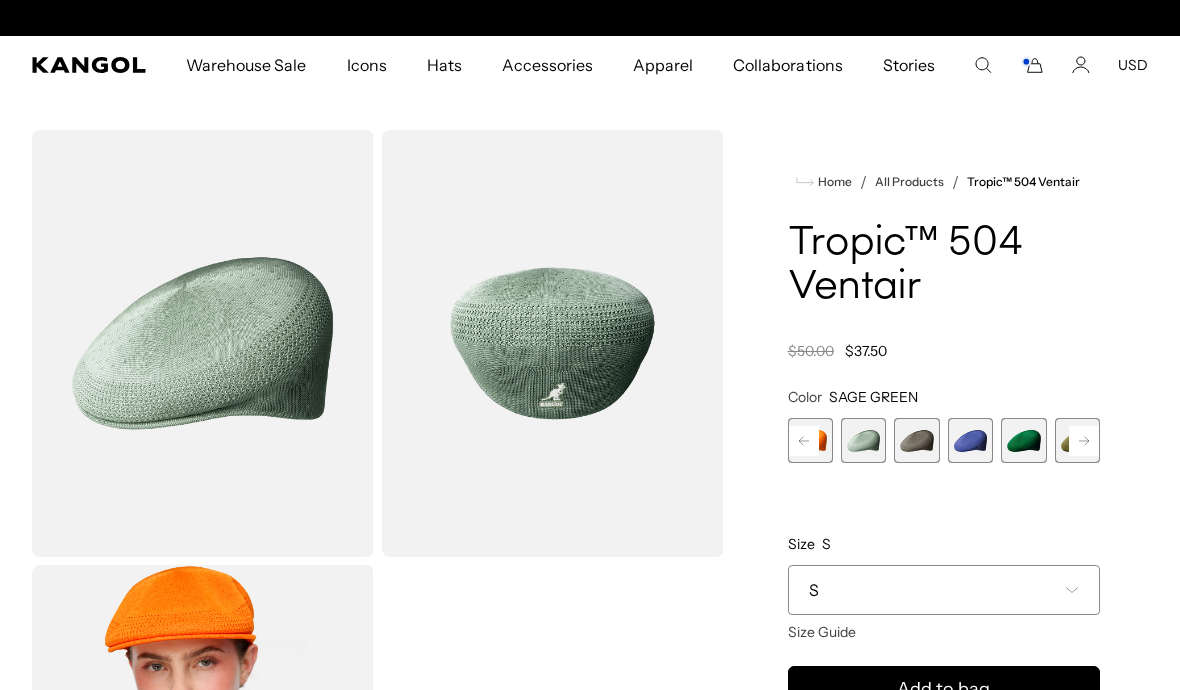 scroll, scrollTop: 0, scrollLeft: 0, axis: both 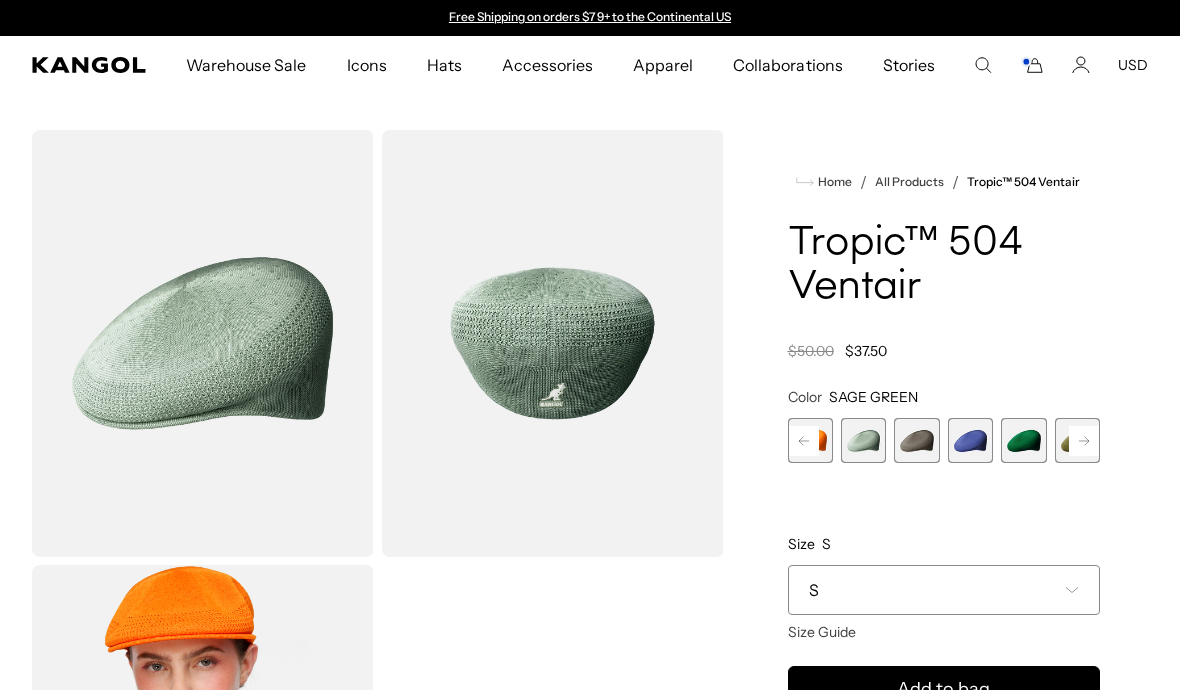 click 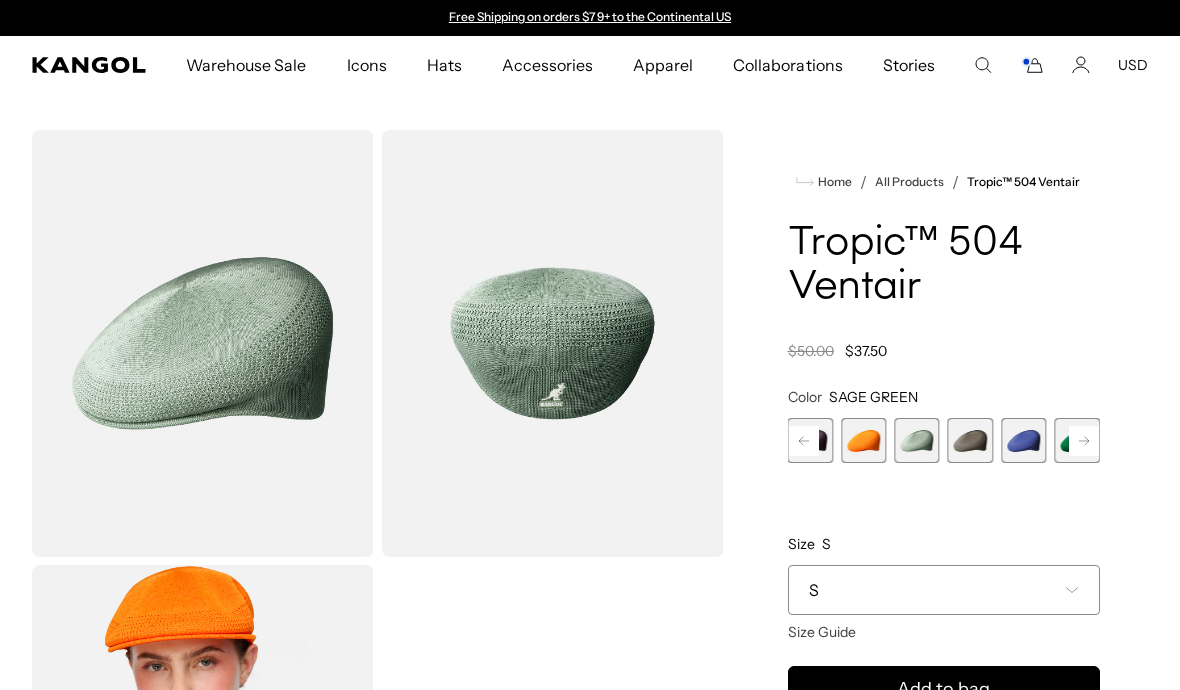 click 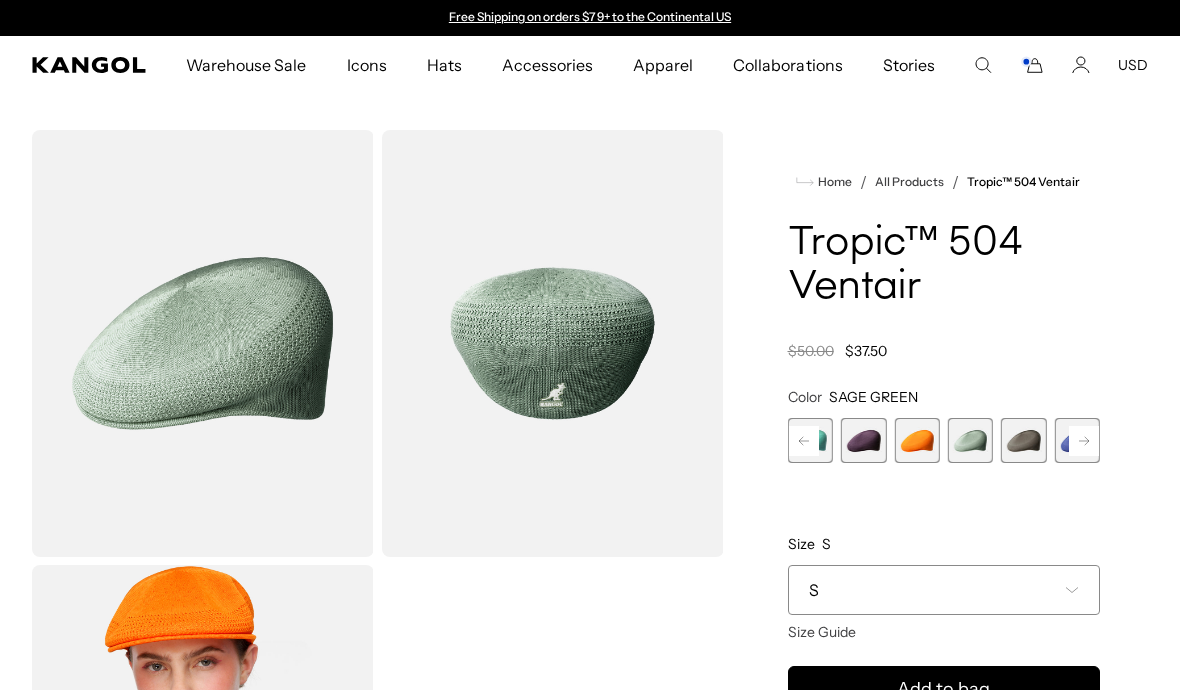 click 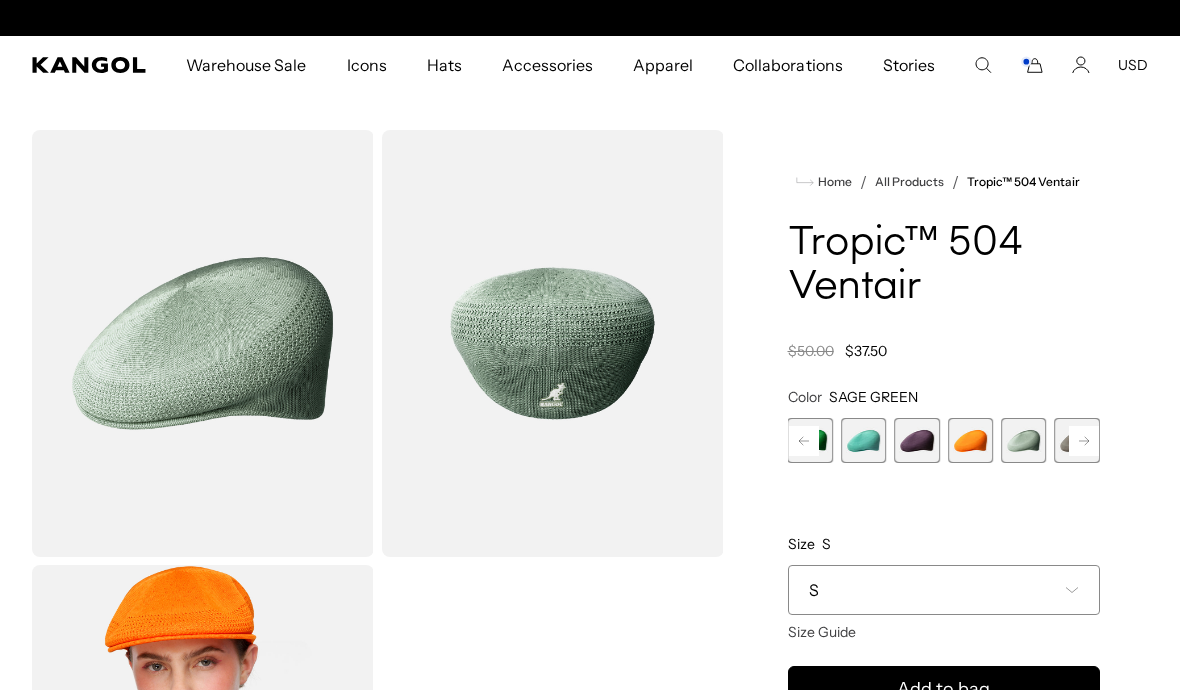 scroll, scrollTop: 0, scrollLeft: 412, axis: horizontal 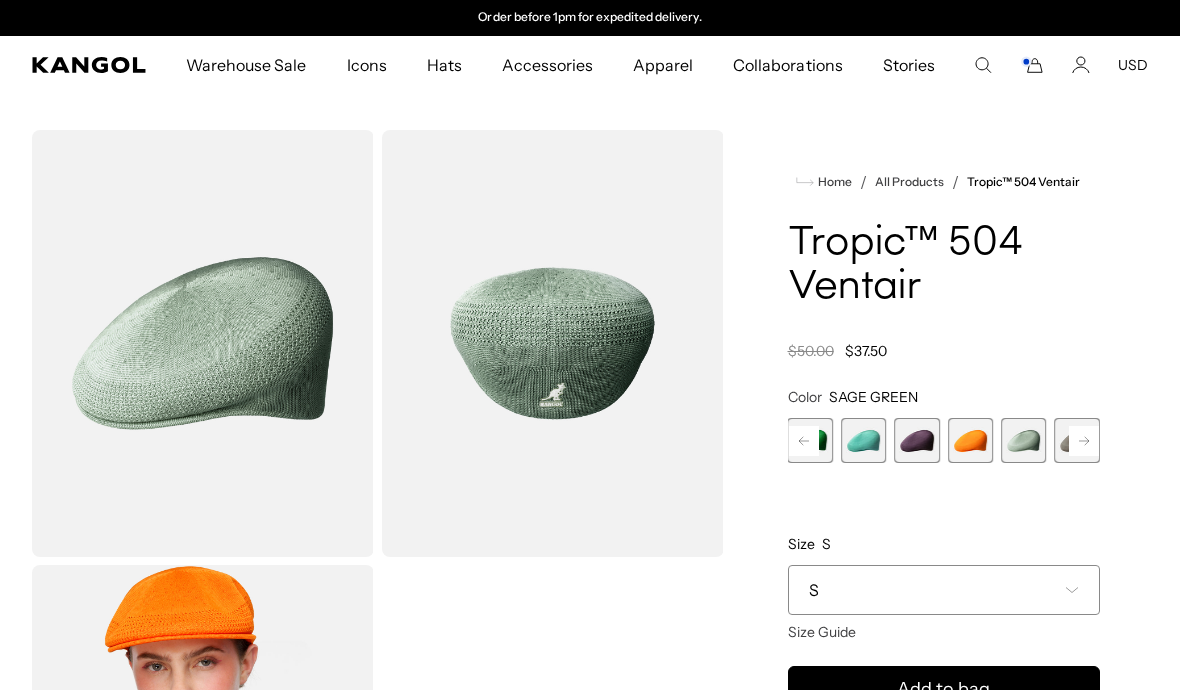 click at bounding box center (863, 440) 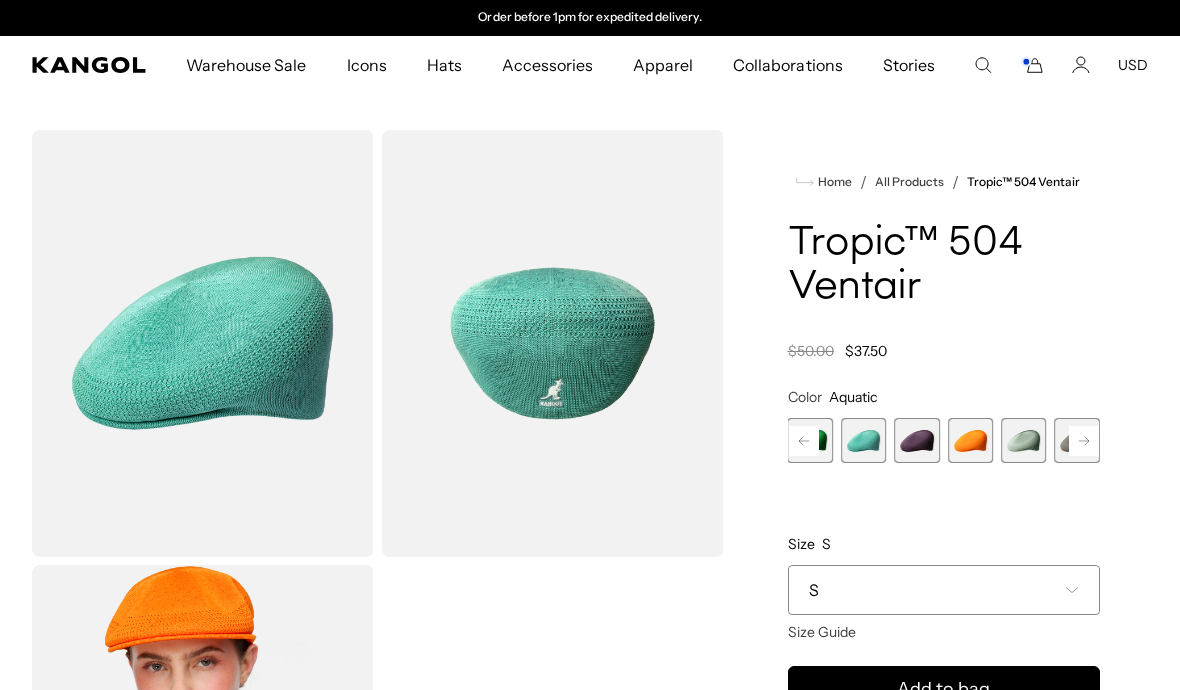 click at bounding box center (203, 343) 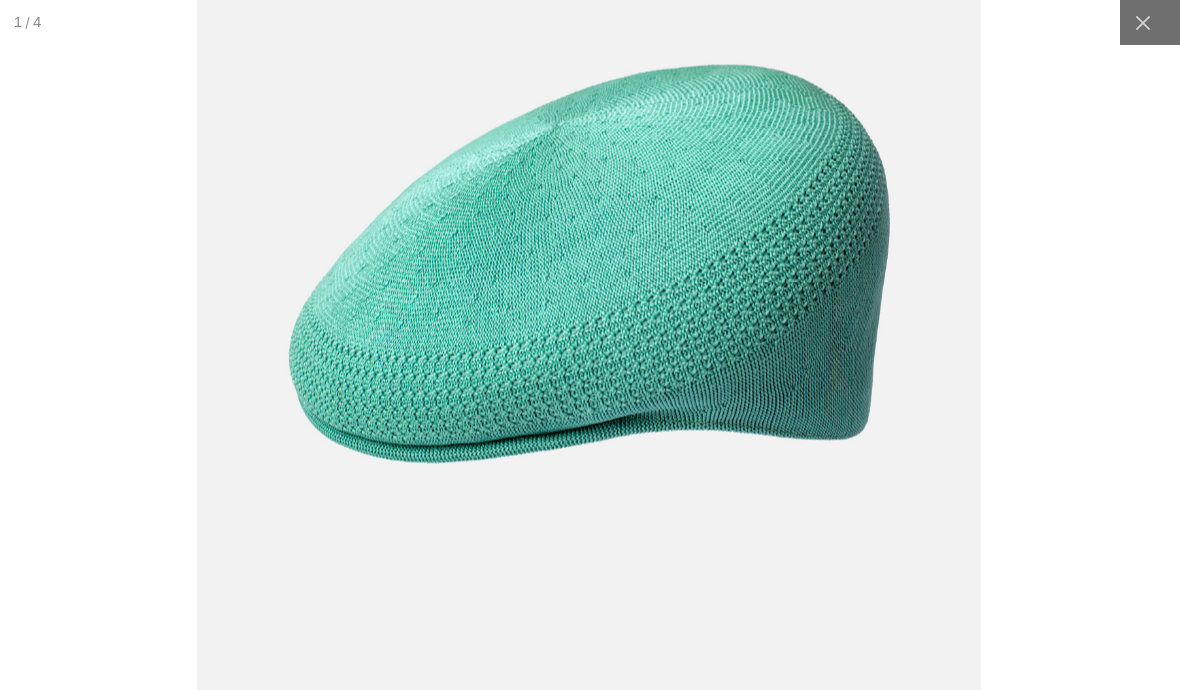 scroll, scrollTop: 0, scrollLeft: 0, axis: both 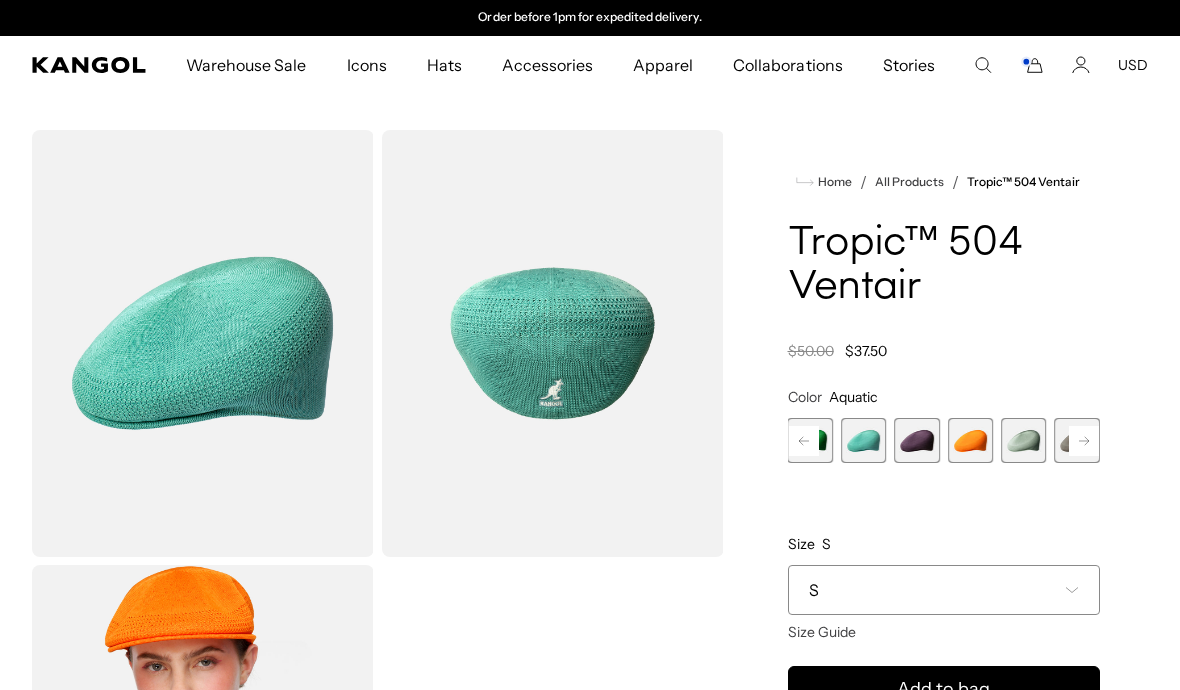 click on "S" at bounding box center [944, 590] 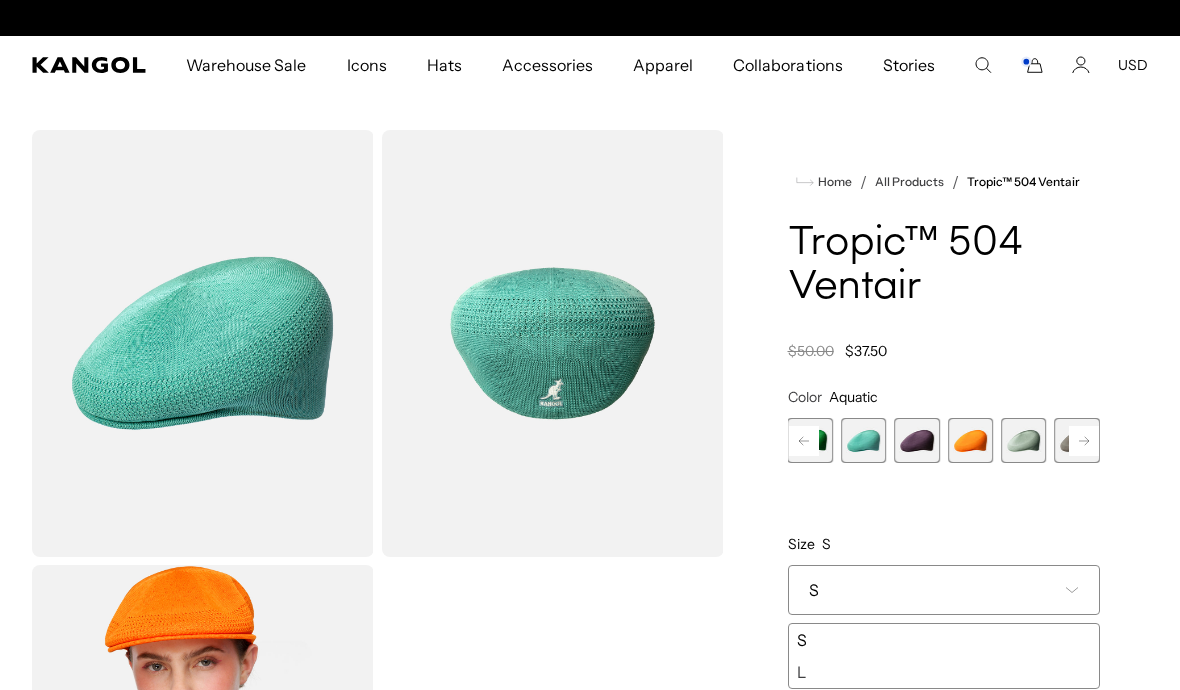 scroll, scrollTop: 0, scrollLeft: 0, axis: both 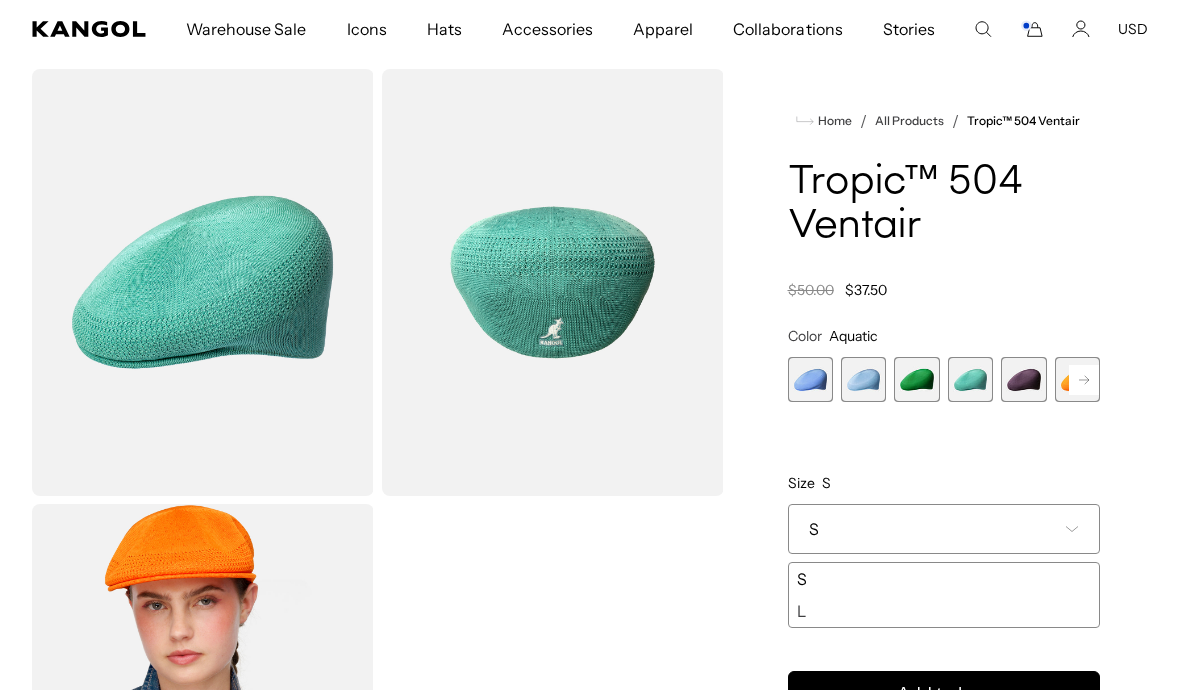 click at bounding box center [916, 379] 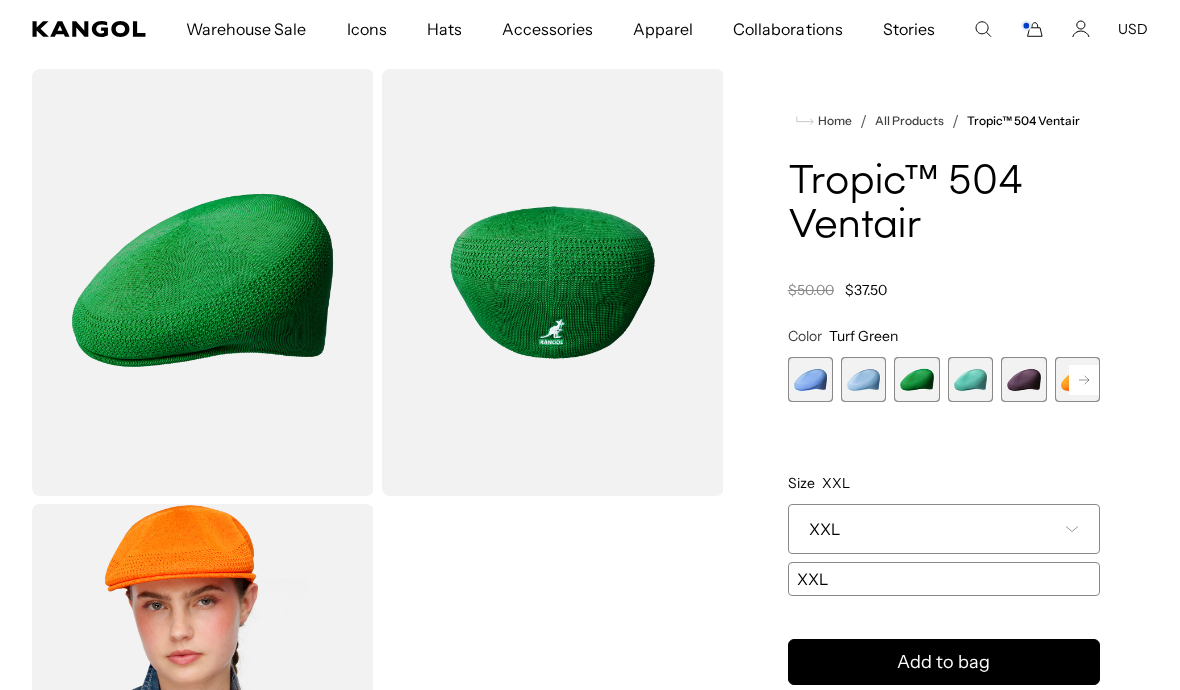 scroll, scrollTop: 0, scrollLeft: 412, axis: horizontal 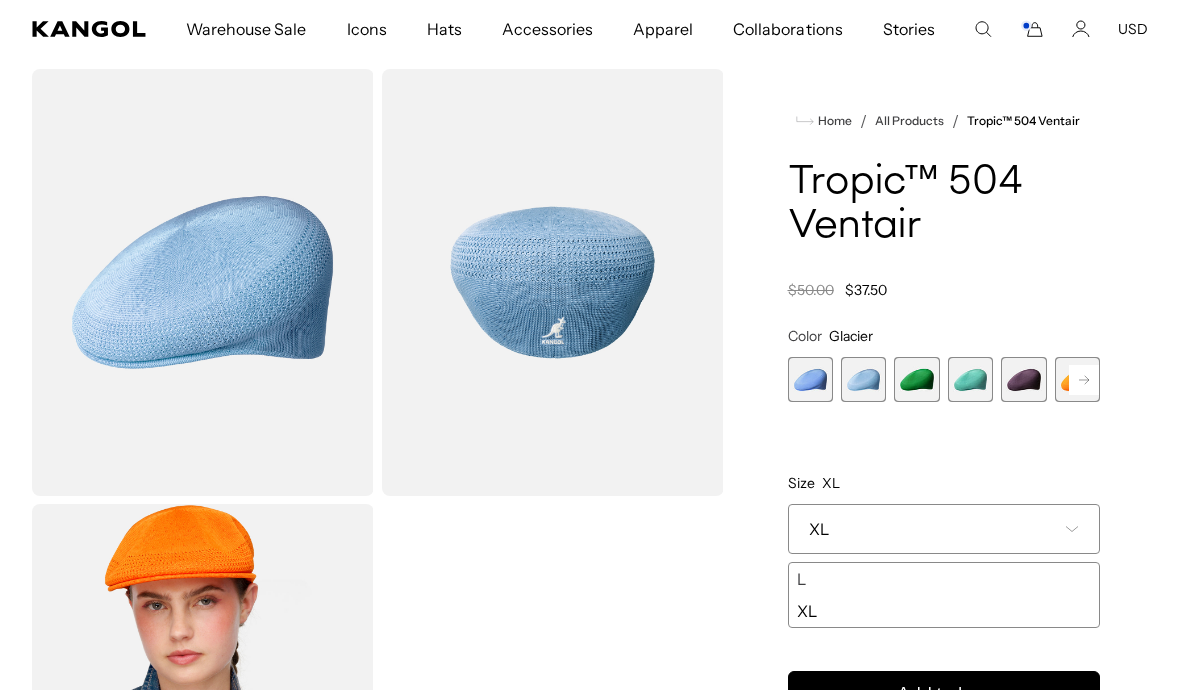 click at bounding box center [810, 379] 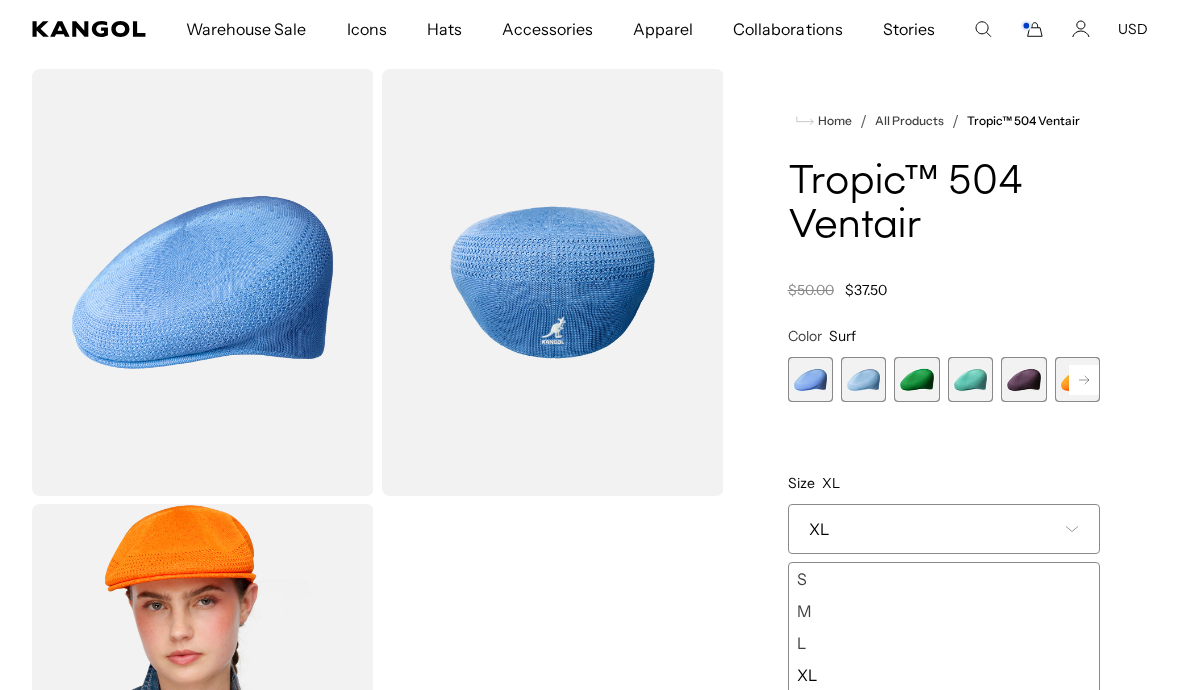 scroll, scrollTop: 0, scrollLeft: 412, axis: horizontal 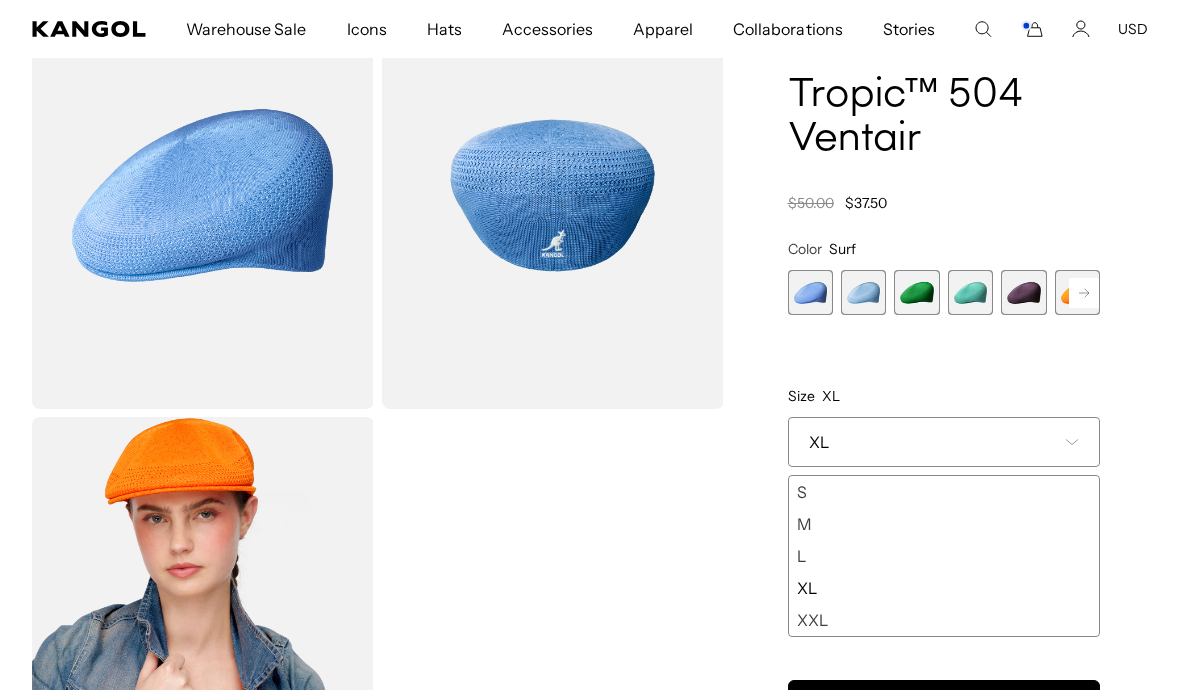 click at bounding box center (916, 292) 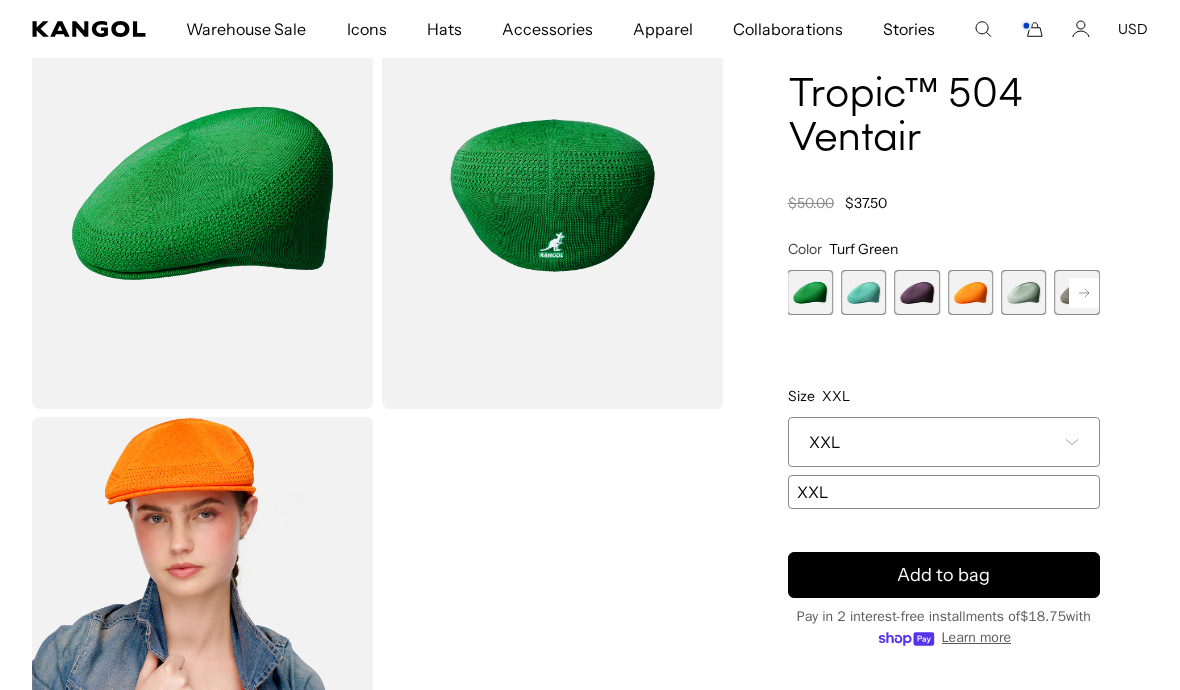 scroll, scrollTop: 0, scrollLeft: 0, axis: both 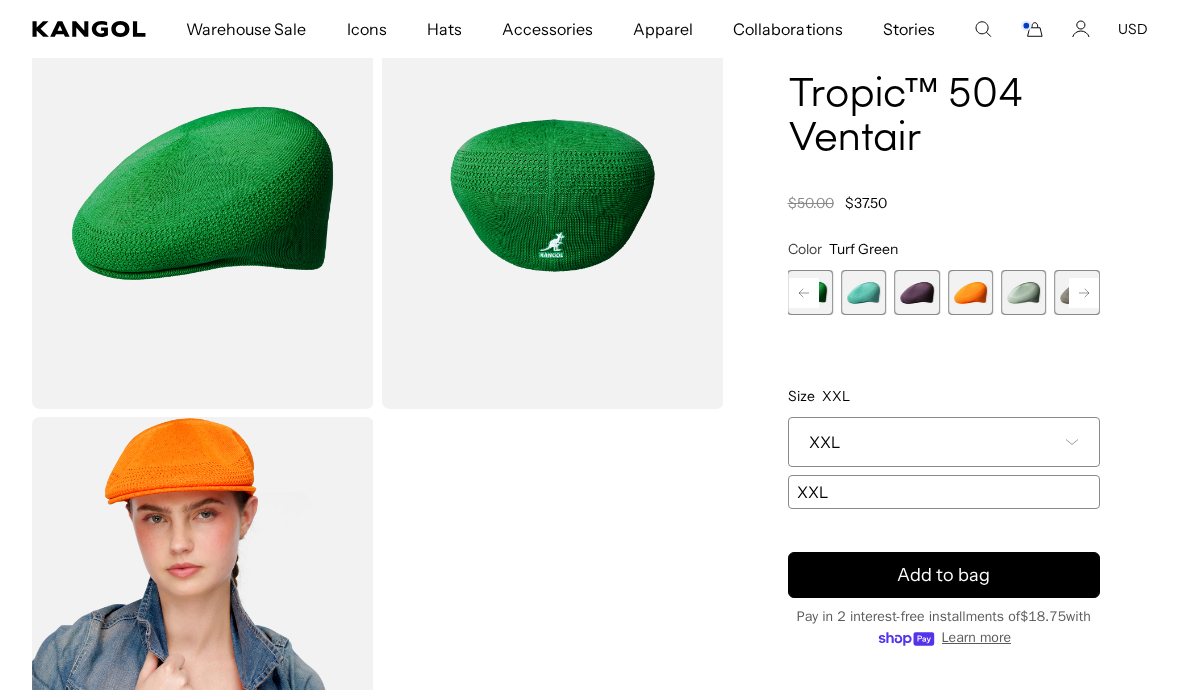 click at bounding box center [970, 292] 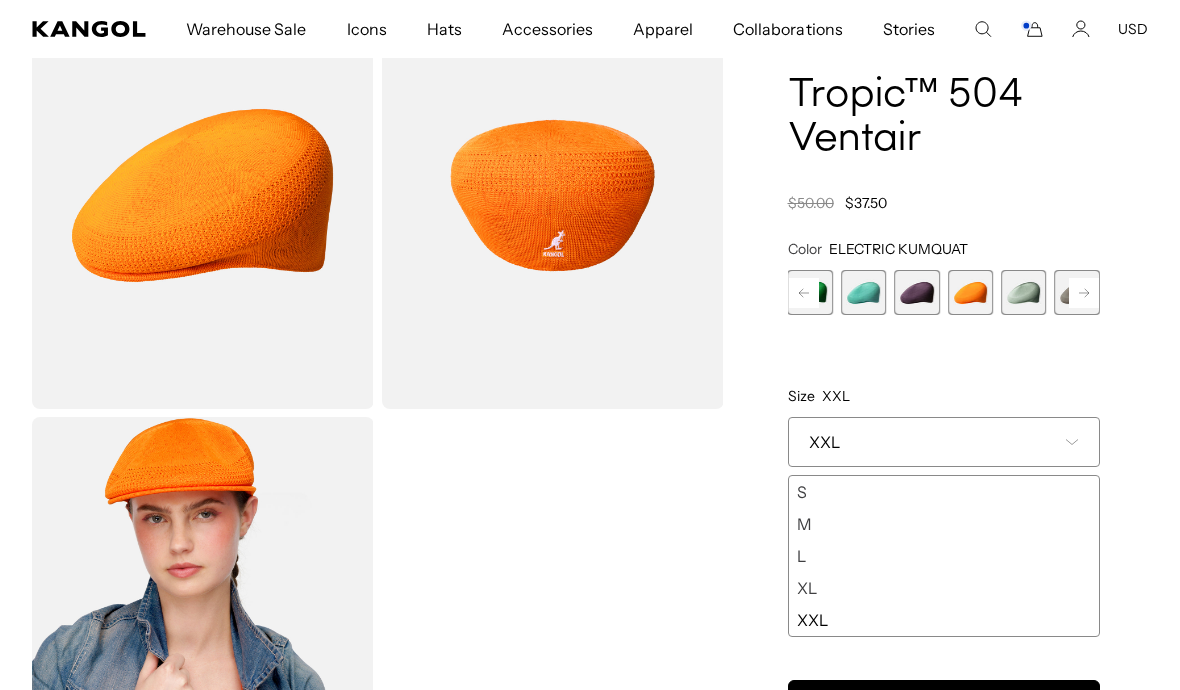 scroll, scrollTop: 0, scrollLeft: 0, axis: both 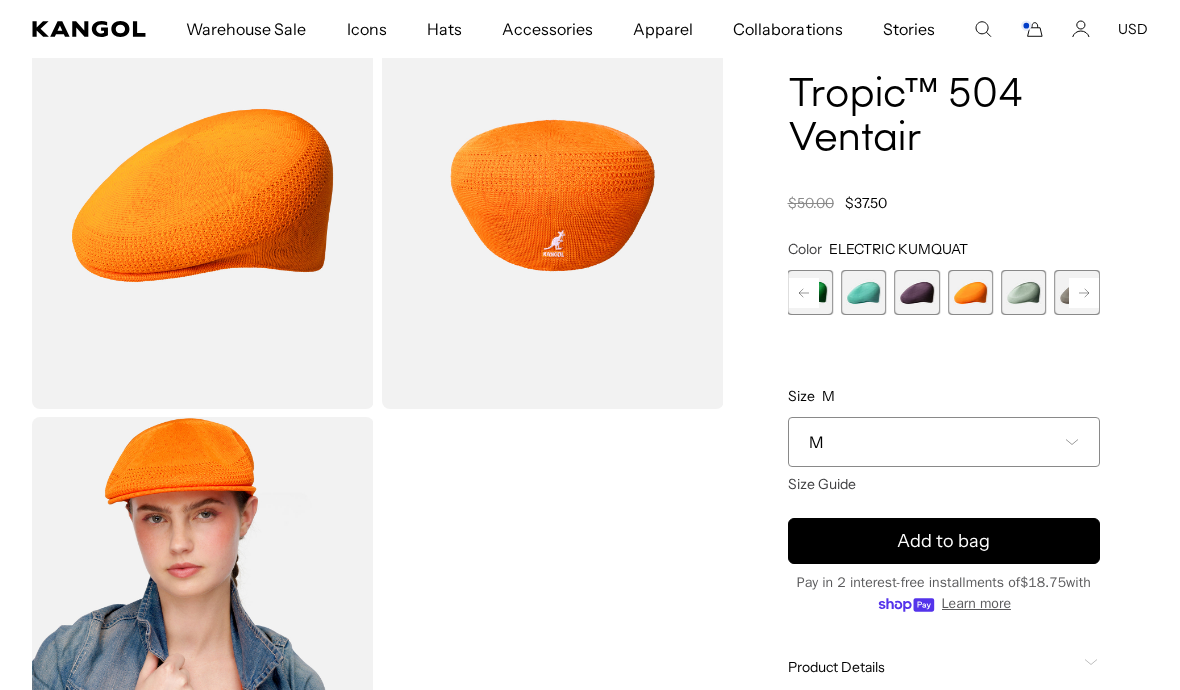 click at bounding box center (1023, 292) 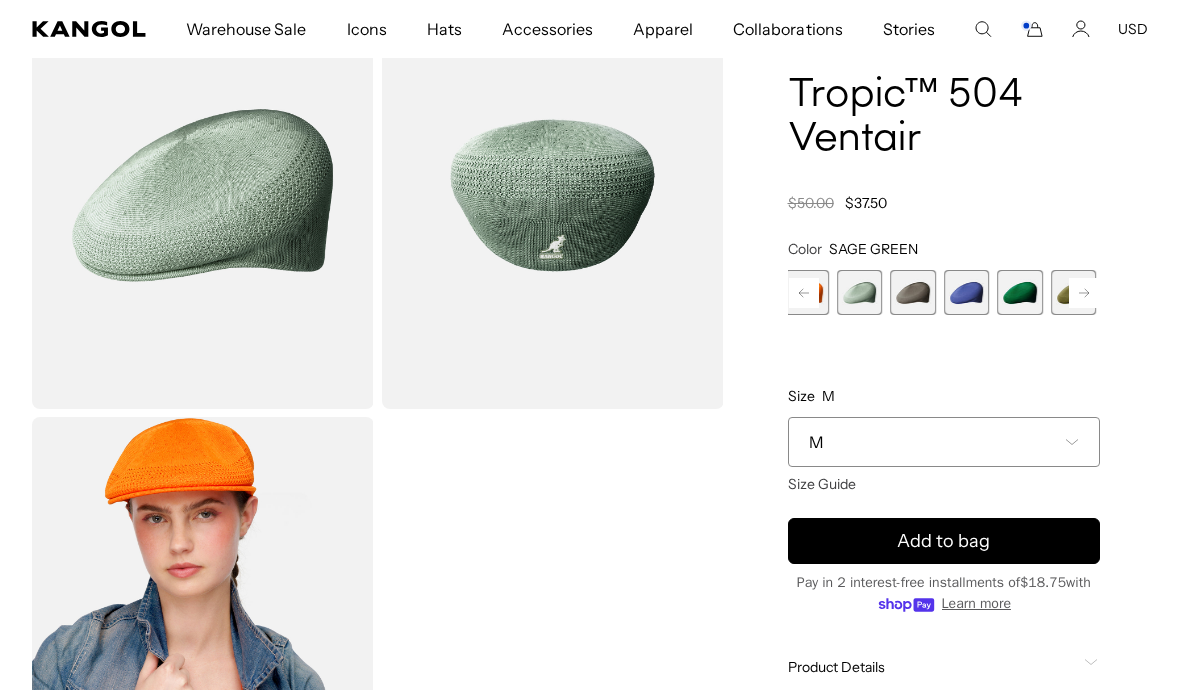 scroll, scrollTop: 0, scrollLeft: 0, axis: both 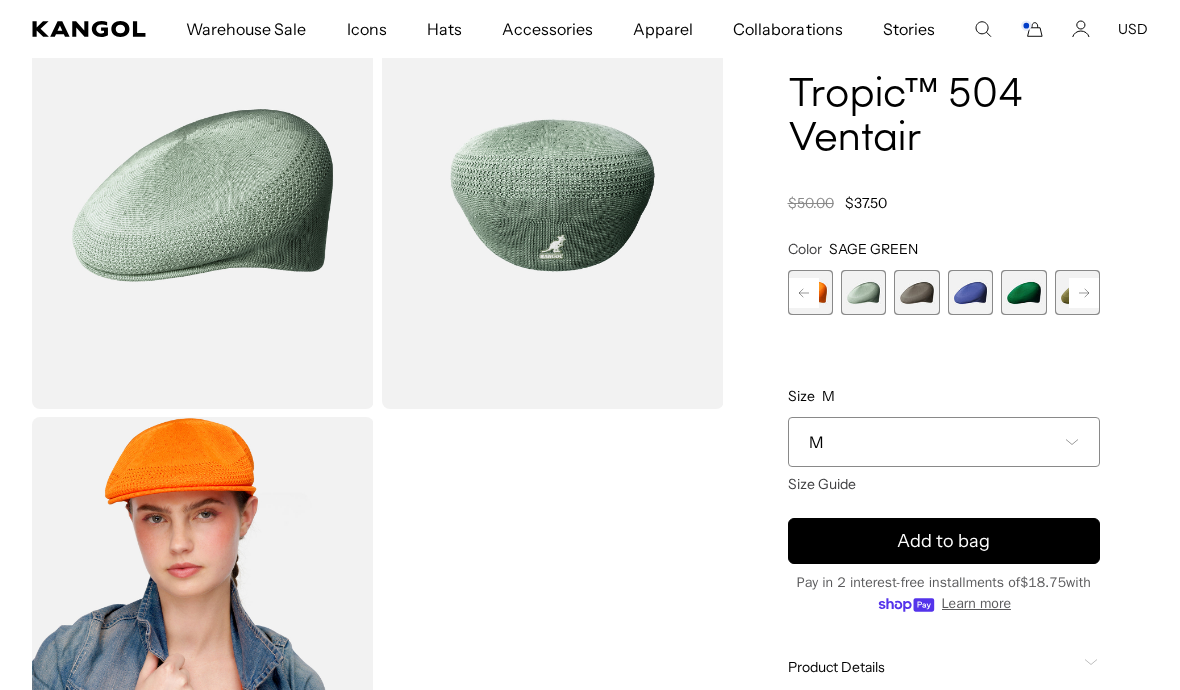 click at bounding box center (970, 292) 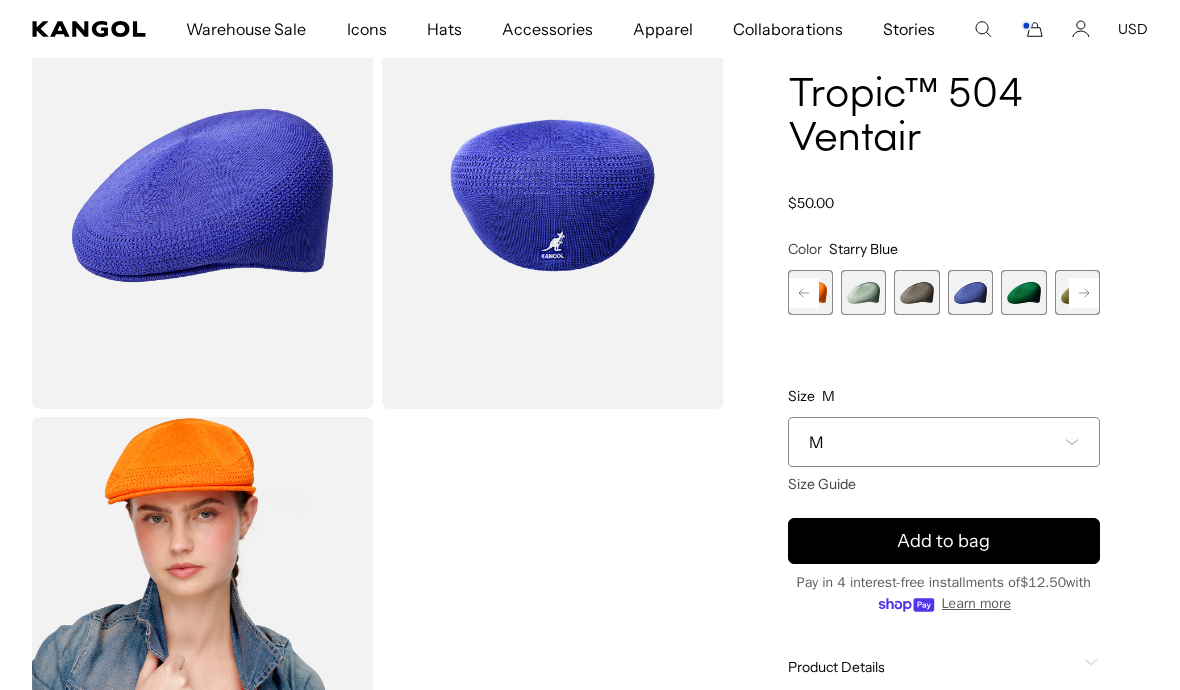 scroll, scrollTop: 0, scrollLeft: 412, axis: horizontal 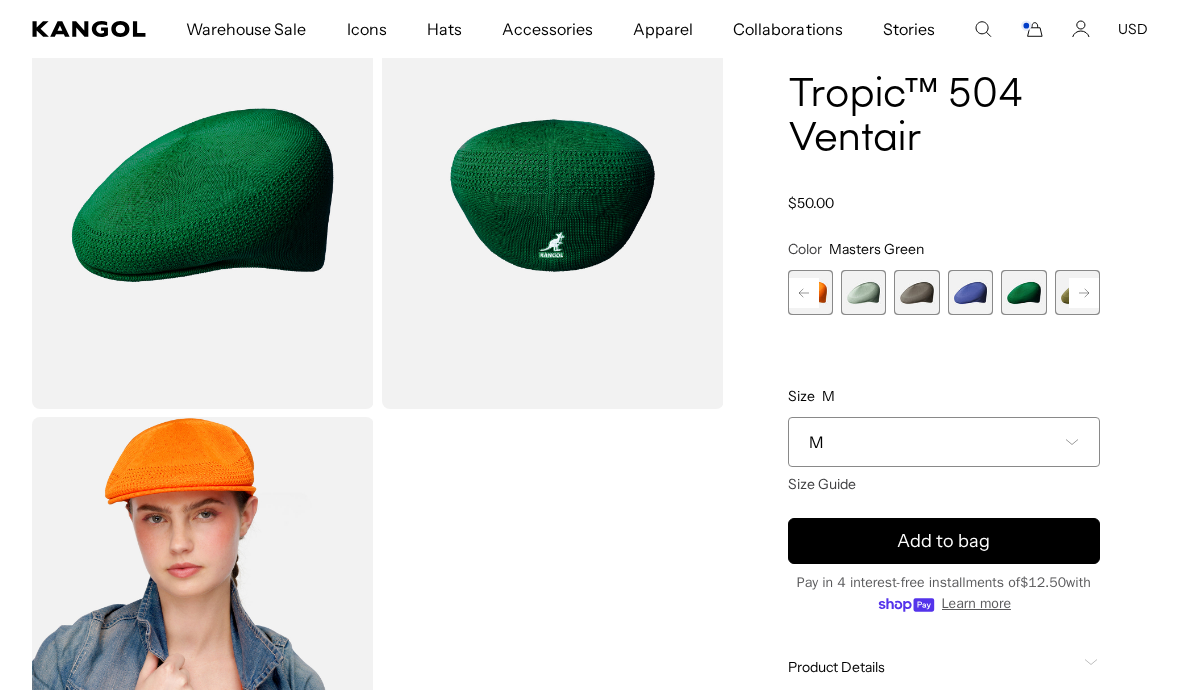 click at bounding box center (203, 195) 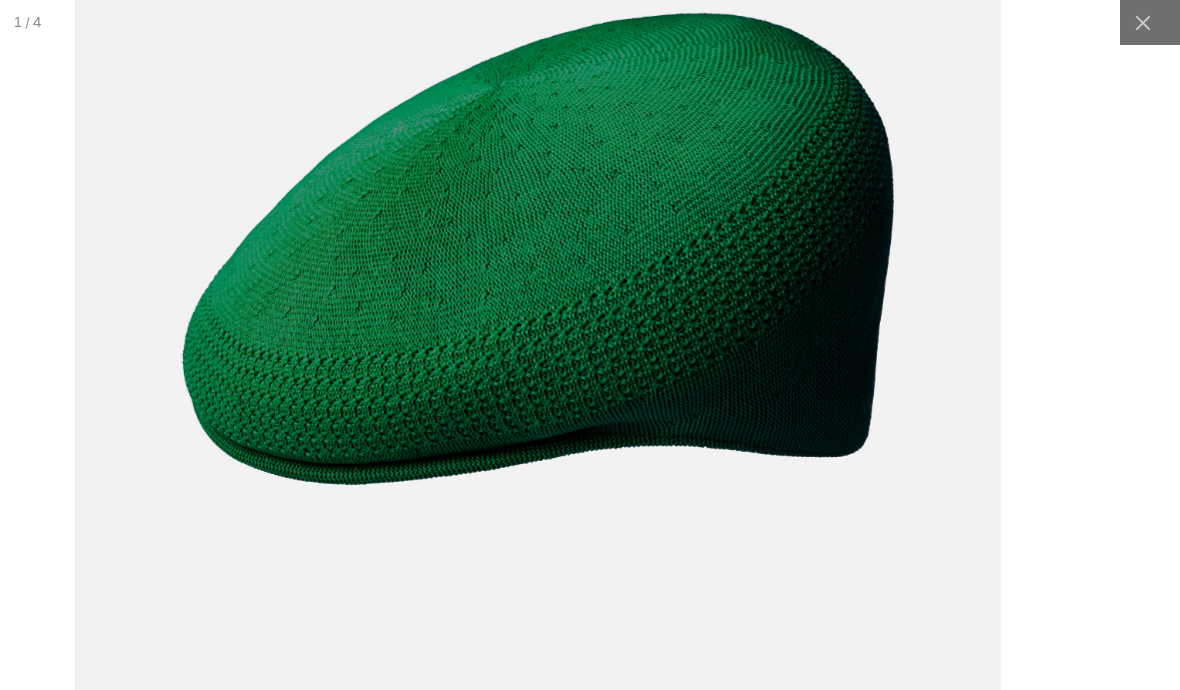 scroll, scrollTop: 0, scrollLeft: 412, axis: horizontal 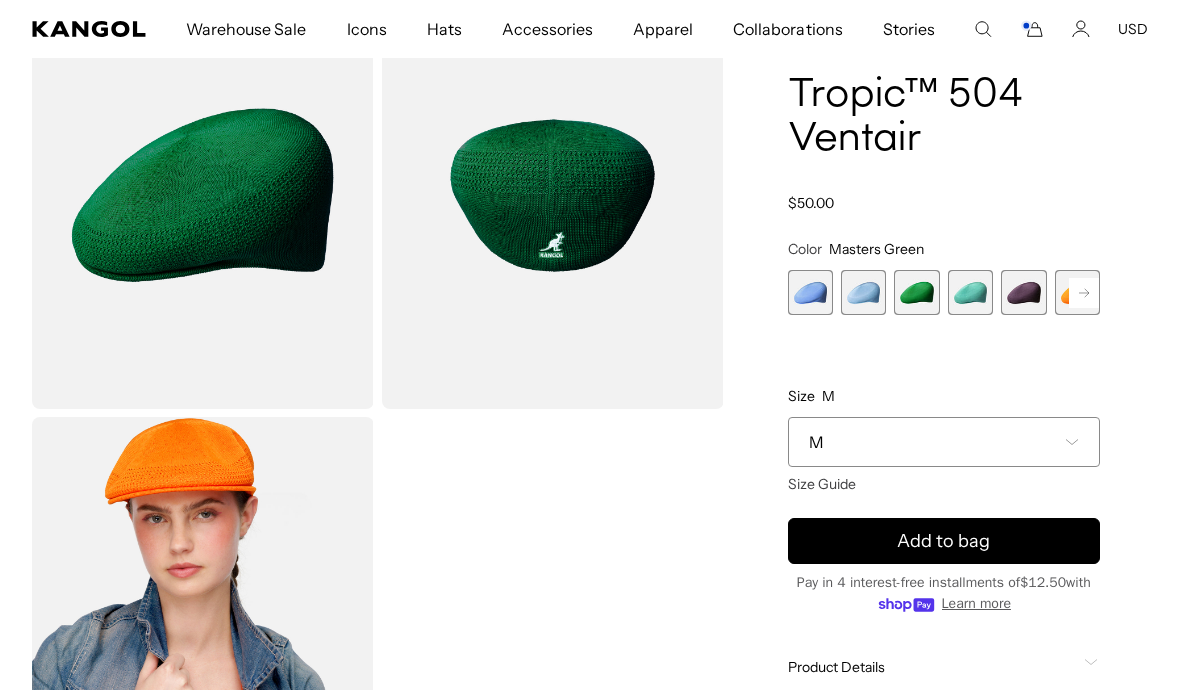 click at bounding box center (970, 292) 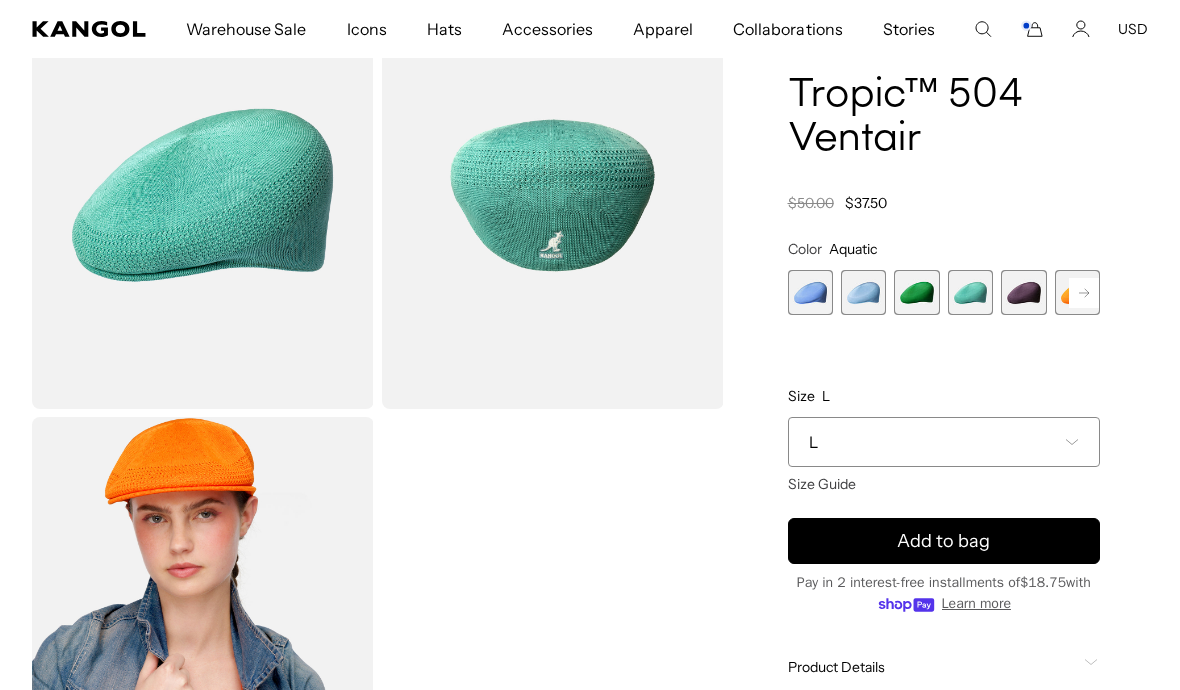 scroll, scrollTop: 0, scrollLeft: 412, axis: horizontal 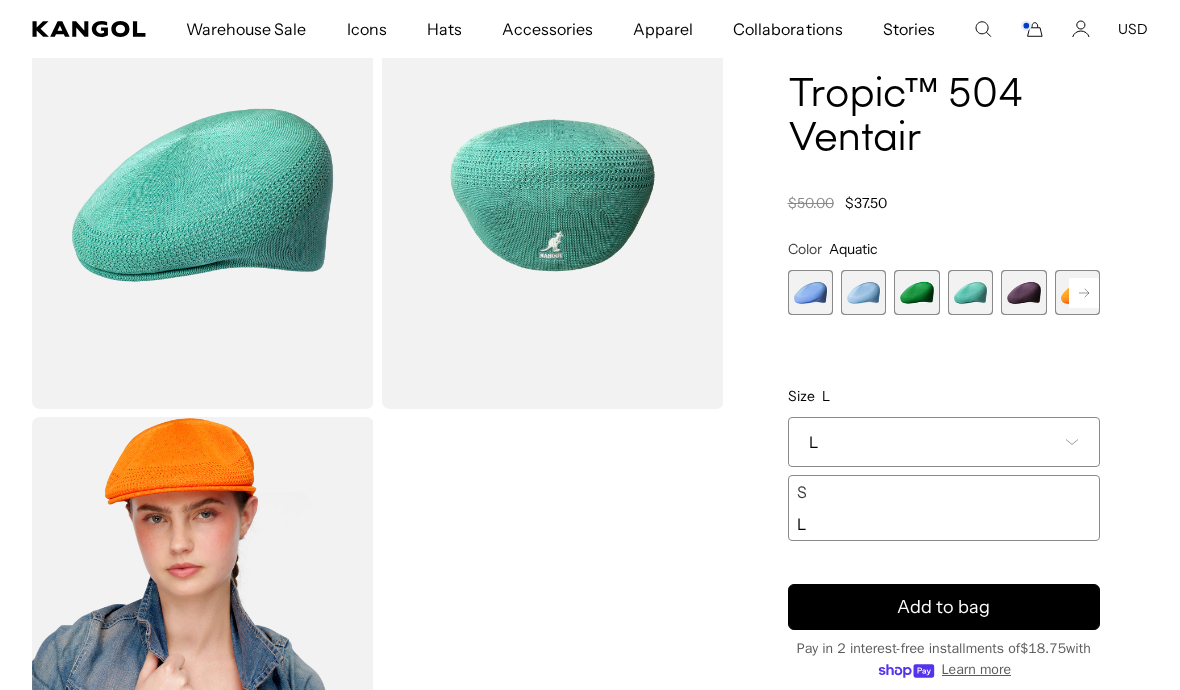 click on "Home
/
All Products
/
Tropic™ 504 Ventair
Tropic™ 504 Ventair
Regular price
$37.50
Regular price
$50.00
Sale price
$37.50
Color
Aquatic
Previous
Next
Surf
Variant sold out or unavailable
Glacier
Variant sold out or unavailable" at bounding box center [944, 449] 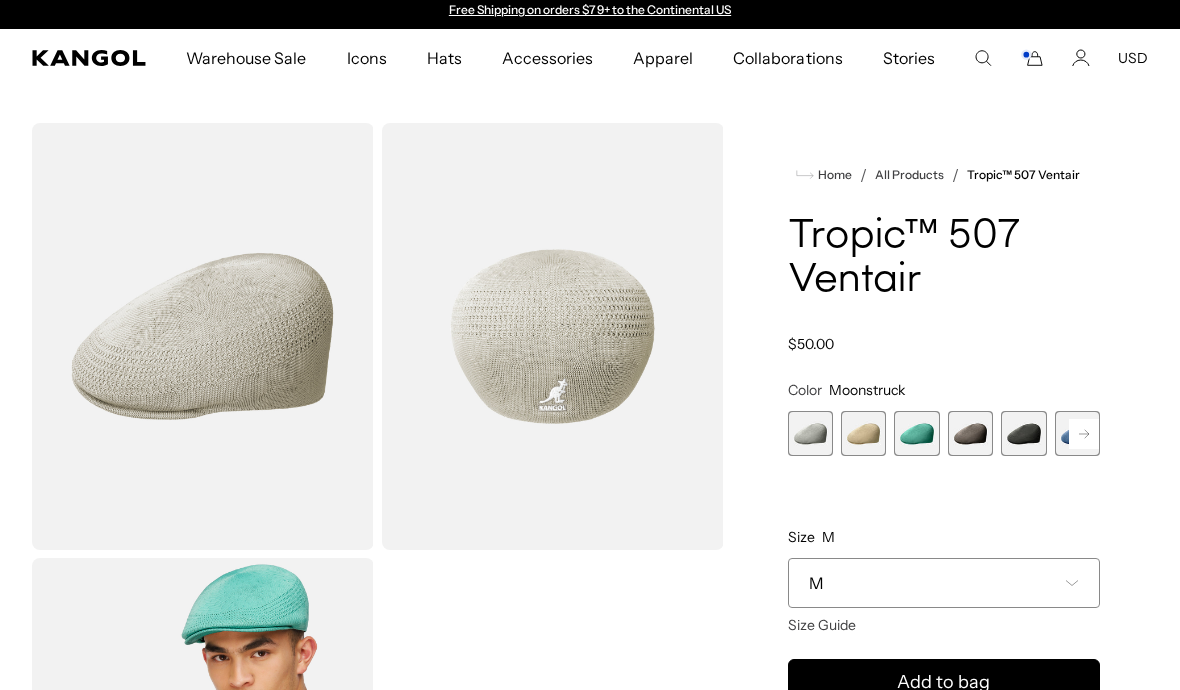 click at bounding box center (916, 433) 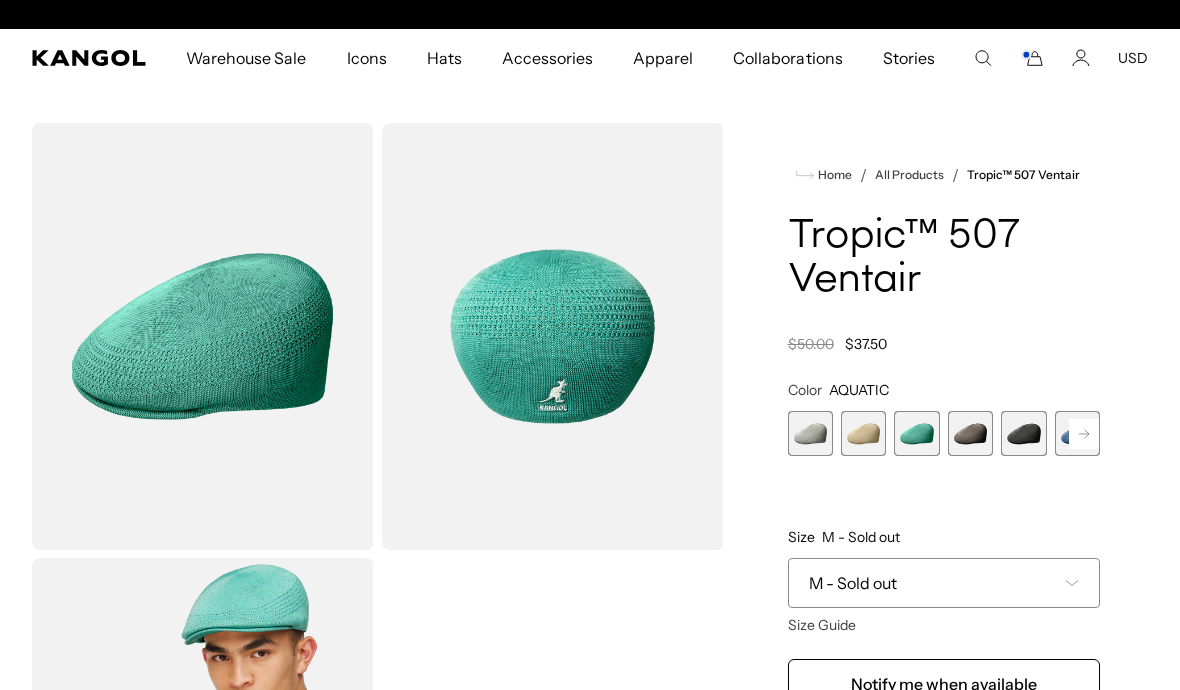 scroll, scrollTop: 0, scrollLeft: 0, axis: both 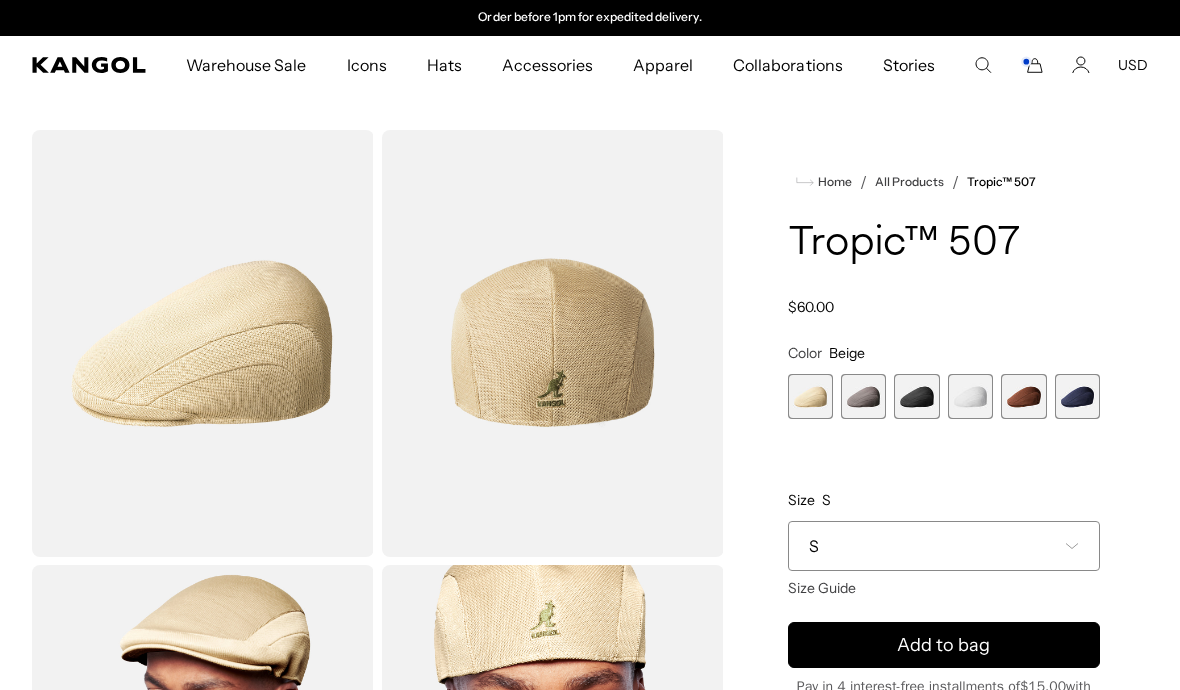 click at bounding box center [916, 396] 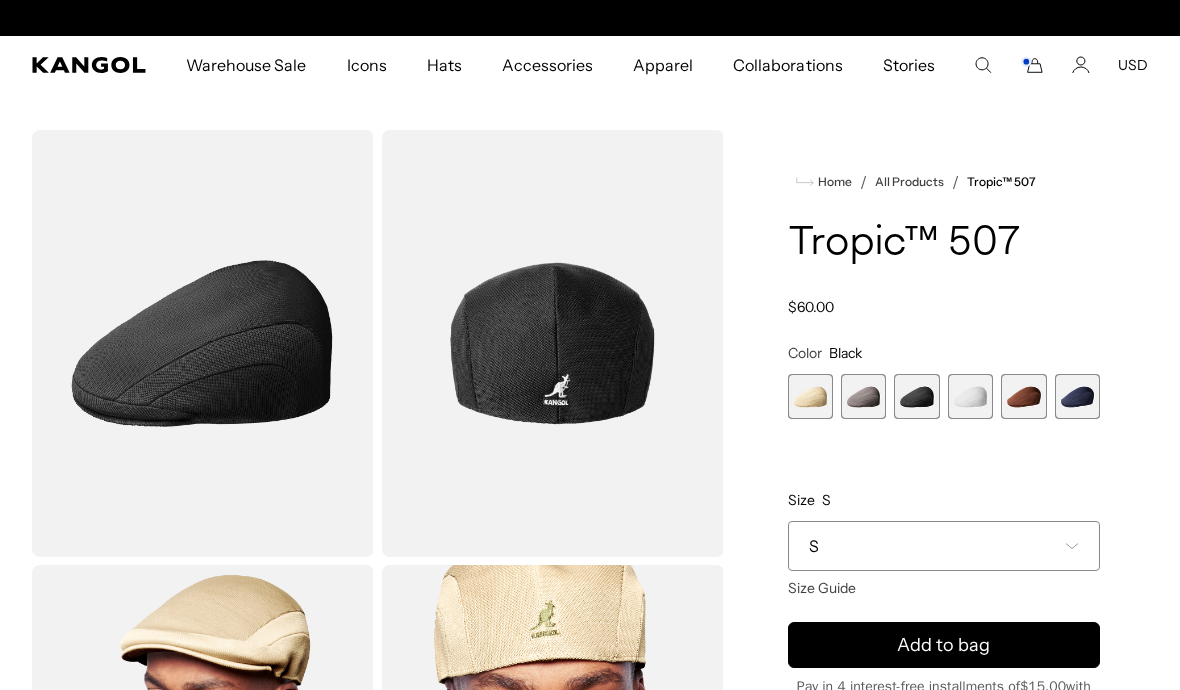 scroll, scrollTop: 0, scrollLeft: 0, axis: both 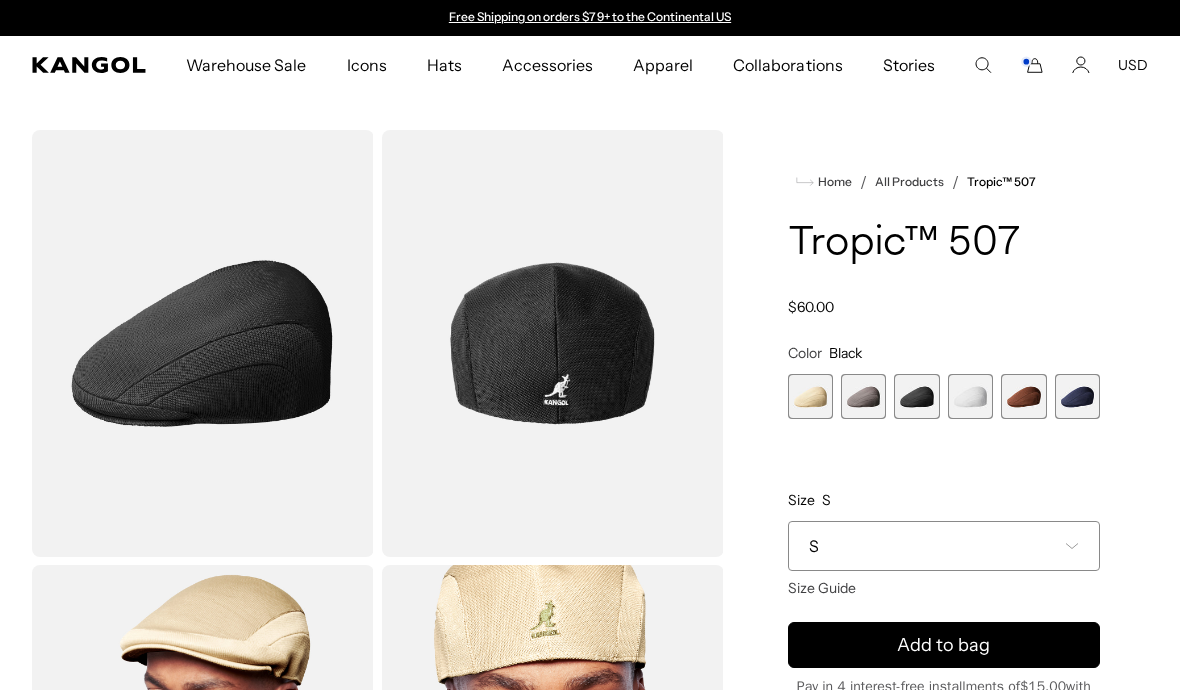 click at bounding box center (1023, 396) 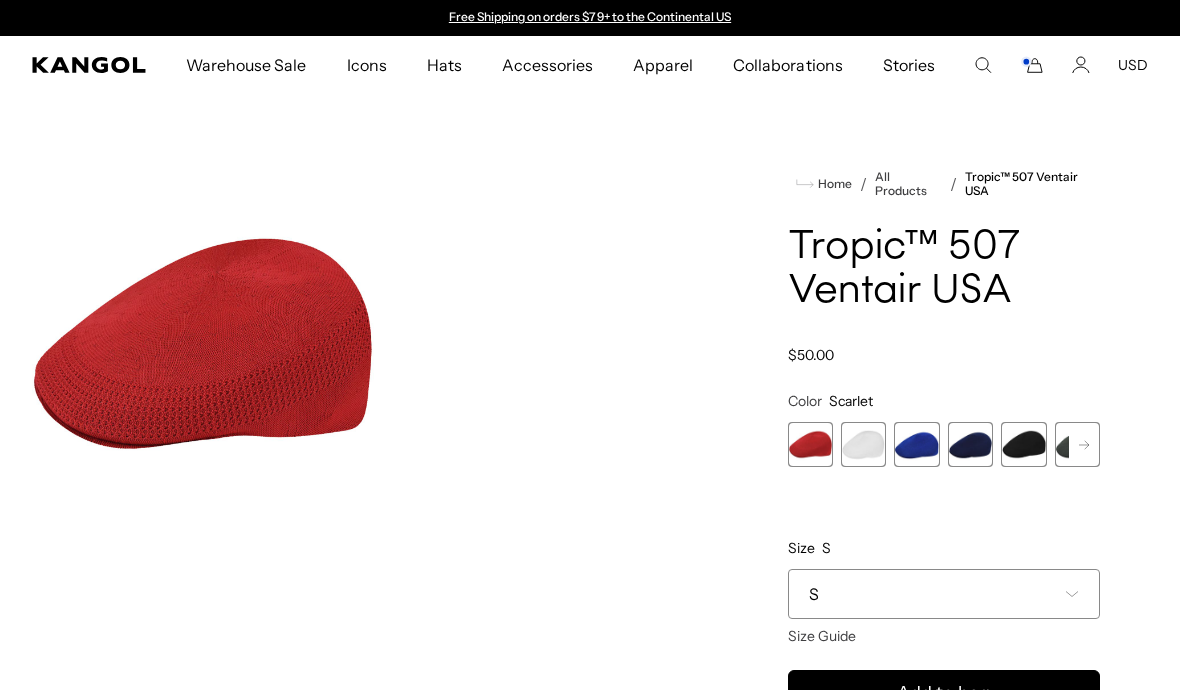 scroll, scrollTop: 0, scrollLeft: 0, axis: both 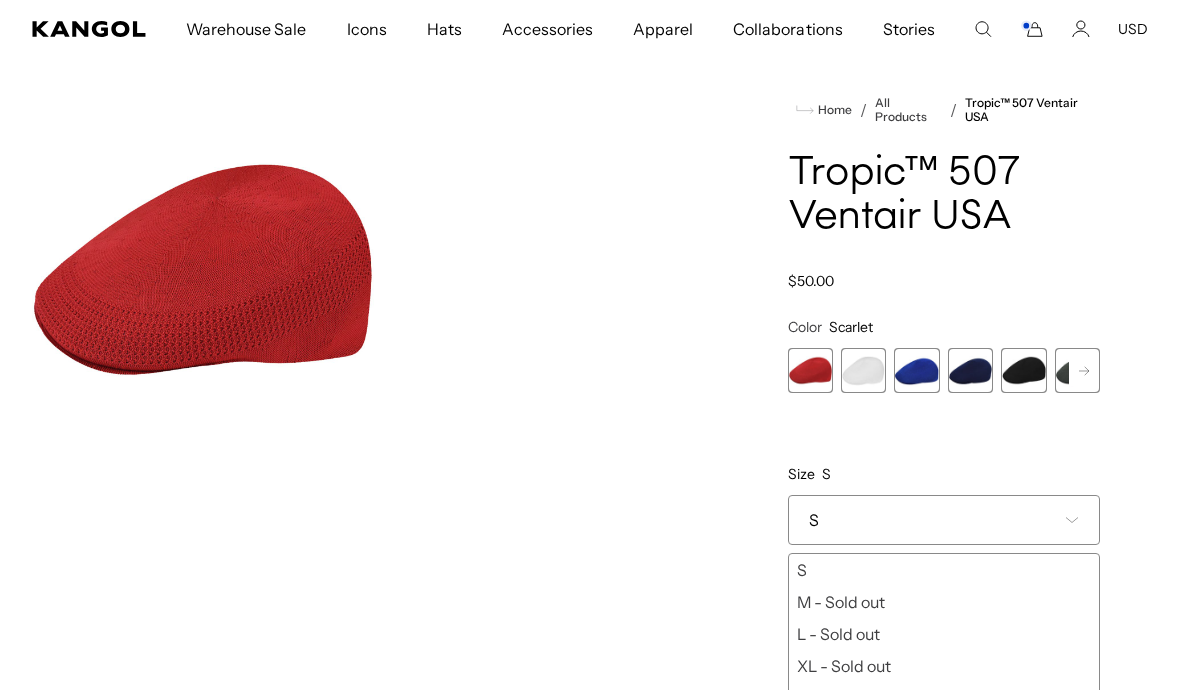 click on "M - Sold out" at bounding box center (944, 602) 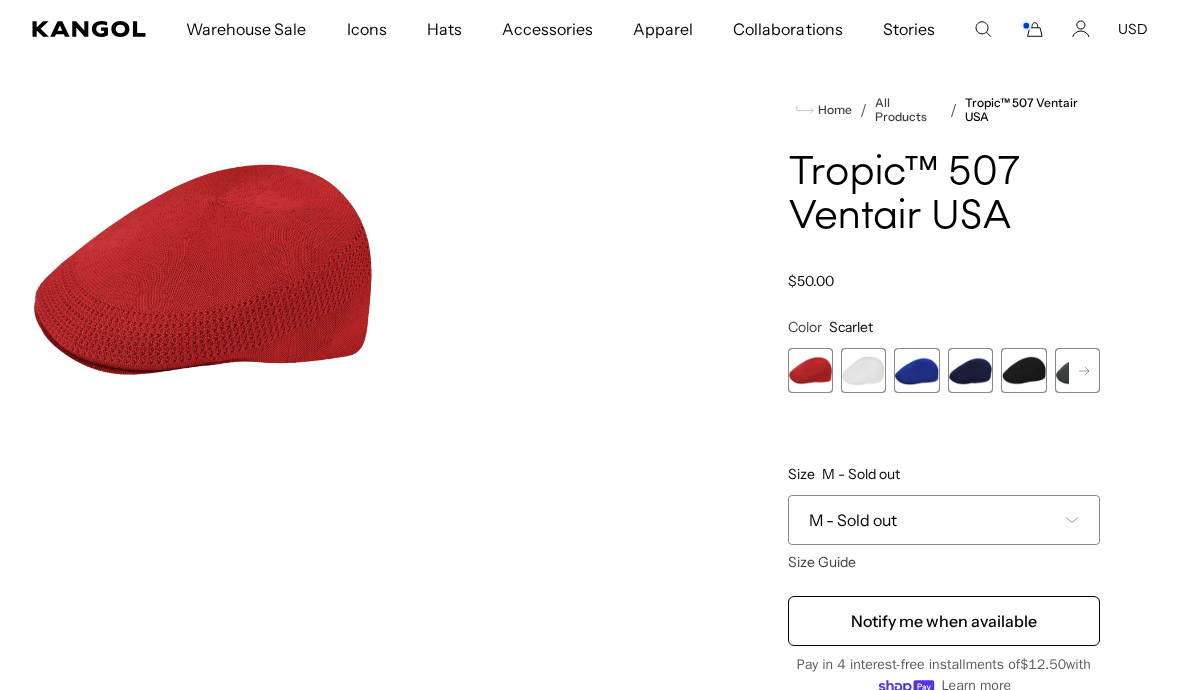 scroll, scrollTop: 0, scrollLeft: 0, axis: both 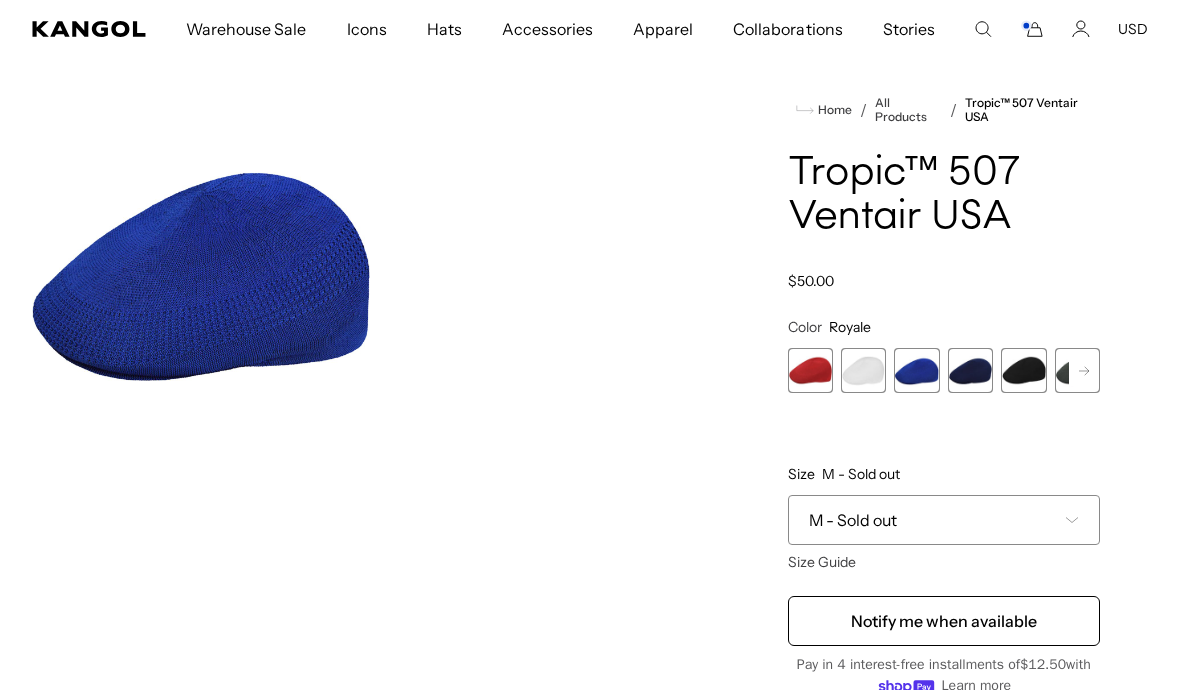 click at bounding box center [970, 370] 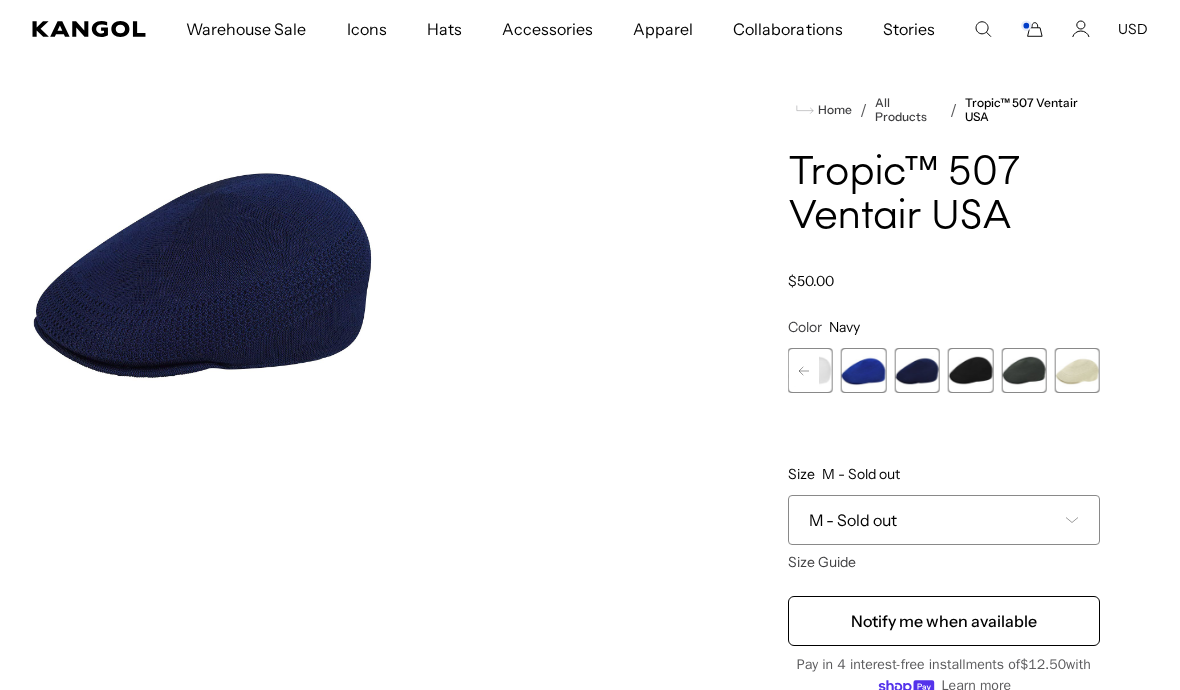 scroll, scrollTop: 0, scrollLeft: 412, axis: horizontal 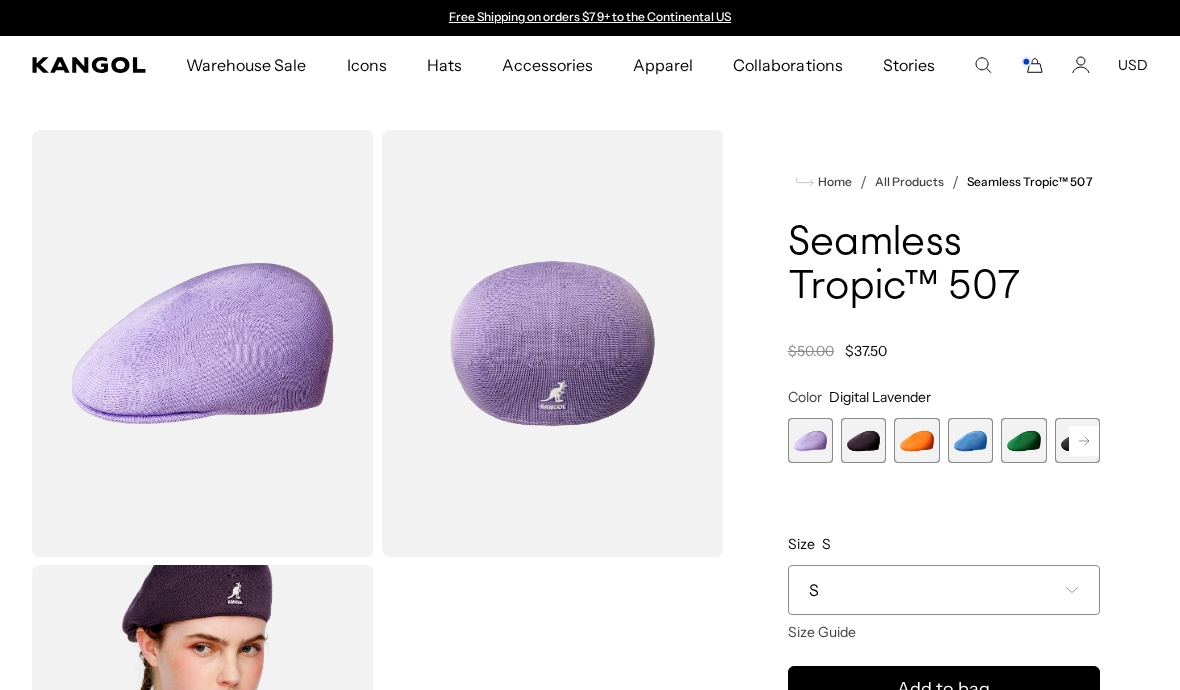 click at bounding box center [970, 440] 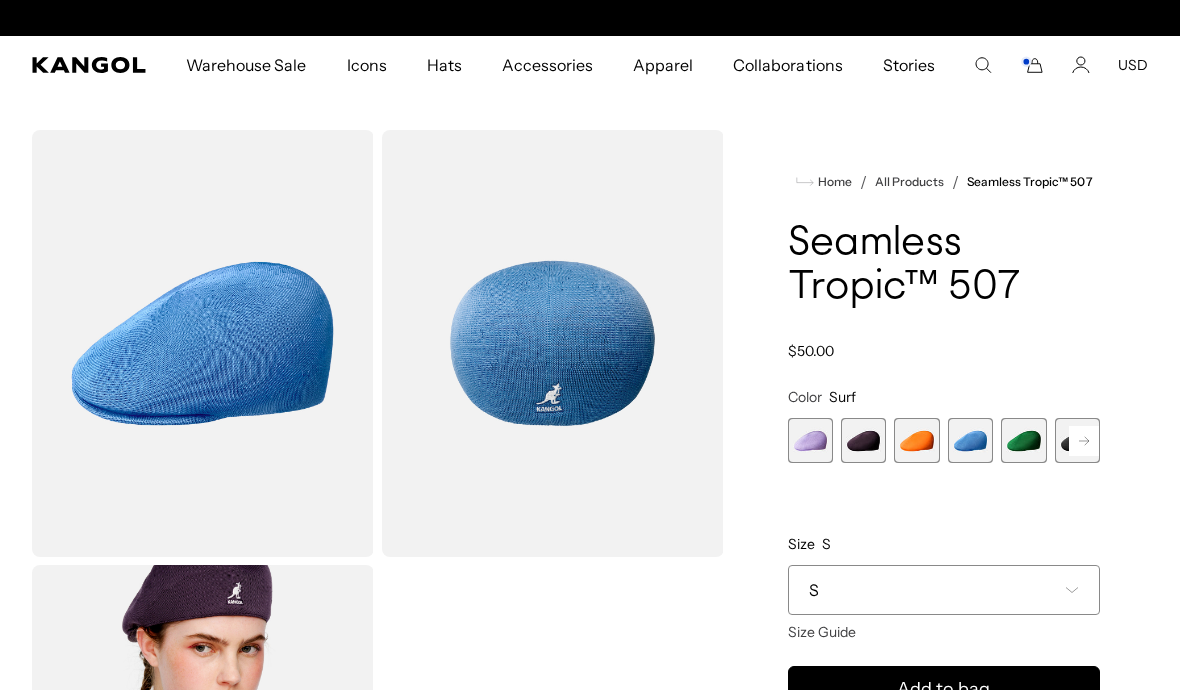 scroll, scrollTop: 0, scrollLeft: 412, axis: horizontal 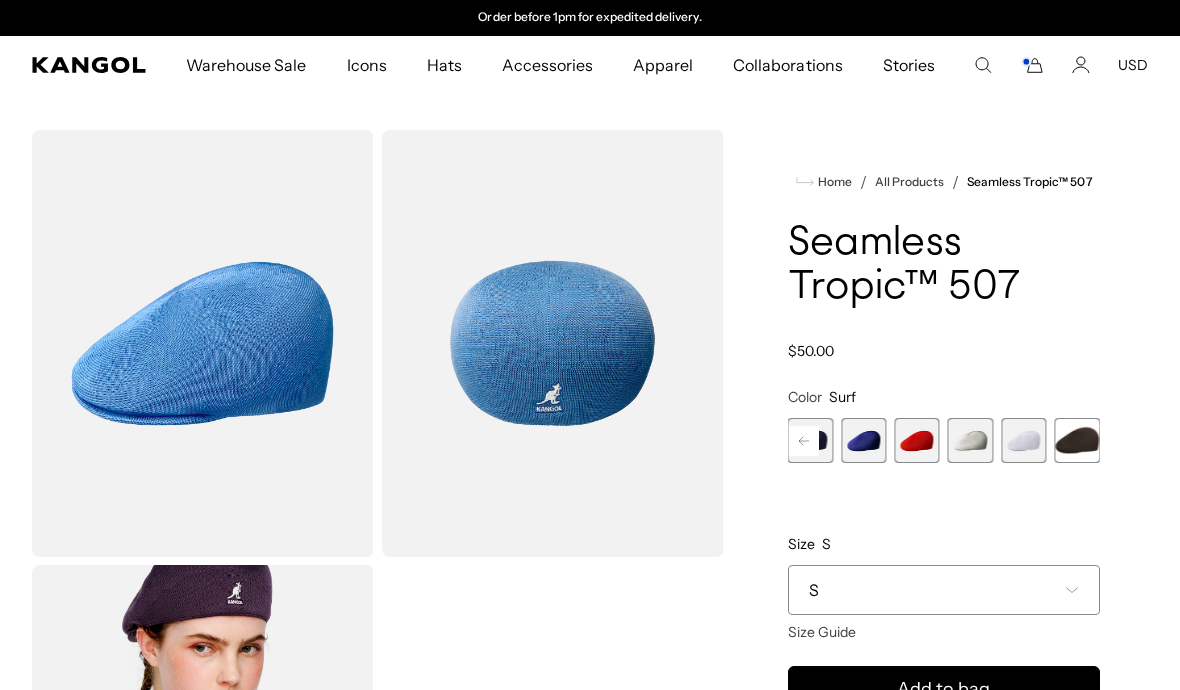 click at bounding box center [1077, 440] 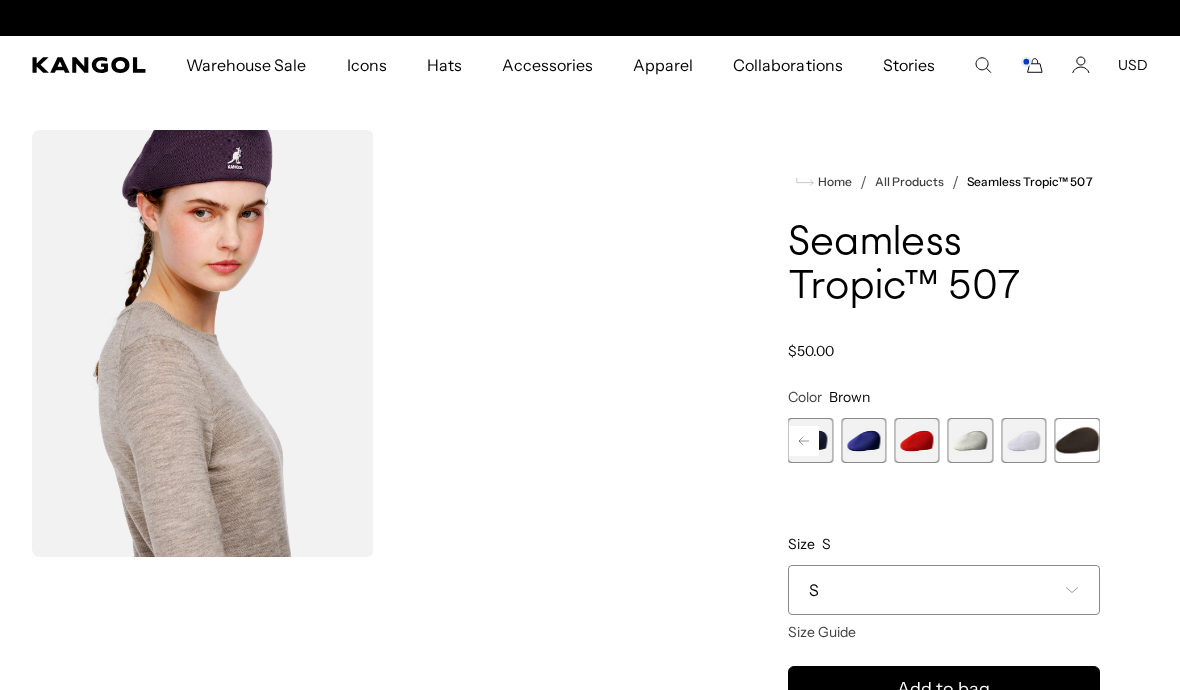 scroll, scrollTop: 0, scrollLeft: 412, axis: horizontal 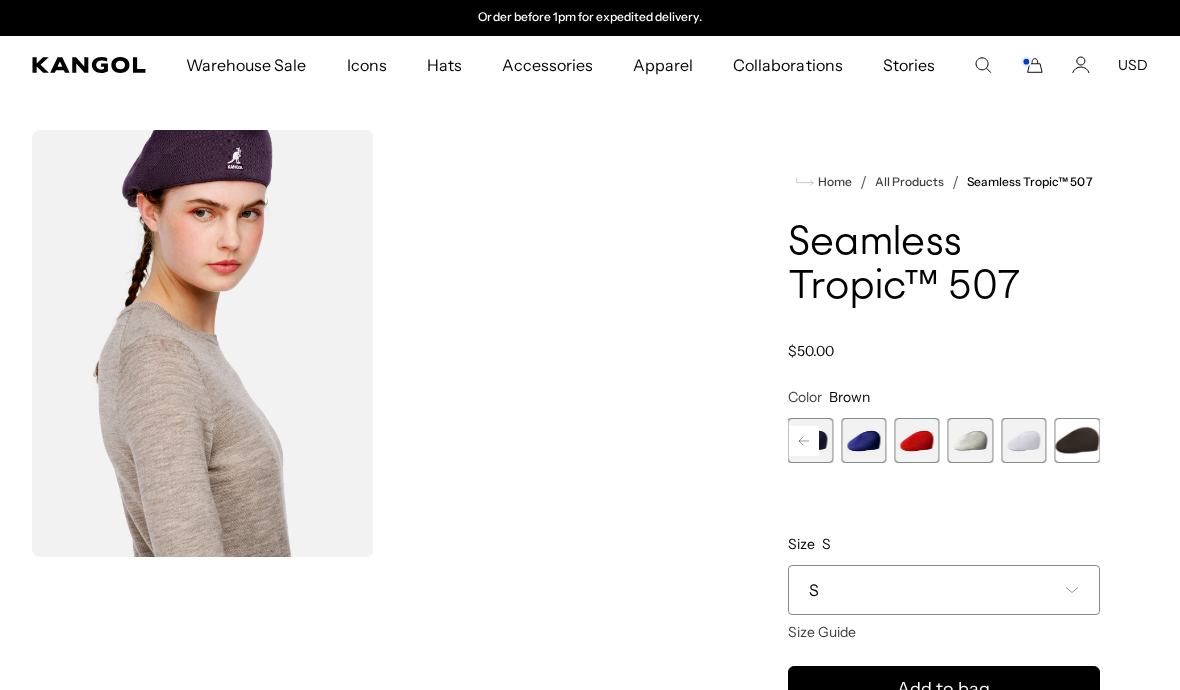 click at bounding box center [1023, 440] 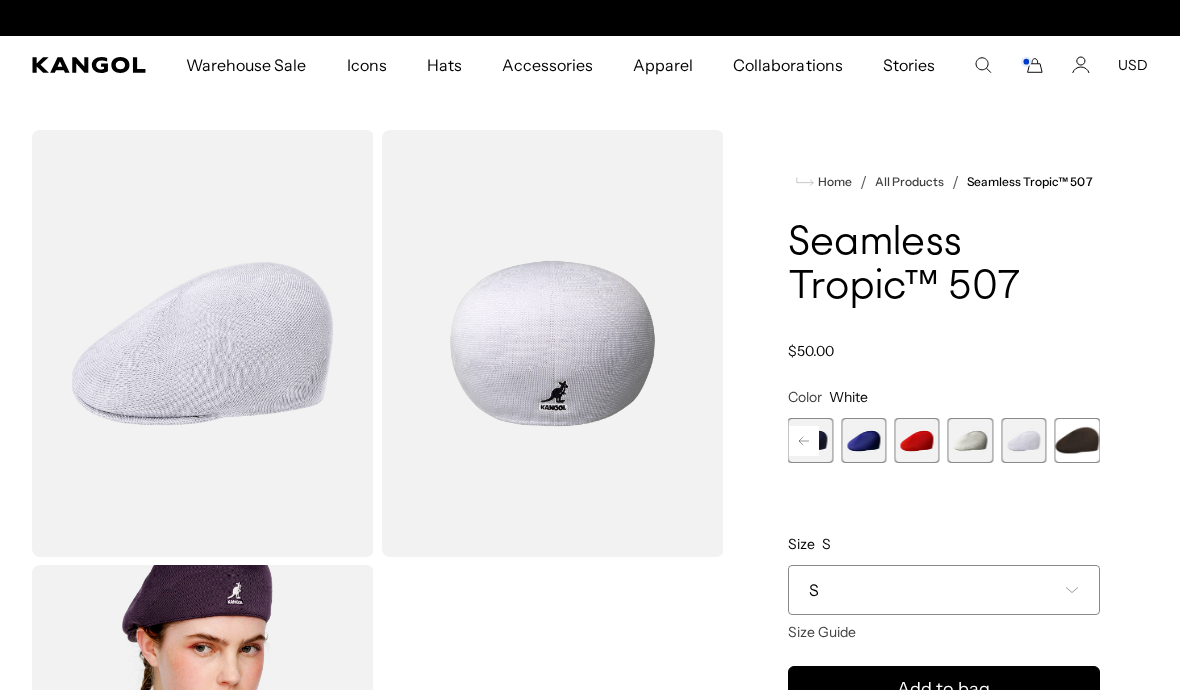 scroll, scrollTop: 0, scrollLeft: 0, axis: both 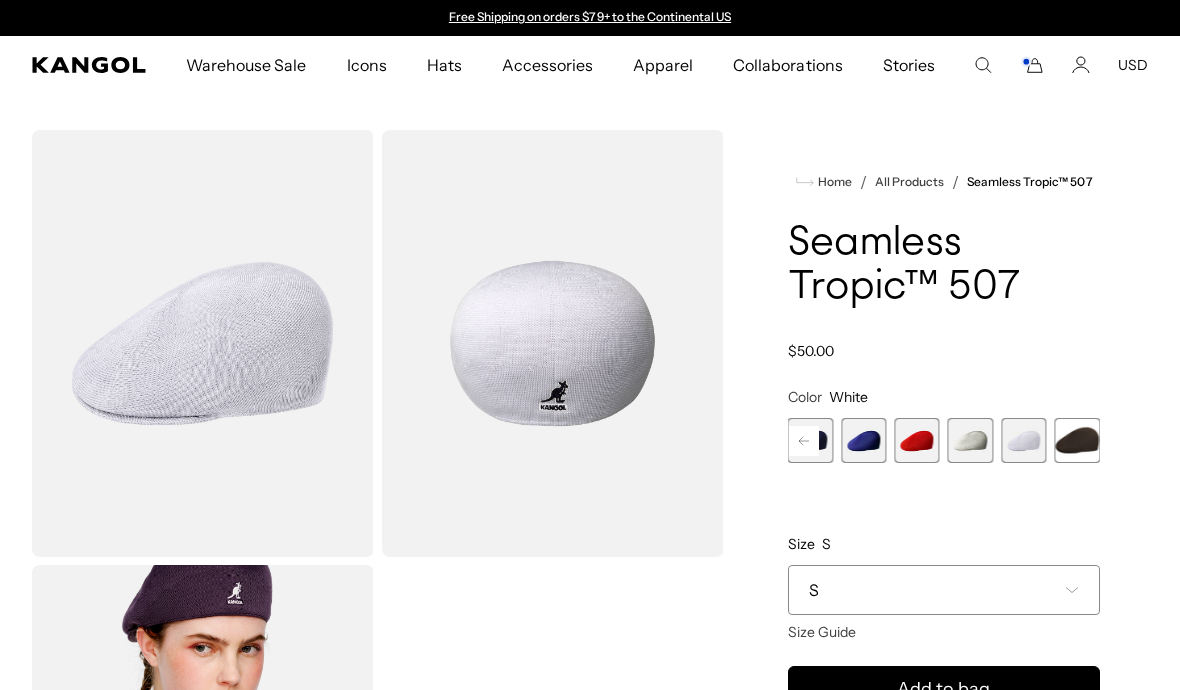 click at bounding box center (970, 440) 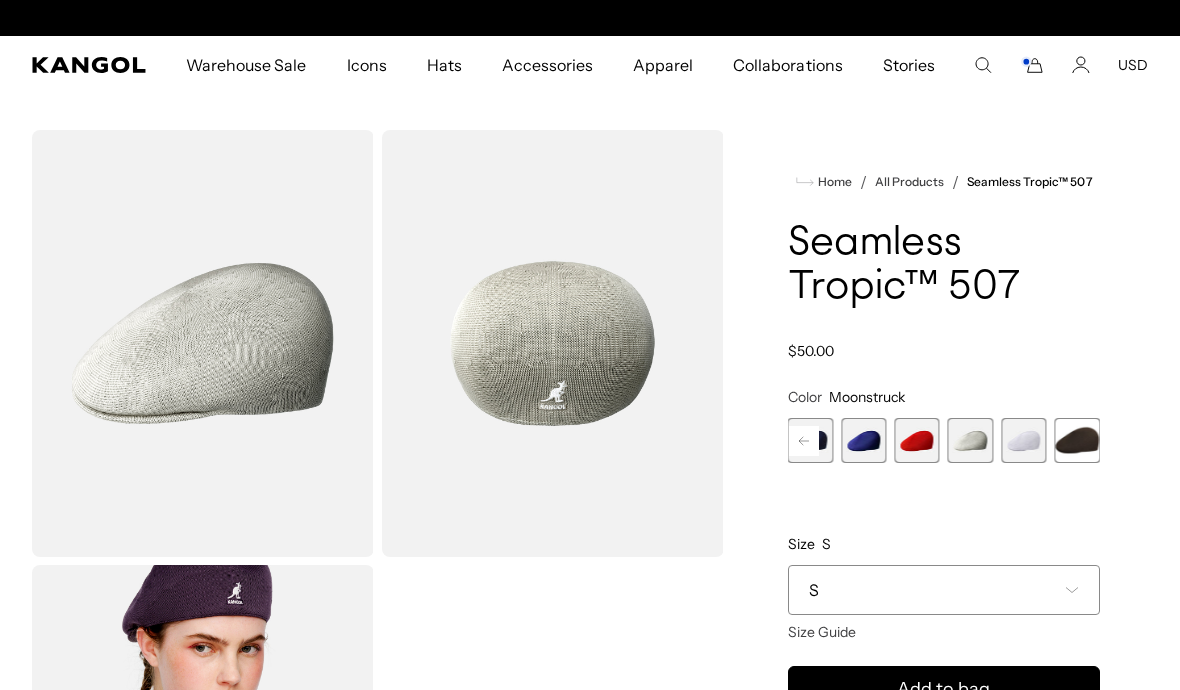scroll, scrollTop: 0, scrollLeft: 412, axis: horizontal 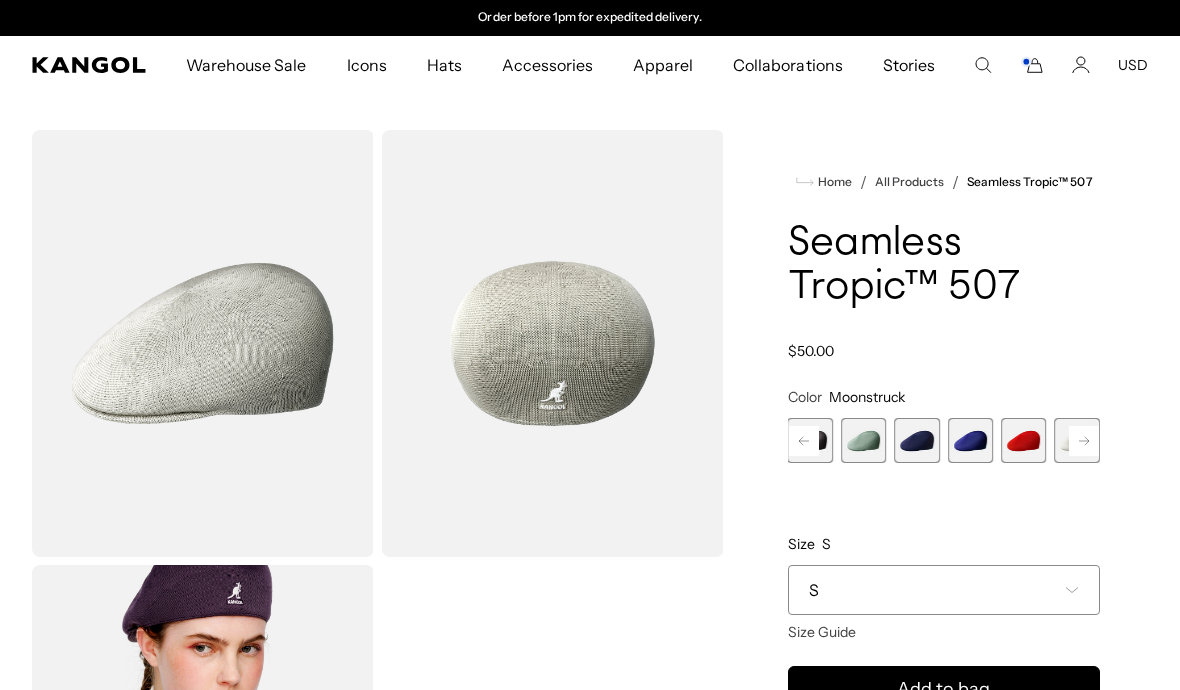 click at bounding box center (970, 440) 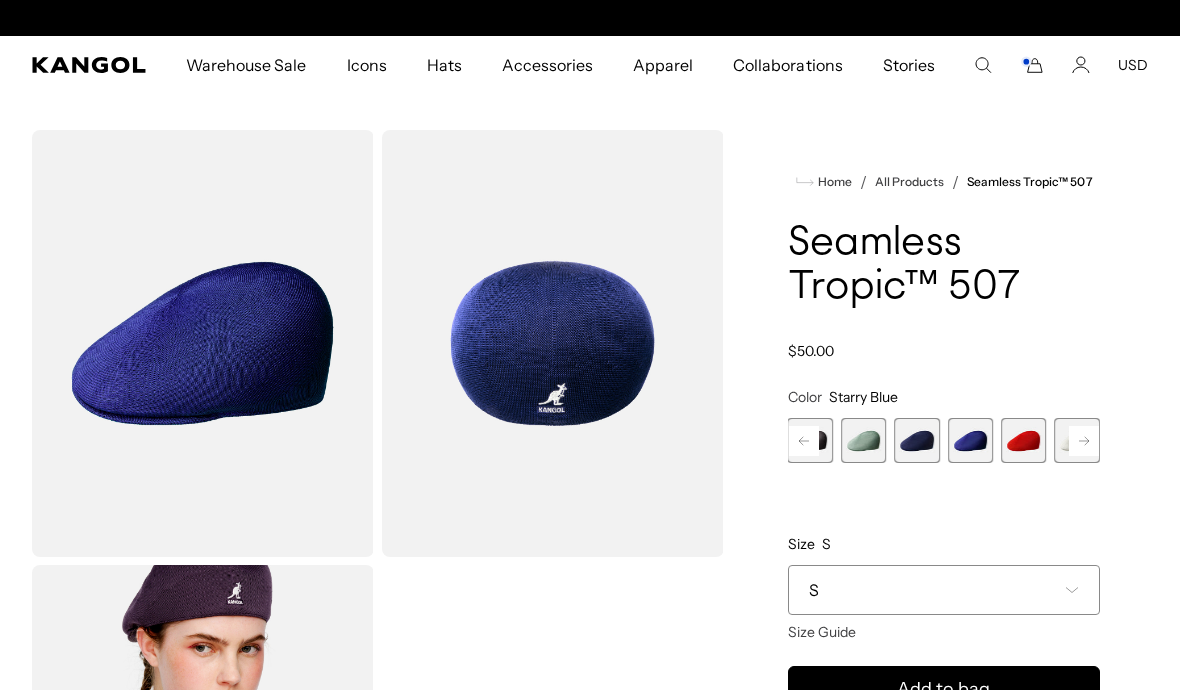 scroll, scrollTop: 0, scrollLeft: 0, axis: both 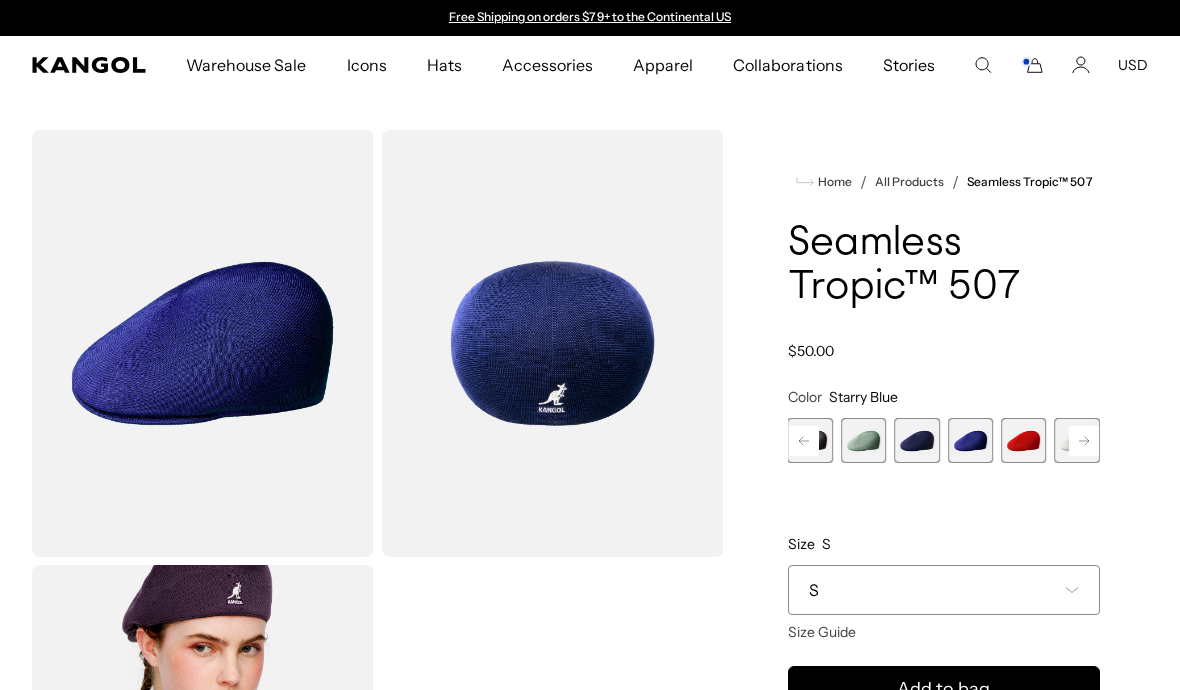 click at bounding box center [863, 440] 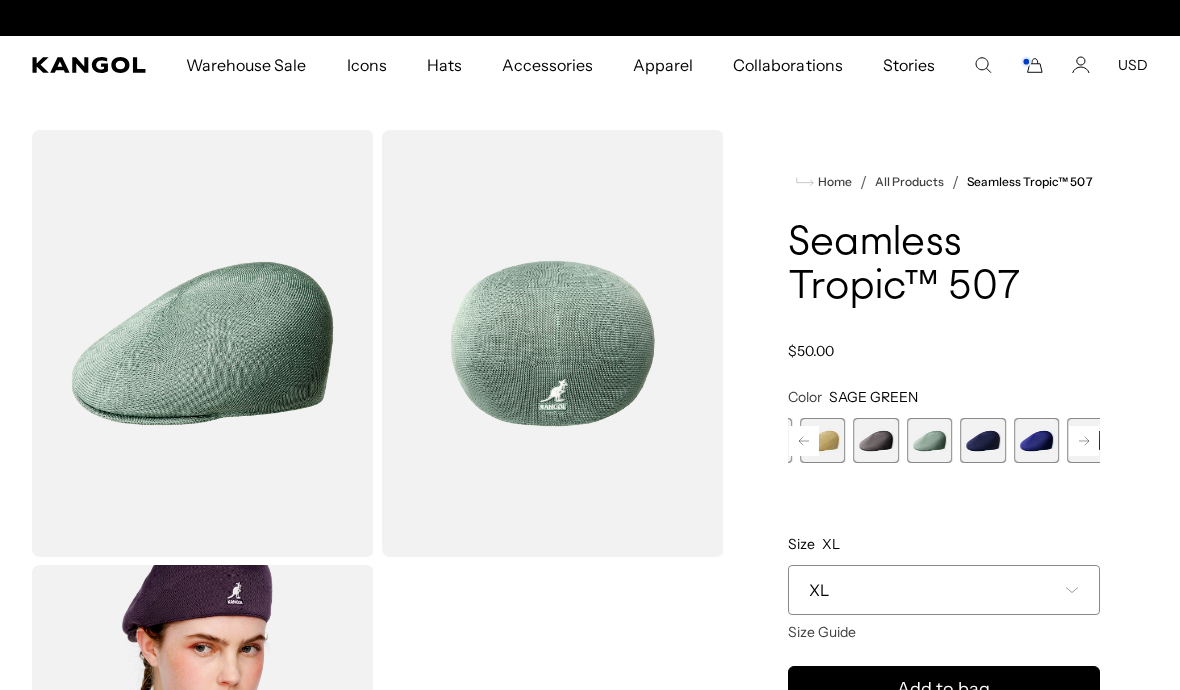 scroll, scrollTop: 0, scrollLeft: 412, axis: horizontal 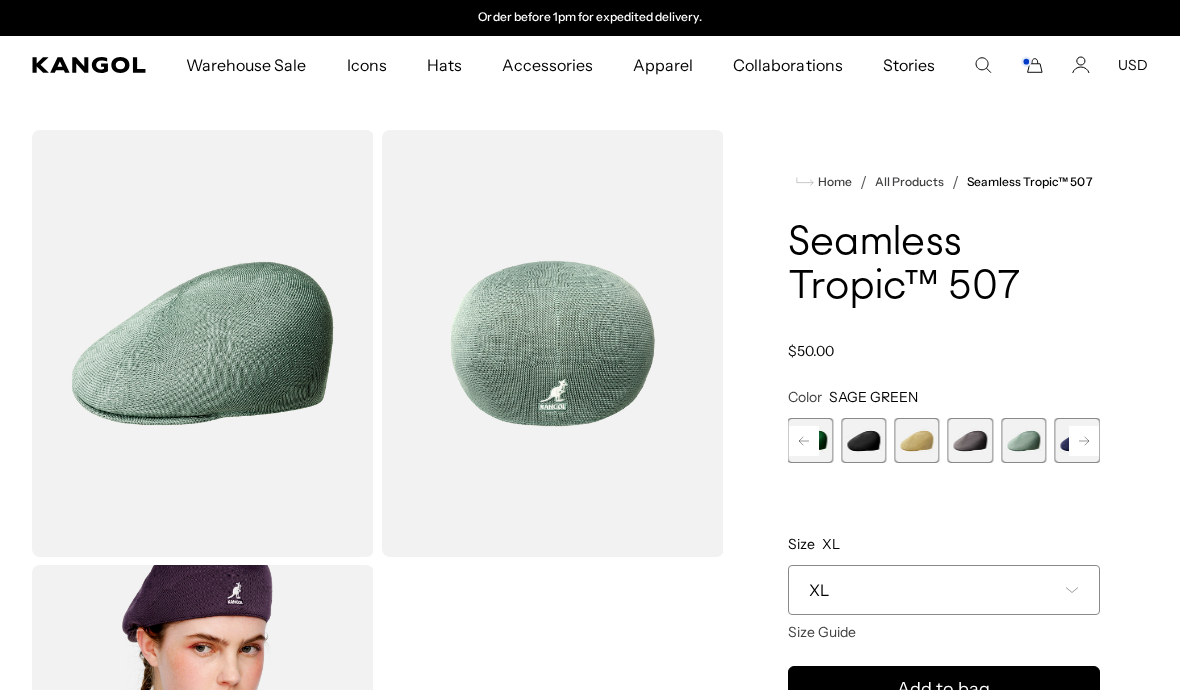 click at bounding box center (970, 440) 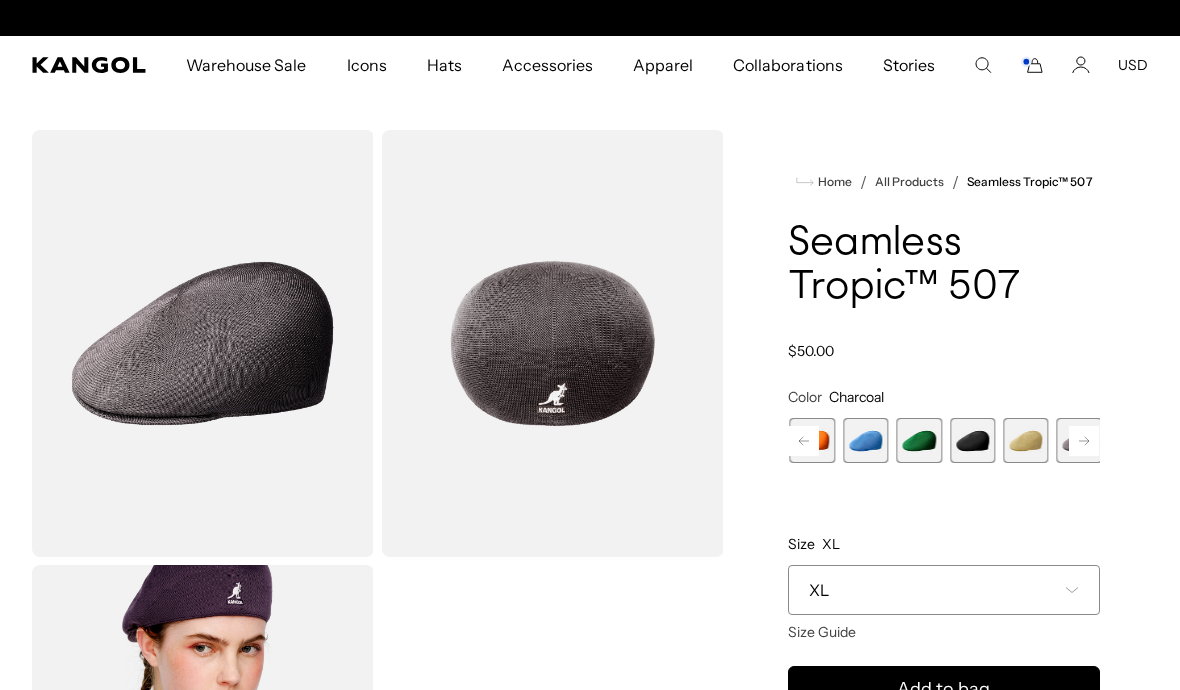 scroll, scrollTop: 0, scrollLeft: 0, axis: both 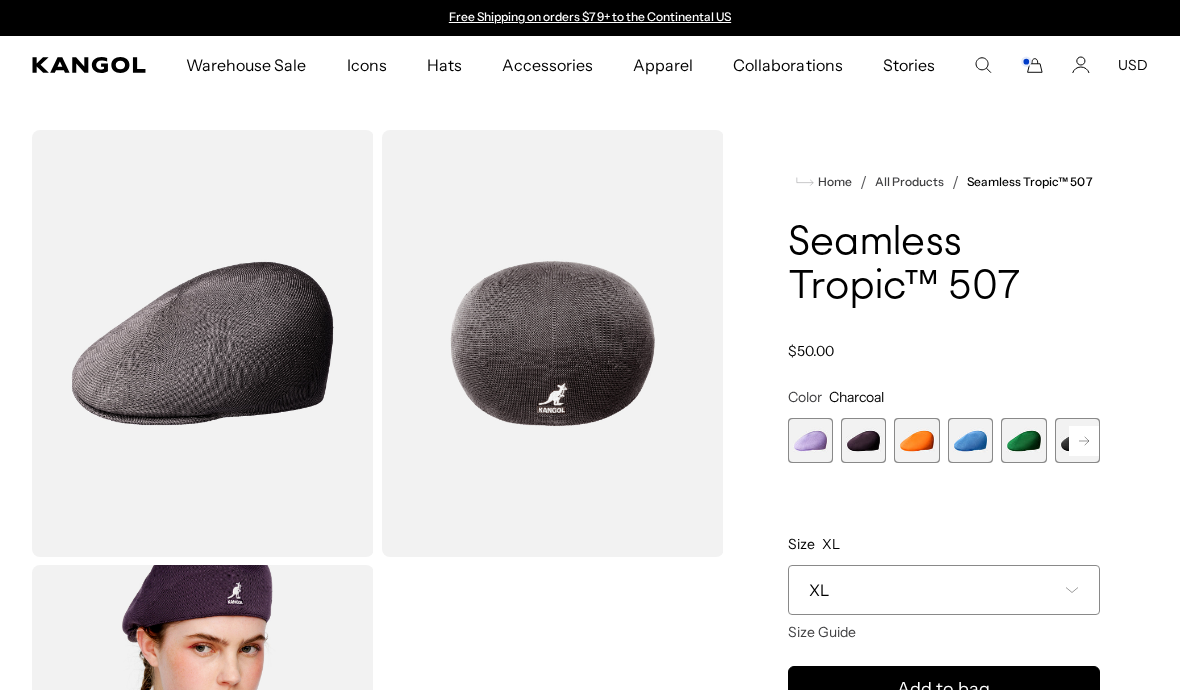 click at bounding box center [1023, 440] 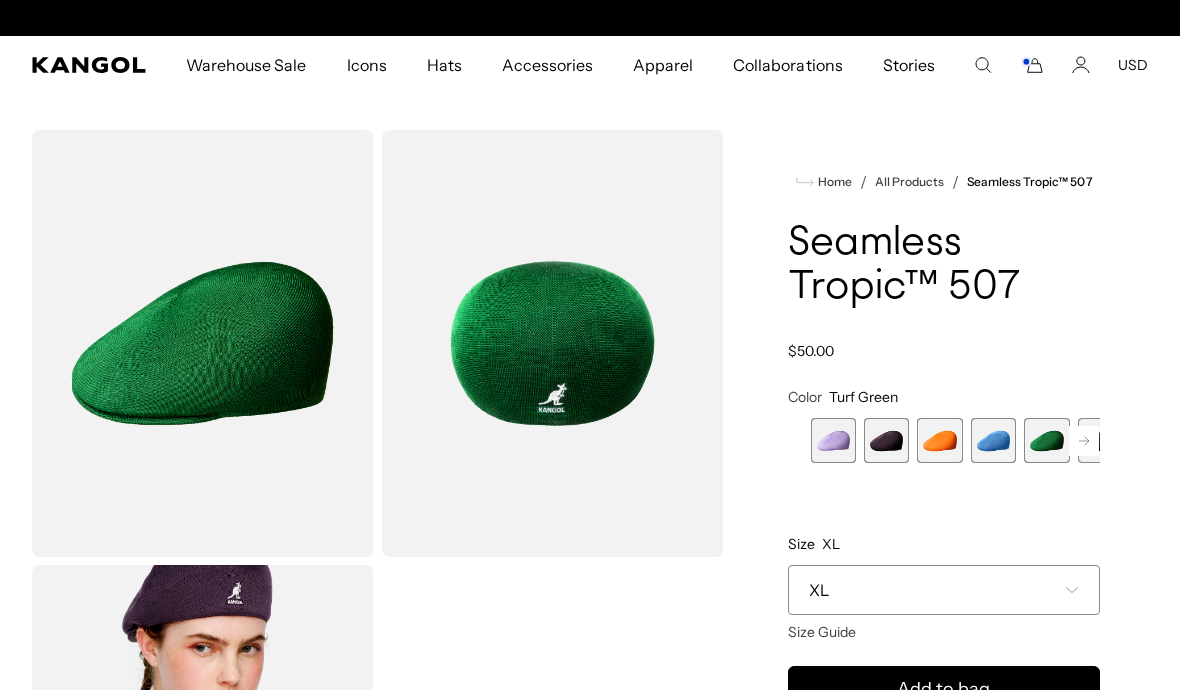 scroll, scrollTop: 0, scrollLeft: 412, axis: horizontal 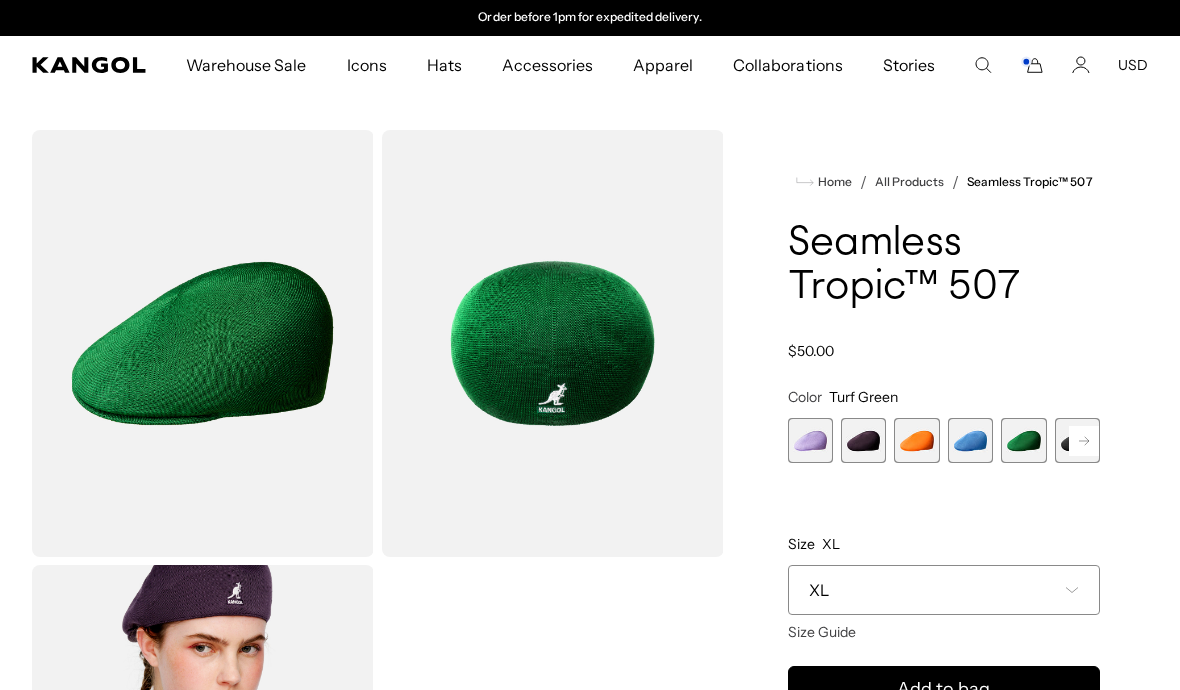 click at bounding box center [863, 440] 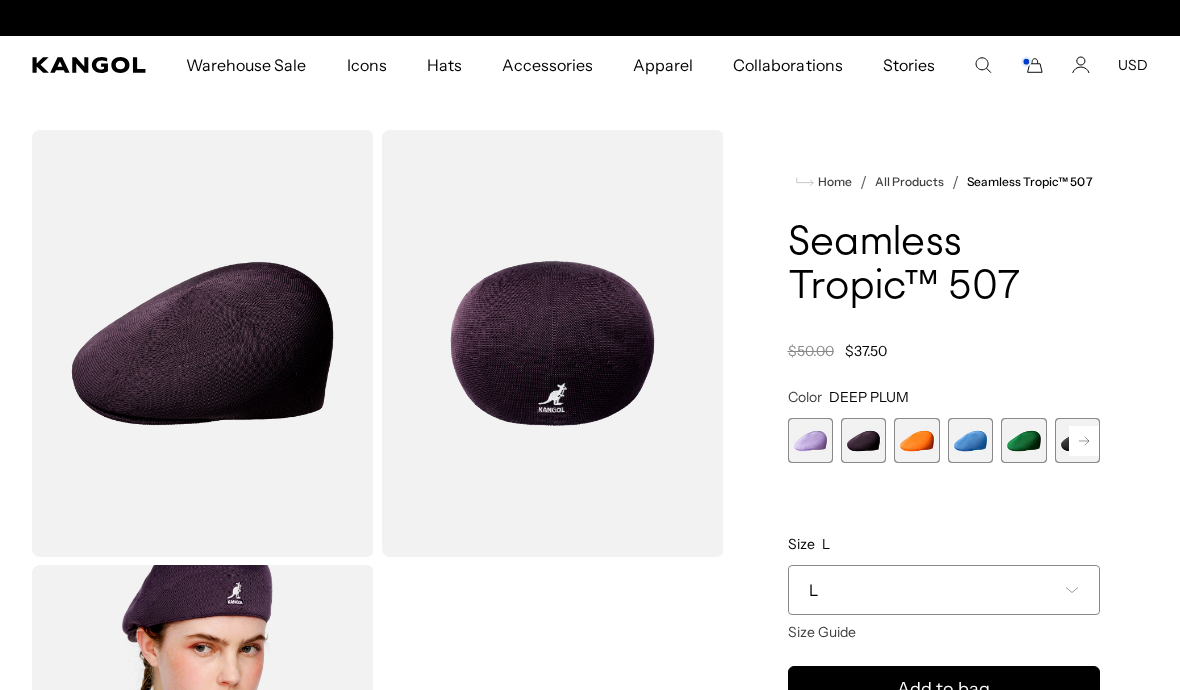 click at bounding box center [916, 440] 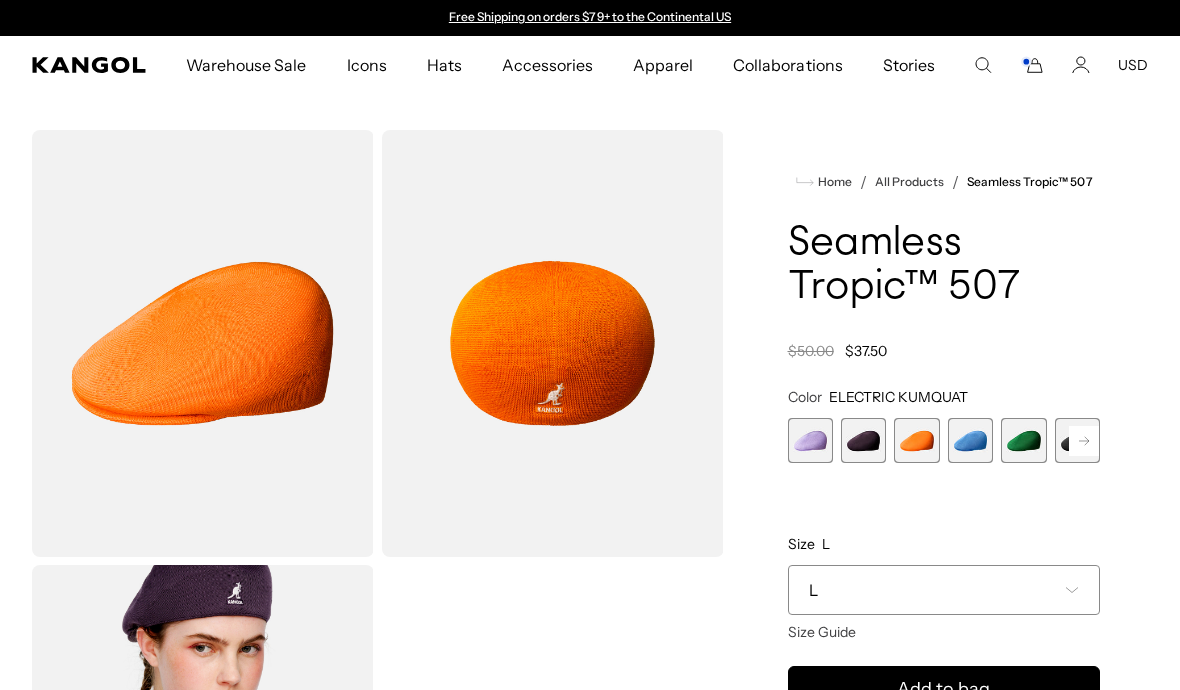 click on "L" at bounding box center [944, 590] 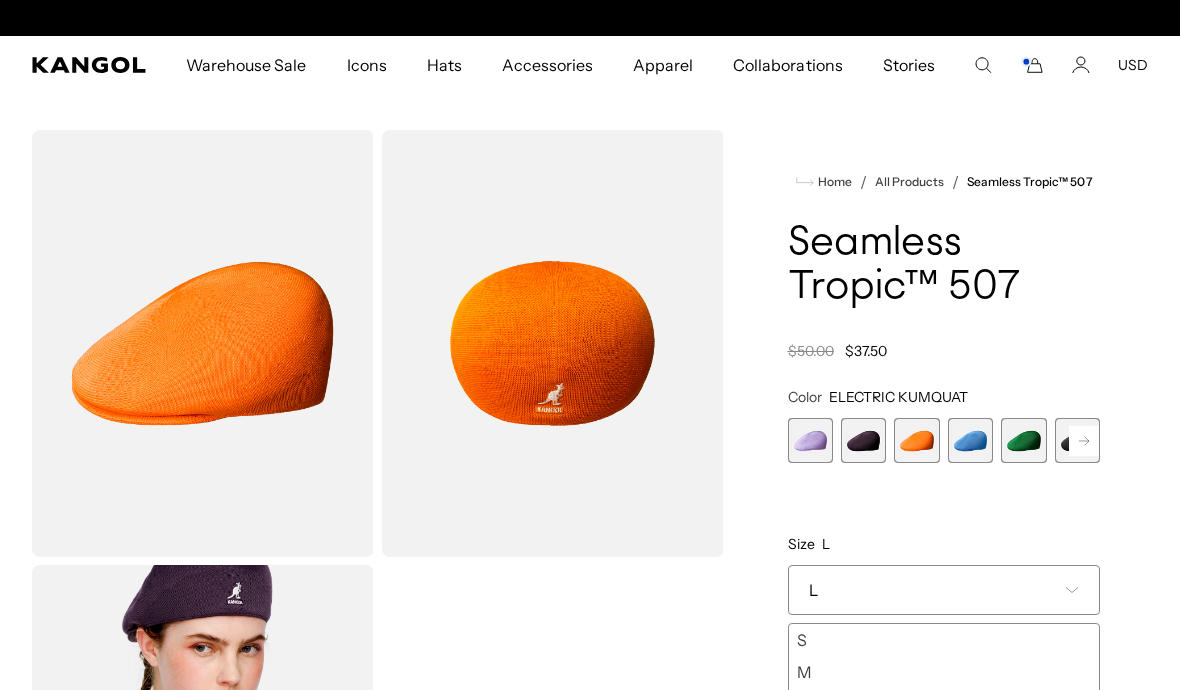 click on "M" at bounding box center (944, 672) 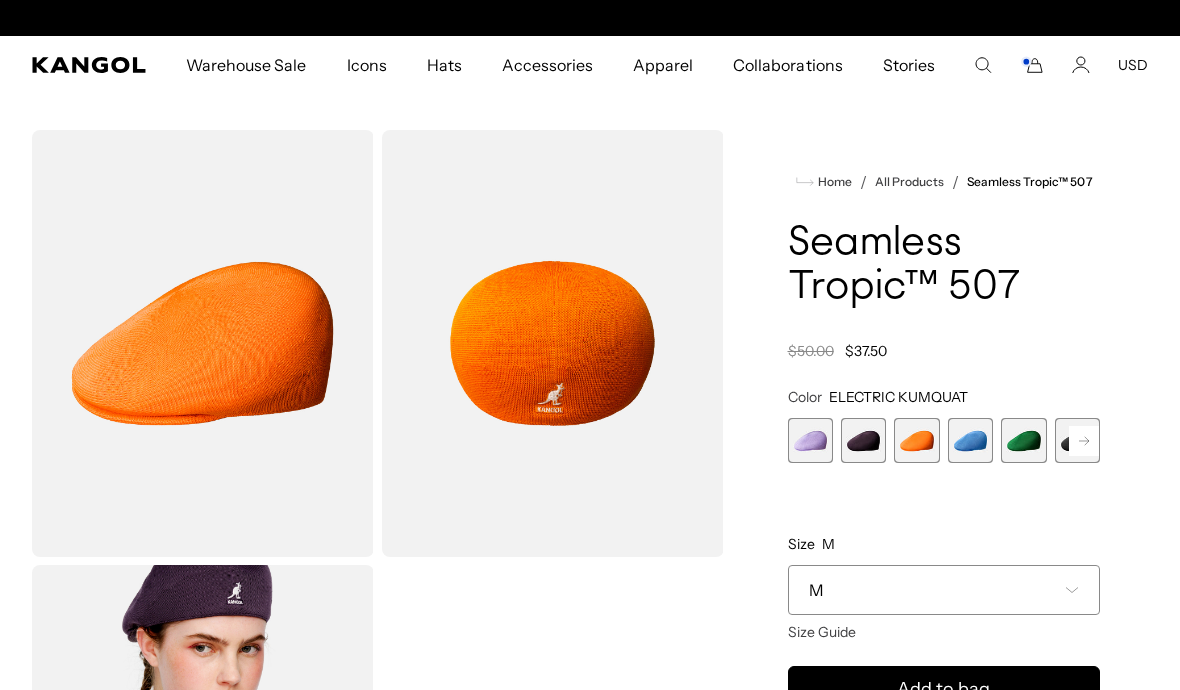 scroll, scrollTop: 0, scrollLeft: 412, axis: horizontal 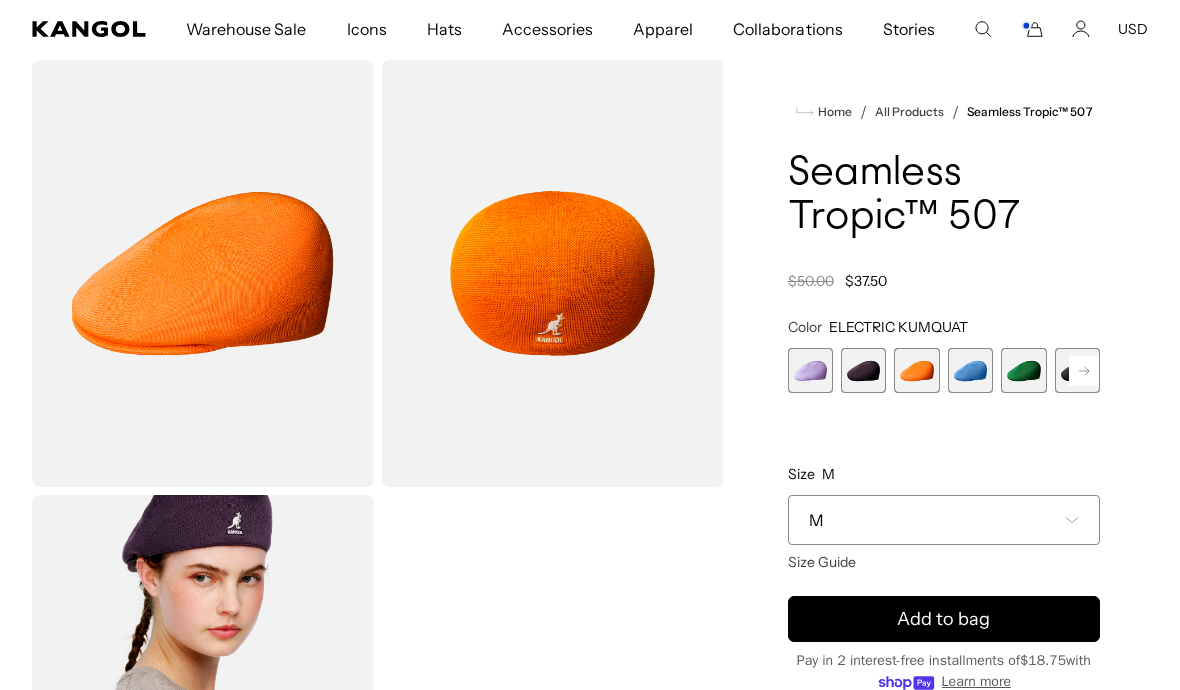 click at bounding box center [970, 370] 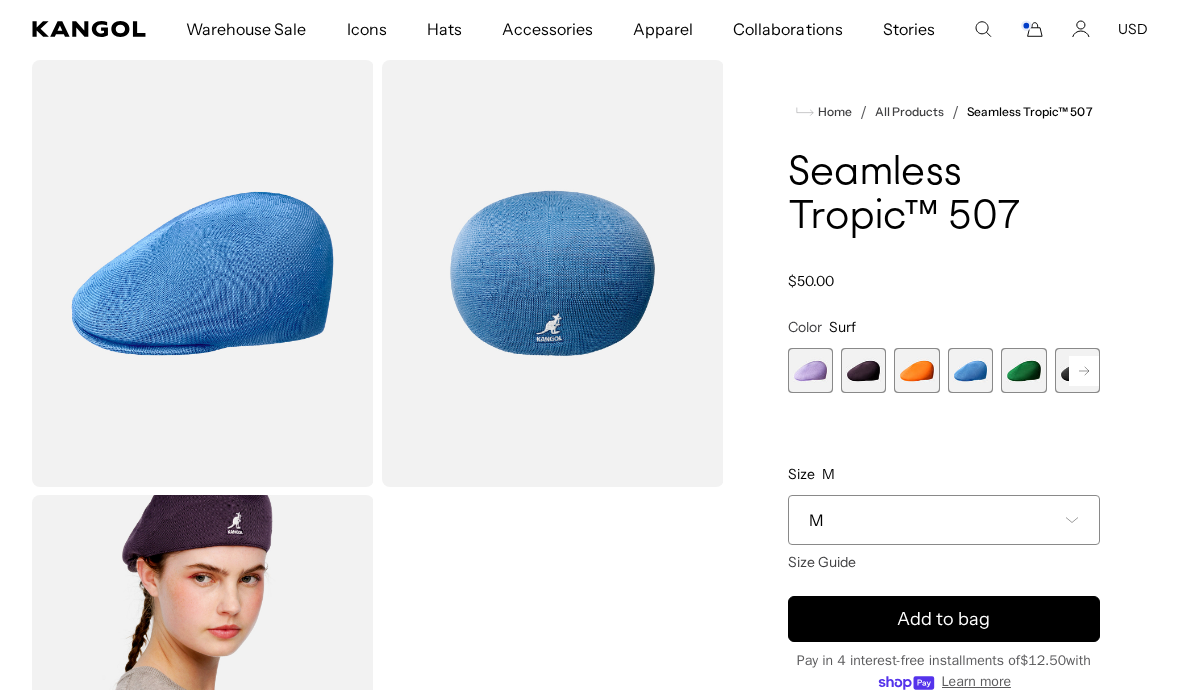 click at bounding box center [1023, 370] 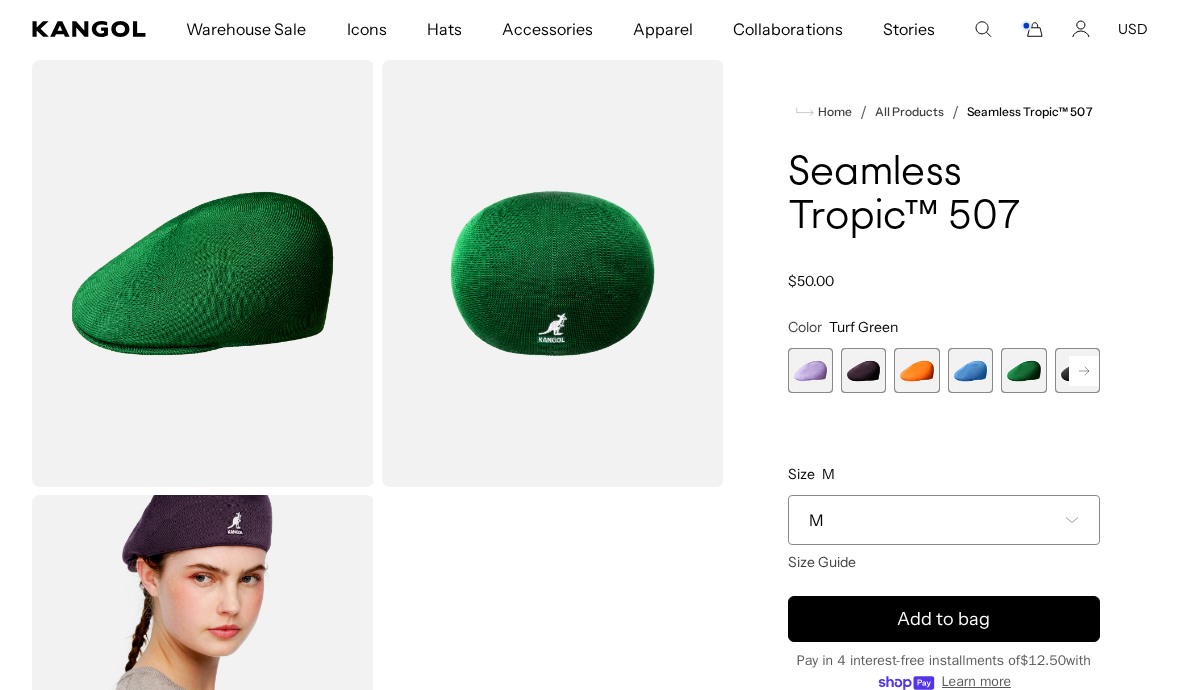 scroll, scrollTop: 0, scrollLeft: 412, axis: horizontal 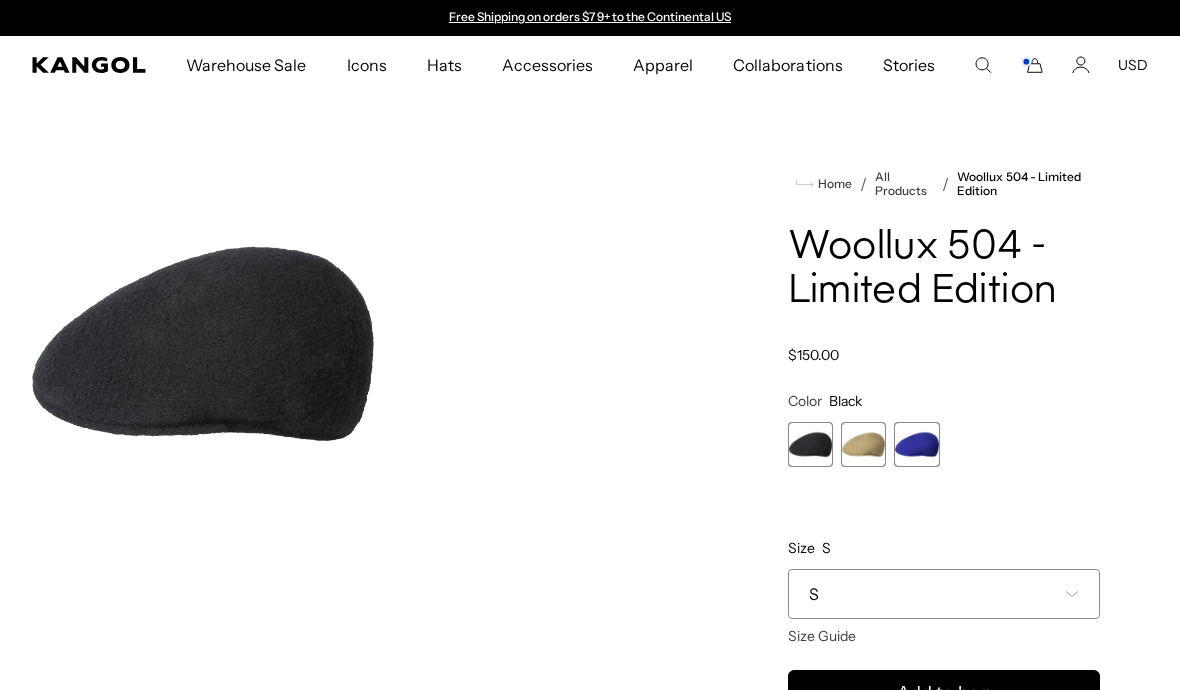 click at bounding box center [916, 444] 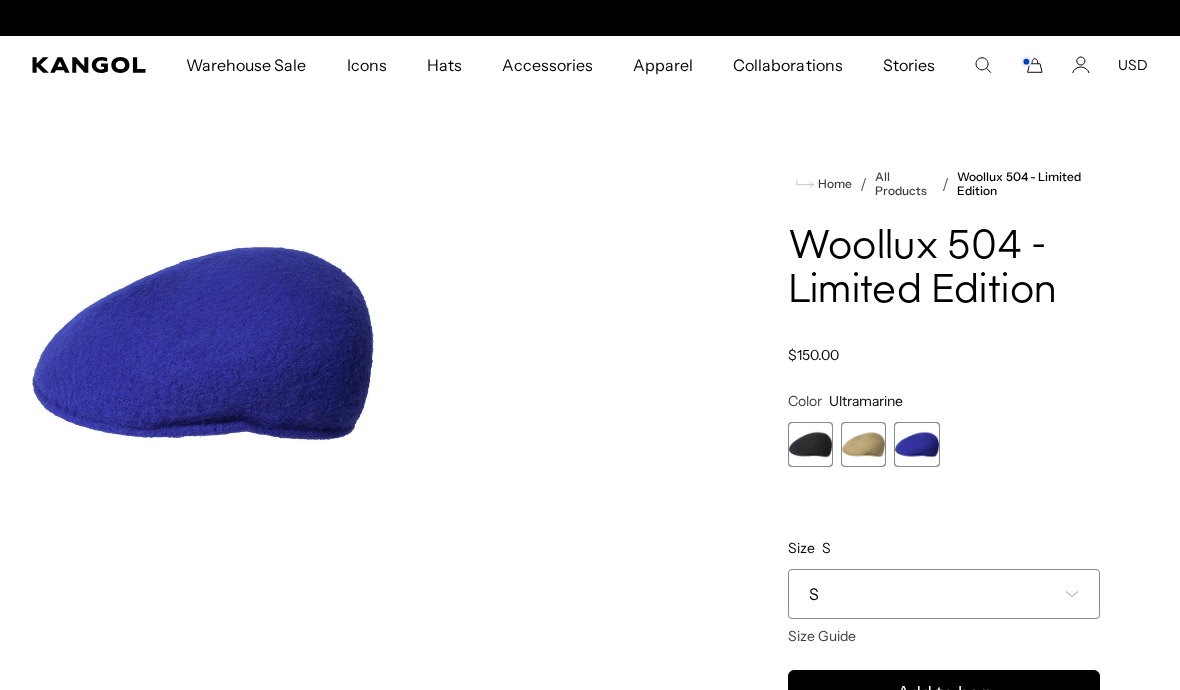 scroll, scrollTop: 0, scrollLeft: 412, axis: horizontal 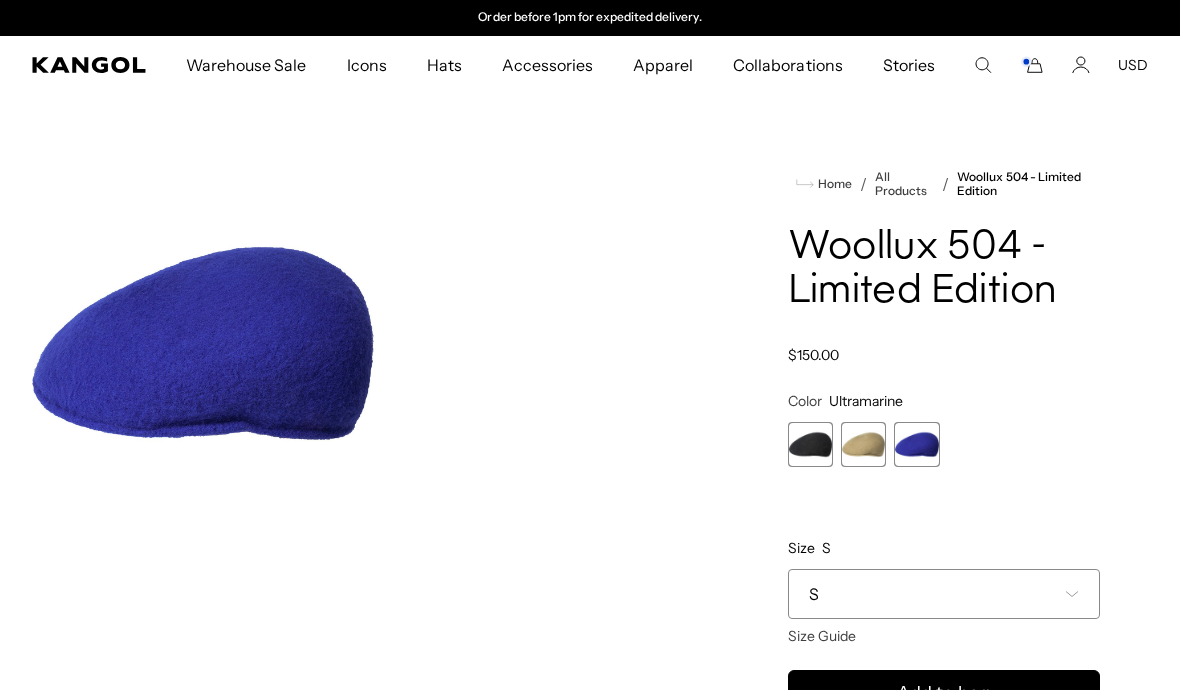 click at bounding box center (810, 444) 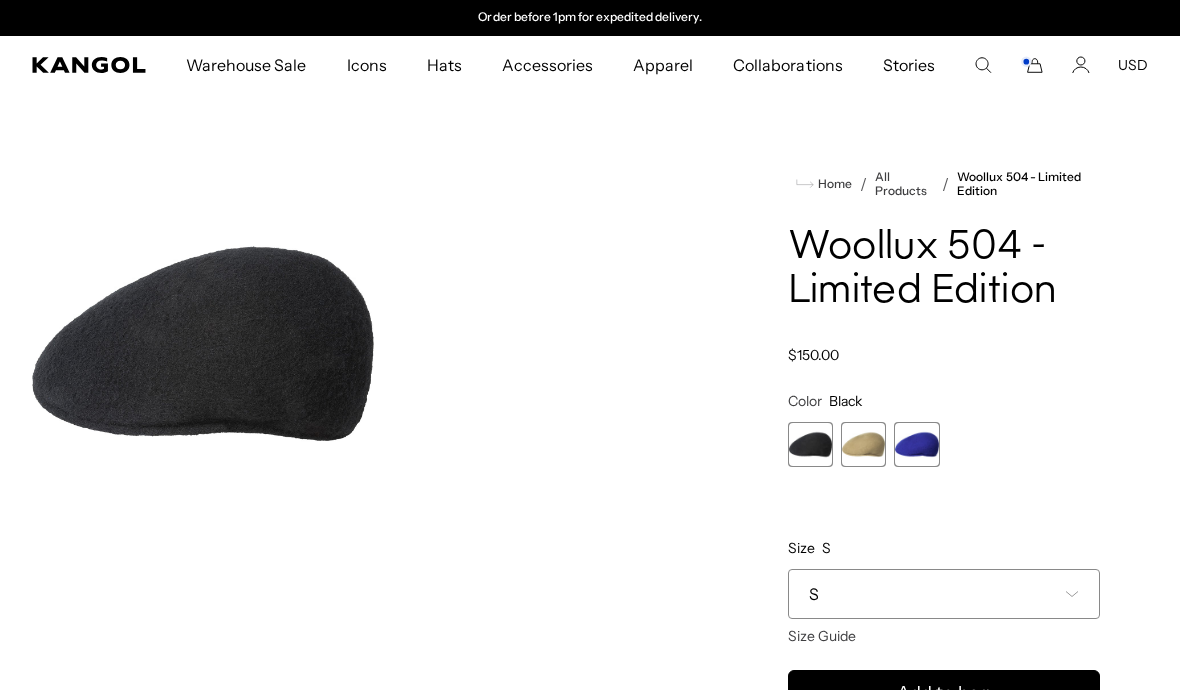 click at bounding box center (863, 444) 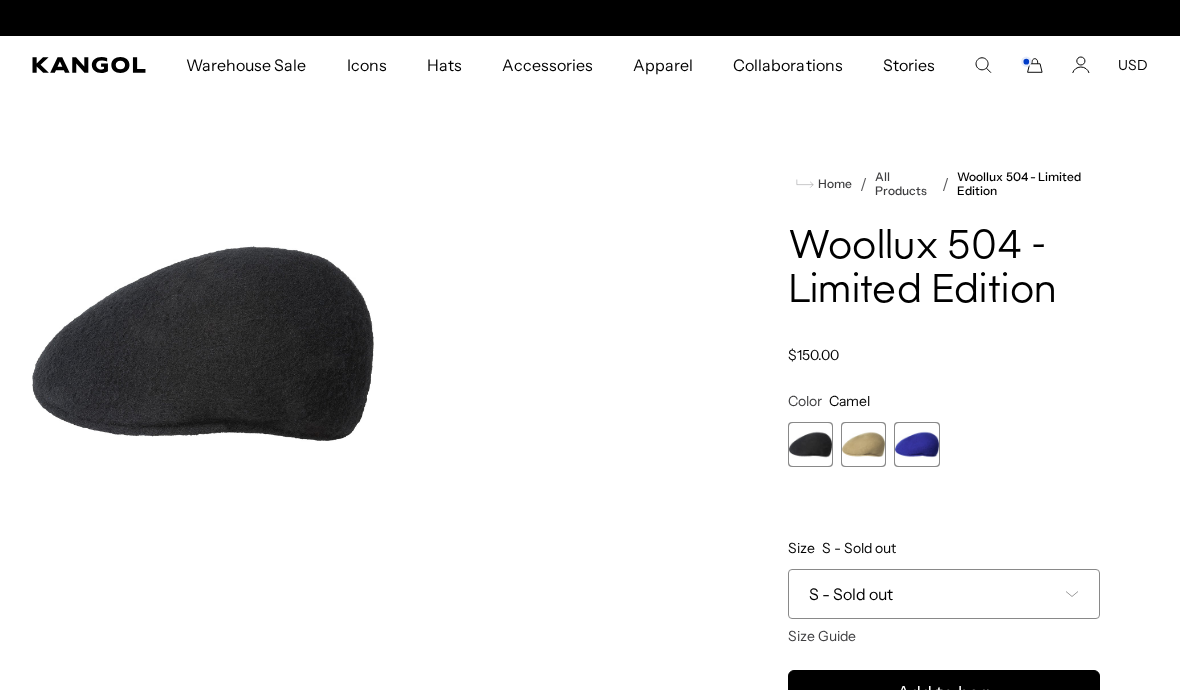 scroll, scrollTop: 0, scrollLeft: 0, axis: both 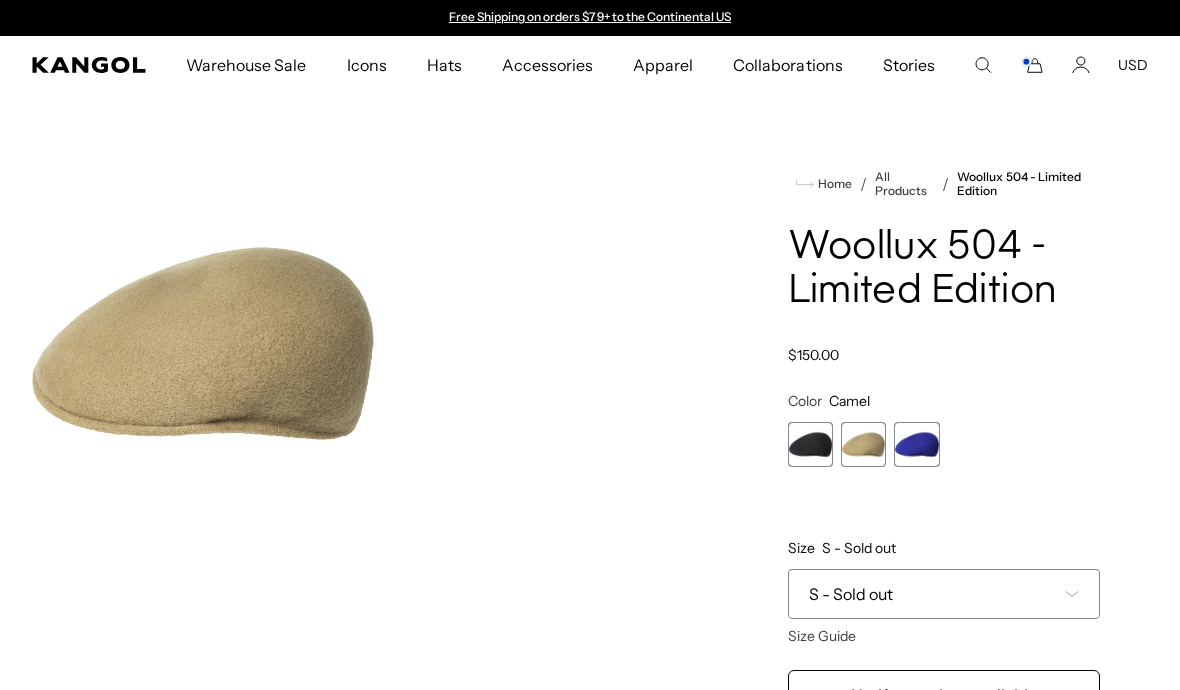 click at bounding box center [916, 444] 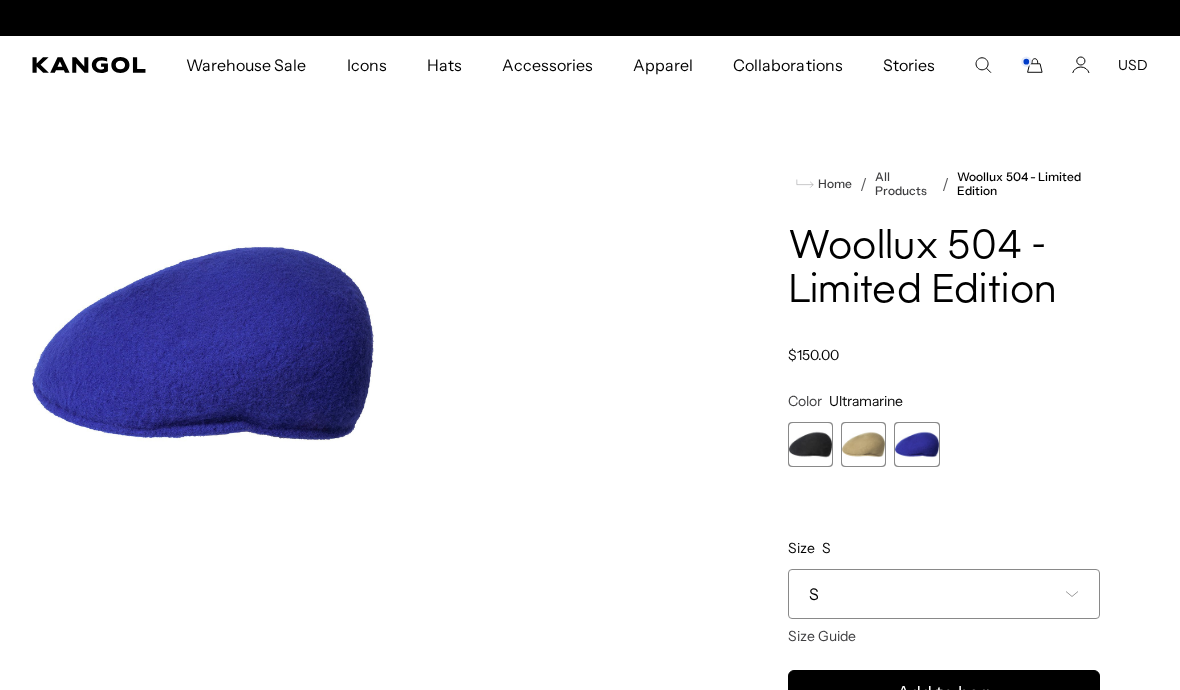 scroll, scrollTop: 0, scrollLeft: 412, axis: horizontal 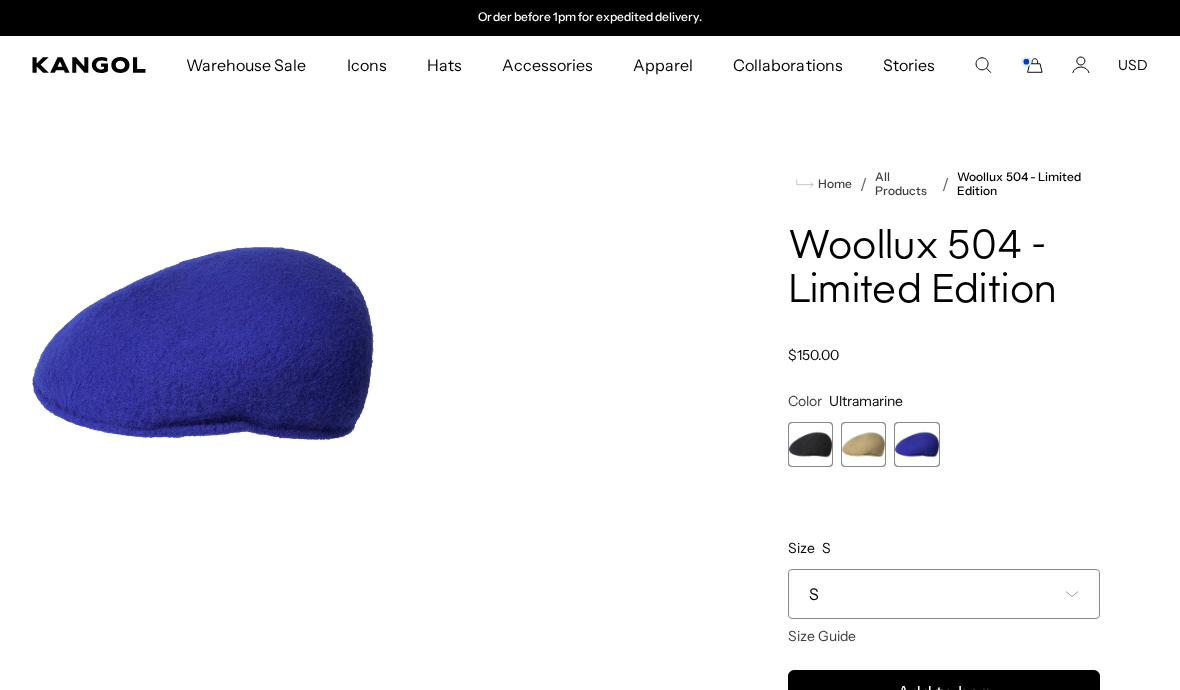 click on "S" at bounding box center [944, 594] 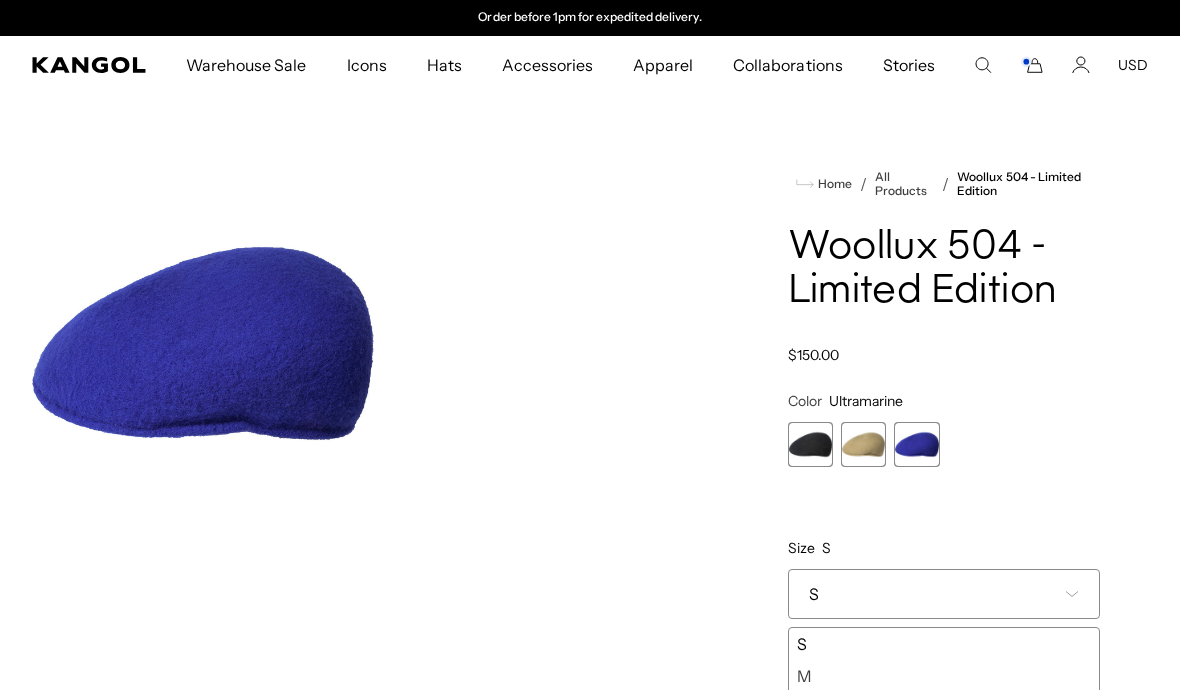 click on "S" at bounding box center [944, 594] 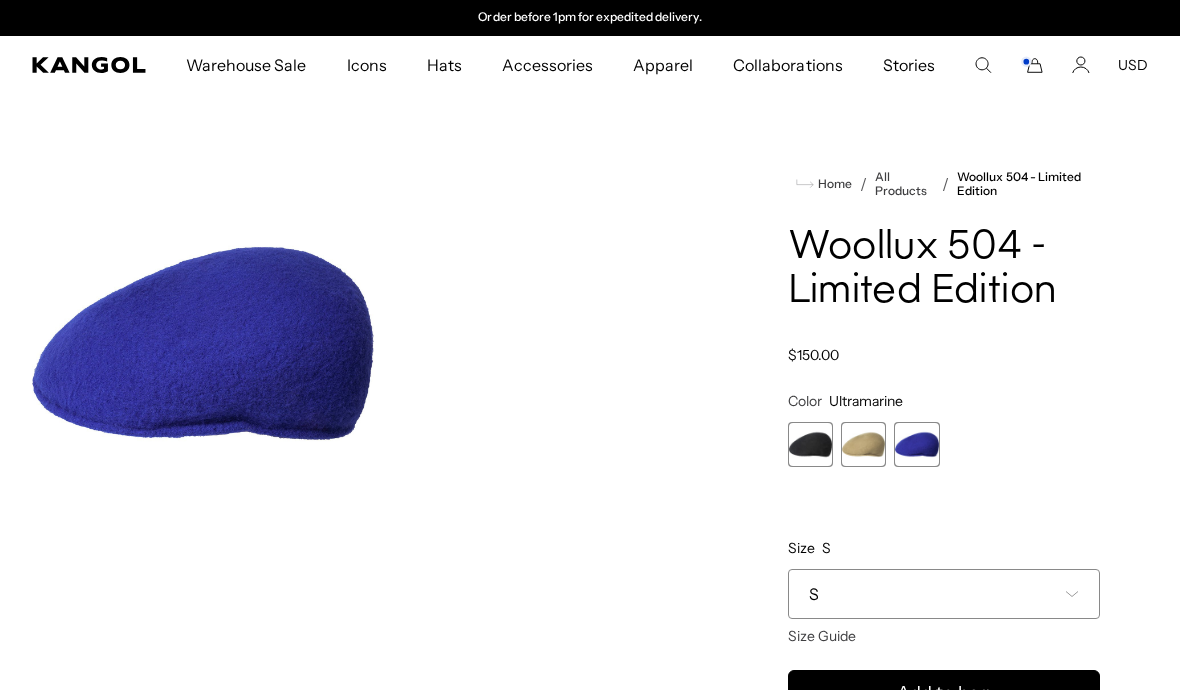 click on "S" at bounding box center [944, 594] 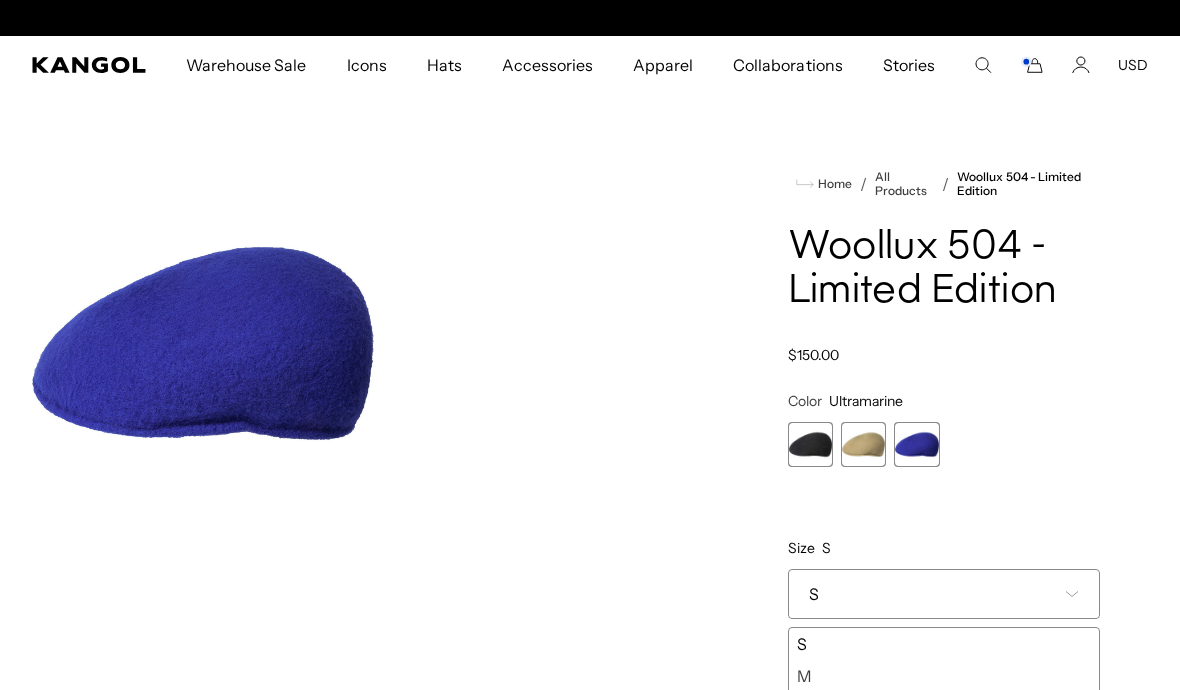scroll, scrollTop: 0, scrollLeft: 0, axis: both 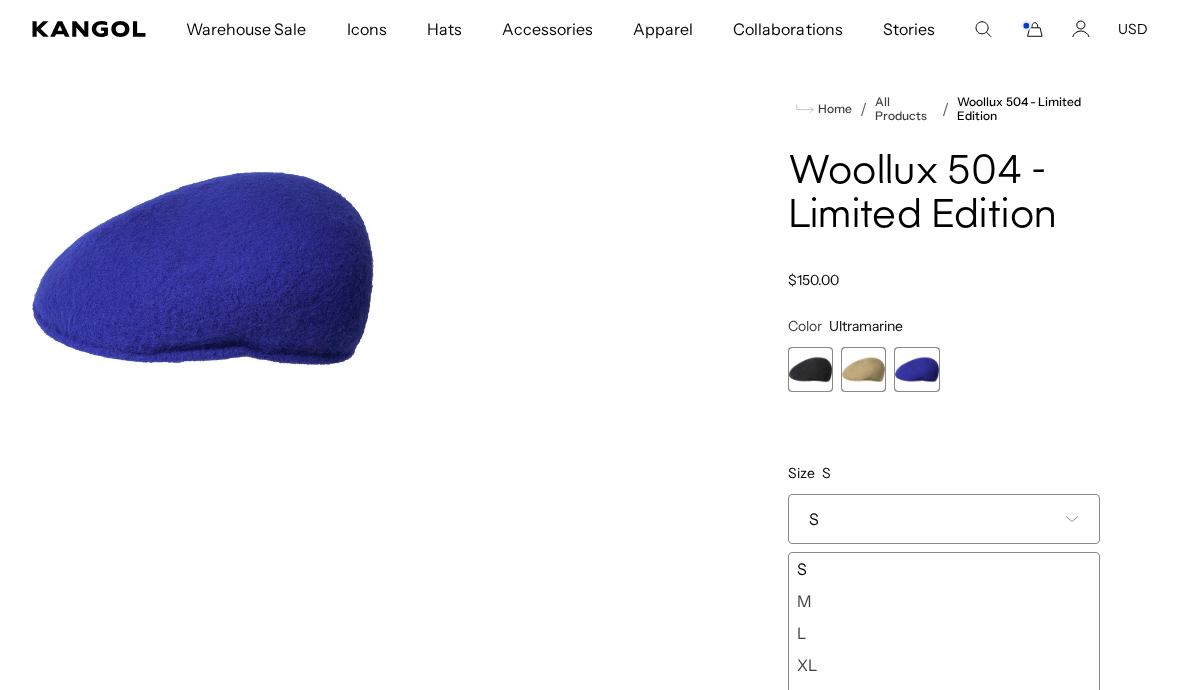 click on "M" at bounding box center (944, 601) 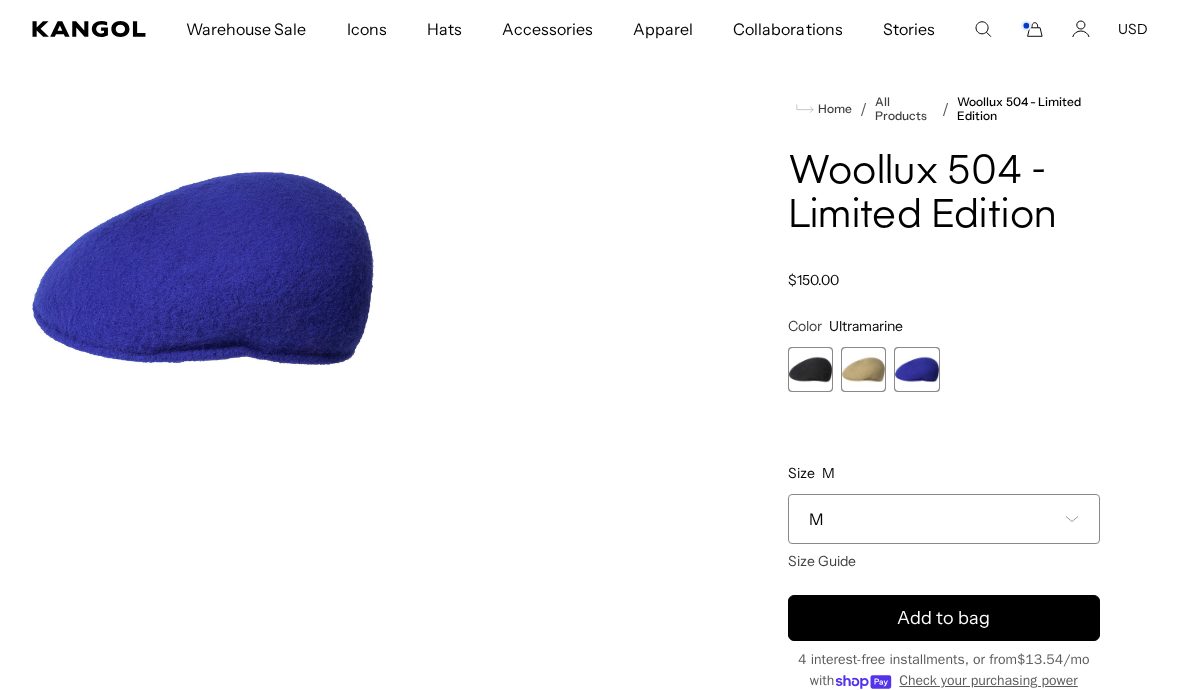 scroll, scrollTop: 0, scrollLeft: 412, axis: horizontal 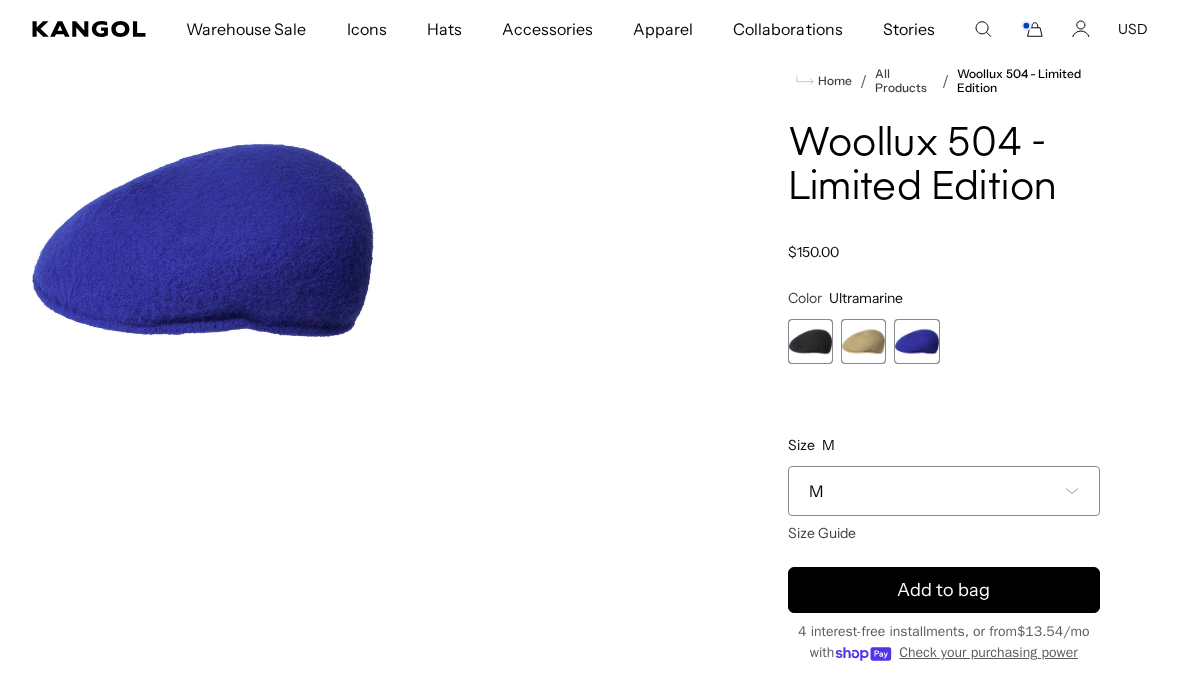 click at bounding box center [810, 341] 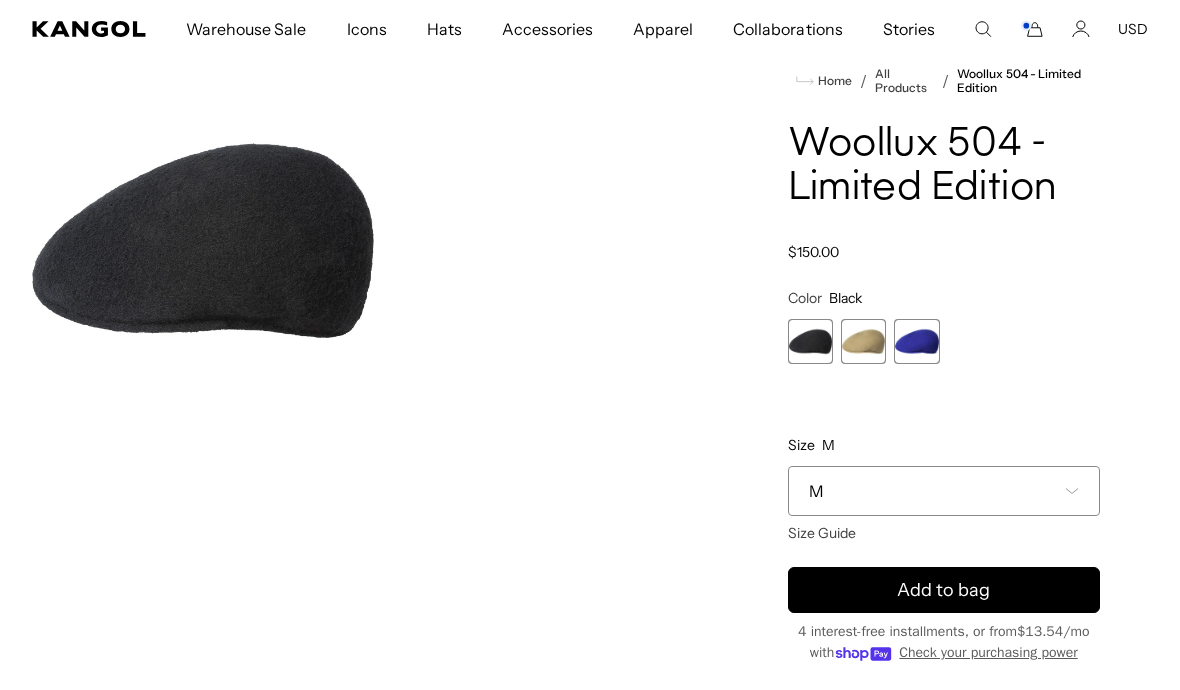 scroll, scrollTop: 0, scrollLeft: 0, axis: both 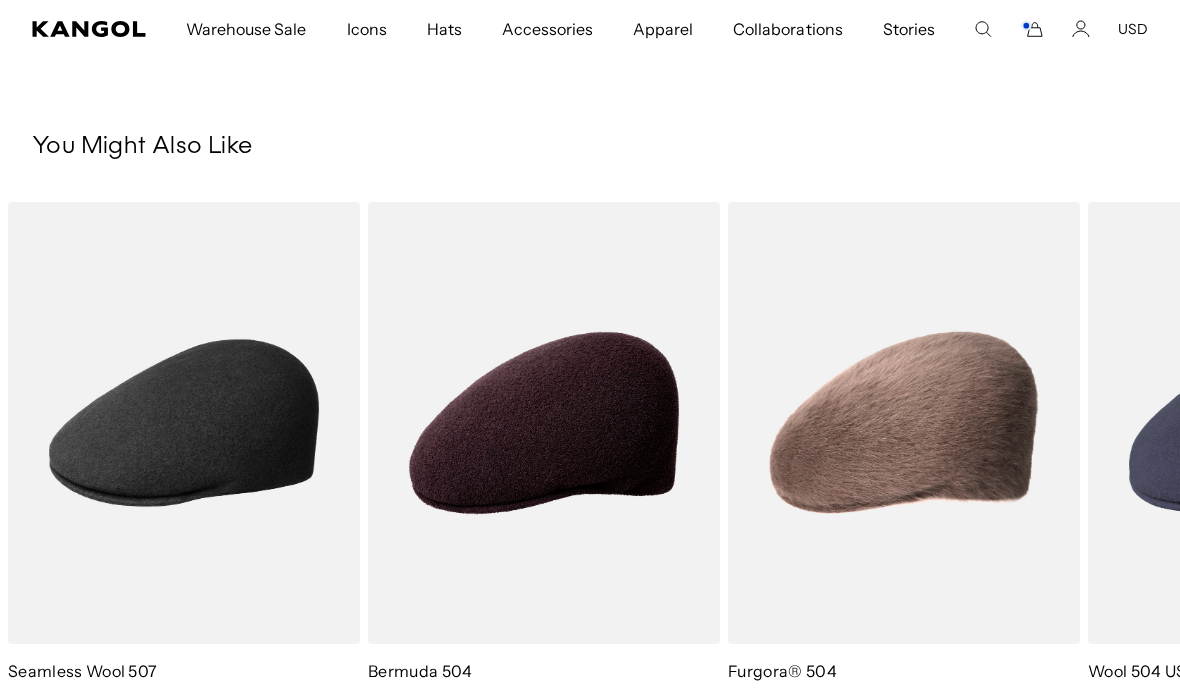 click at bounding box center [0, 0] 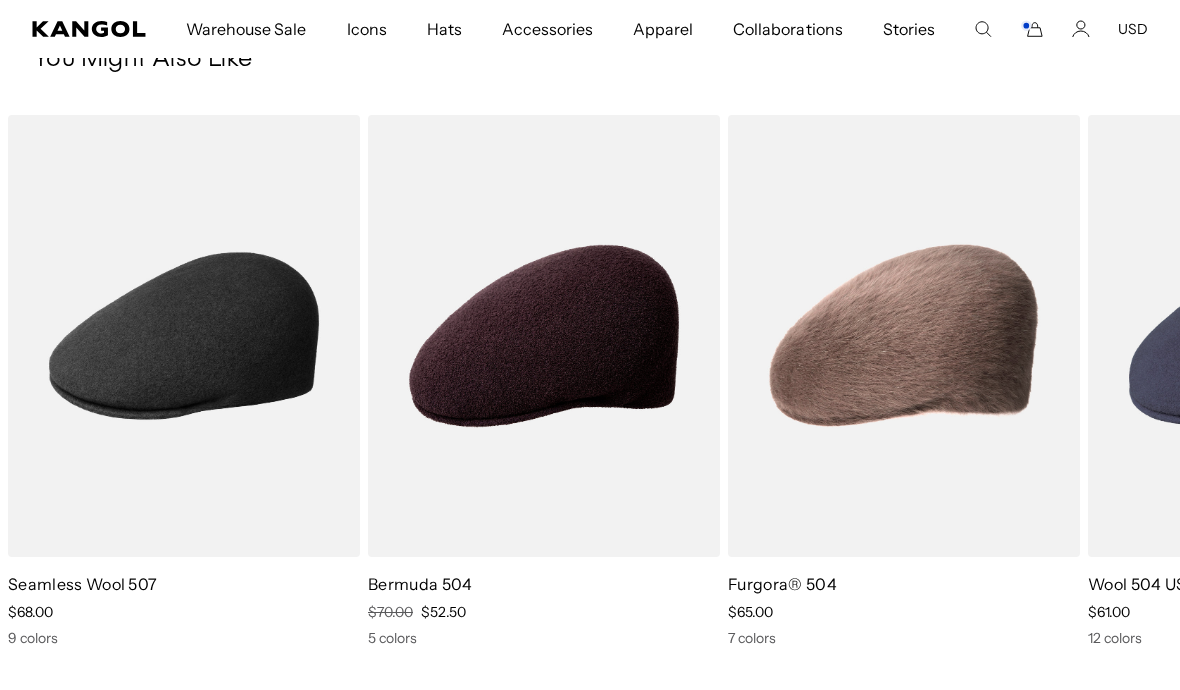 scroll, scrollTop: 0, scrollLeft: 412, axis: horizontal 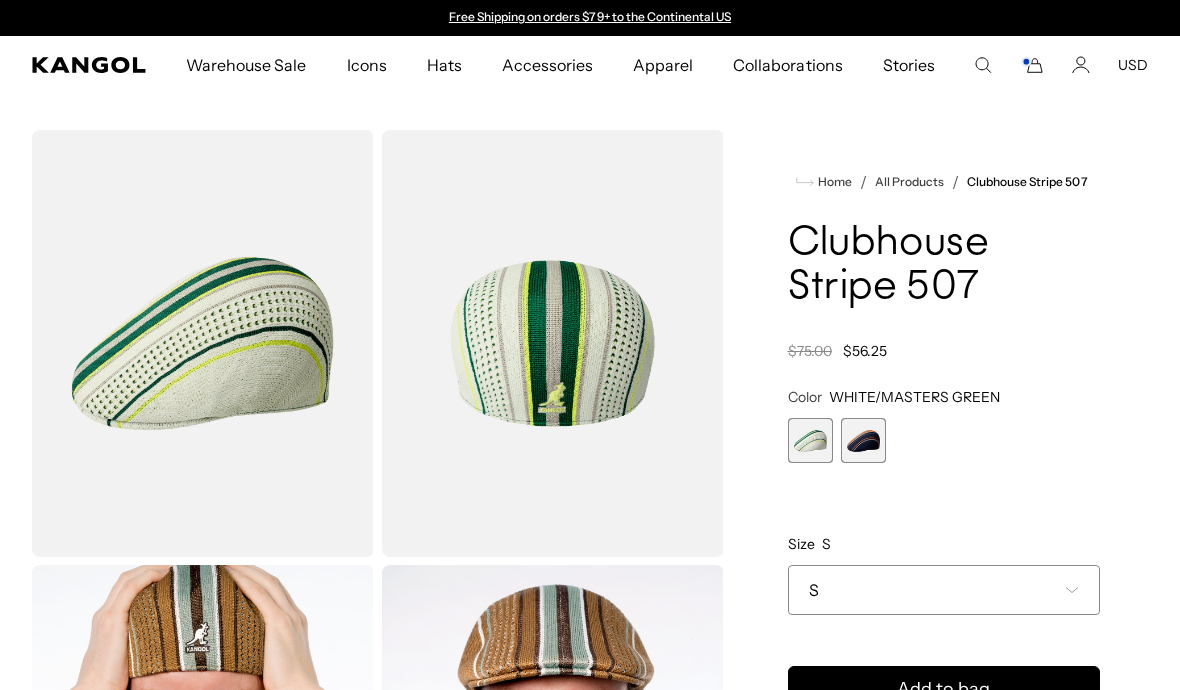 click at bounding box center [863, 440] 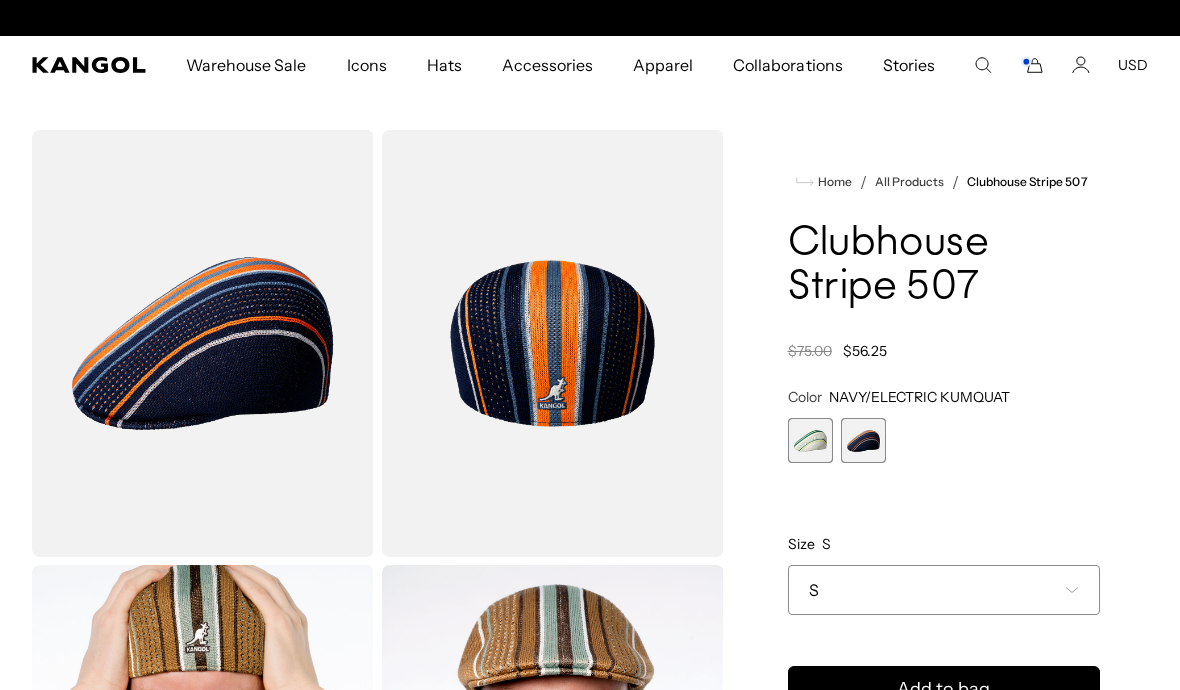scroll, scrollTop: 0, scrollLeft: 412, axis: horizontal 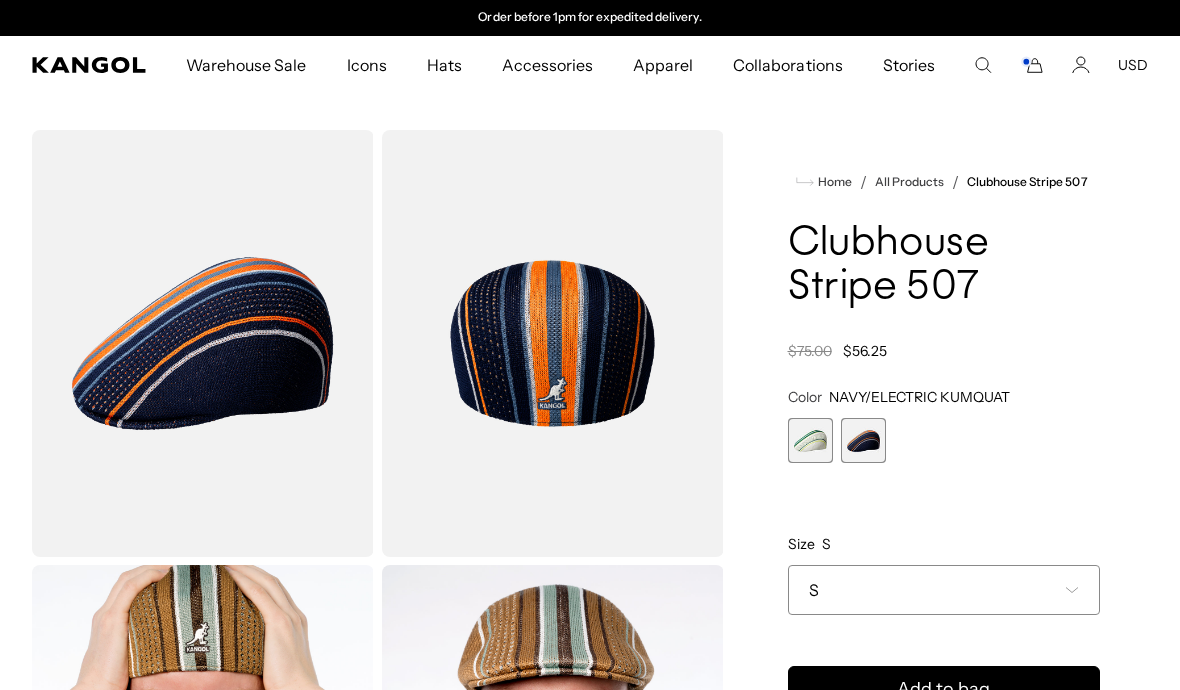 click at bounding box center [810, 440] 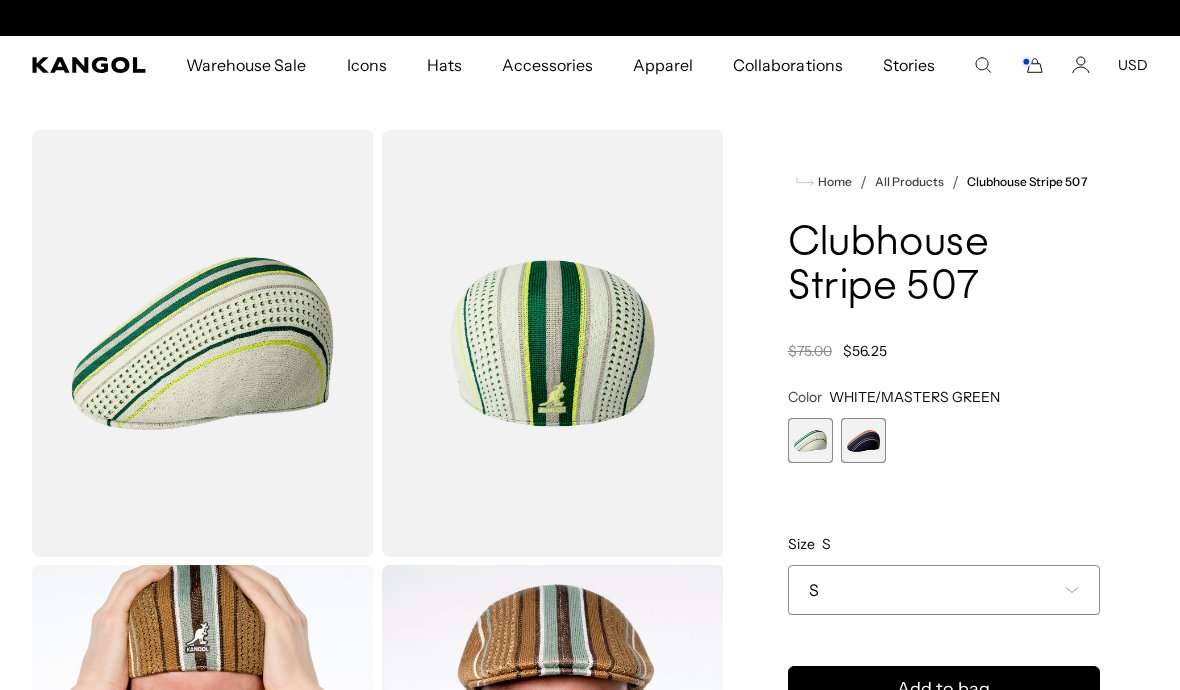 scroll, scrollTop: 0, scrollLeft: 412, axis: horizontal 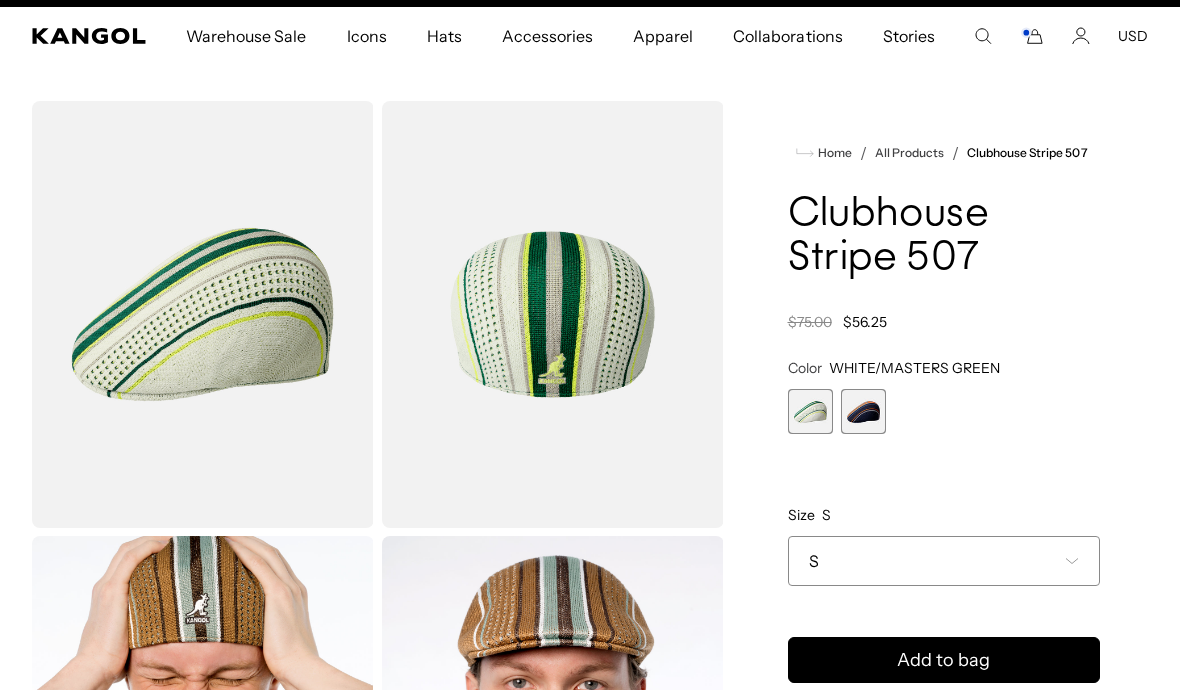 click on "S" at bounding box center (944, 561) 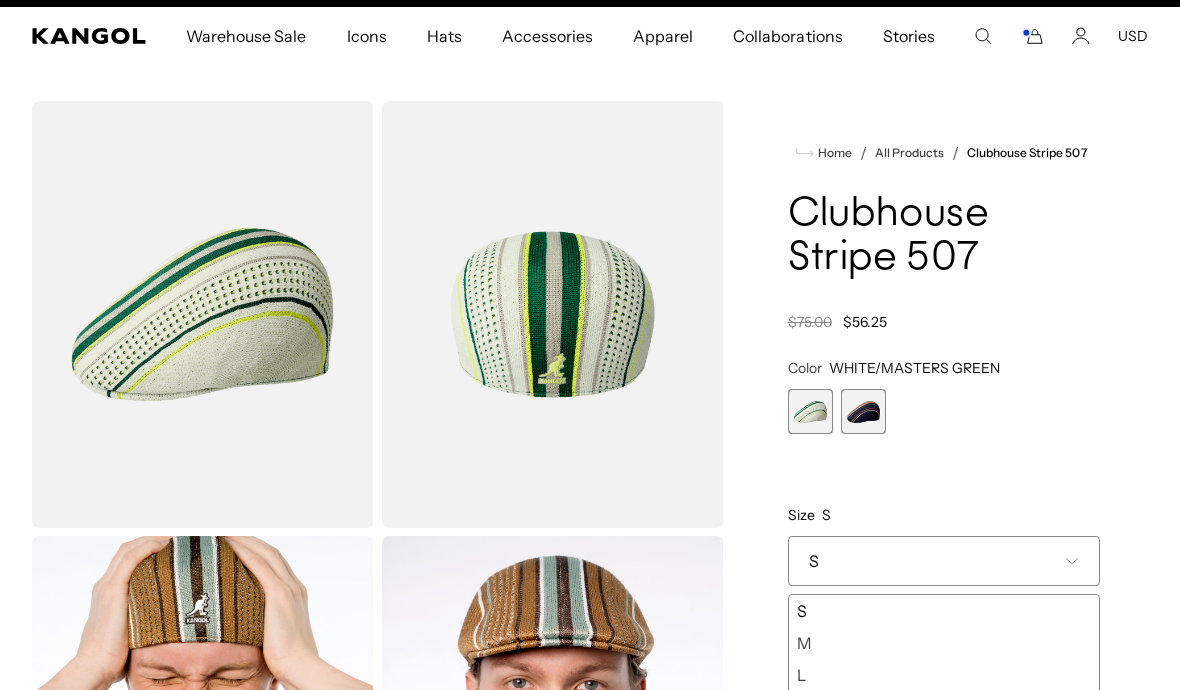 click on "M" at bounding box center [944, 643] 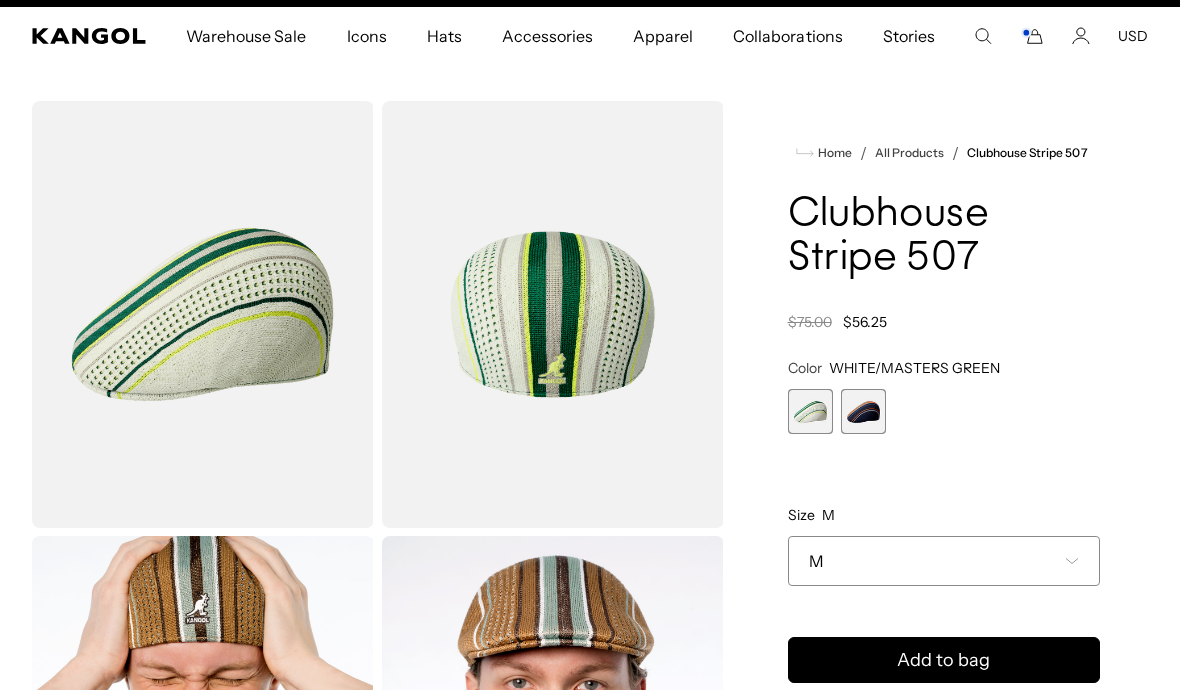 scroll, scrollTop: 0, scrollLeft: 412, axis: horizontal 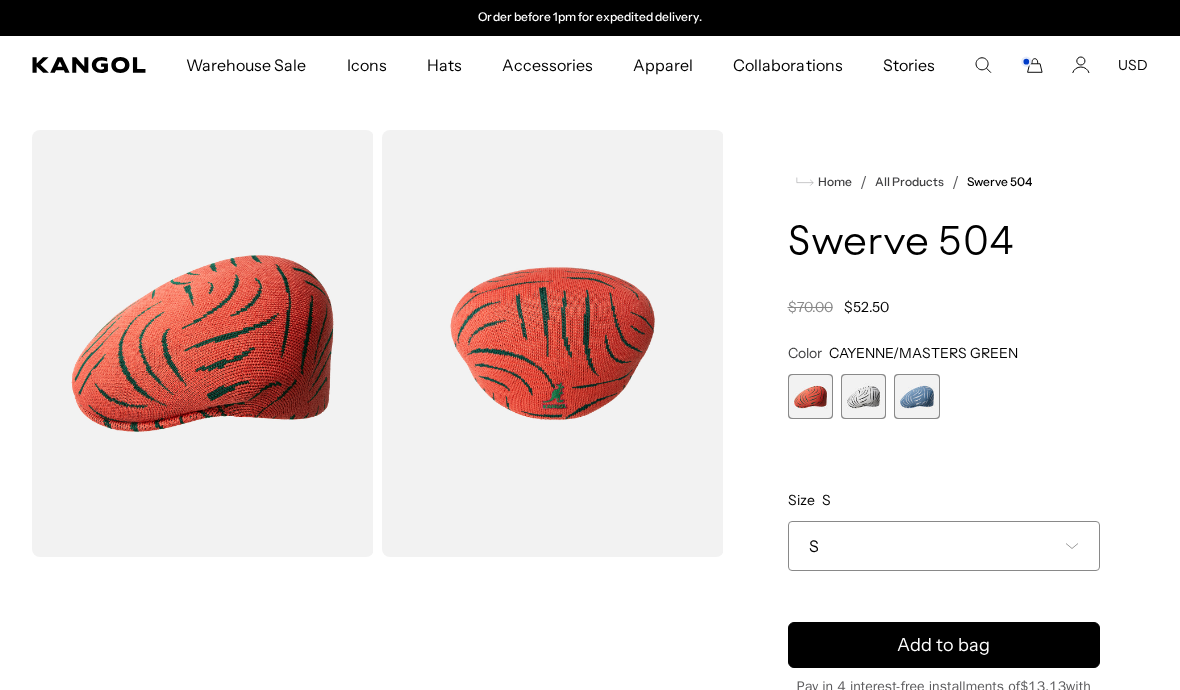 click on "CAYENNE/MASTERS GREEN
Variant sold out or unavailable
WHITE/BLACK
Variant sold out or unavailable
DENIM BLUE/WHITE
Variant sold out or unavailable" at bounding box center (944, 396) 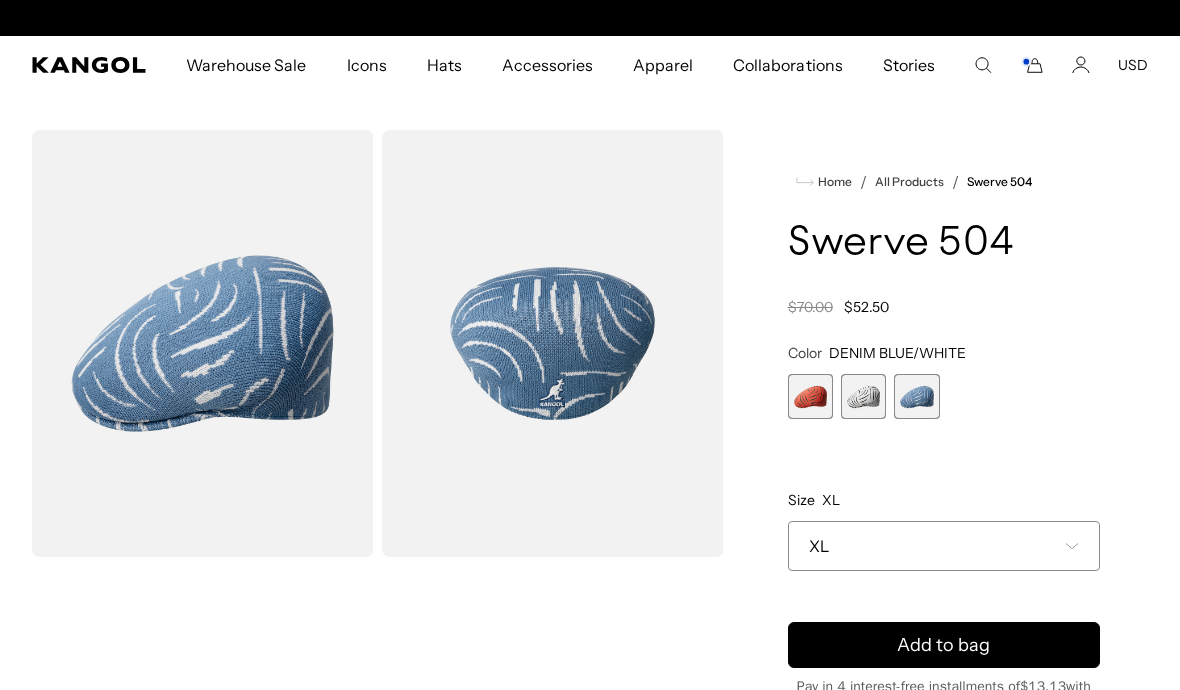 scroll, scrollTop: 0, scrollLeft: 0, axis: both 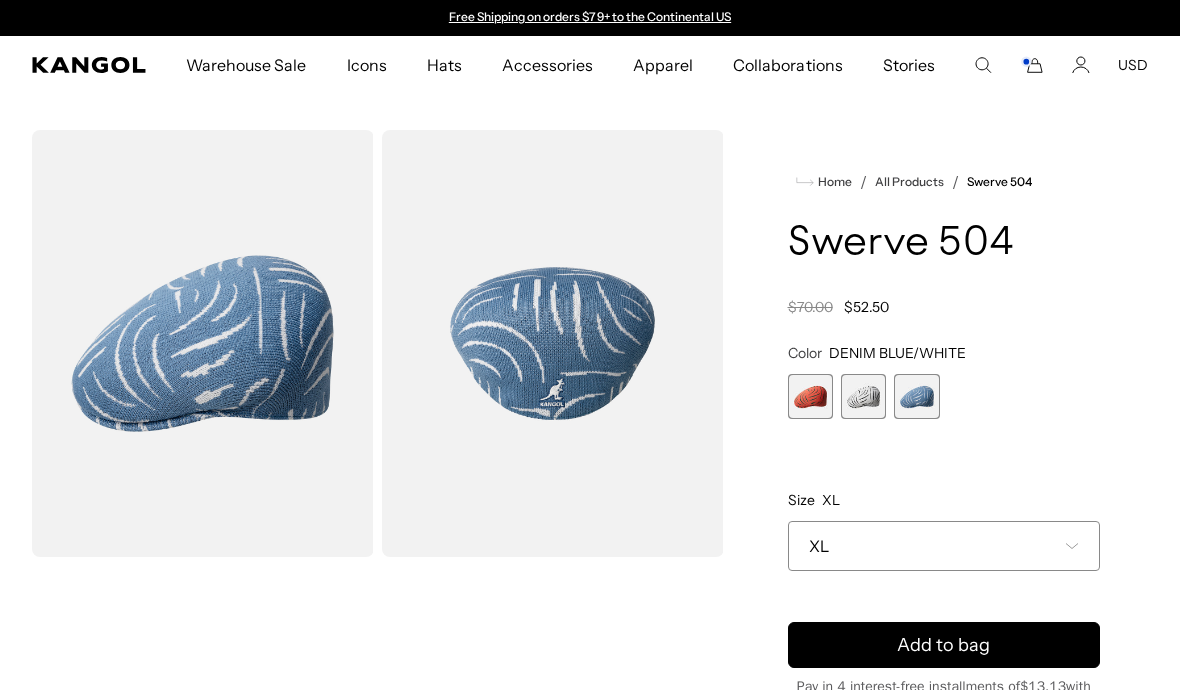 click at bounding box center (810, 396) 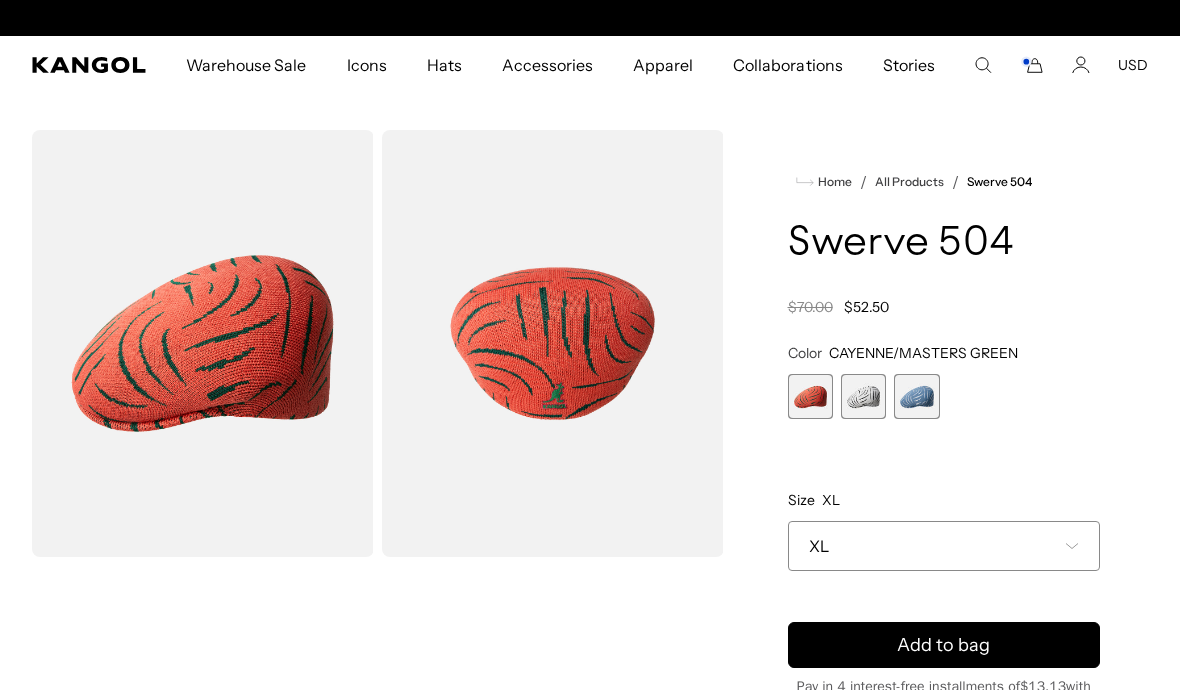 scroll, scrollTop: 0, scrollLeft: 0, axis: both 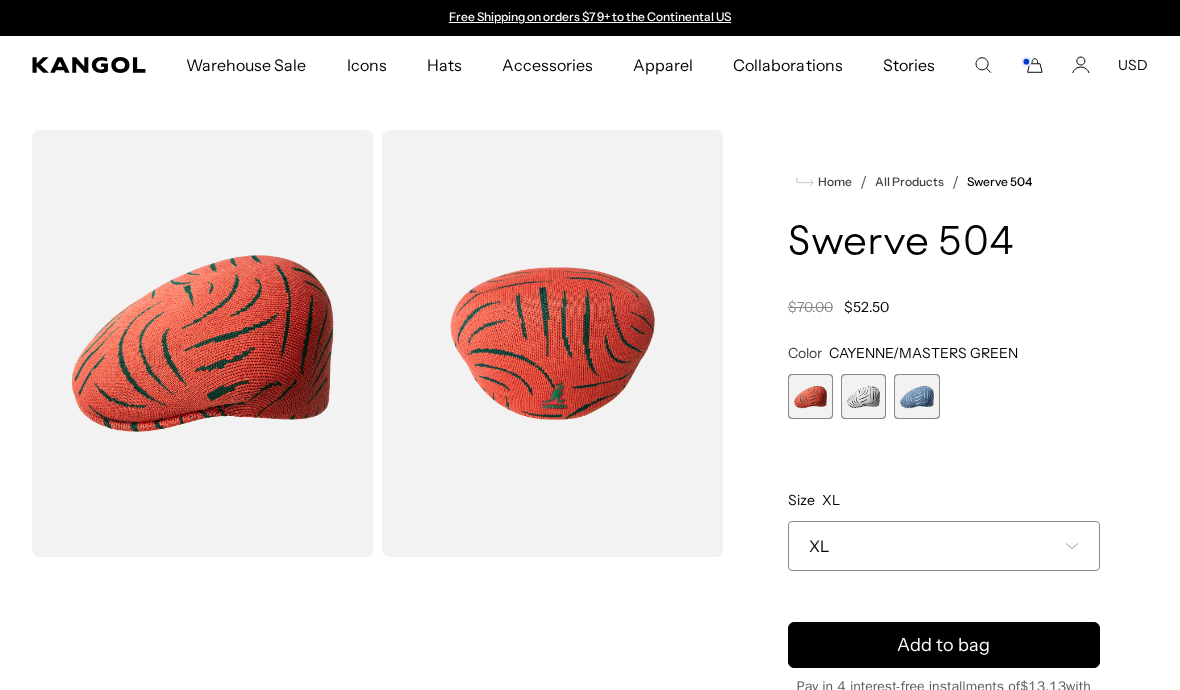 click at bounding box center [863, 396] 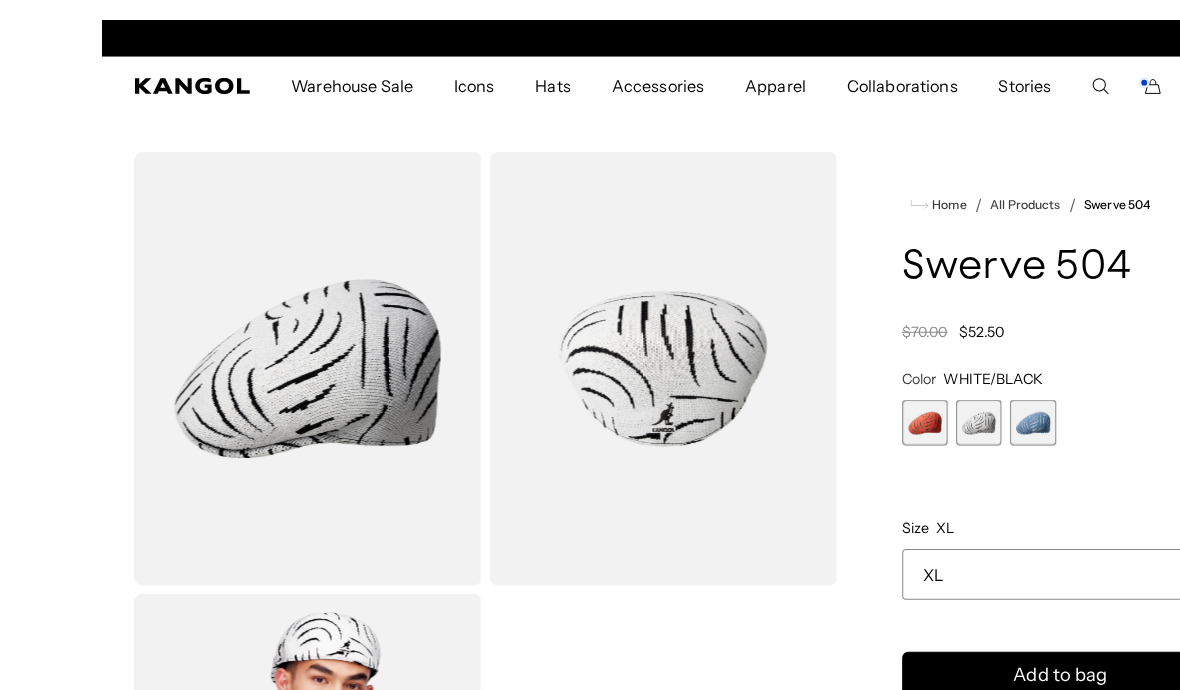 scroll, scrollTop: 0, scrollLeft: 0, axis: both 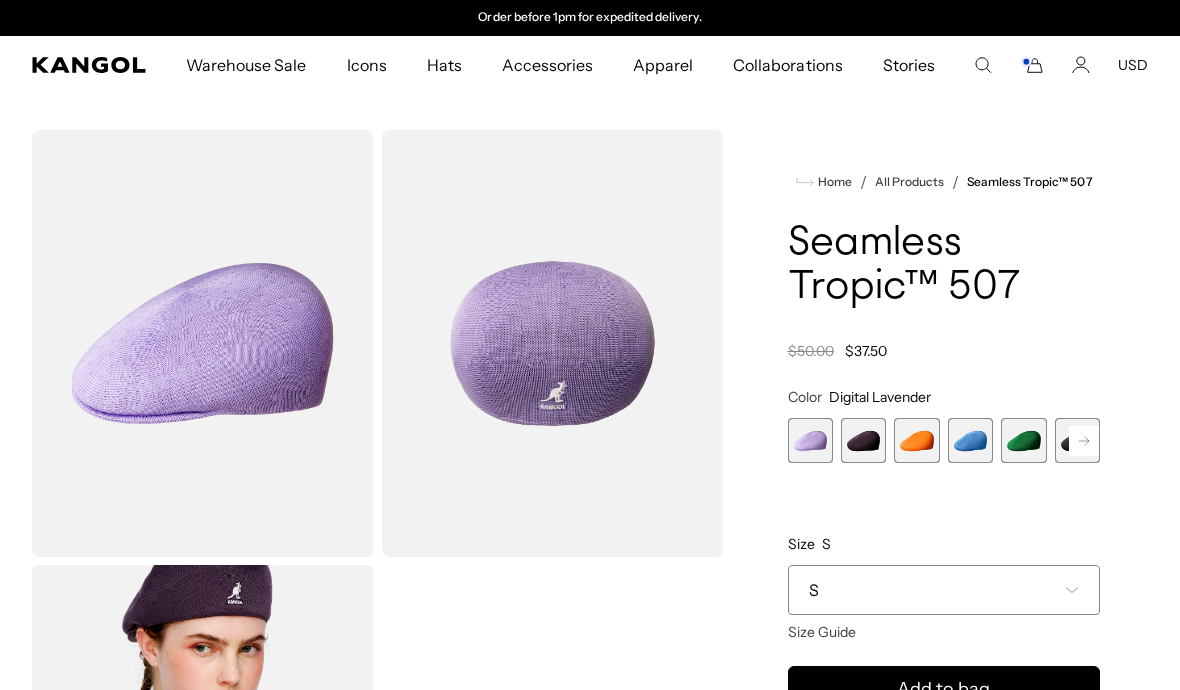 click at bounding box center (970, 440) 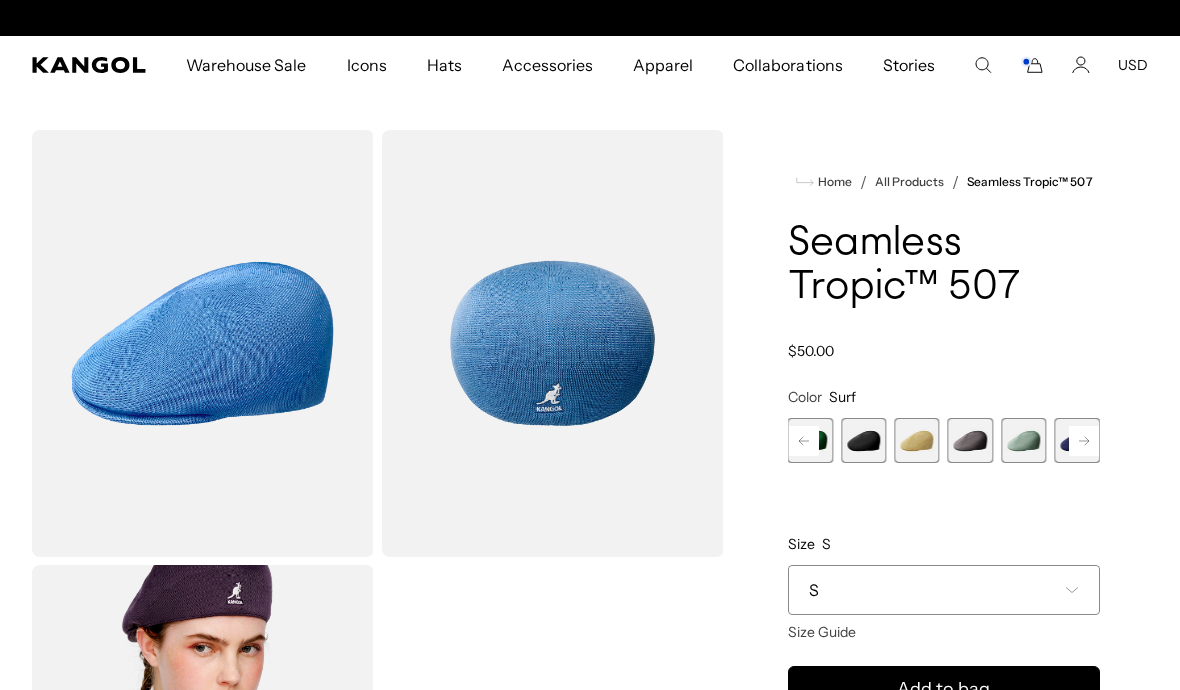 click at bounding box center [863, 440] 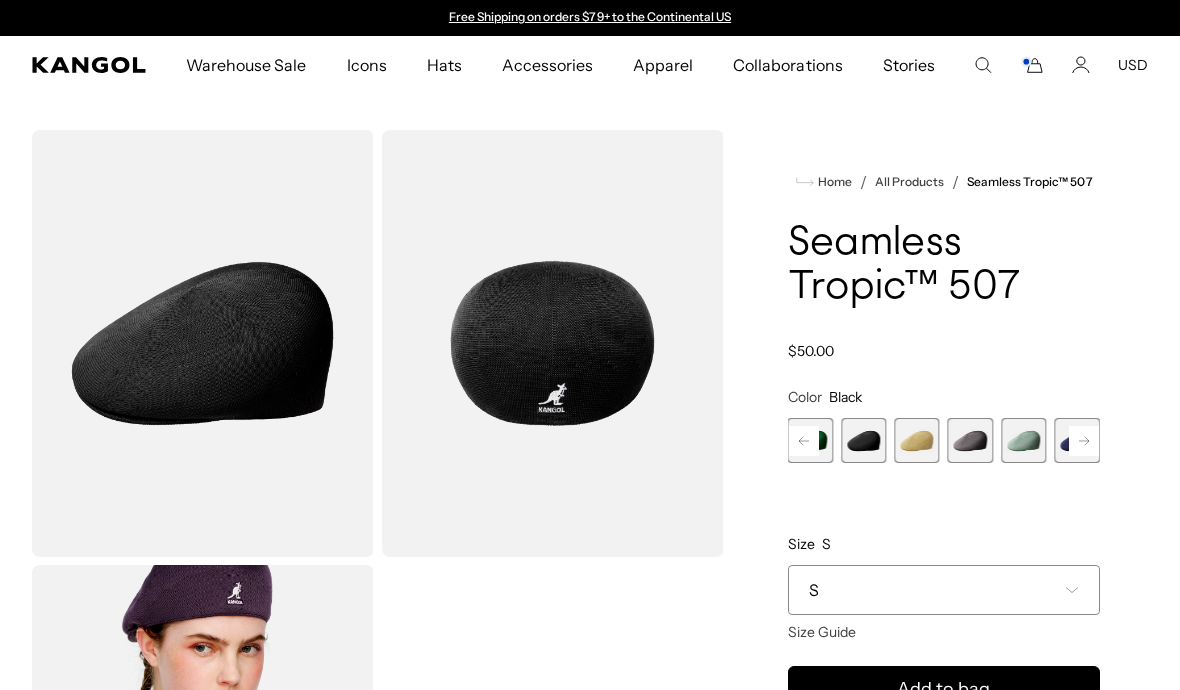 click at bounding box center (916, 440) 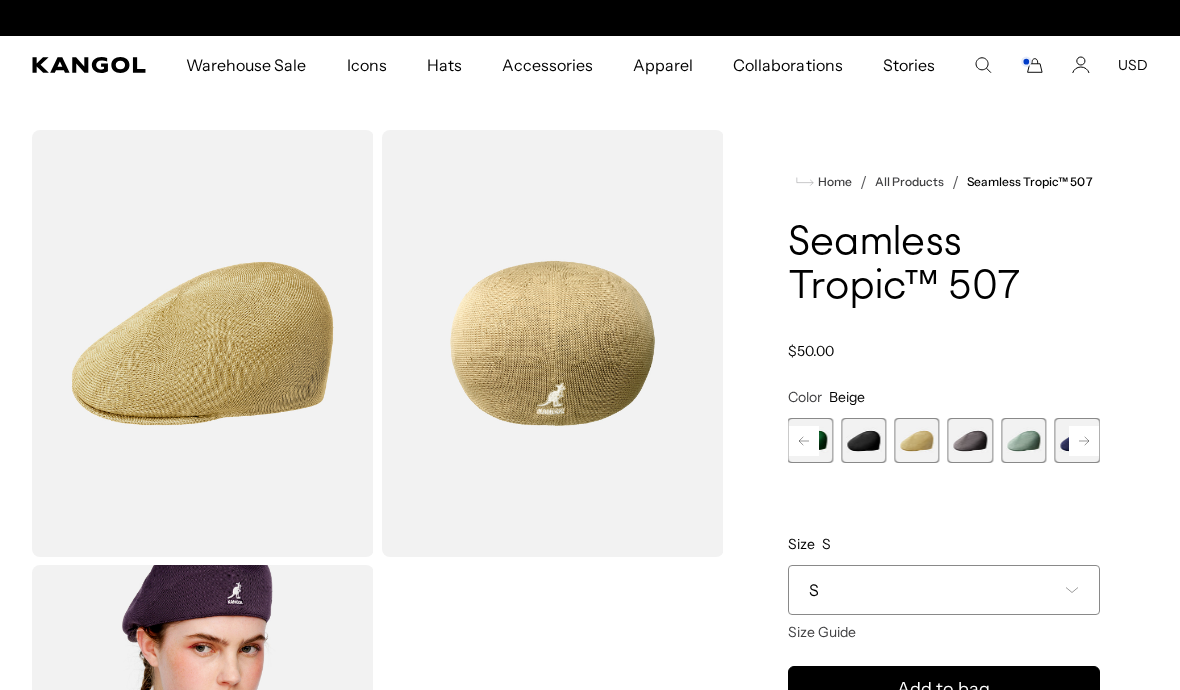 scroll, scrollTop: 0, scrollLeft: 412, axis: horizontal 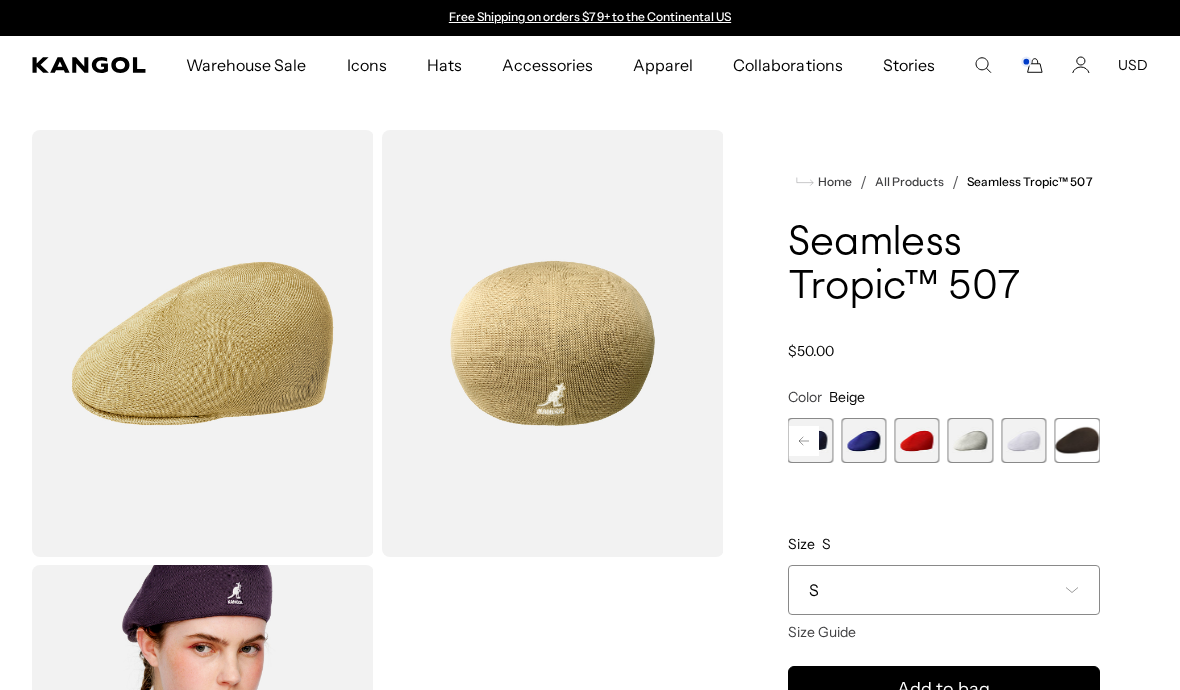 click at bounding box center [1077, 440] 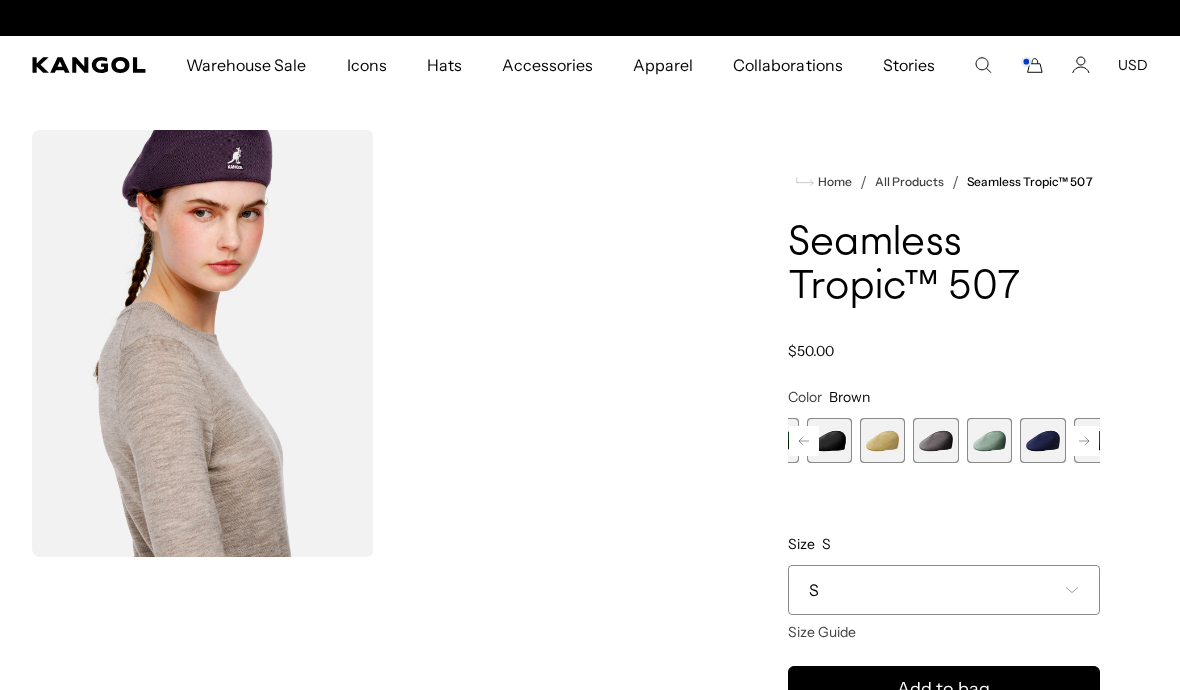 scroll, scrollTop: 0, scrollLeft: 412, axis: horizontal 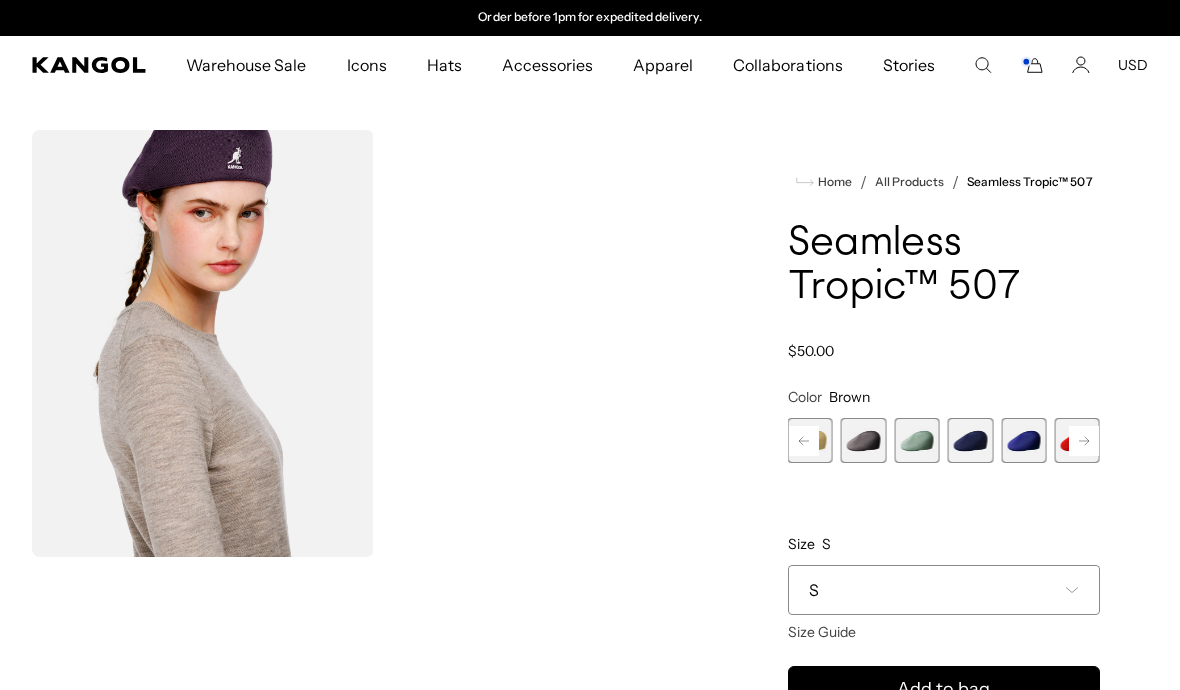 click at bounding box center [863, 440] 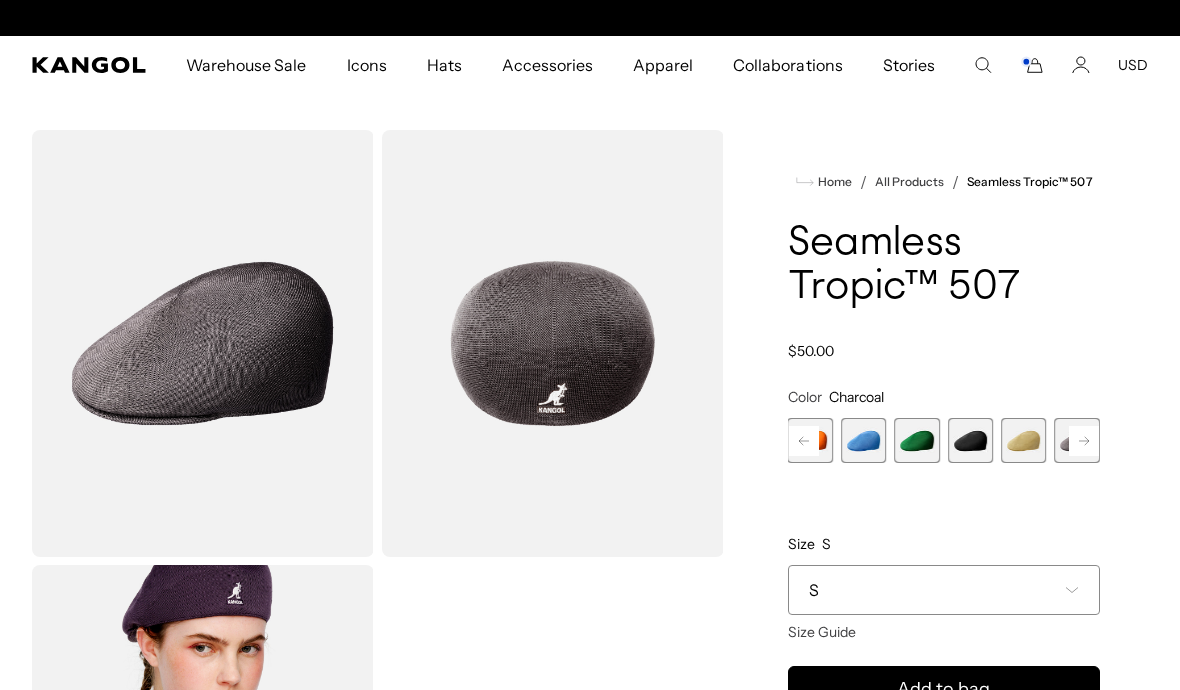 scroll, scrollTop: 0, scrollLeft: 412, axis: horizontal 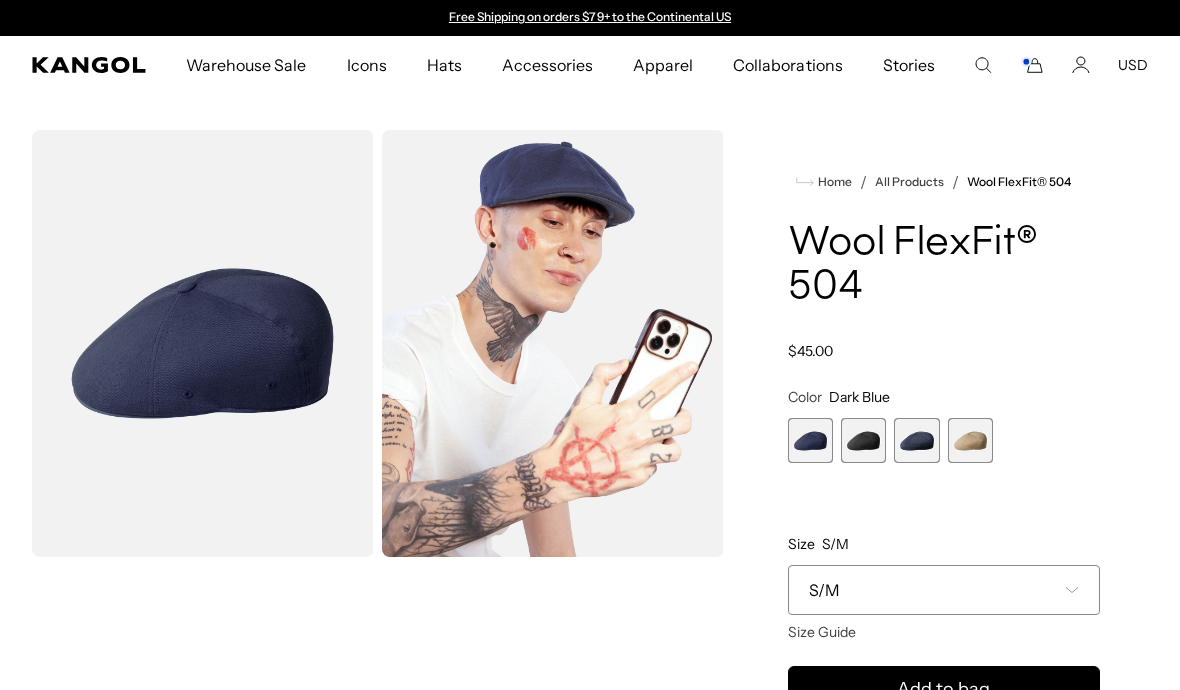 click at bounding box center [970, 440] 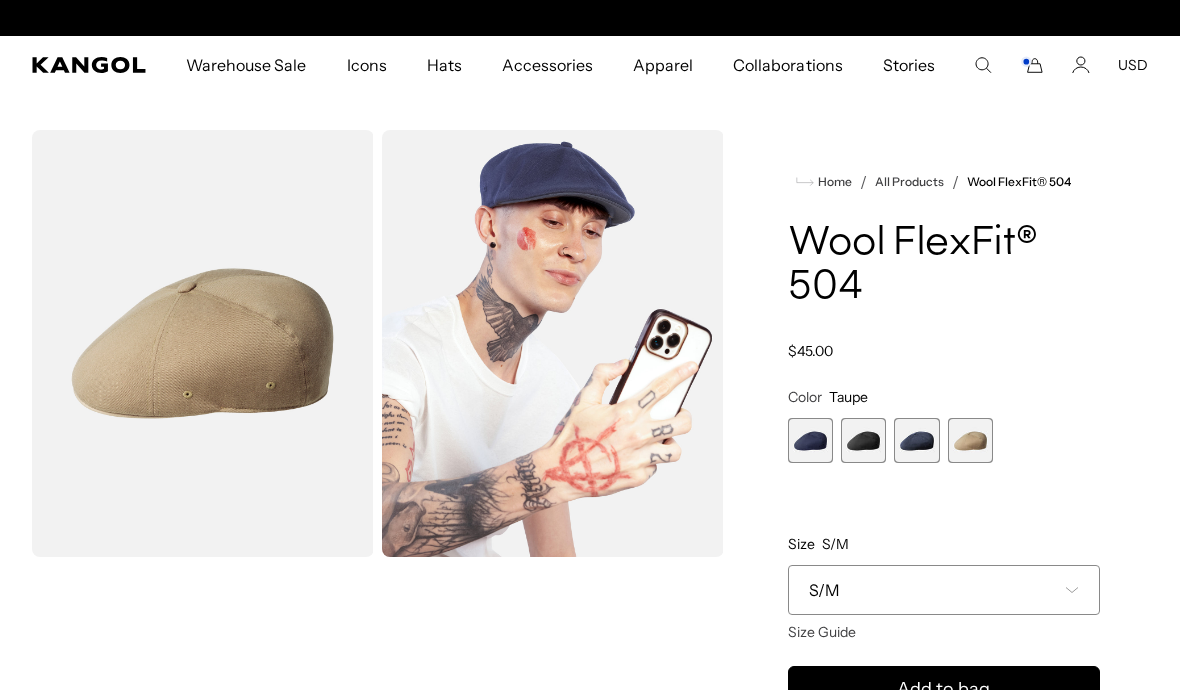 scroll, scrollTop: 0, scrollLeft: 412, axis: horizontal 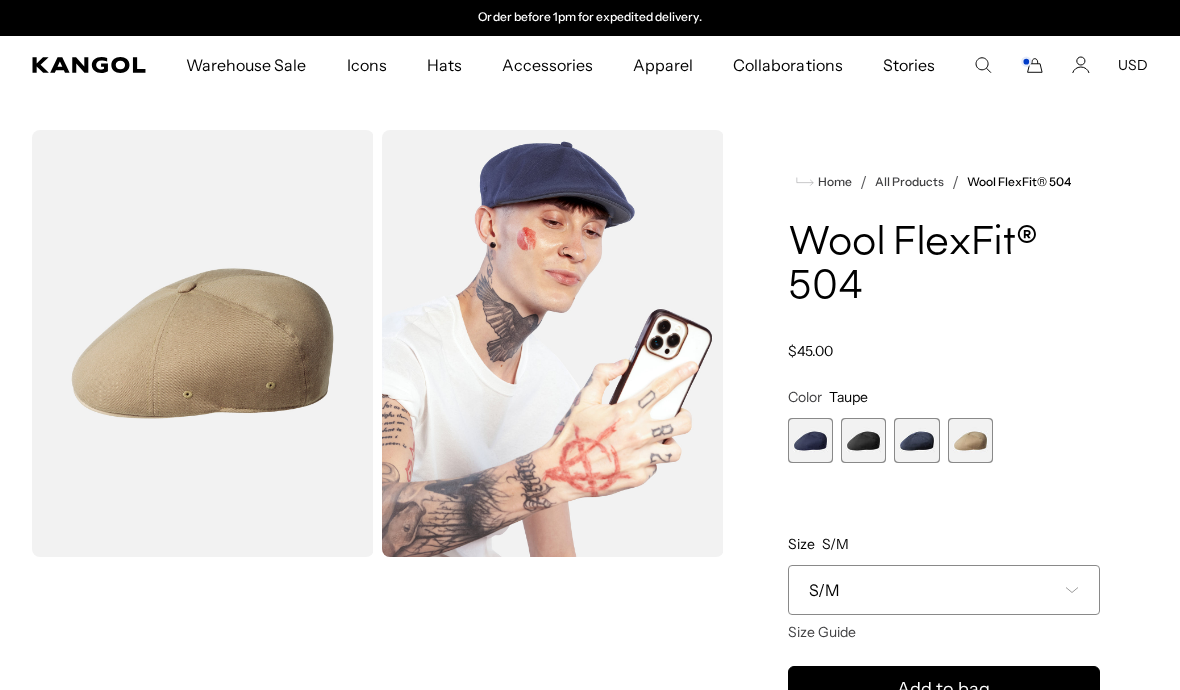 click at bounding box center (916, 440) 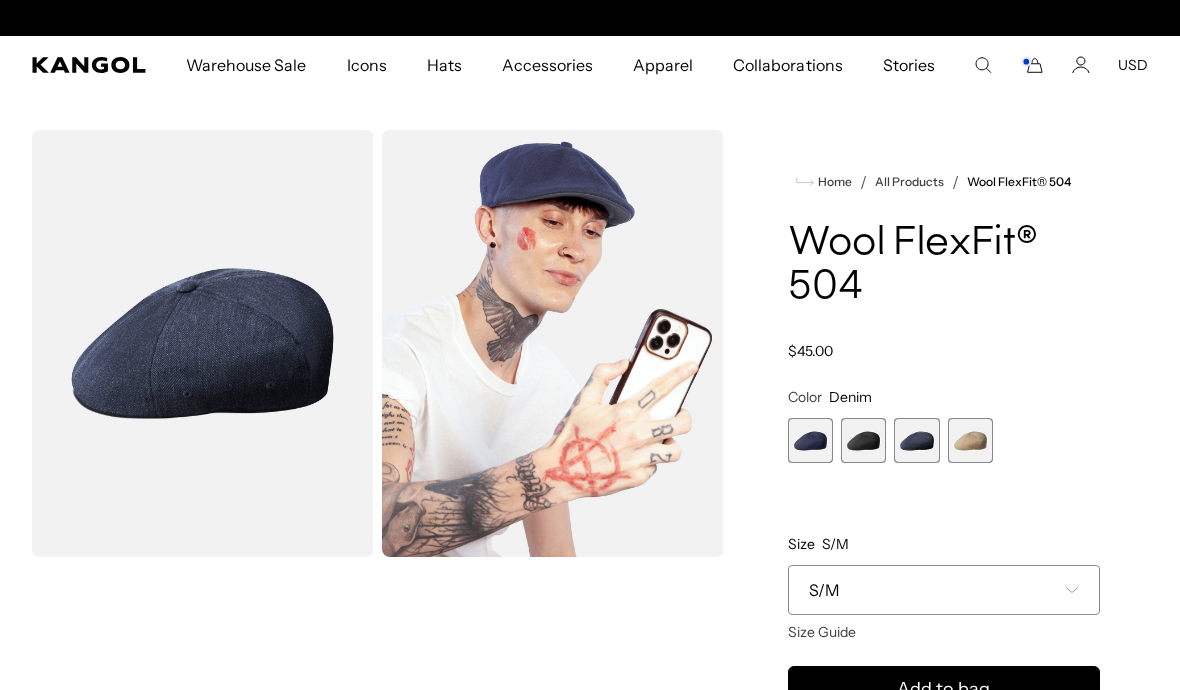 scroll, scrollTop: 0, scrollLeft: 0, axis: both 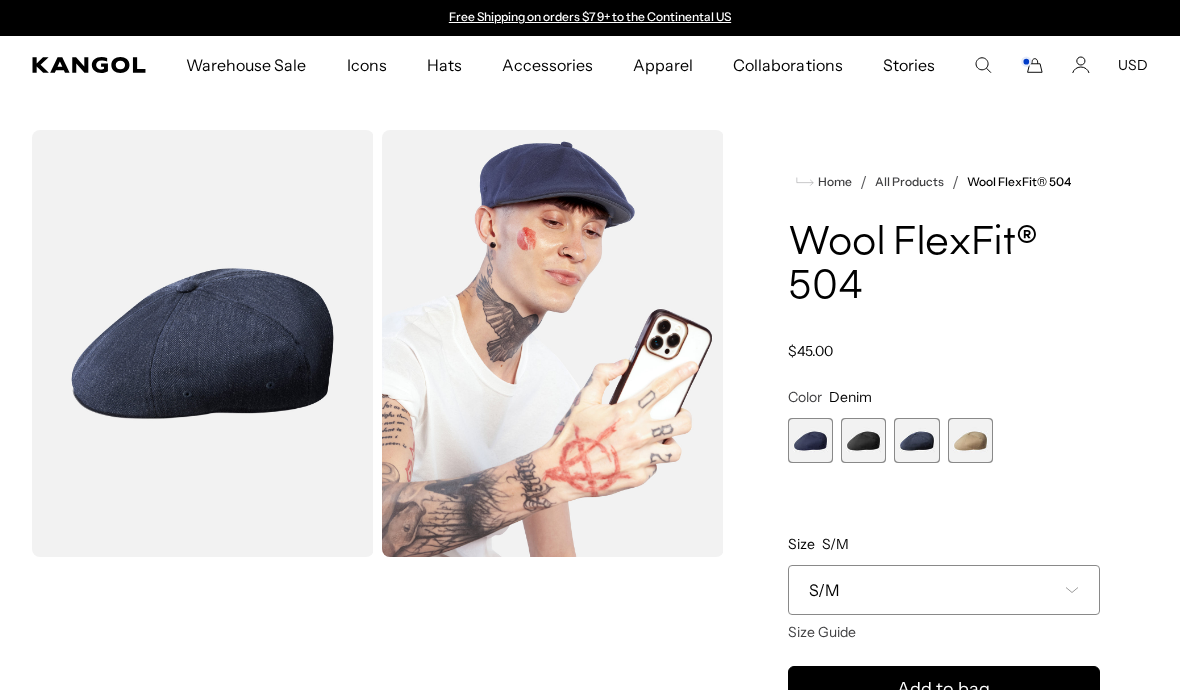 click at bounding box center [203, 343] 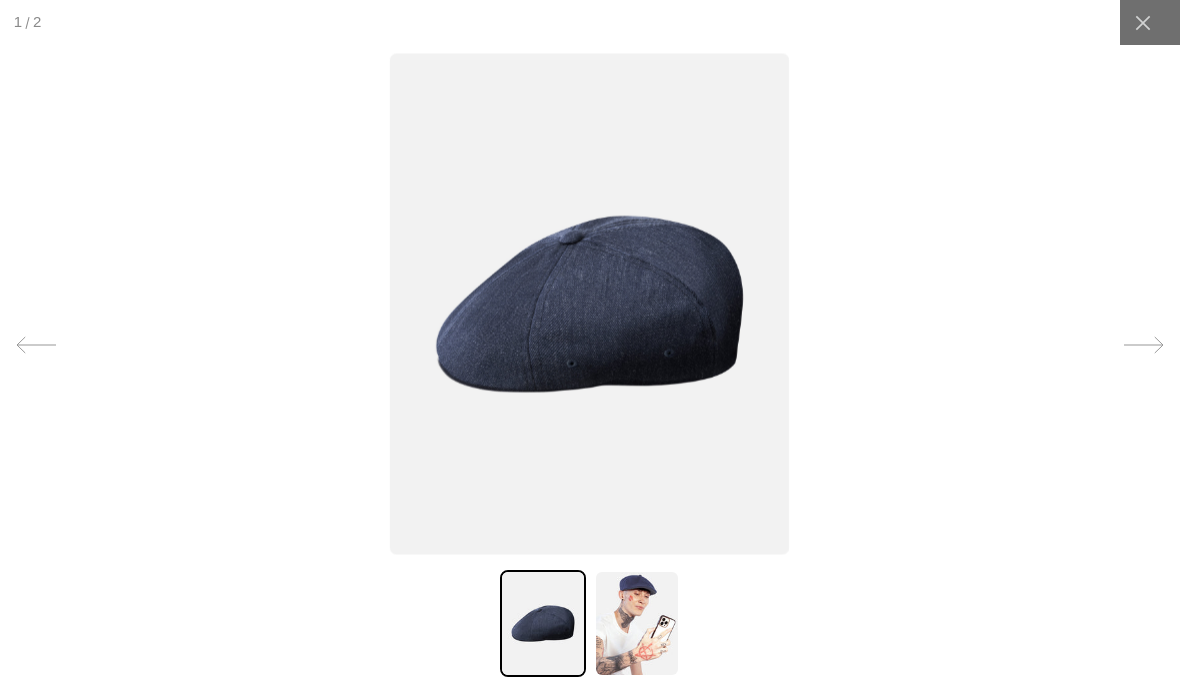 scroll, scrollTop: 0, scrollLeft: 0, axis: both 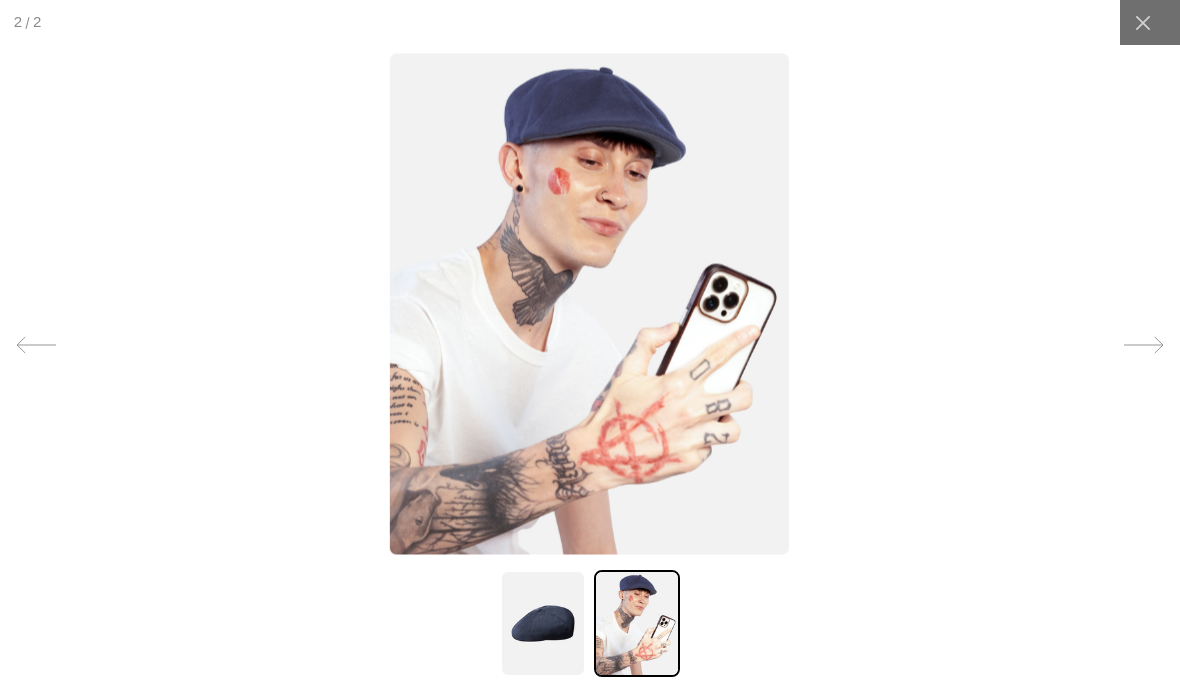 click at bounding box center [543, 623] 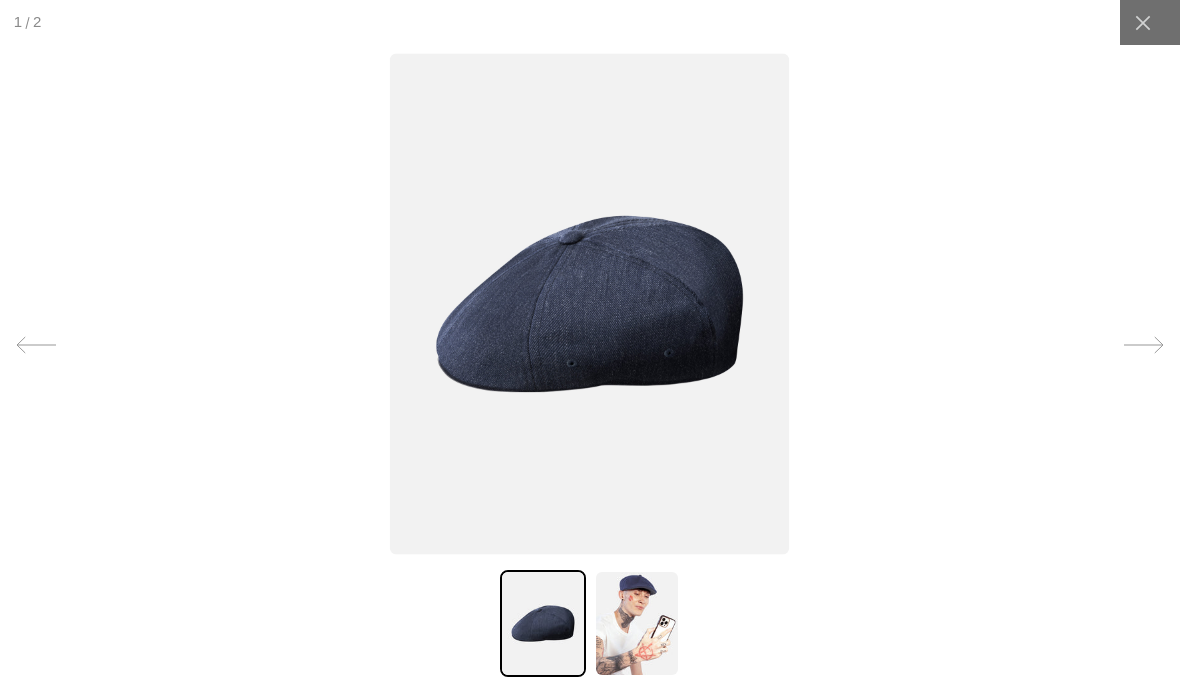click at bounding box center (590, 345) 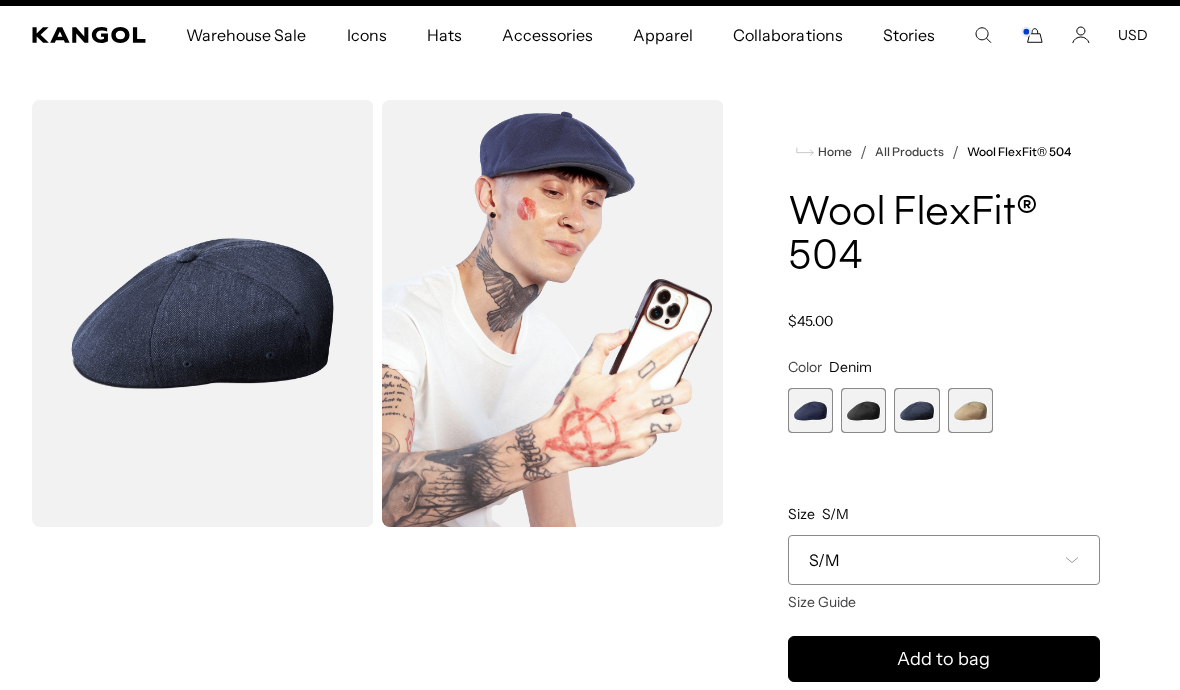 scroll, scrollTop: 48, scrollLeft: 0, axis: vertical 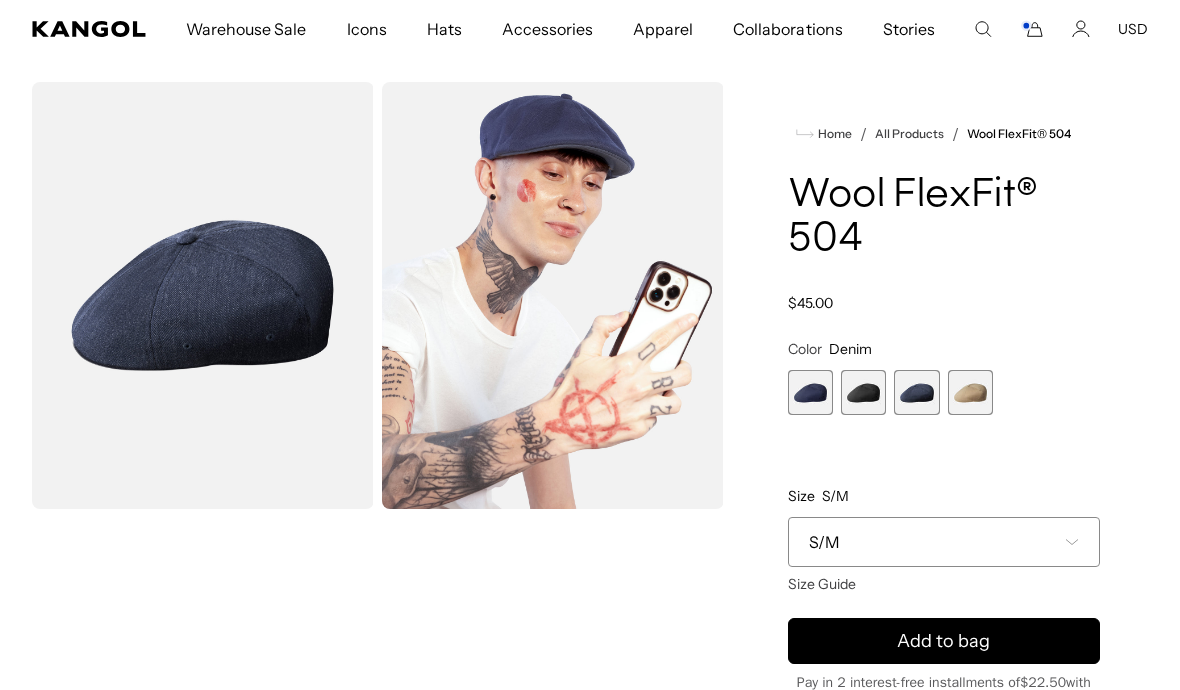 click on "S/M" at bounding box center (944, 542) 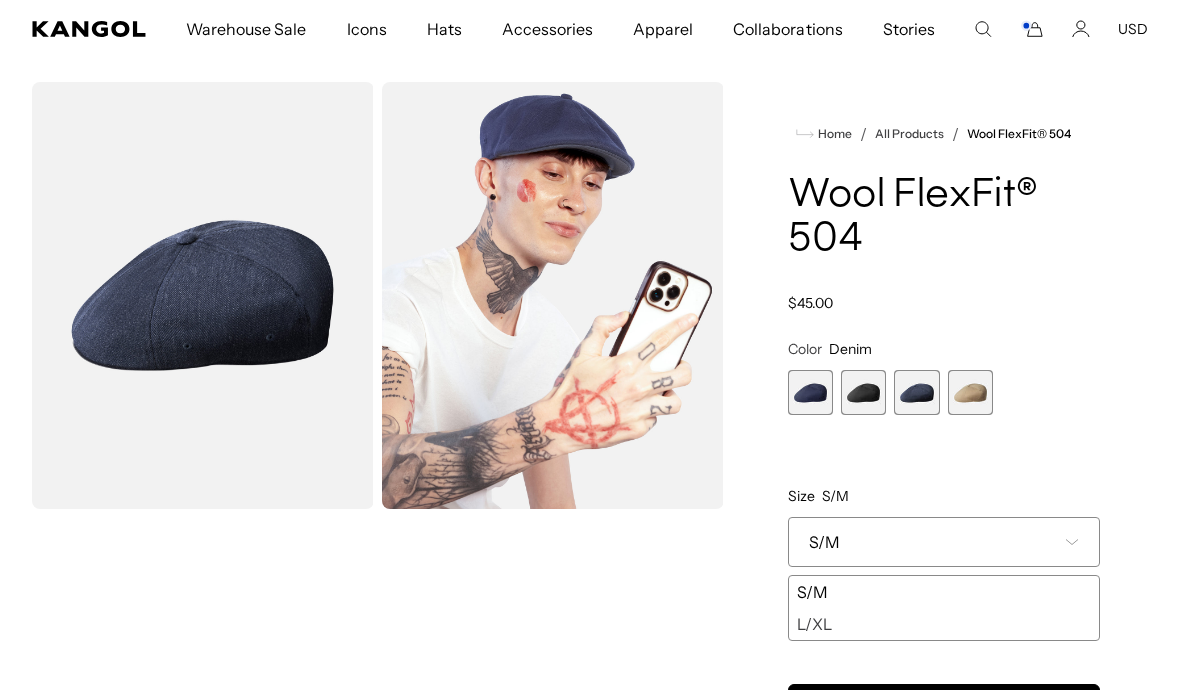 scroll, scrollTop: 0, scrollLeft: 412, axis: horizontal 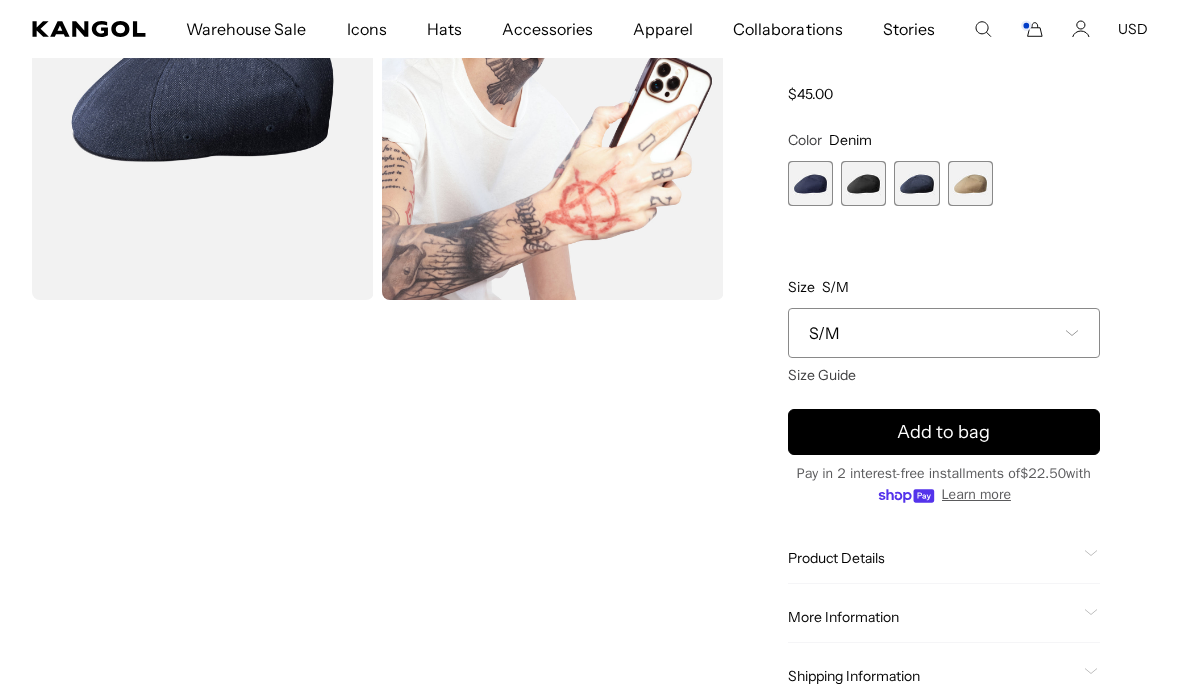 click on "Home
/
All Products
/
Wool FlexFit® 504
Wool FlexFit® 504
Regular price
$45.00
Regular price
Sale price
$45.00
Color
Denim
Previous
Next
Dark Blue
Variant sold out or unavailable
Black
Variant sold out or unavailable" at bounding box center [944, 307] 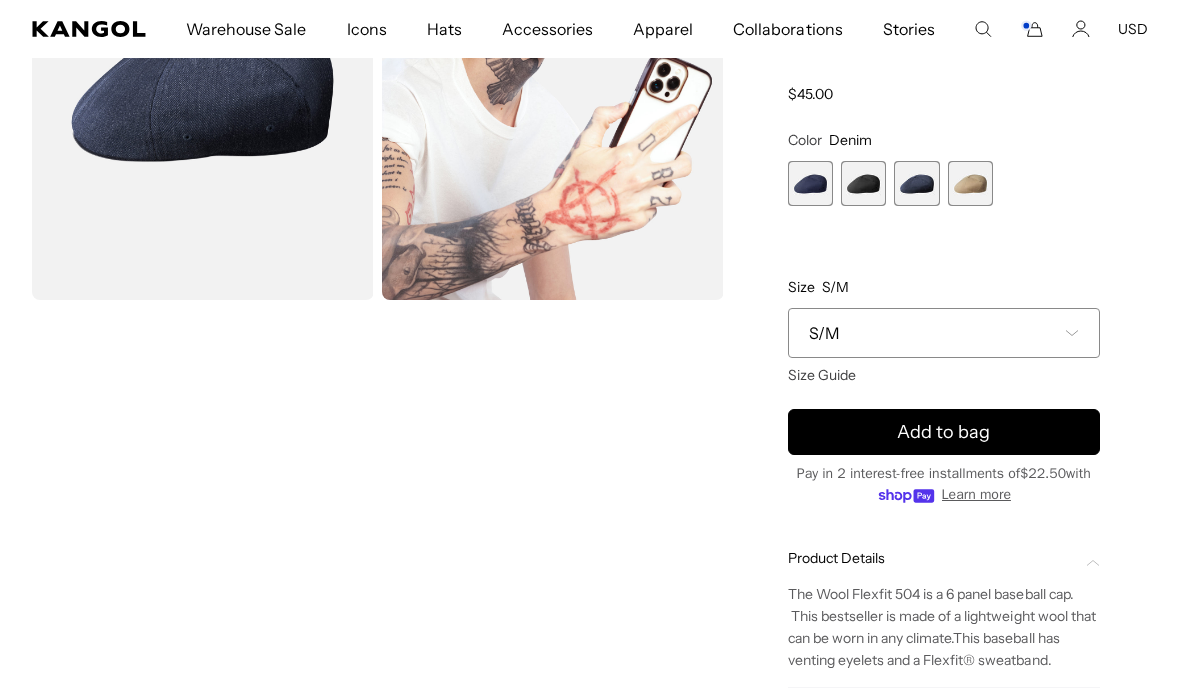 scroll, scrollTop: 0, scrollLeft: 412, axis: horizontal 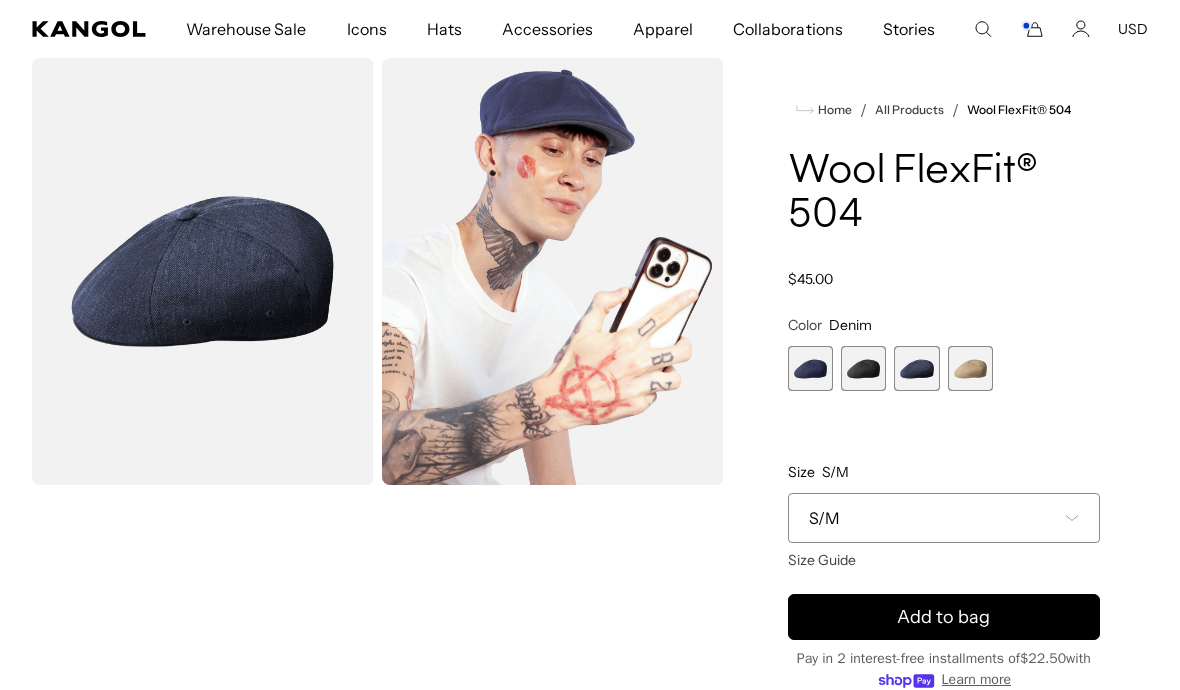 click at bounding box center [970, 368] 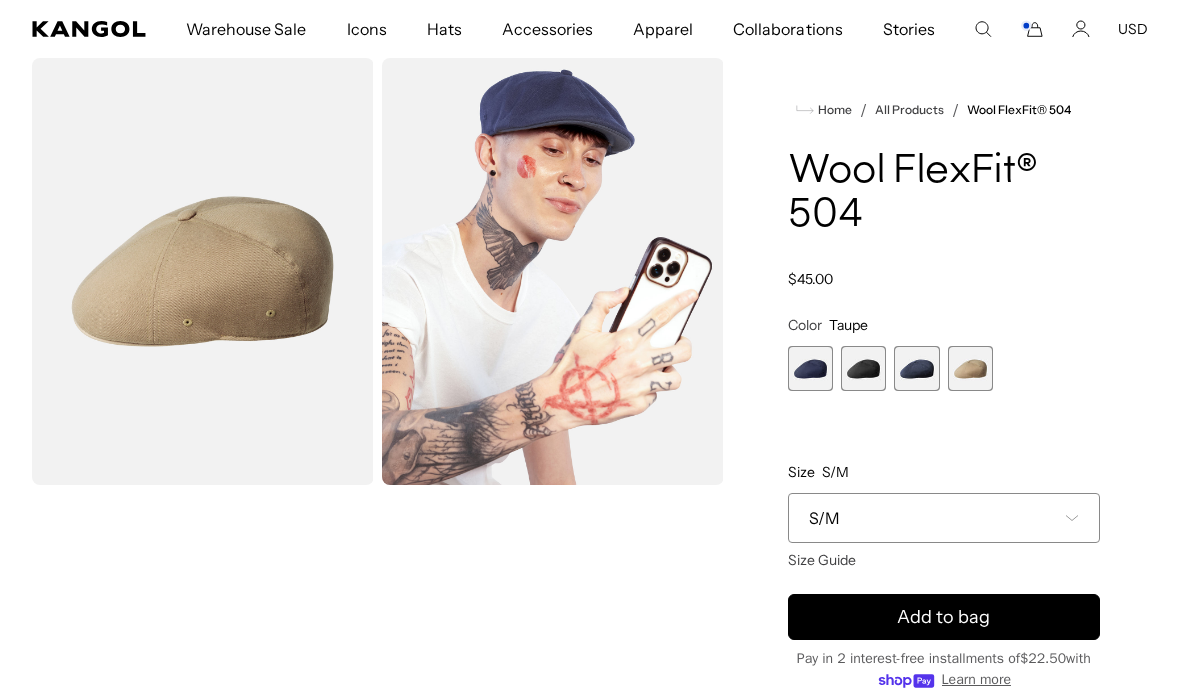 scroll, scrollTop: 0, scrollLeft: 0, axis: both 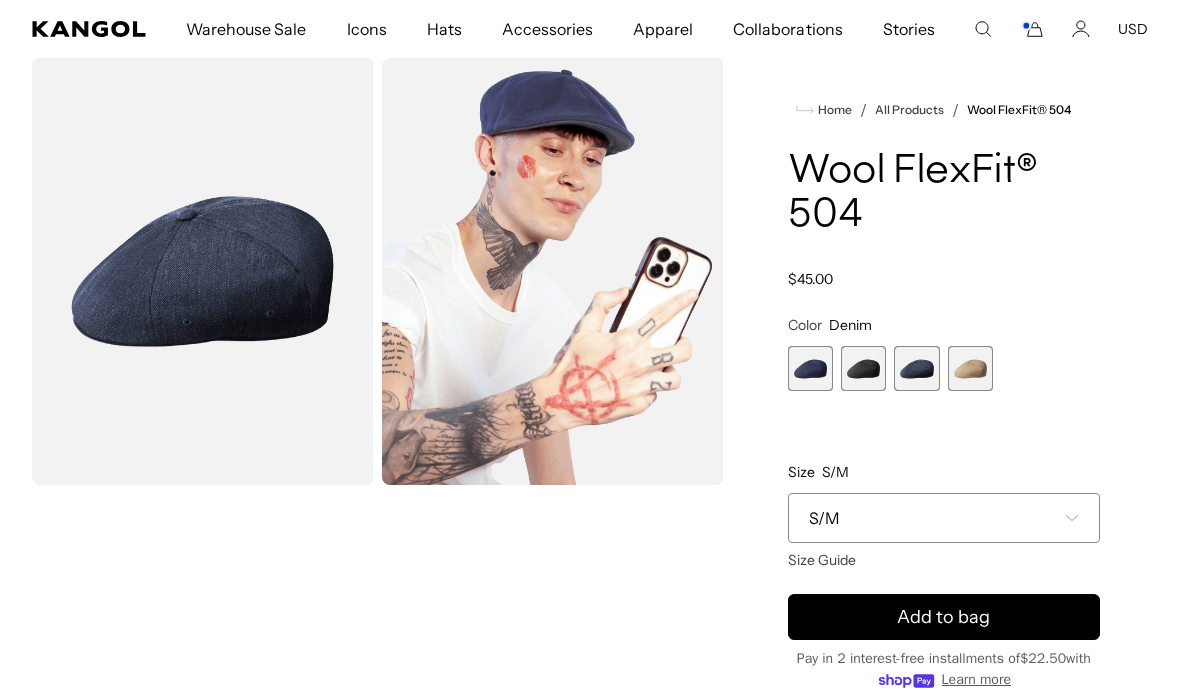 click at bounding box center [863, 368] 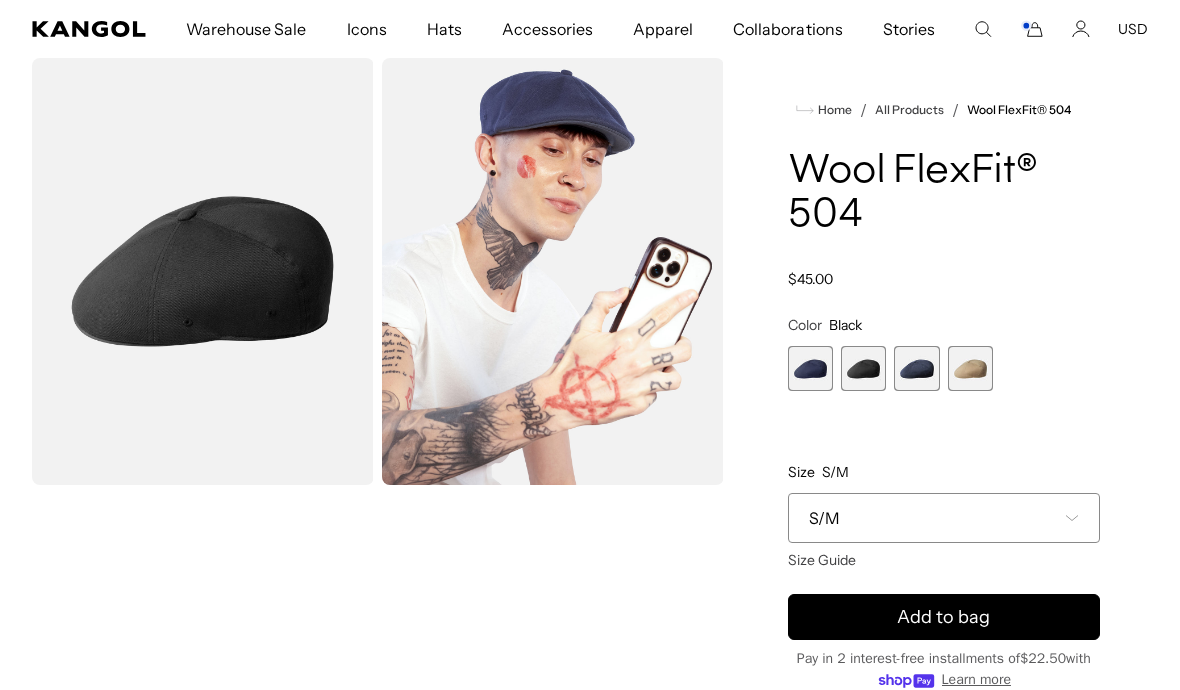 scroll, scrollTop: 0, scrollLeft: 412, axis: horizontal 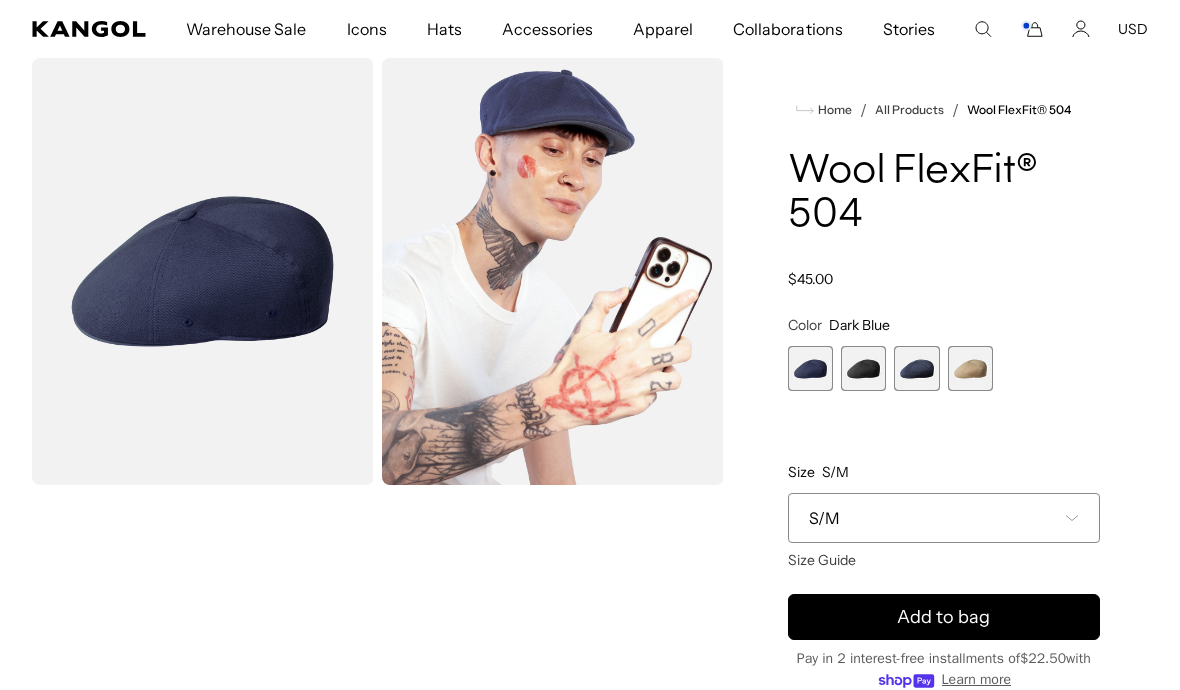 click at bounding box center [916, 368] 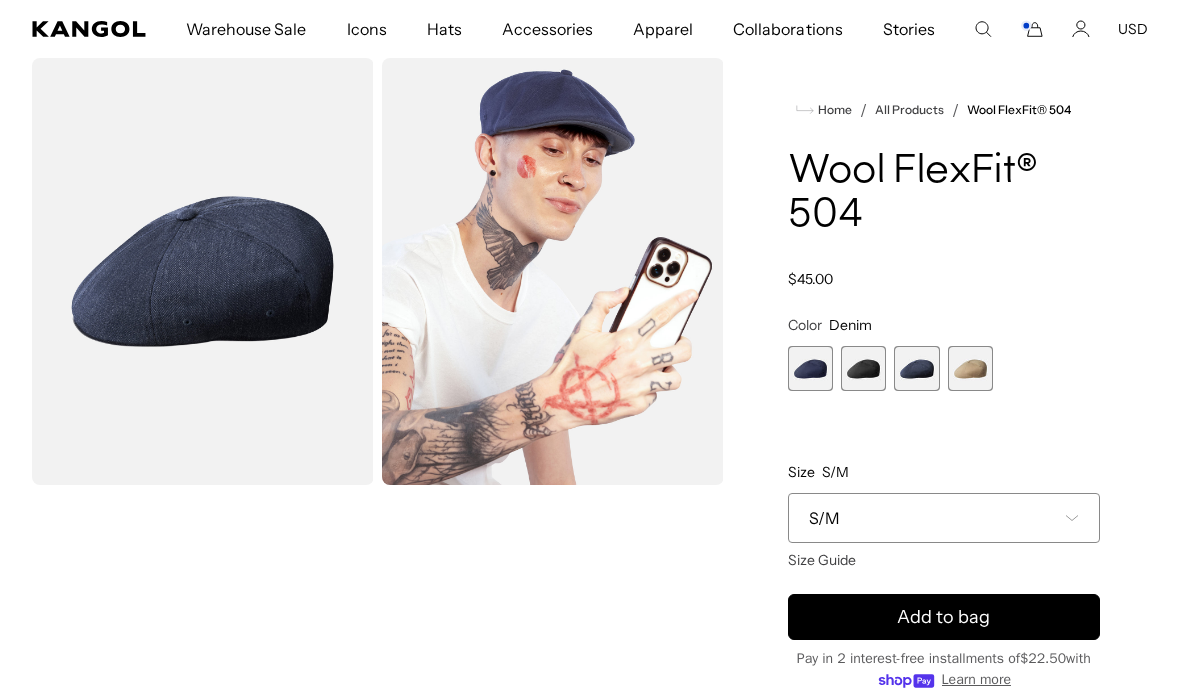scroll, scrollTop: 39, scrollLeft: 0, axis: vertical 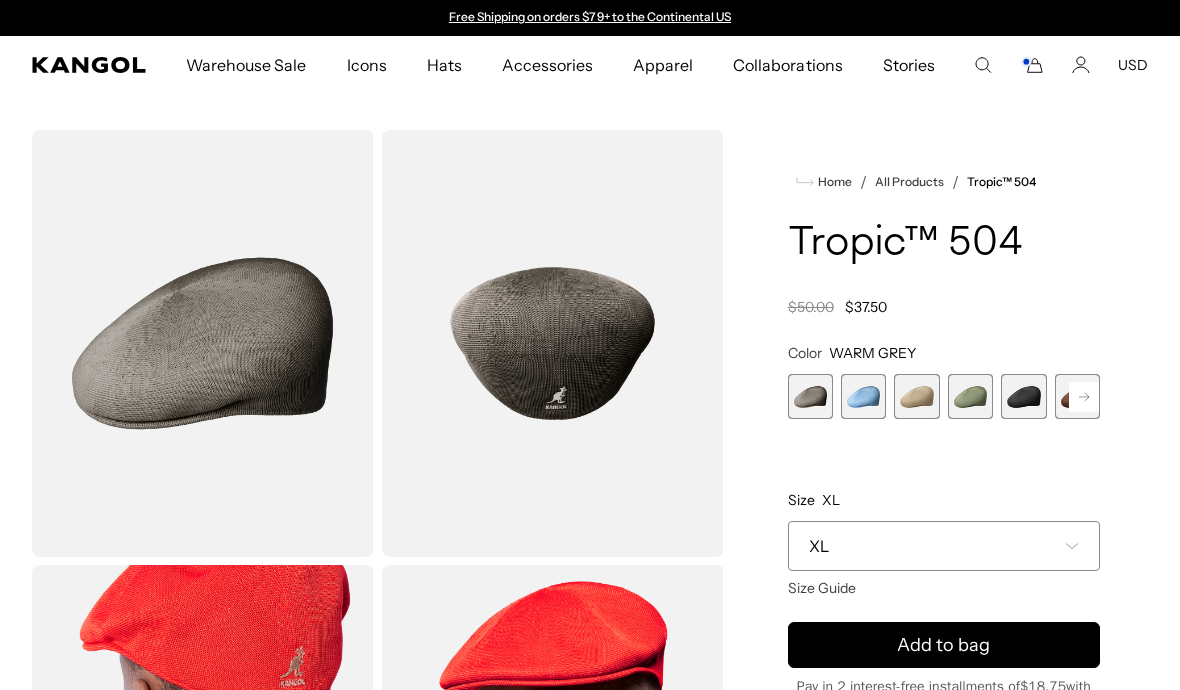 click on "XL" at bounding box center (944, 546) 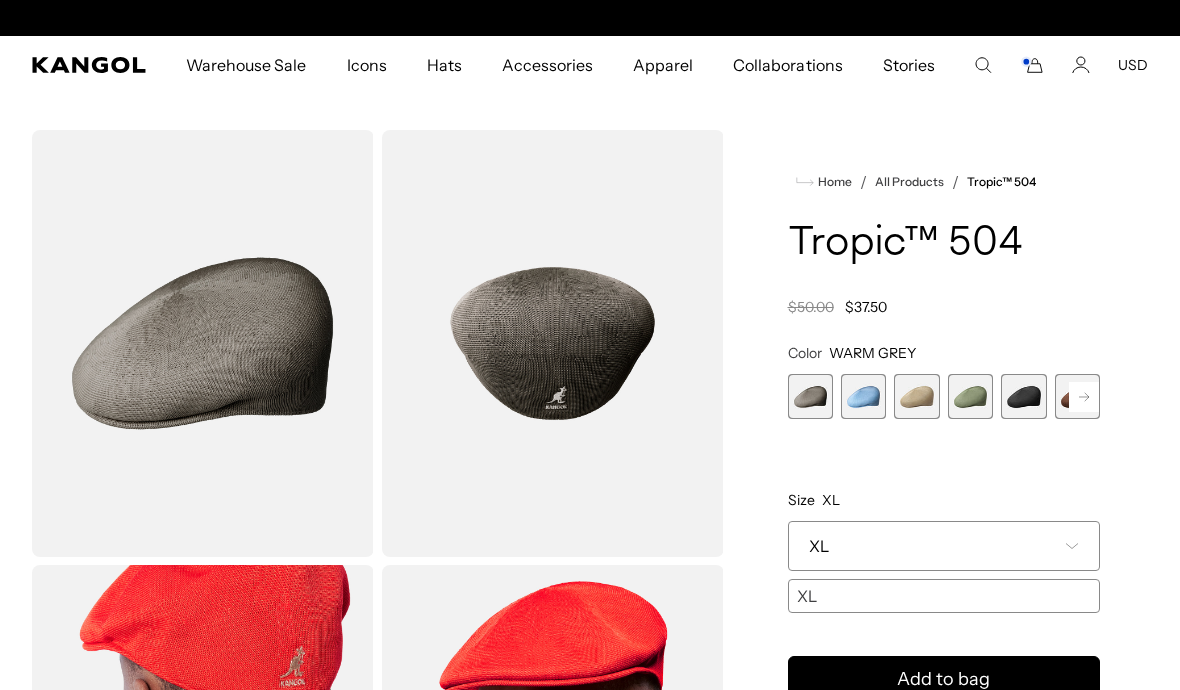 scroll, scrollTop: 0, scrollLeft: 412, axis: horizontal 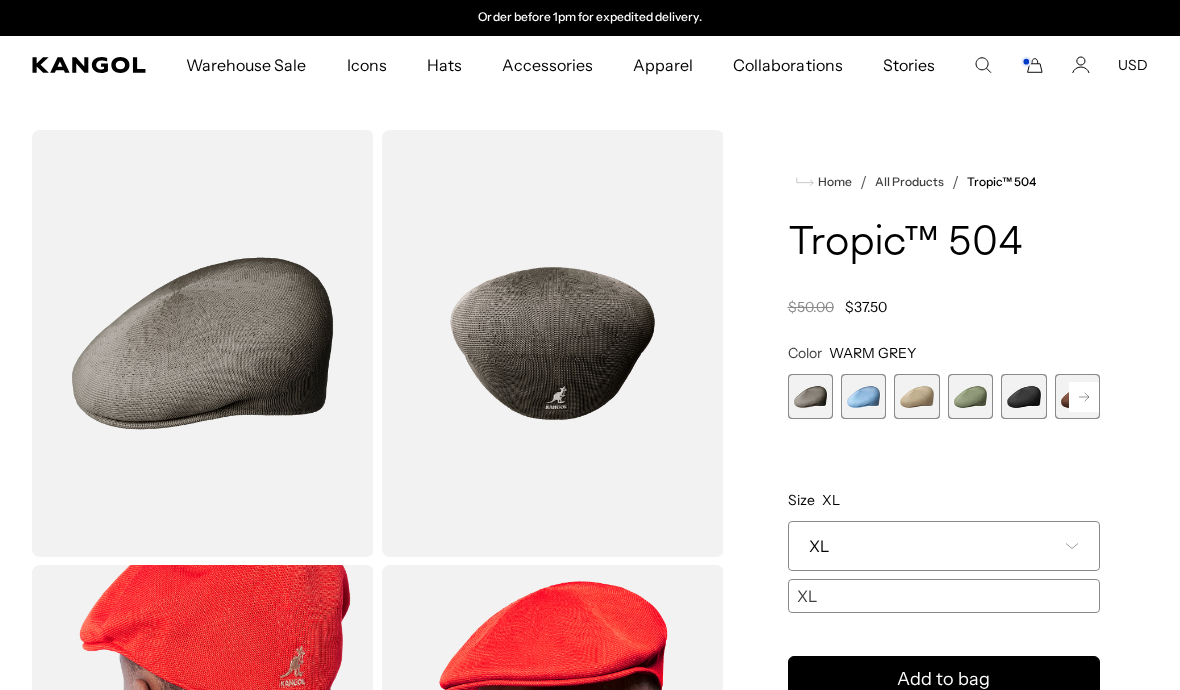 click at bounding box center [863, 396] 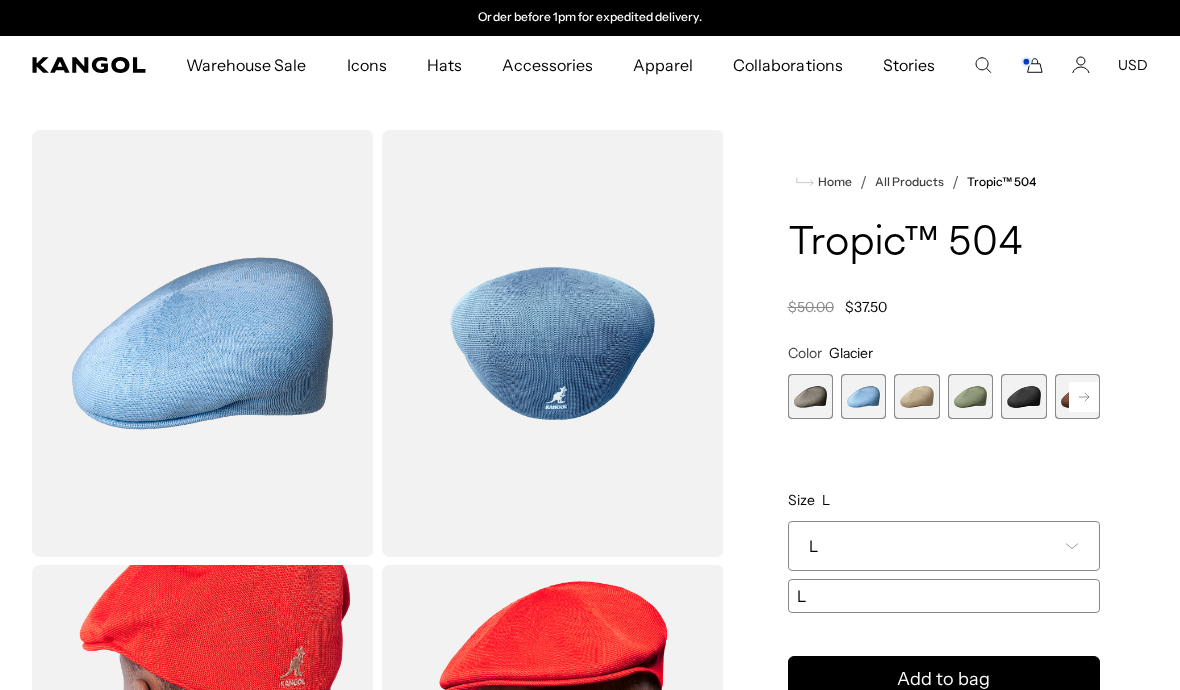 click on "L" at bounding box center (944, 546) 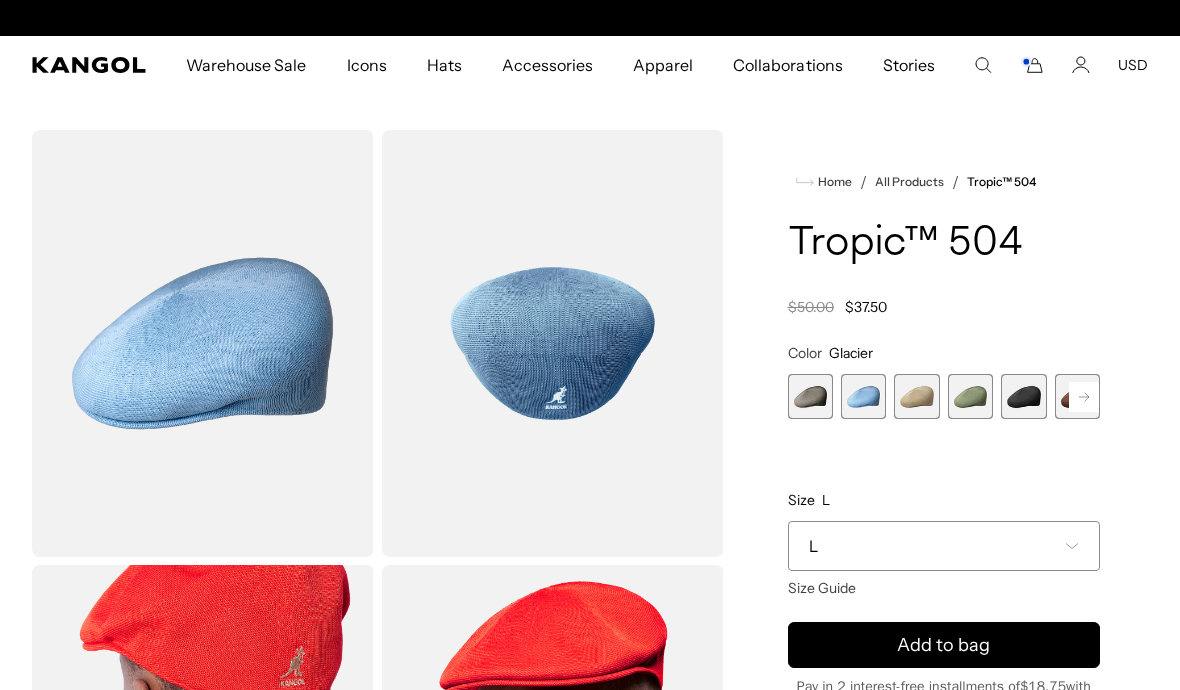 scroll, scrollTop: 0, scrollLeft: 0, axis: both 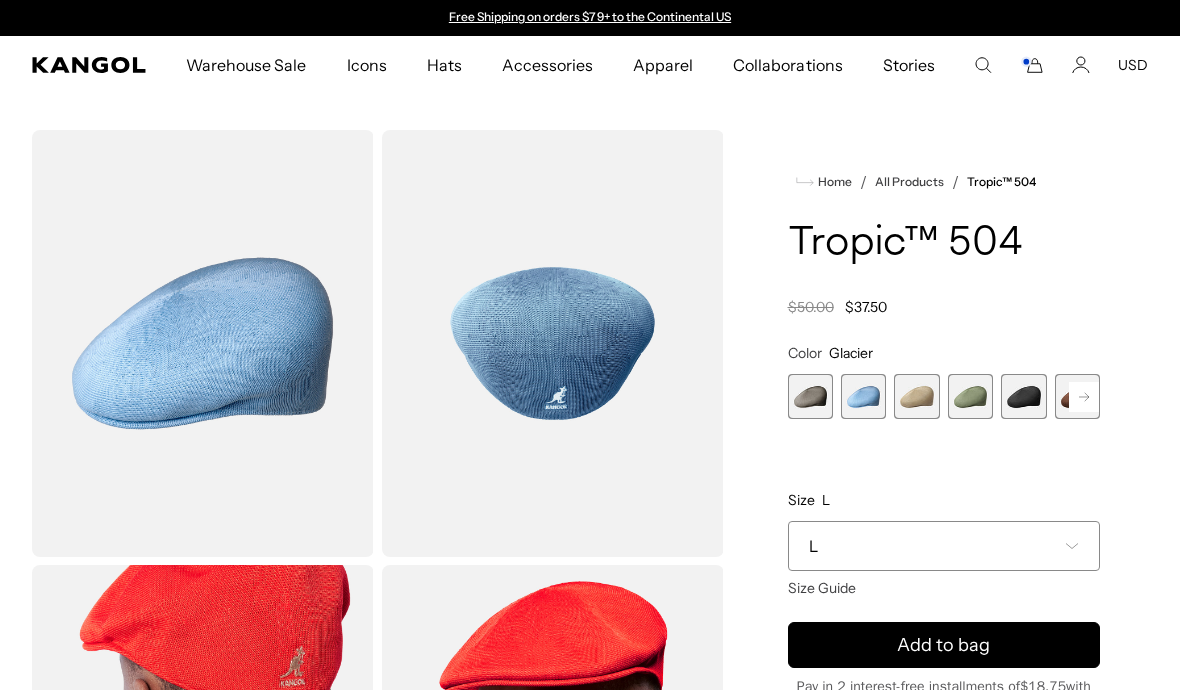 click at bounding box center [916, 396] 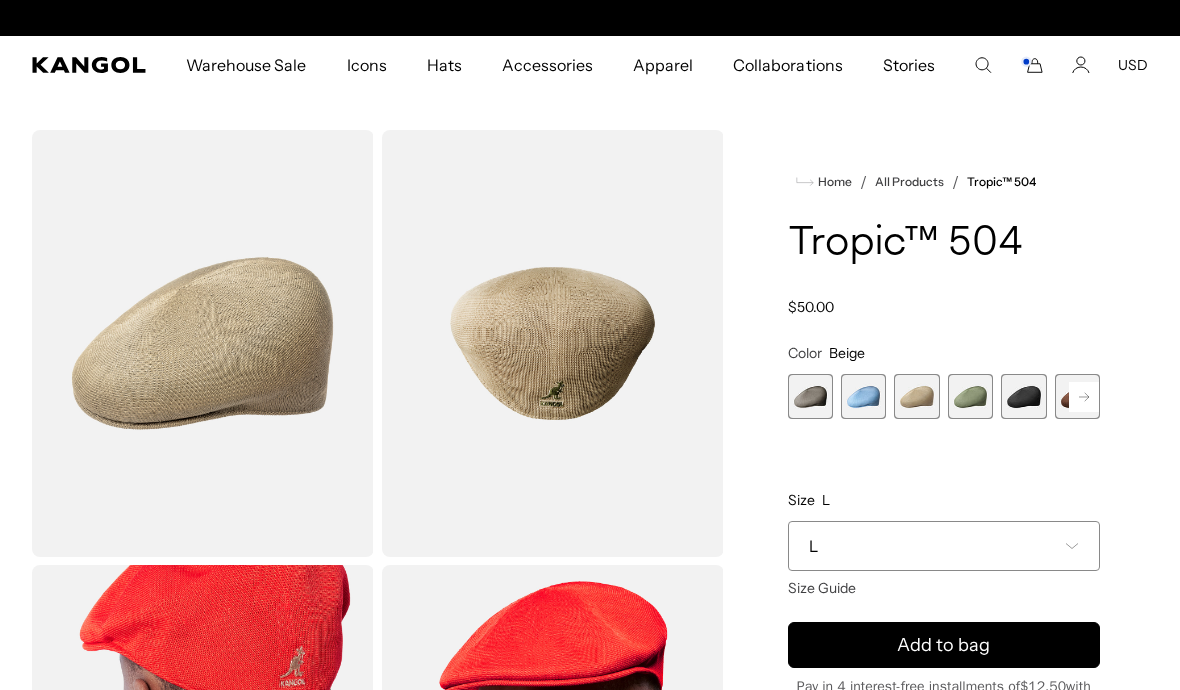 scroll, scrollTop: 0, scrollLeft: 412, axis: horizontal 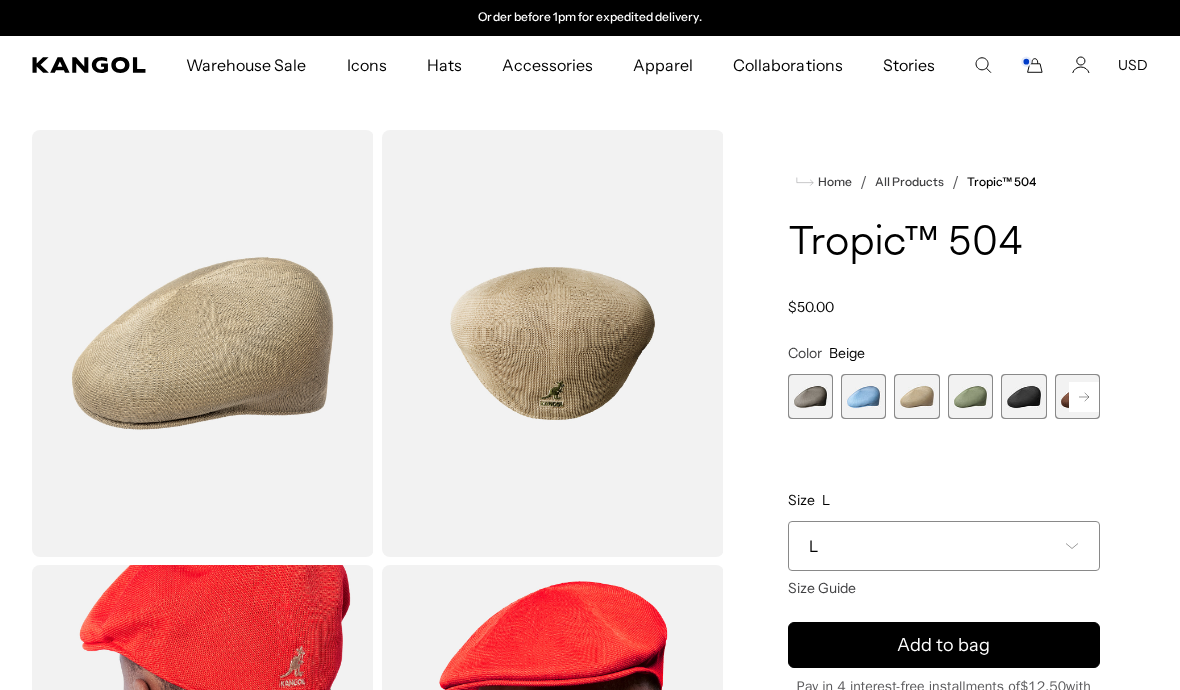 click on "L" at bounding box center (944, 546) 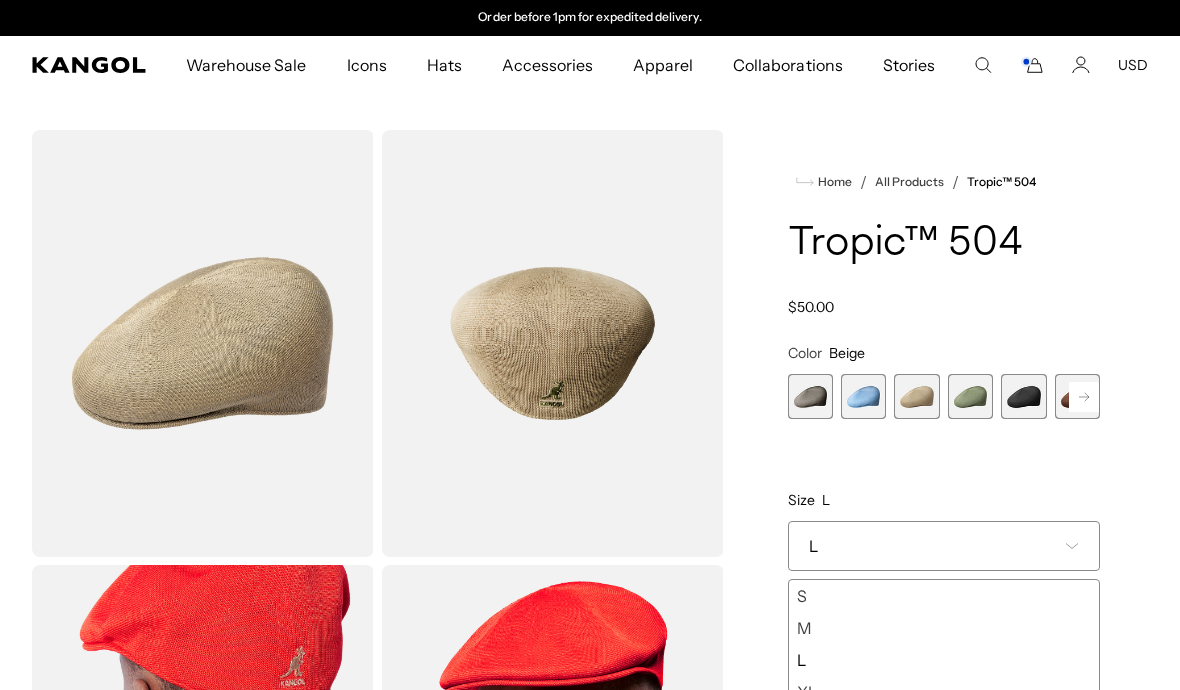 click on "M" at bounding box center [944, 628] 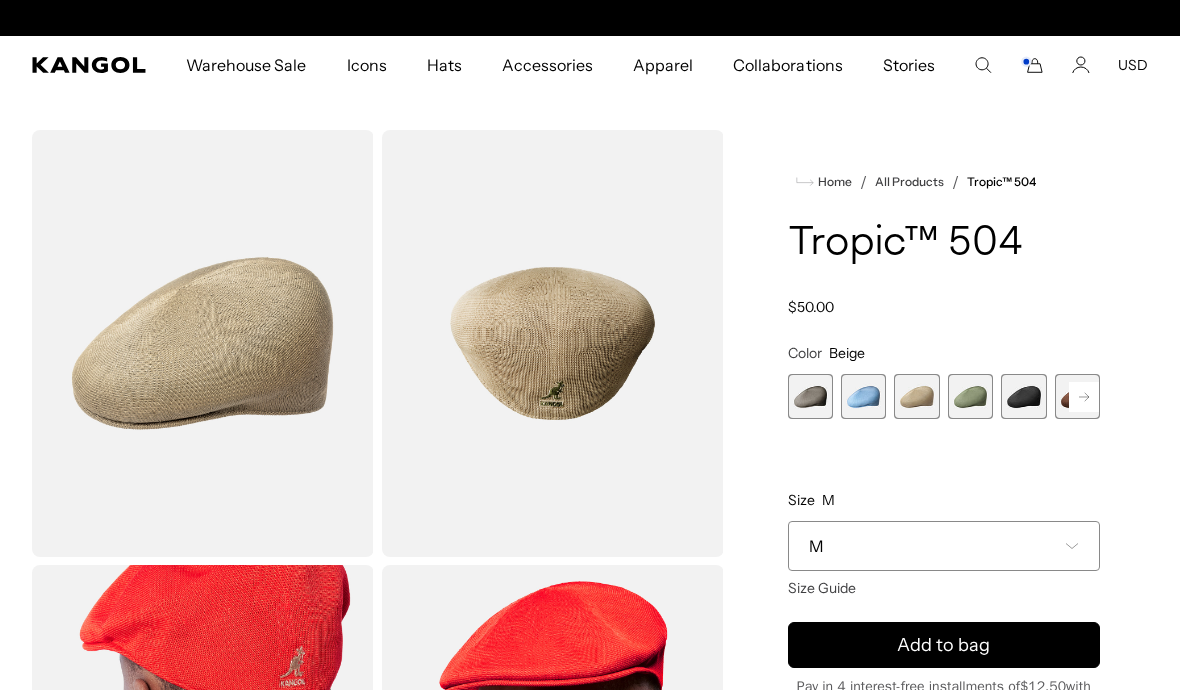 scroll, scrollTop: 0, scrollLeft: 0, axis: both 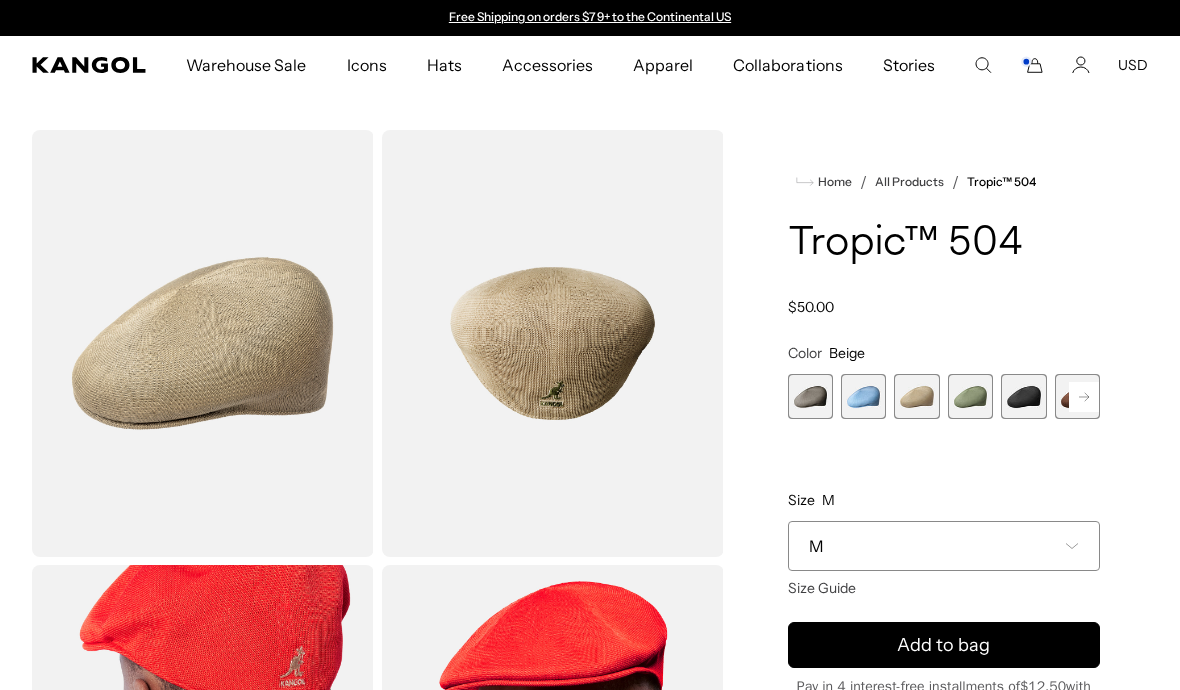 click at bounding box center [970, 396] 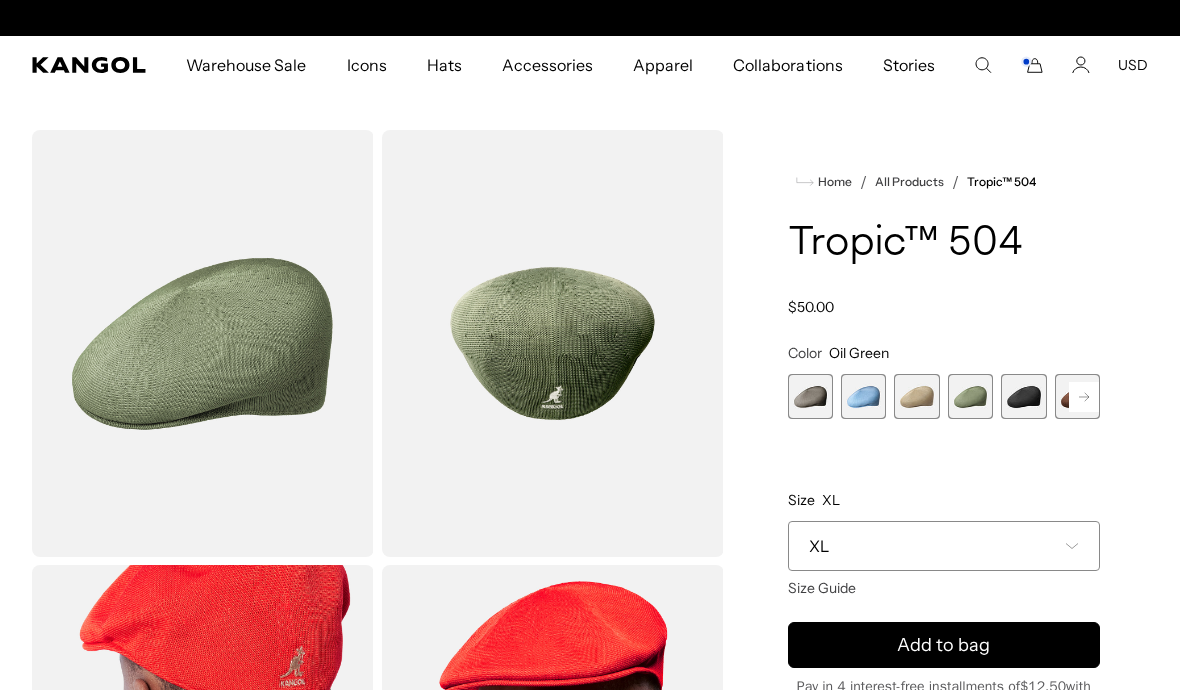 scroll, scrollTop: 0, scrollLeft: 412, axis: horizontal 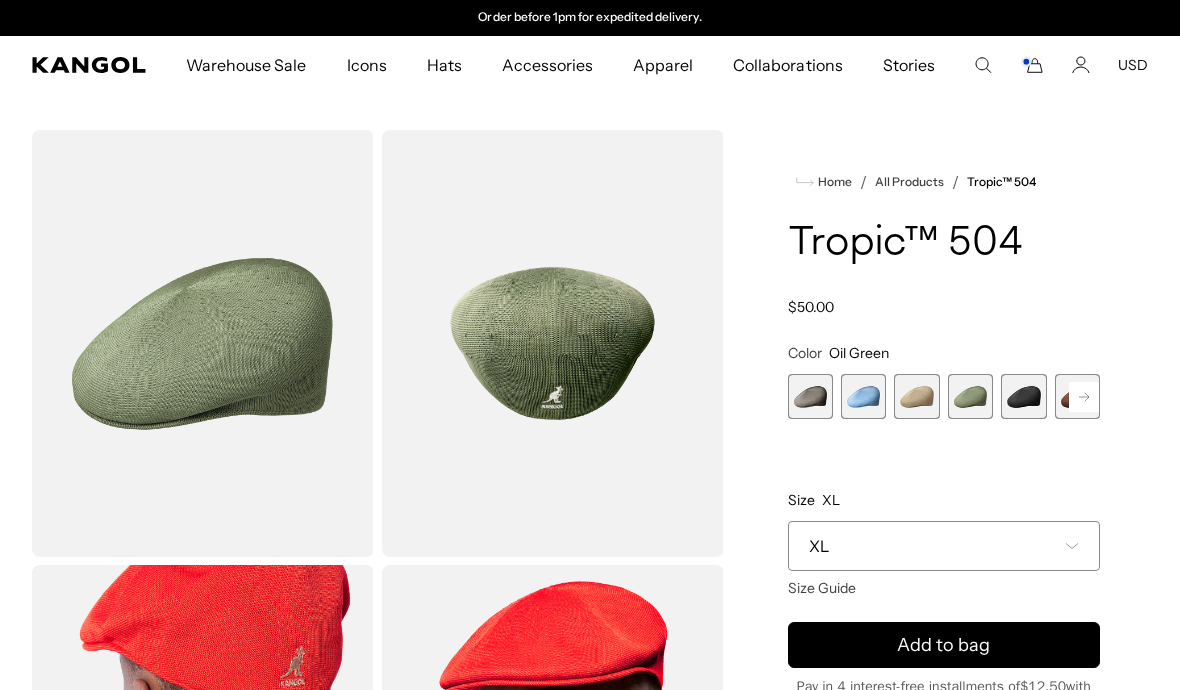 click at bounding box center (1023, 396) 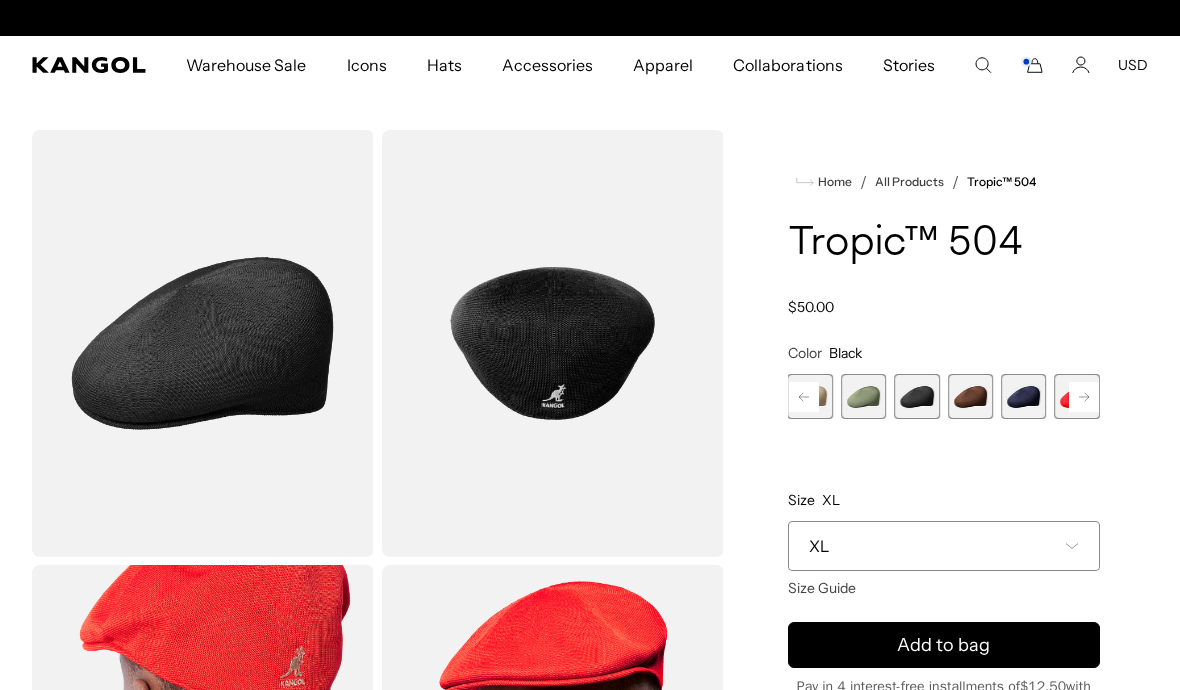 scroll, scrollTop: 0, scrollLeft: 412, axis: horizontal 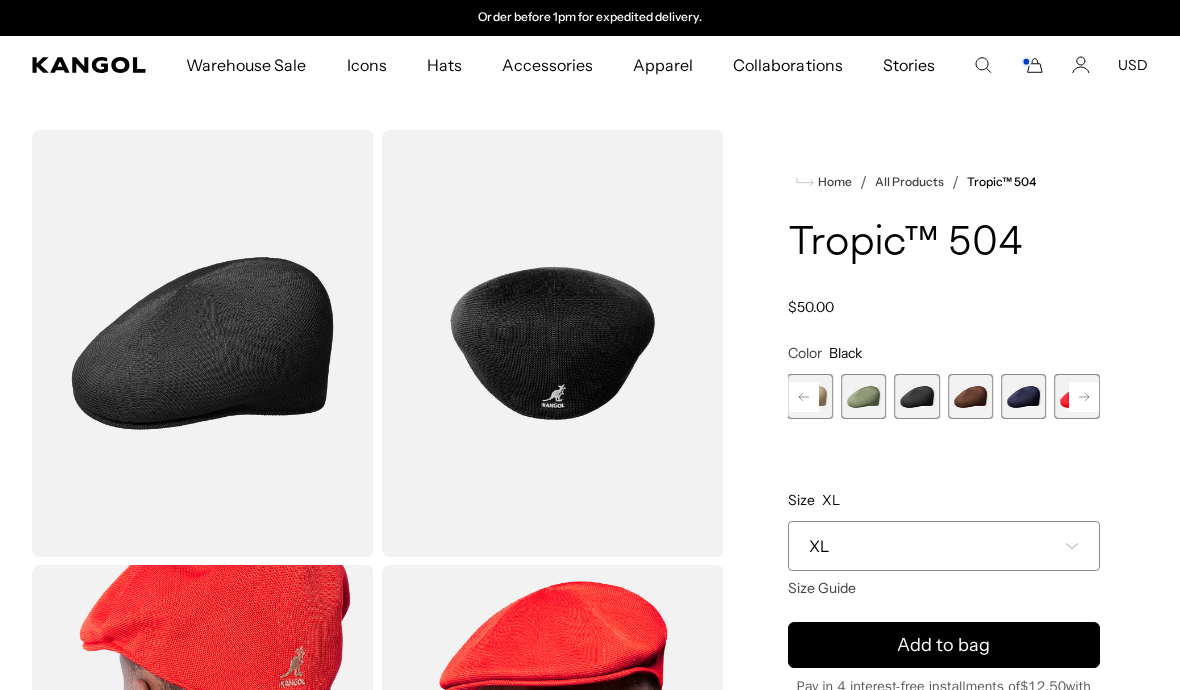 click at bounding box center (970, 396) 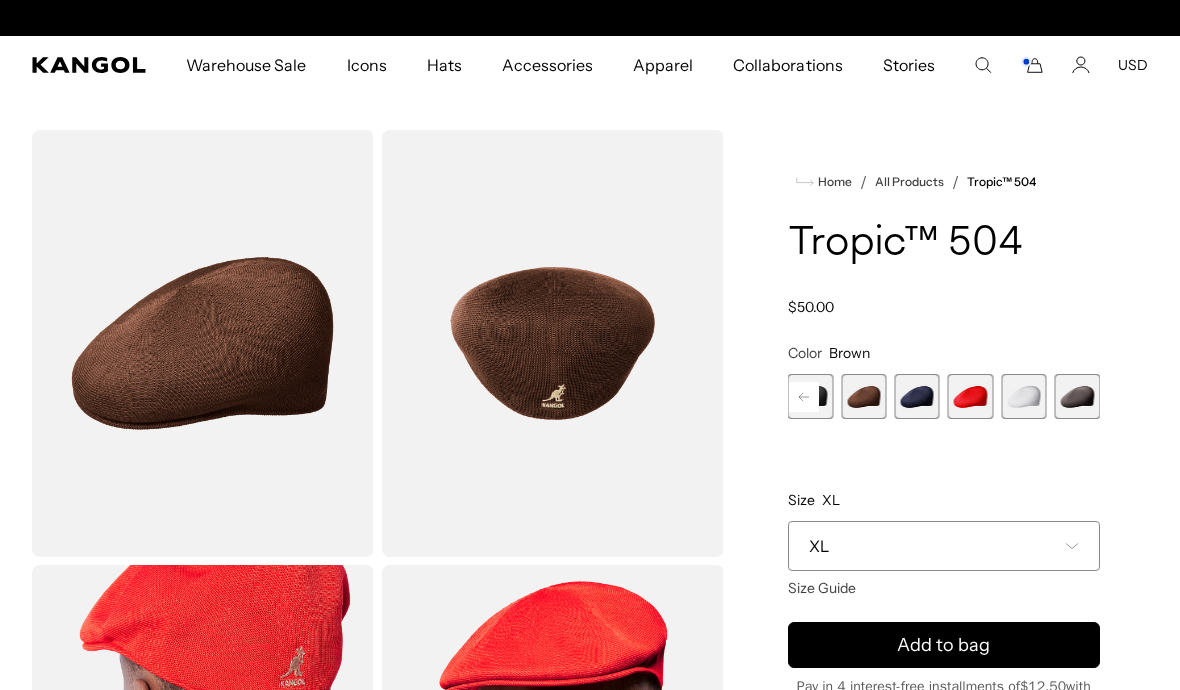 scroll, scrollTop: 0, scrollLeft: 412, axis: horizontal 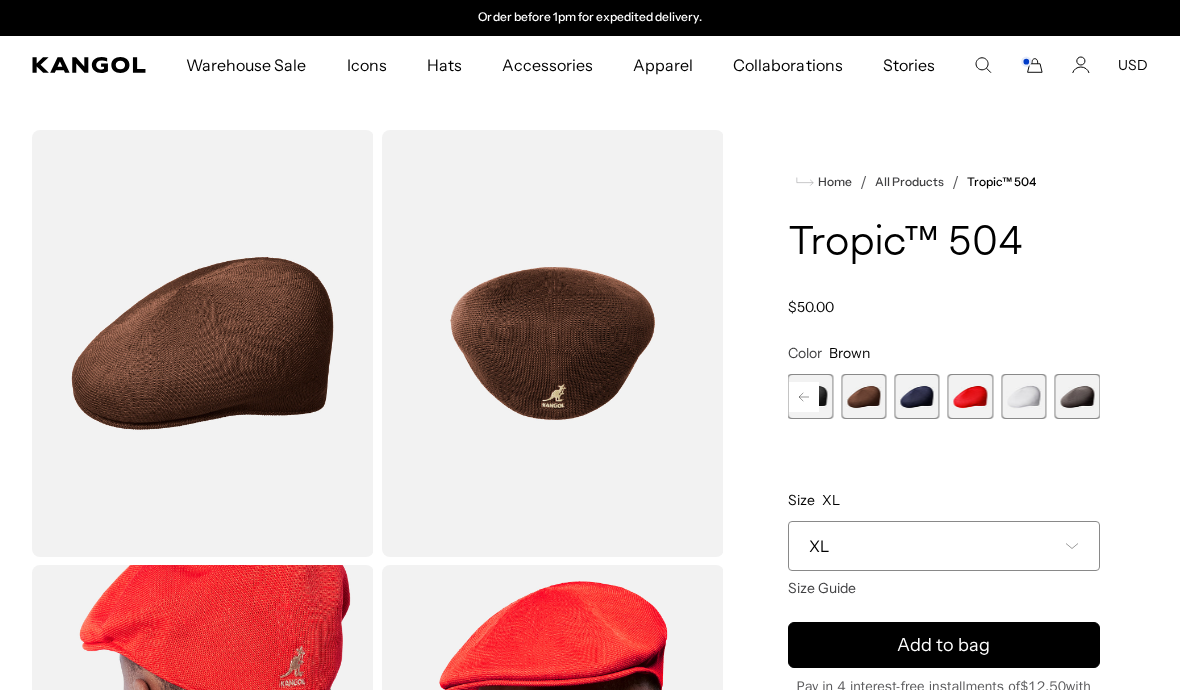 click at bounding box center (1077, 396) 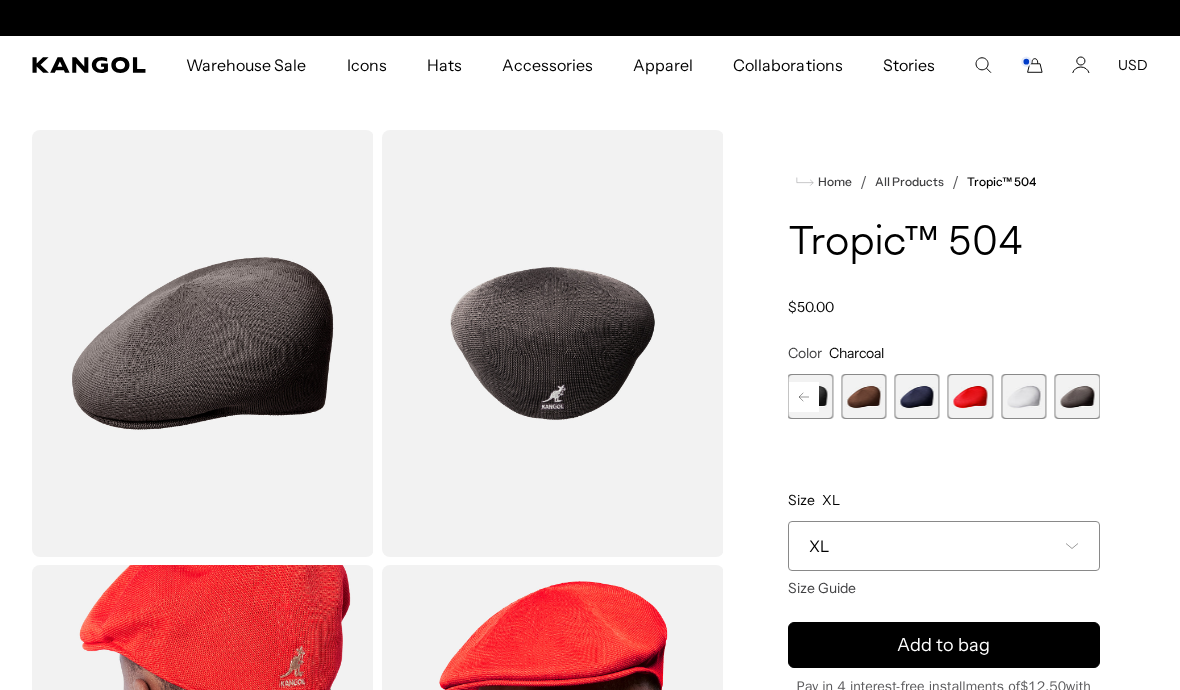 scroll, scrollTop: 0, scrollLeft: 0, axis: both 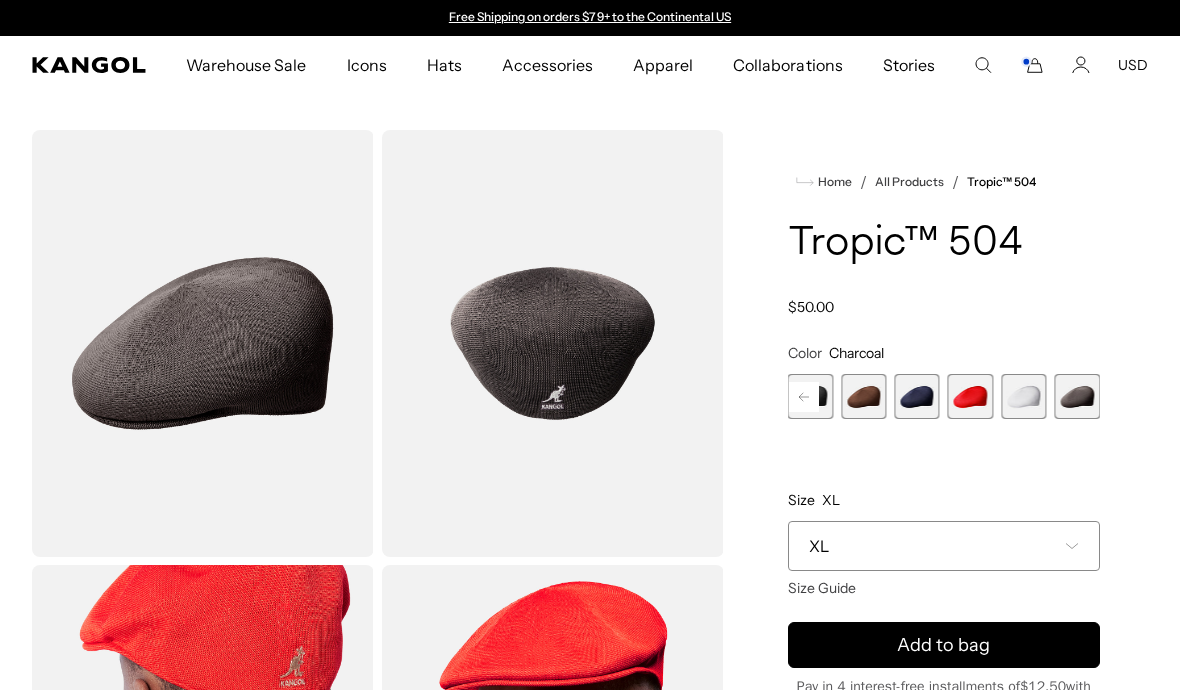 click at bounding box center [970, 396] 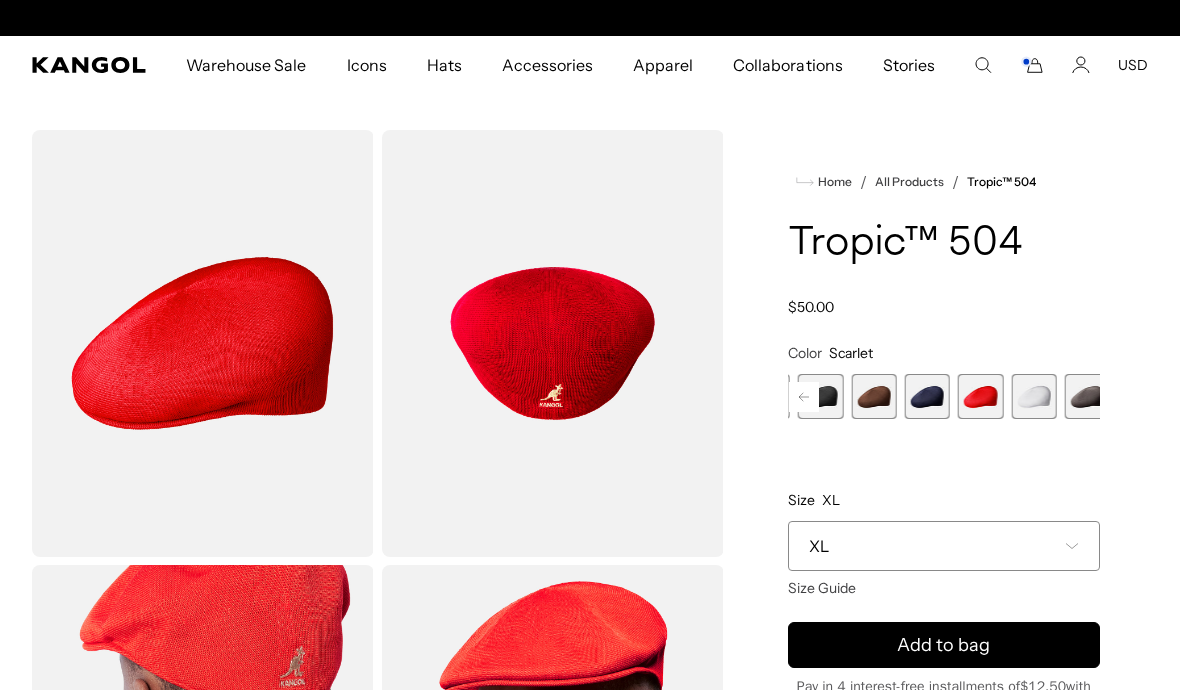 scroll, scrollTop: 0, scrollLeft: 412, axis: horizontal 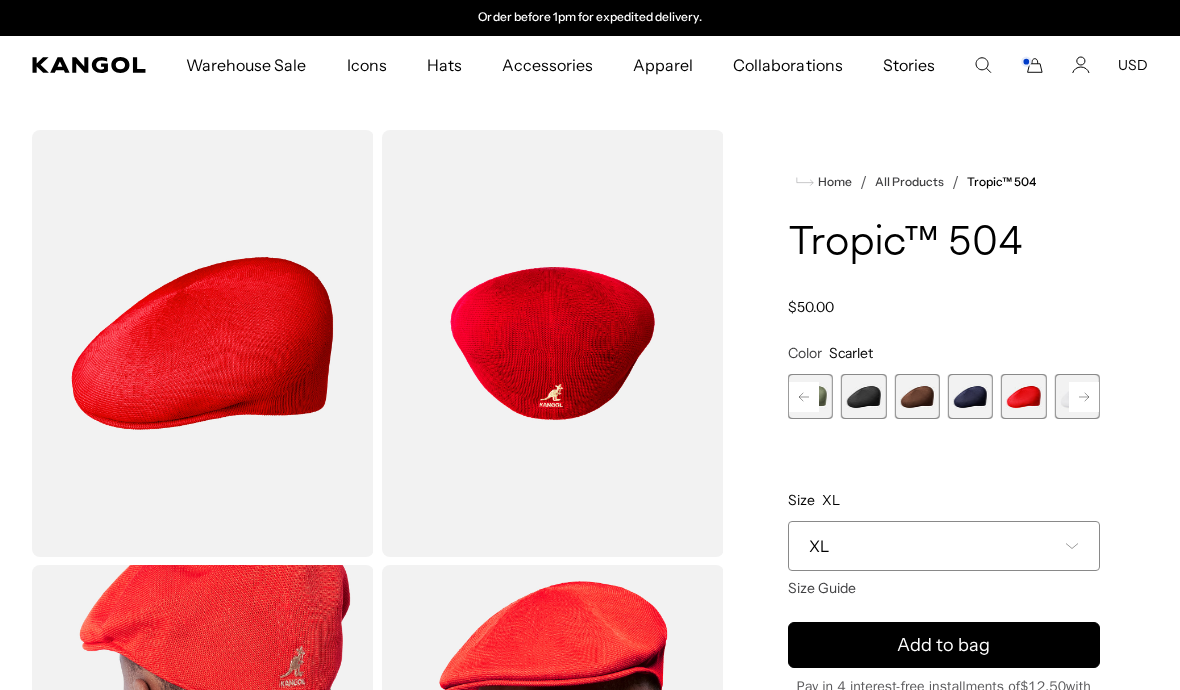 click at bounding box center [970, 396] 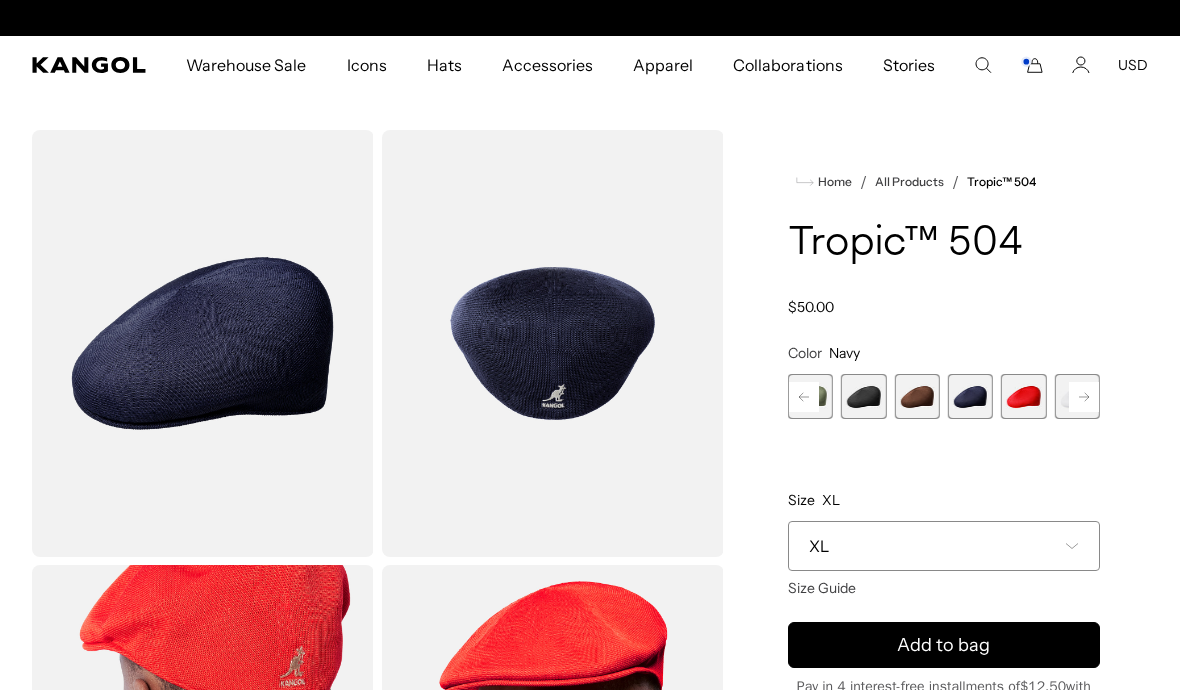 scroll, scrollTop: 0, scrollLeft: 0, axis: both 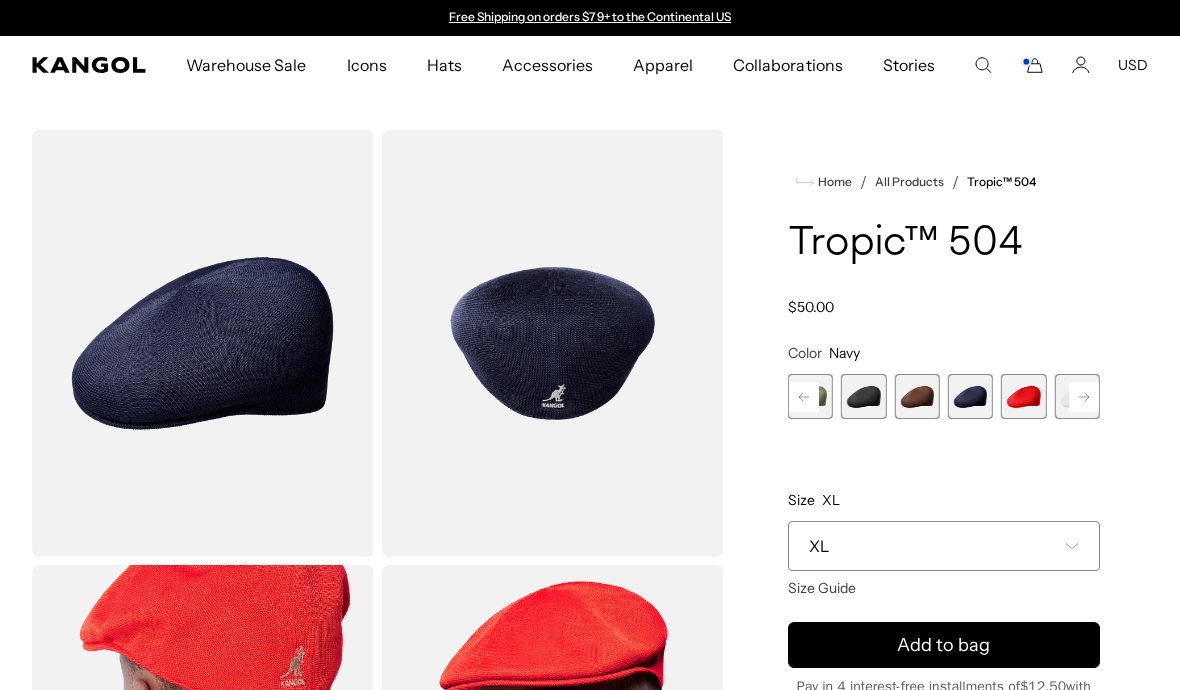 click on "XL" at bounding box center [944, 546] 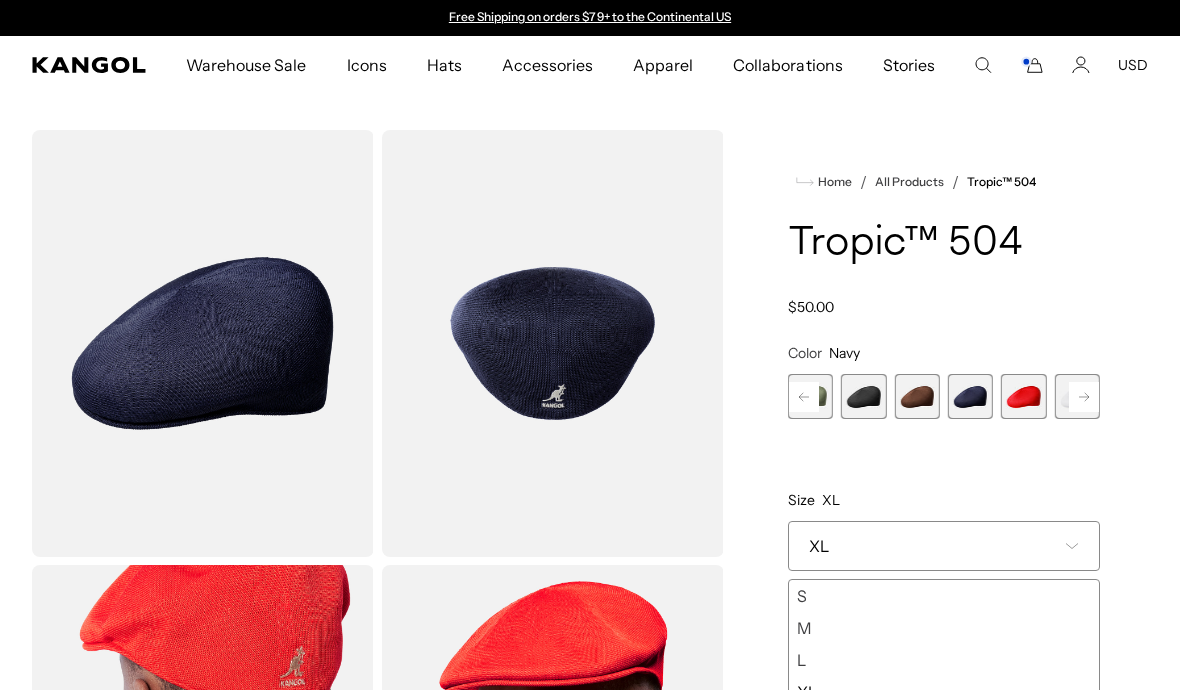click on "M" at bounding box center [944, 628] 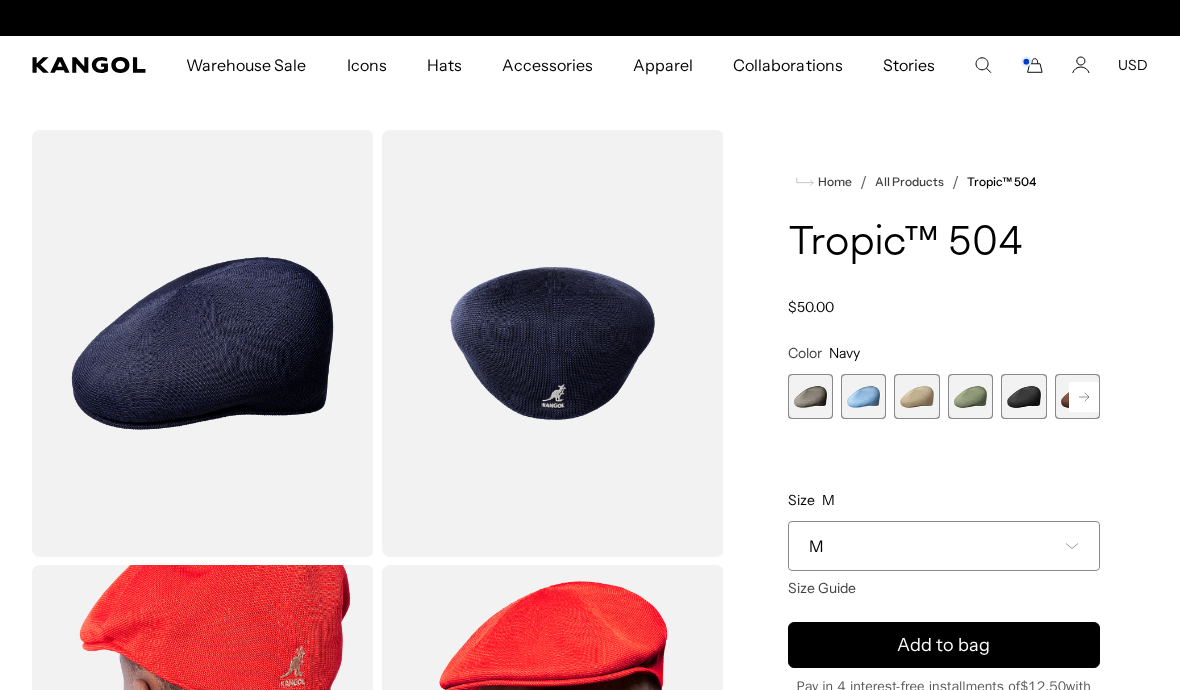 scroll, scrollTop: 0, scrollLeft: 412, axis: horizontal 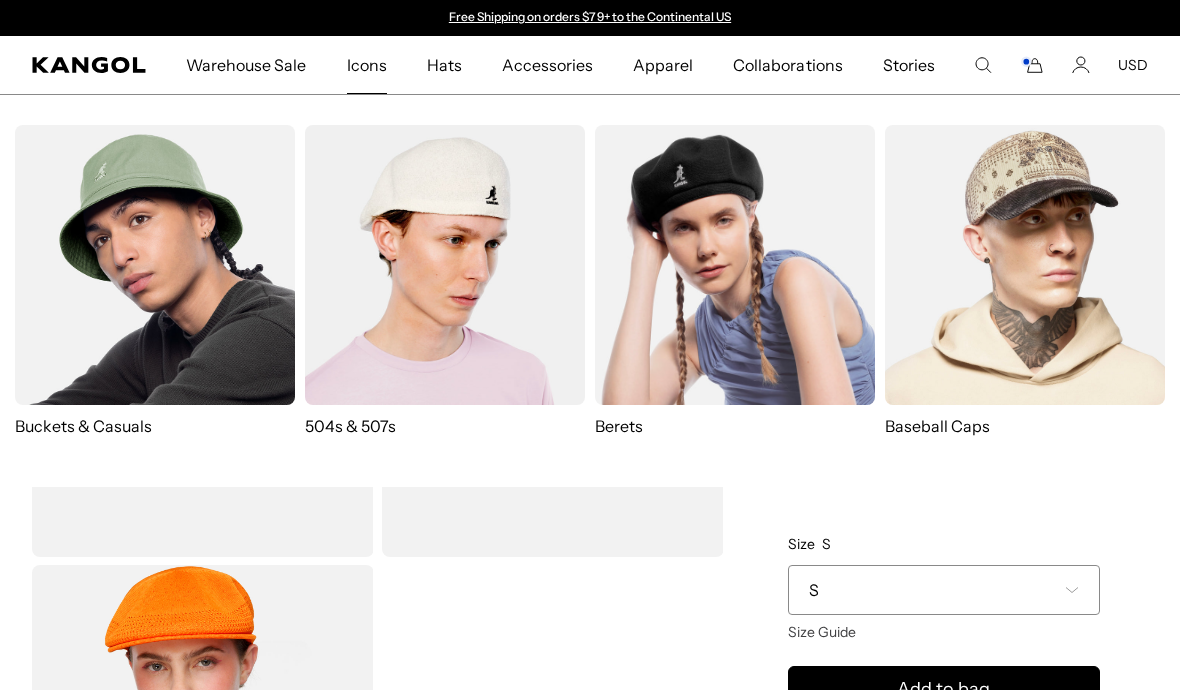 click at bounding box center (1025, 265) 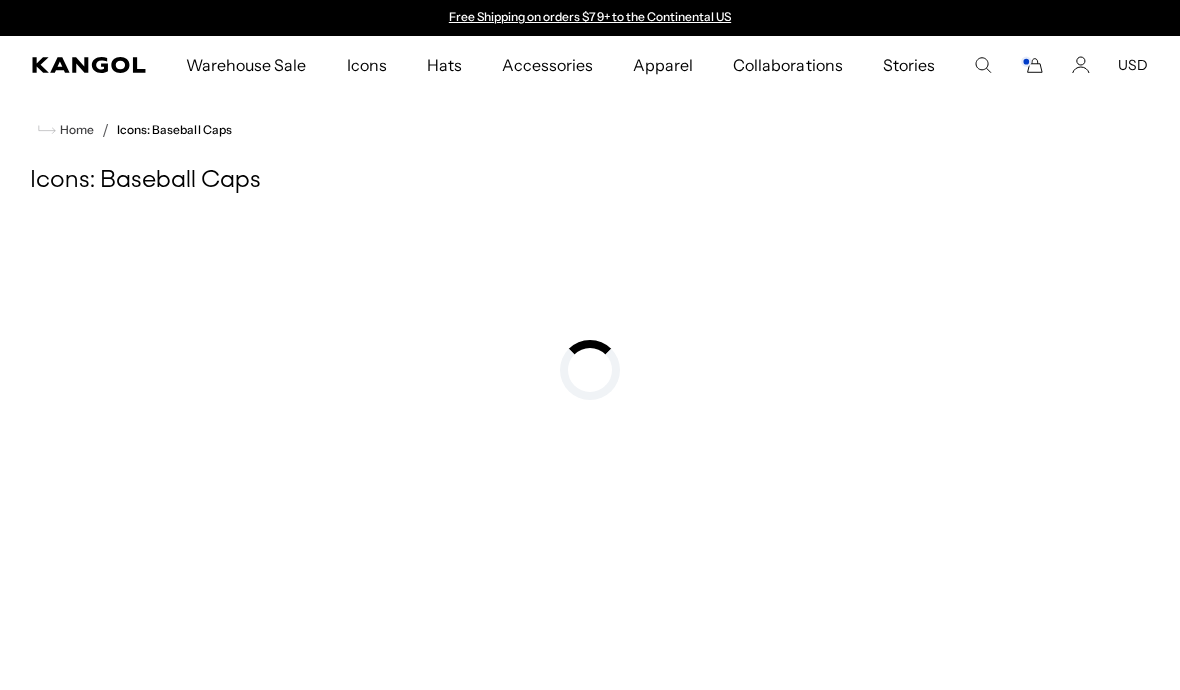 scroll, scrollTop: 0, scrollLeft: 0, axis: both 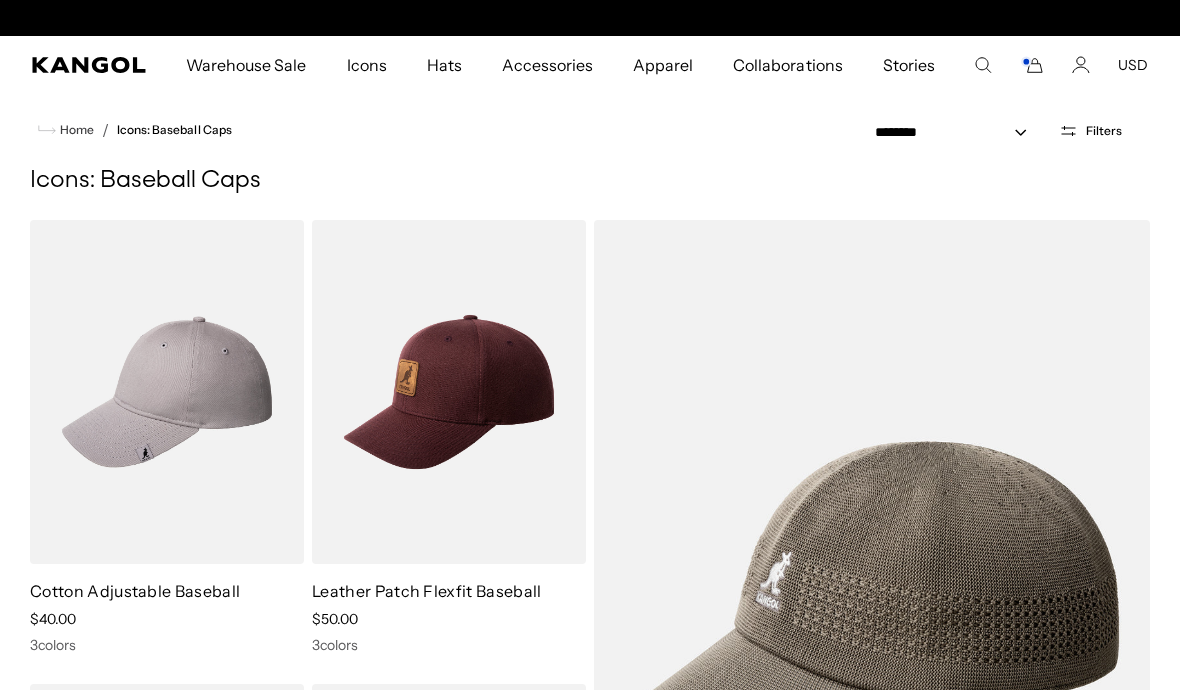 click at bounding box center (0, 0) 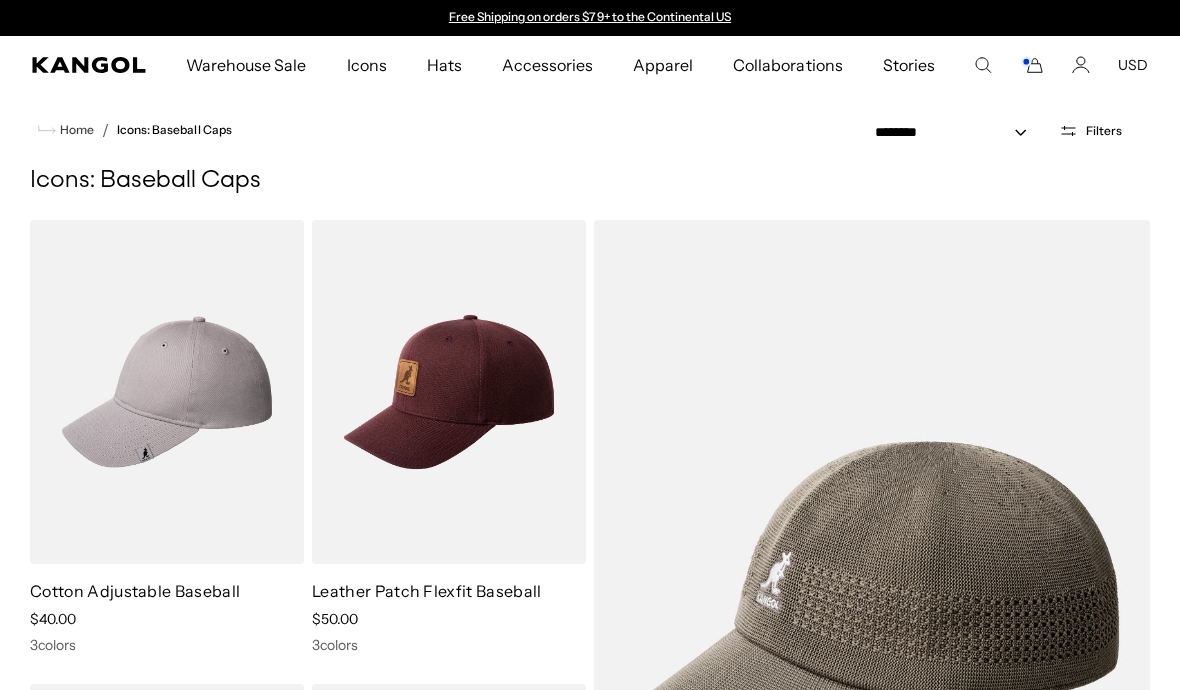 scroll, scrollTop: 0, scrollLeft: 412, axis: horizontal 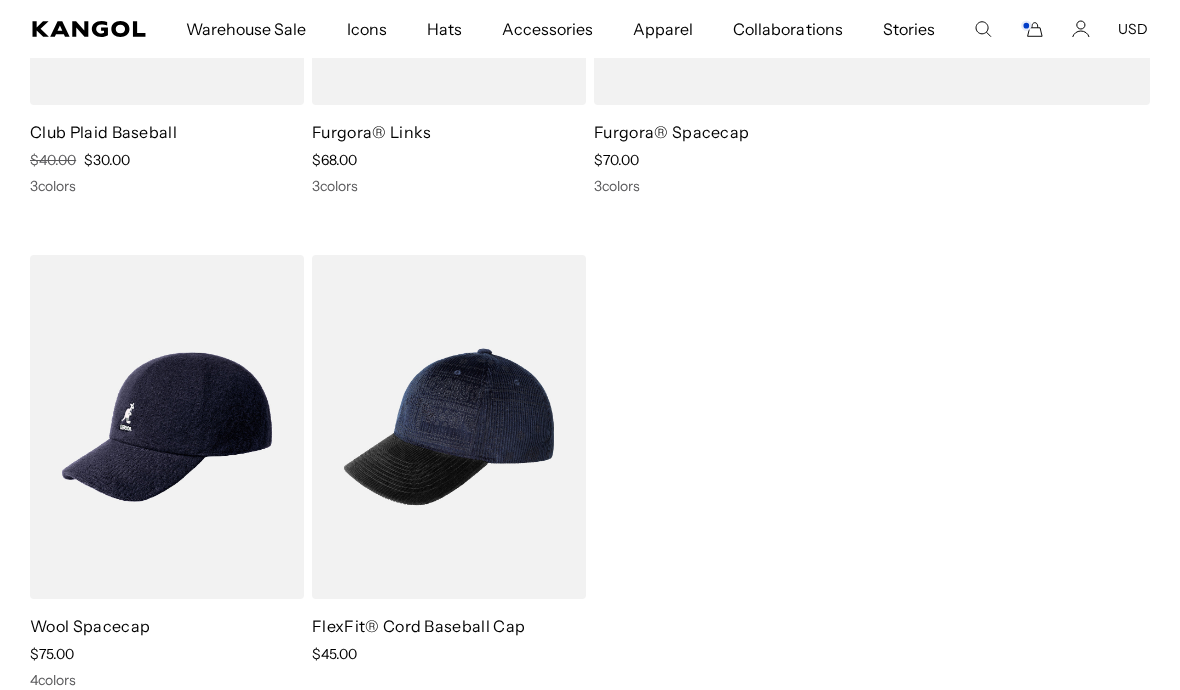 click at bounding box center (0, 0) 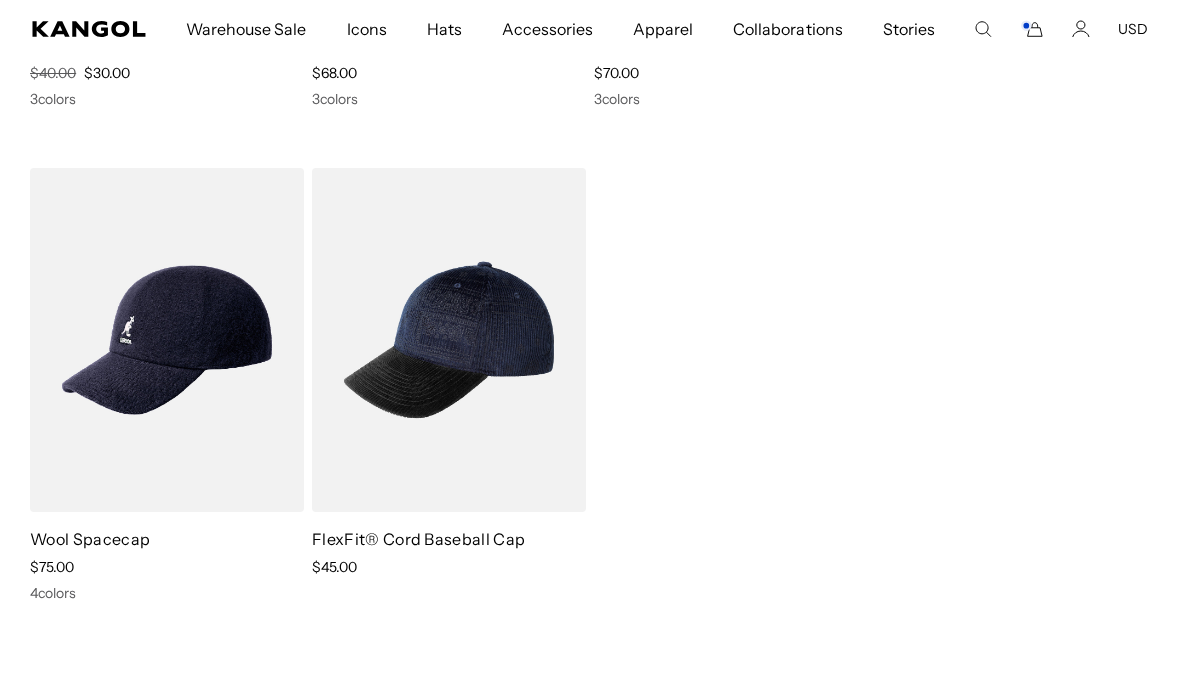 scroll, scrollTop: 0, scrollLeft: 412, axis: horizontal 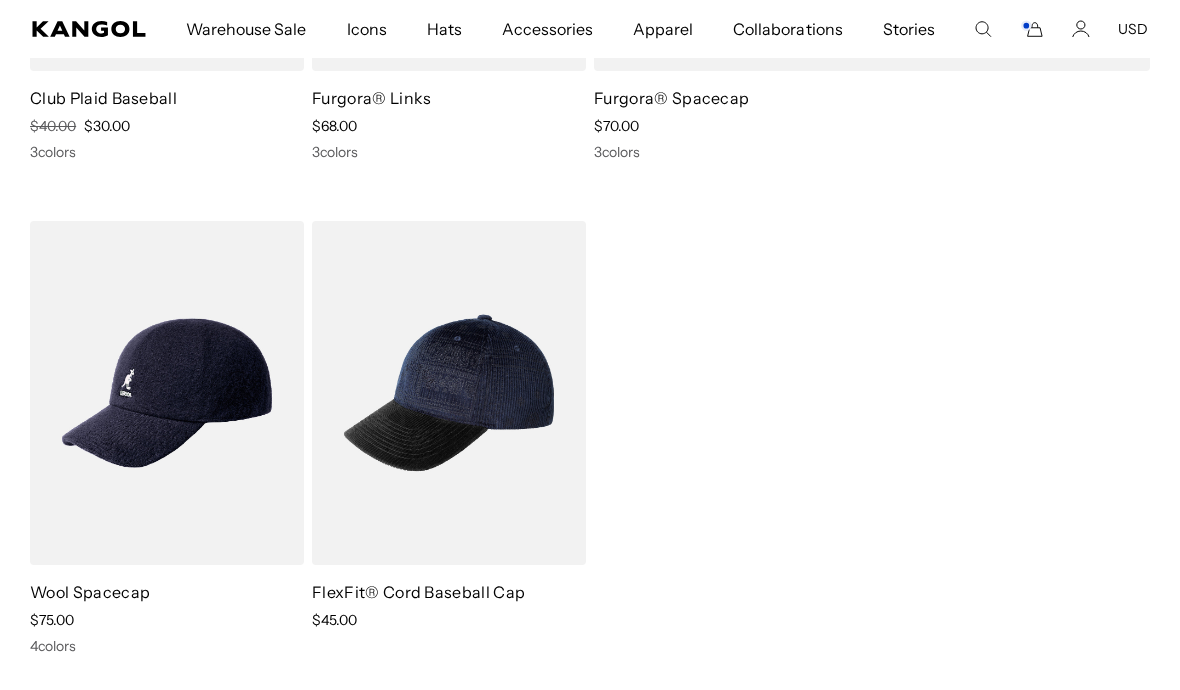 click at bounding box center [0, 0] 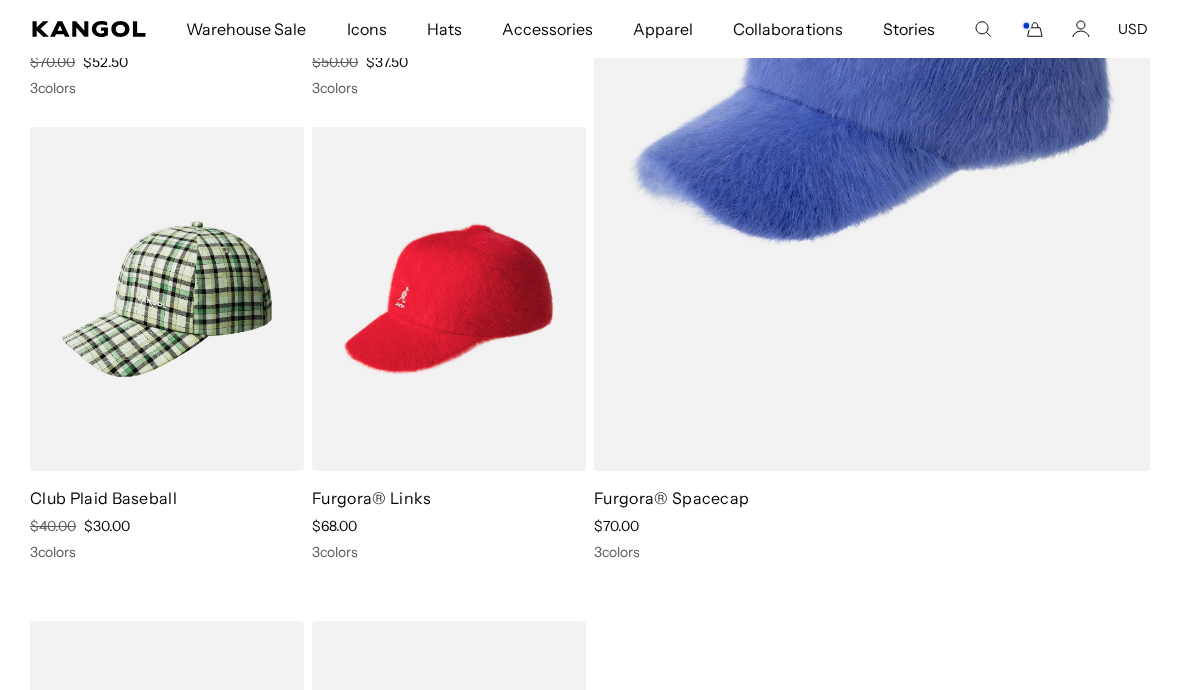 scroll, scrollTop: 2468, scrollLeft: 0, axis: vertical 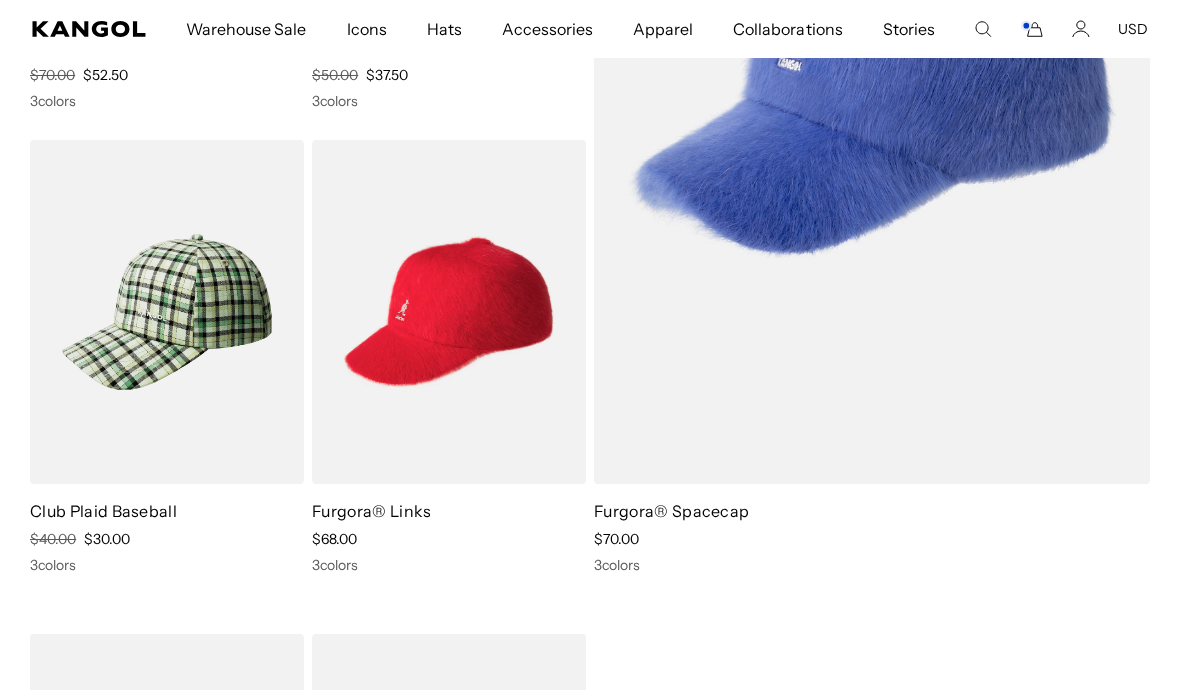click at bounding box center [0, 0] 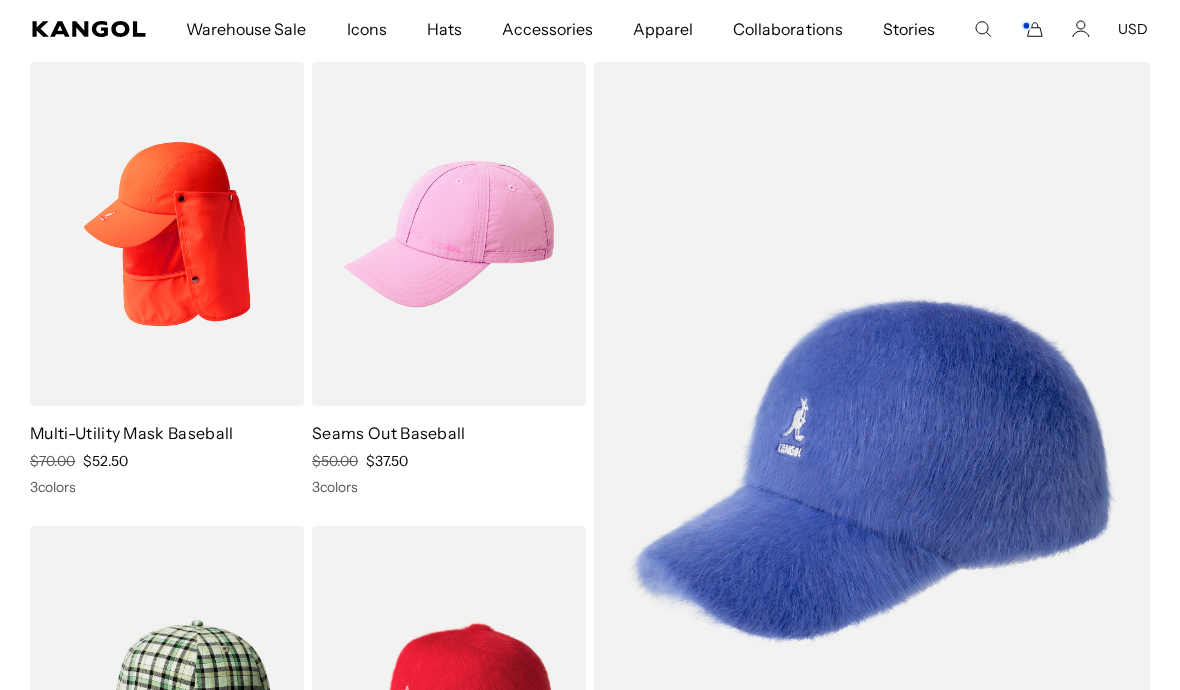 scroll, scrollTop: 2021, scrollLeft: 0, axis: vertical 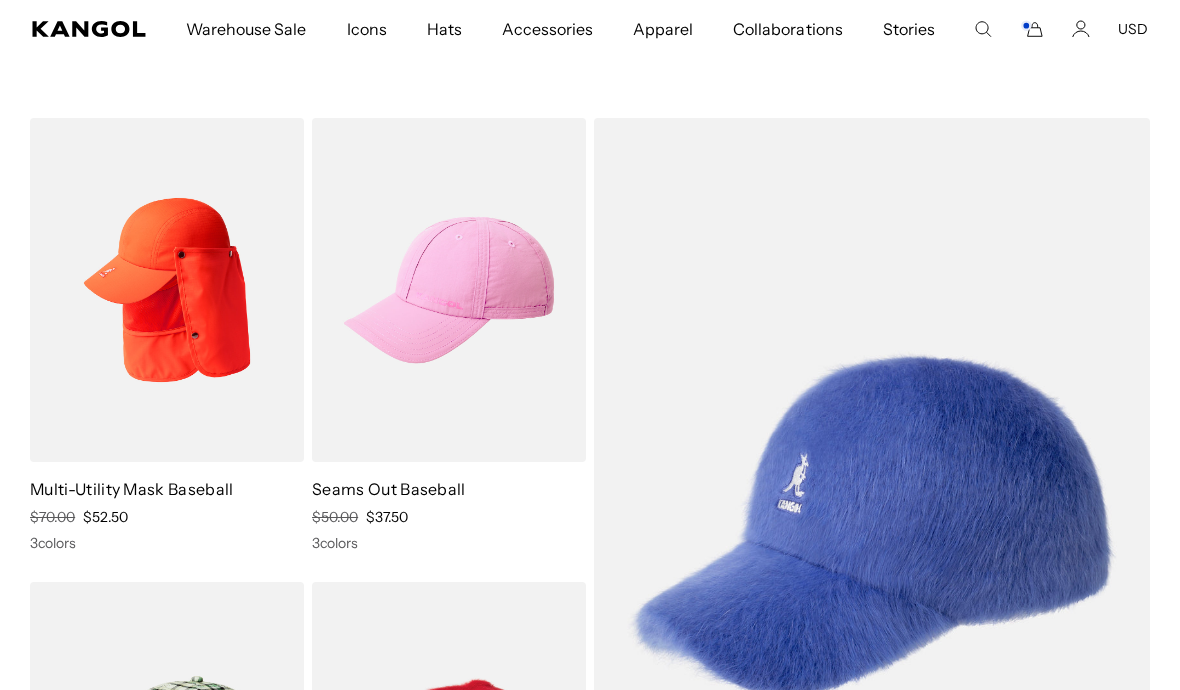 click at bounding box center [0, 0] 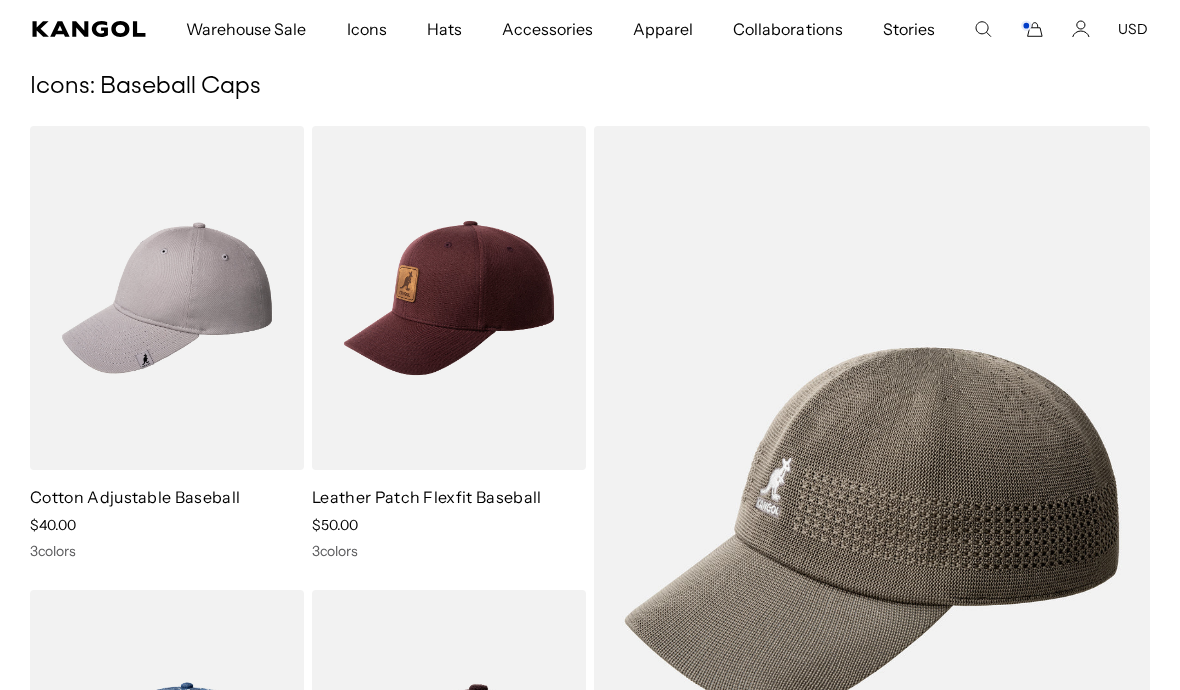 scroll, scrollTop: 0, scrollLeft: 0, axis: both 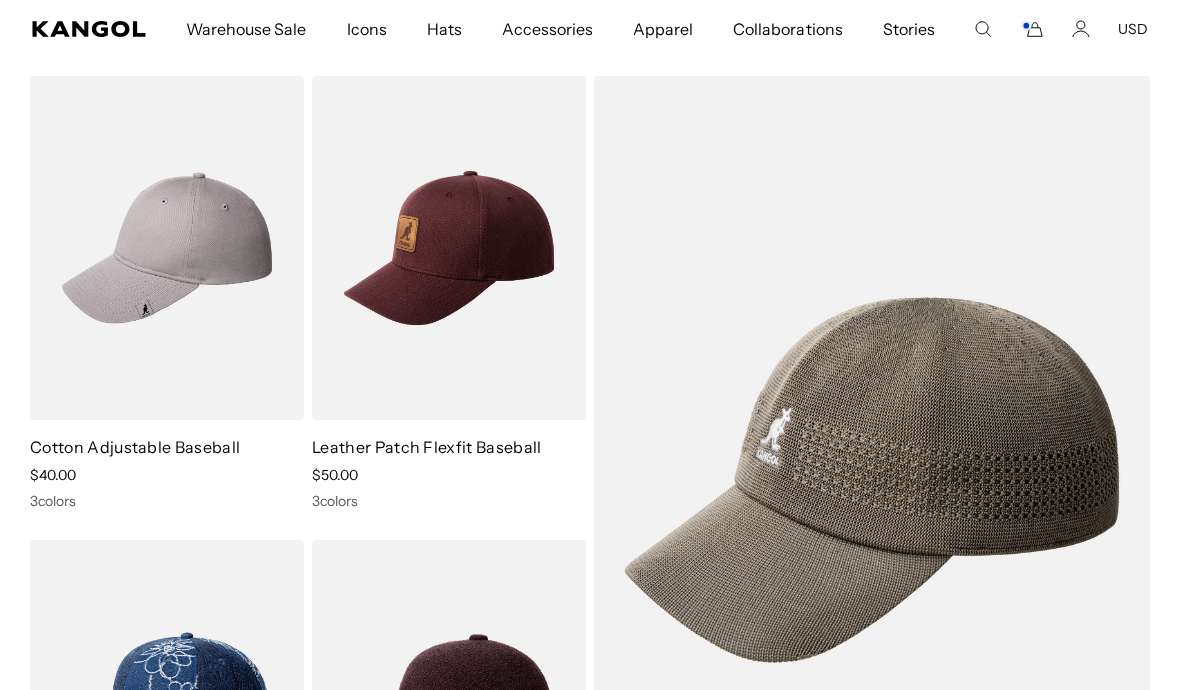 click at bounding box center (0, 0) 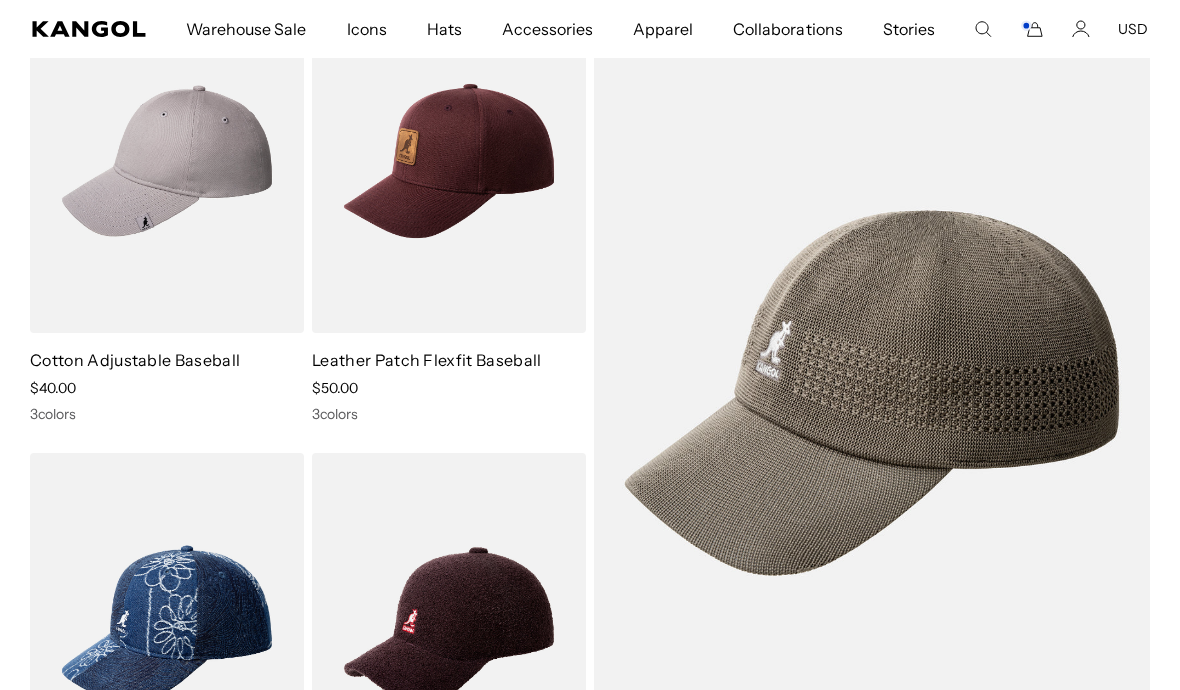 scroll, scrollTop: 0, scrollLeft: 412, axis: horizontal 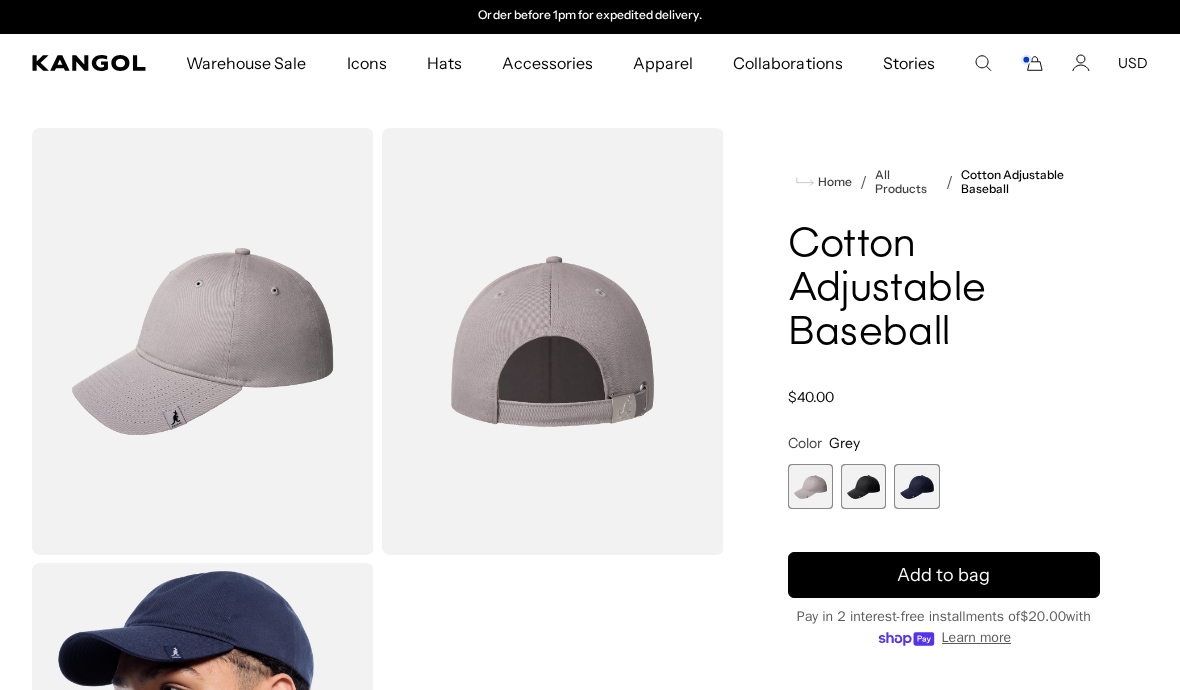 click at bounding box center (916, 486) 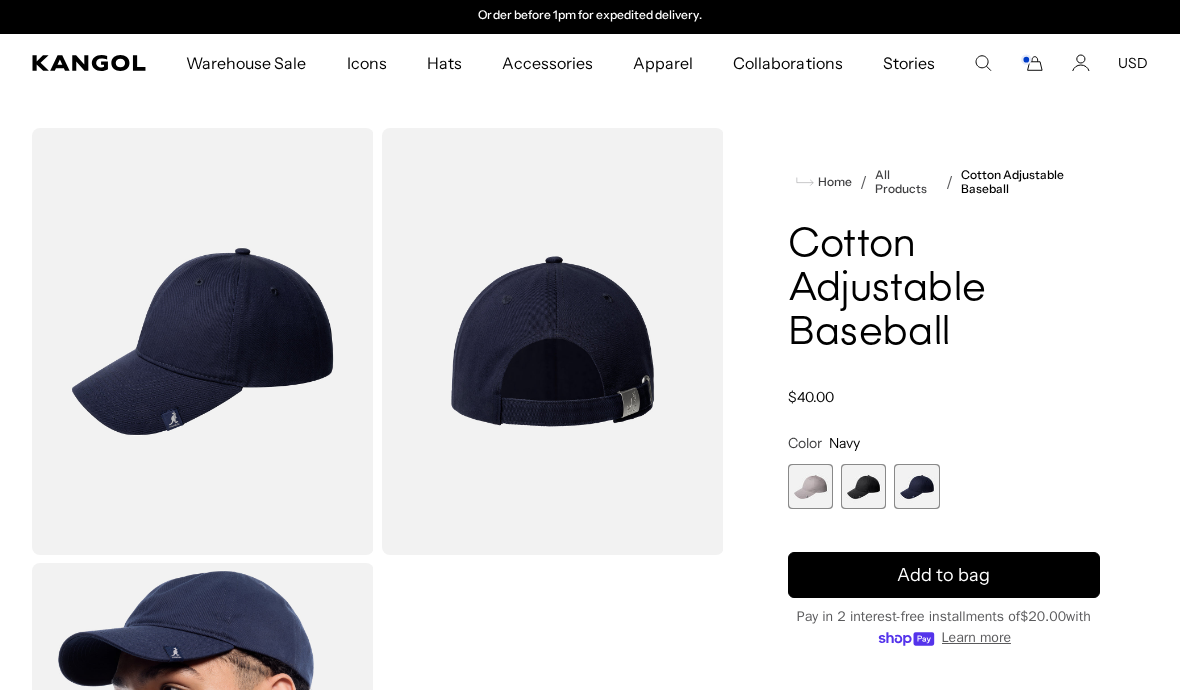 click at bounding box center [863, 486] 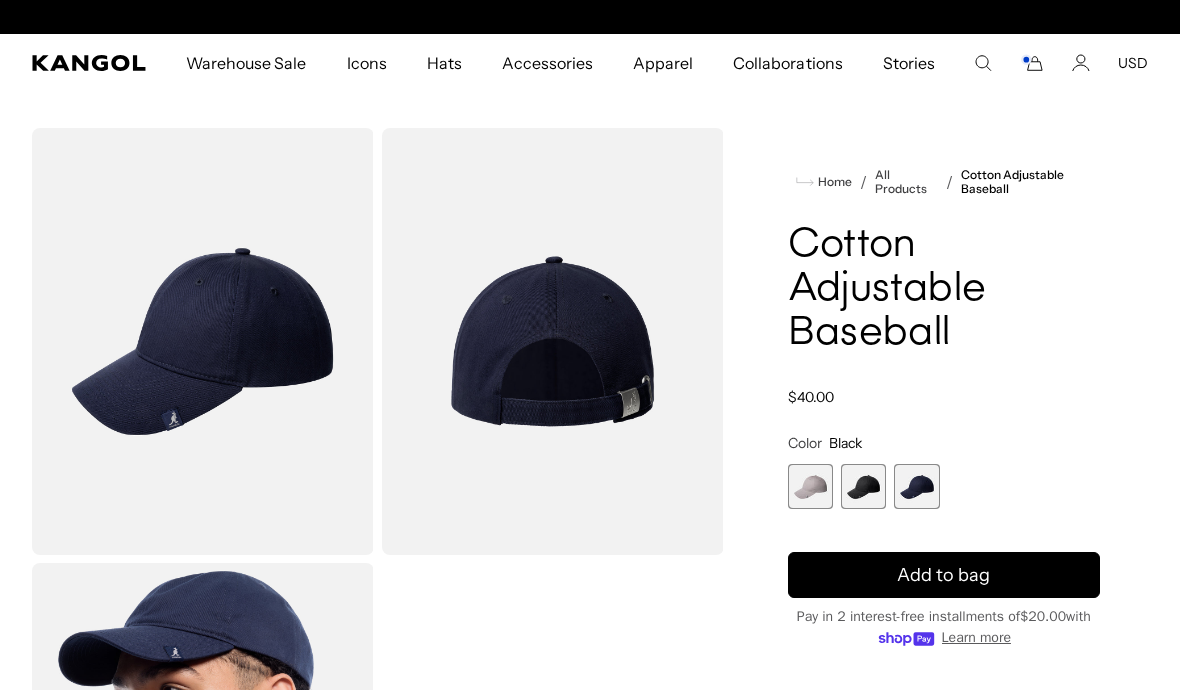 scroll, scrollTop: 0, scrollLeft: 0, axis: both 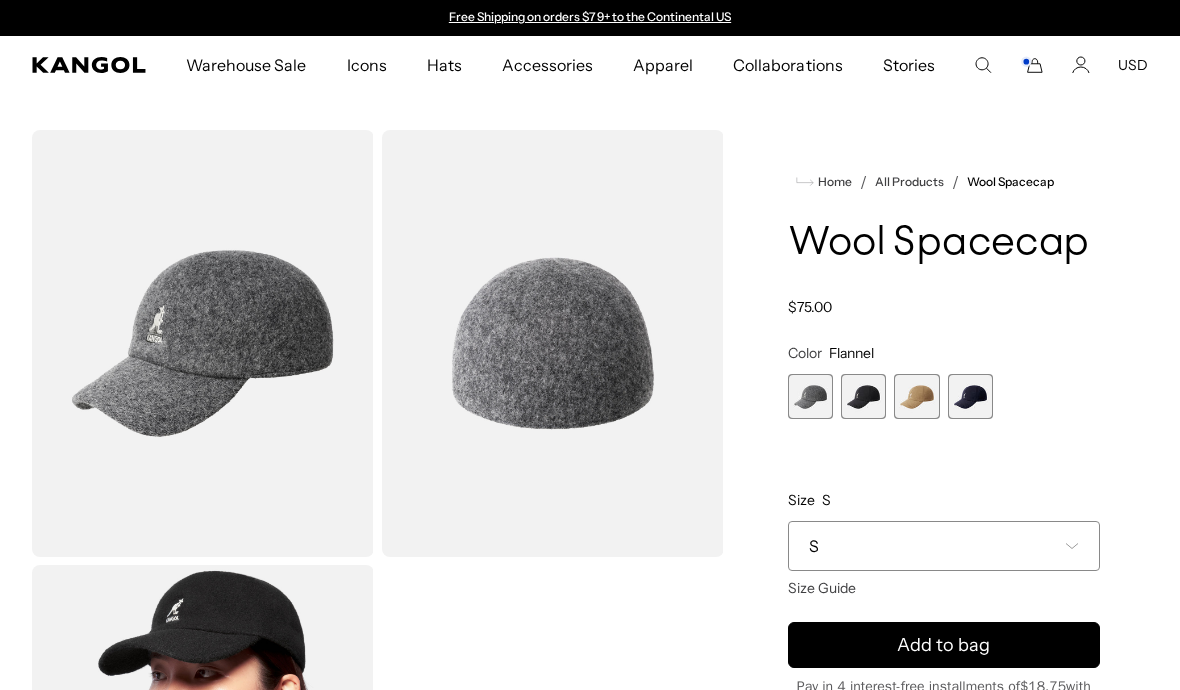 click at bounding box center [970, 396] 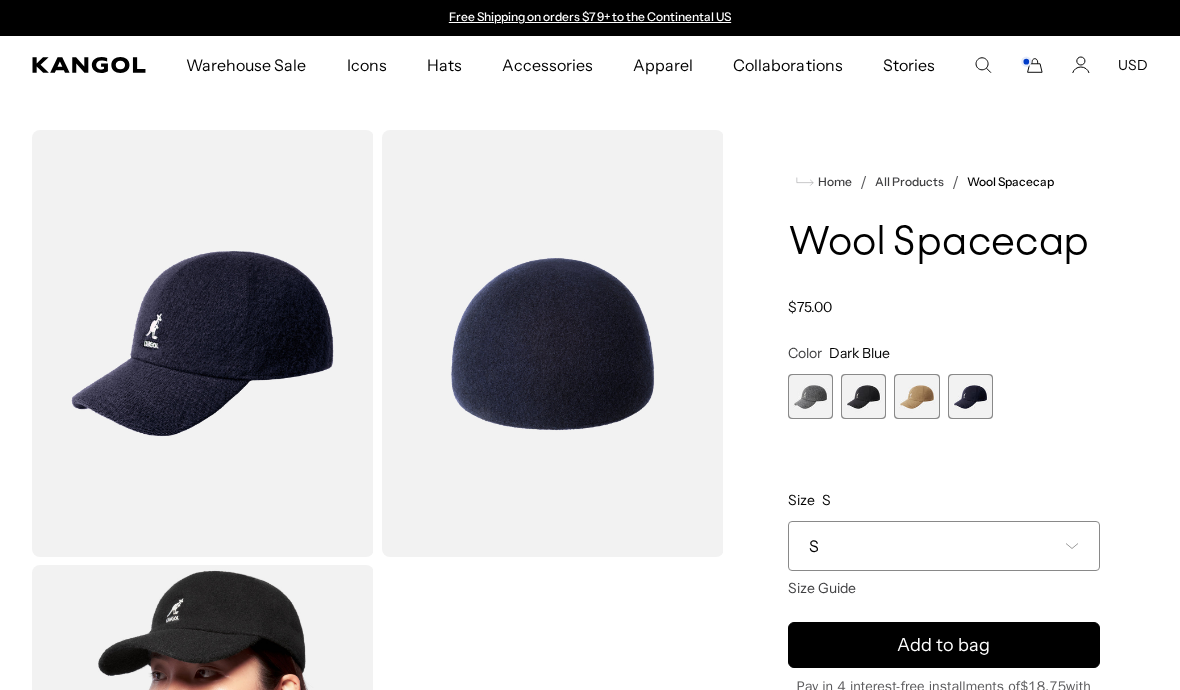 scroll, scrollTop: 0, scrollLeft: 0, axis: both 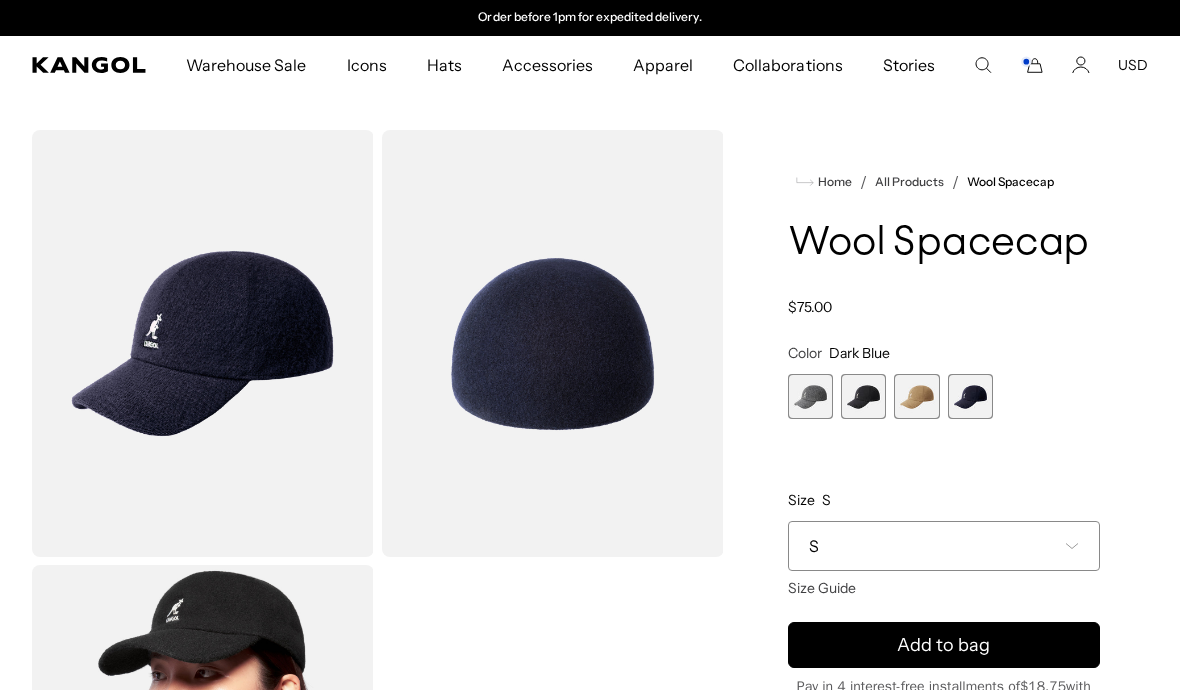 click at bounding box center (916, 396) 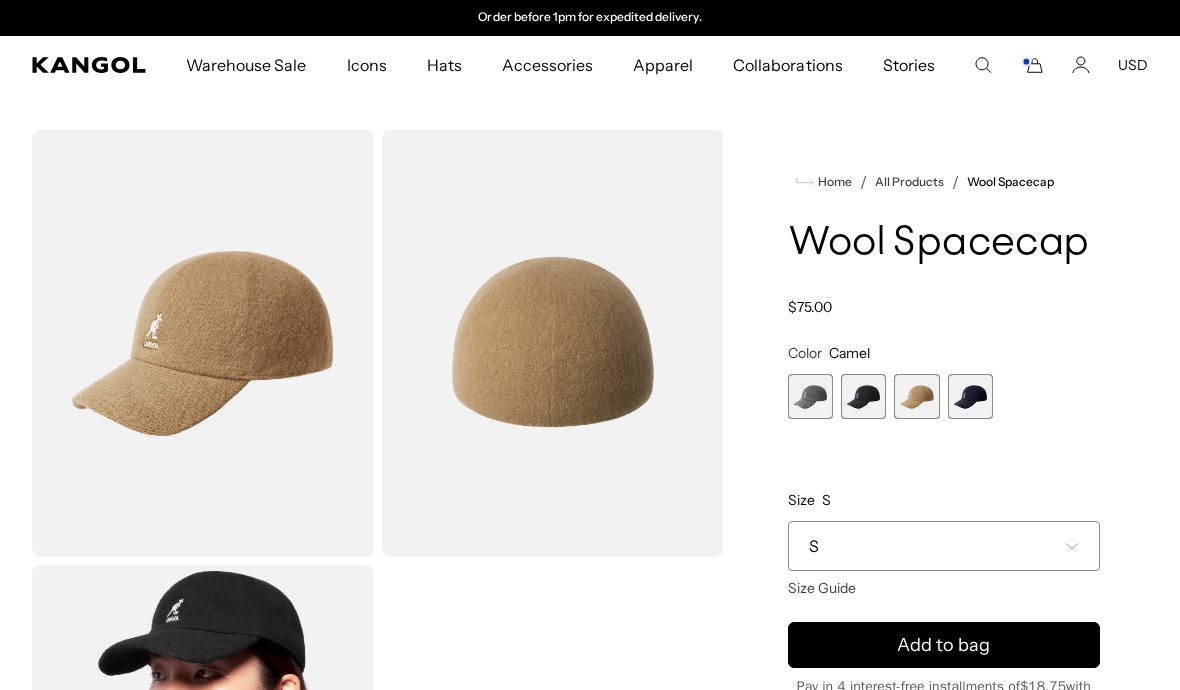 click at bounding box center (863, 396) 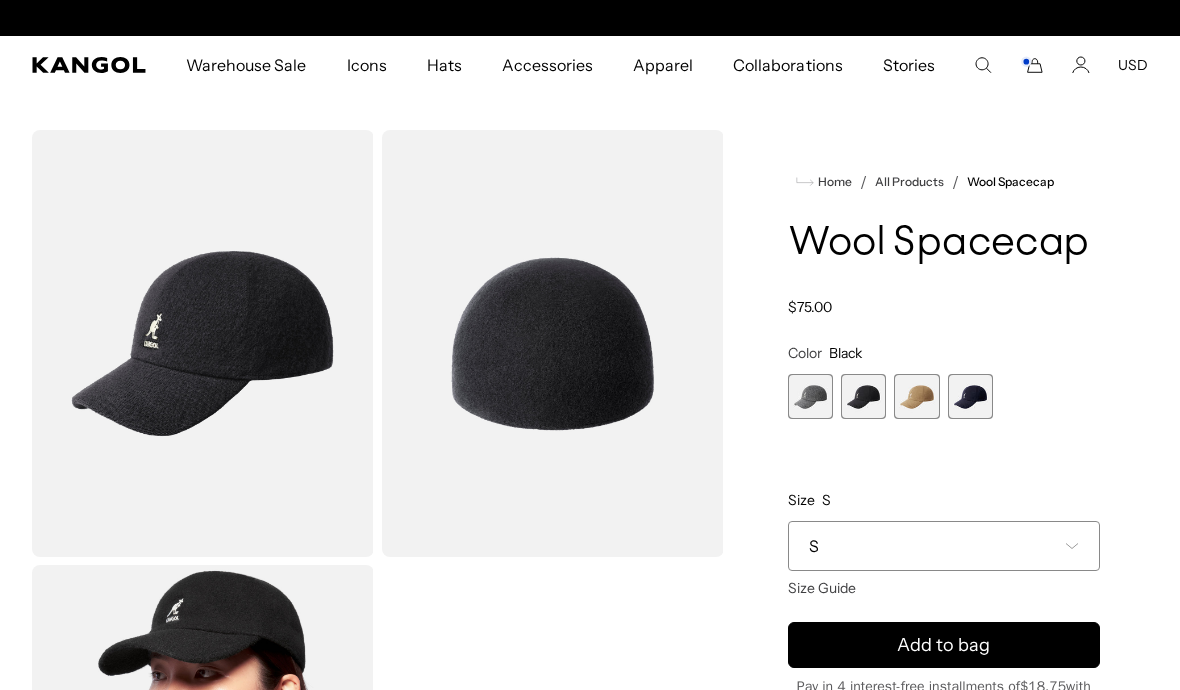 scroll, scrollTop: 0, scrollLeft: 0, axis: both 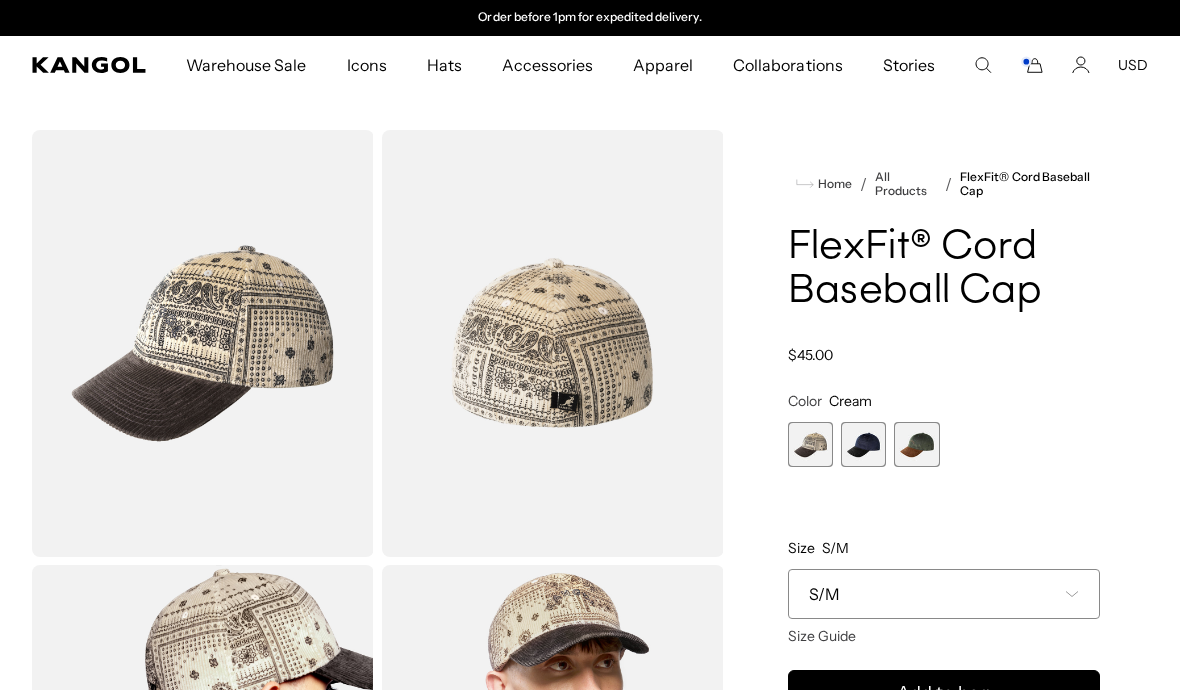 click at bounding box center (810, 444) 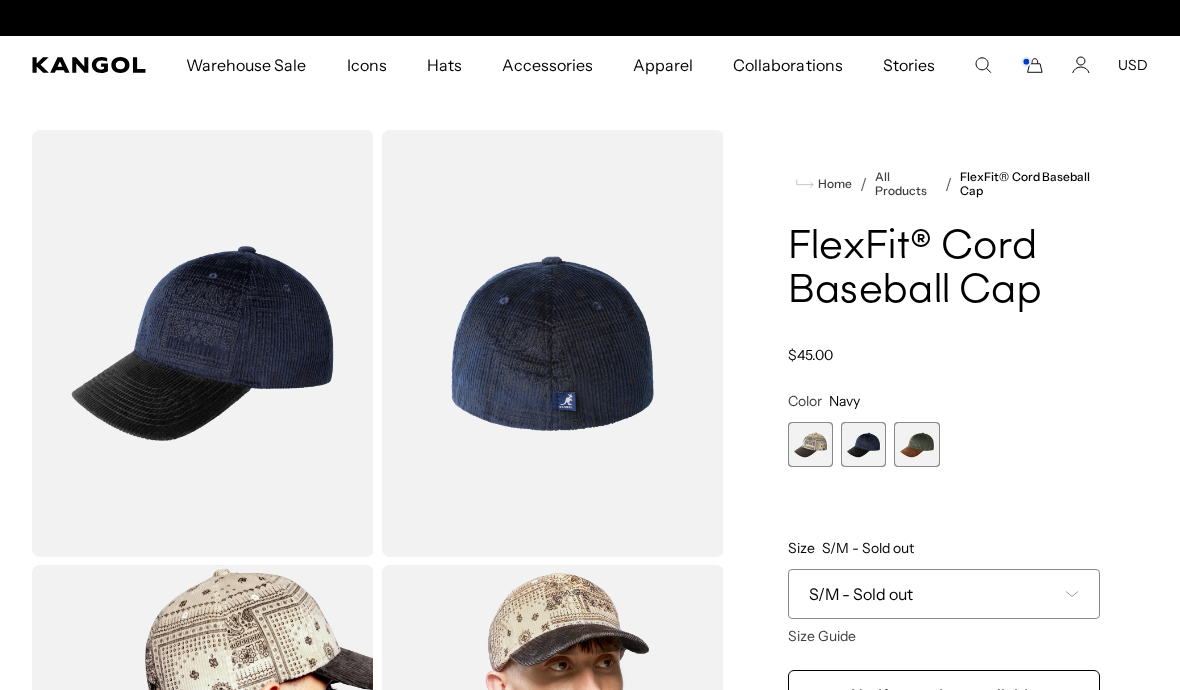 scroll, scrollTop: 0, scrollLeft: 0, axis: both 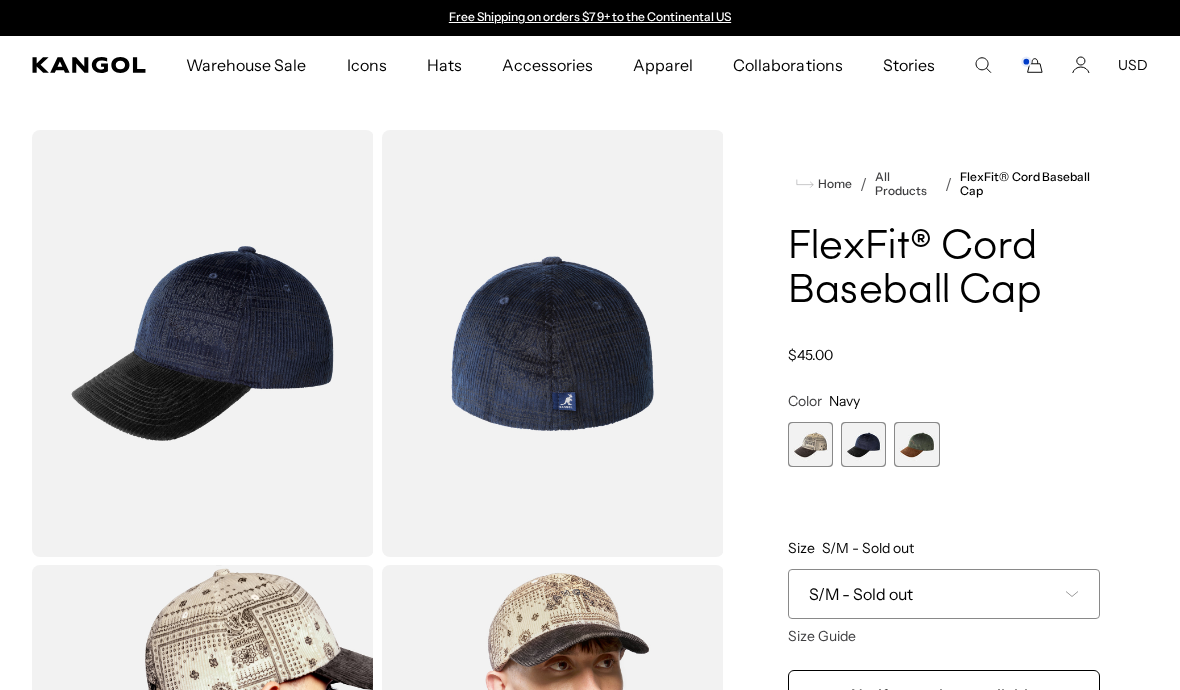 click at bounding box center (916, 444) 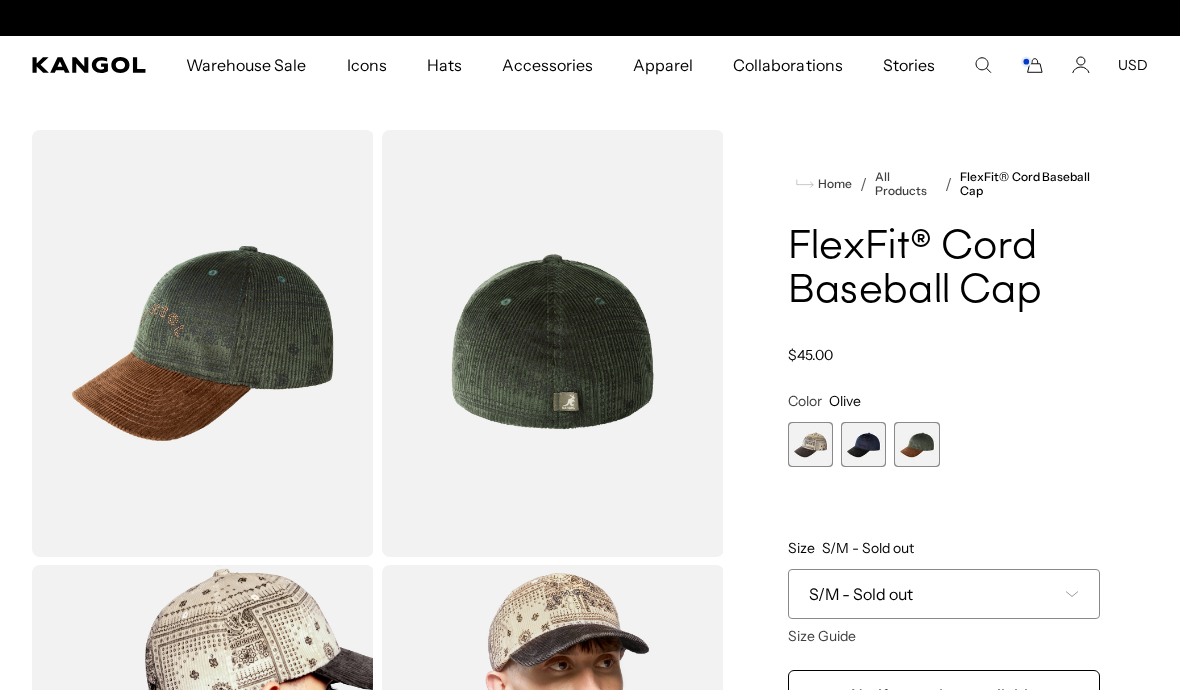 scroll, scrollTop: 0, scrollLeft: 412, axis: horizontal 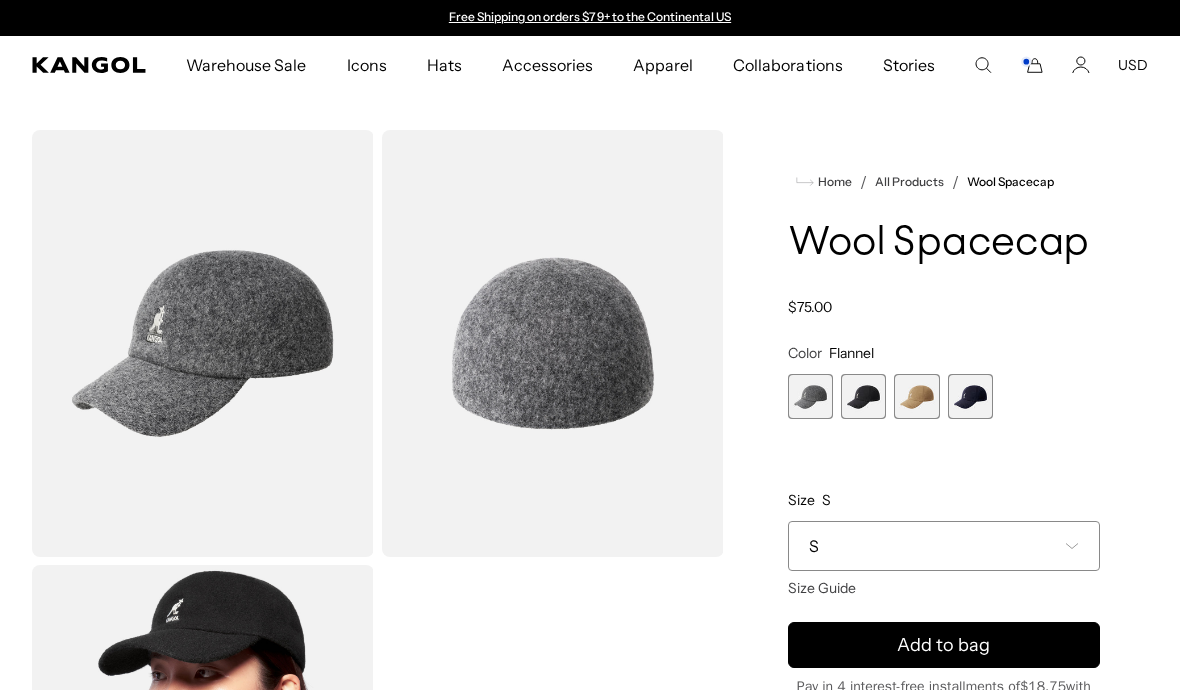 click at bounding box center (970, 396) 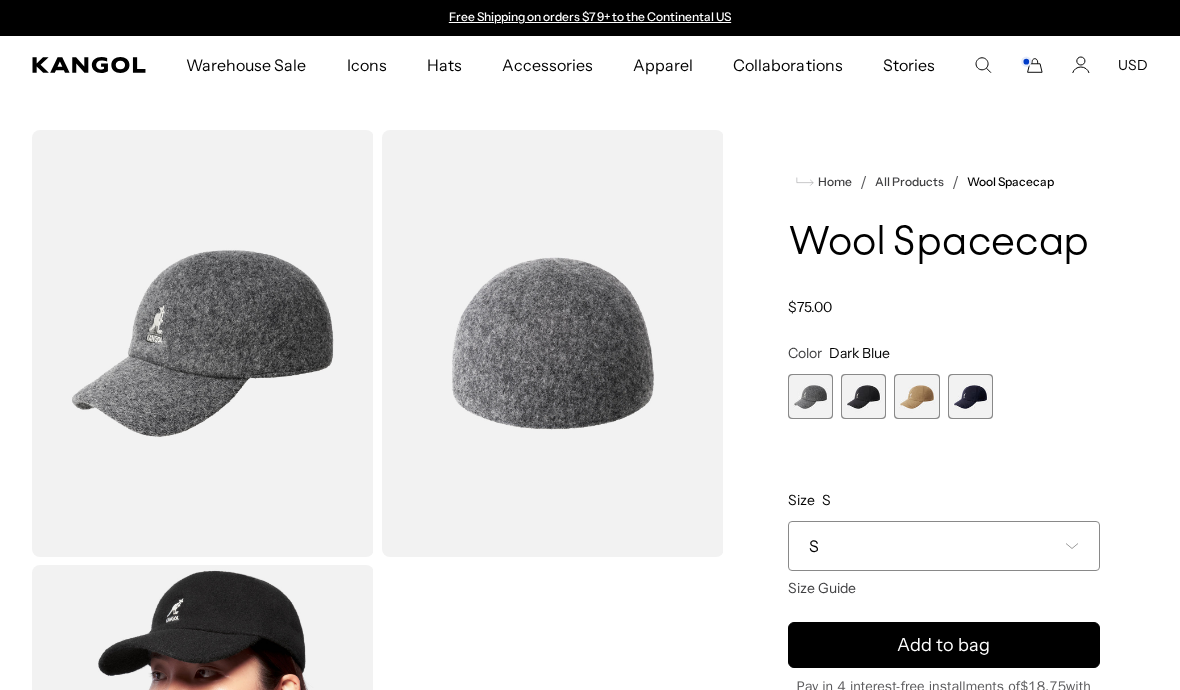 scroll, scrollTop: 0, scrollLeft: 0, axis: both 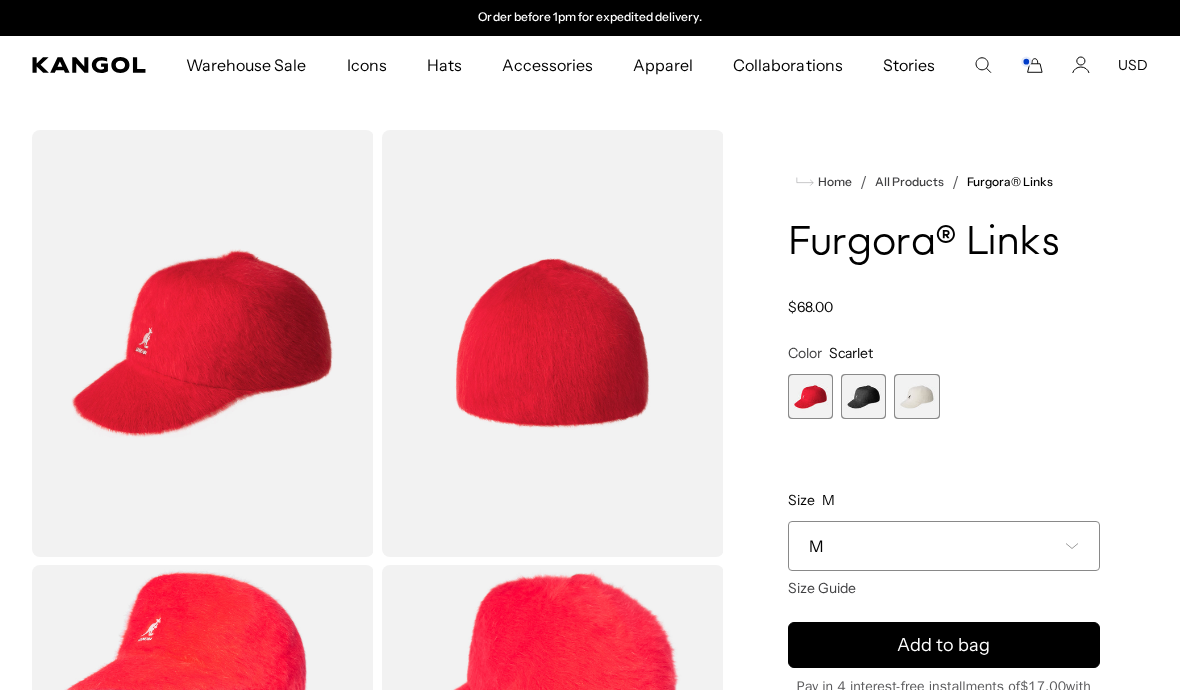 click at bounding box center (863, 396) 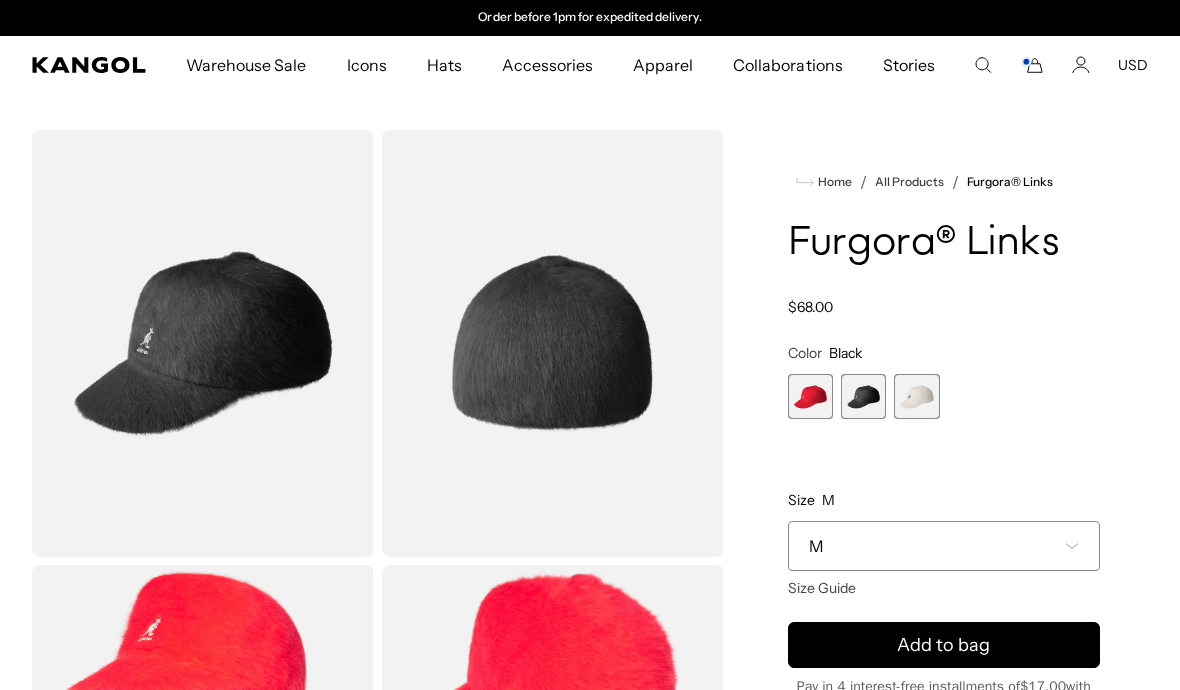click at bounding box center [916, 396] 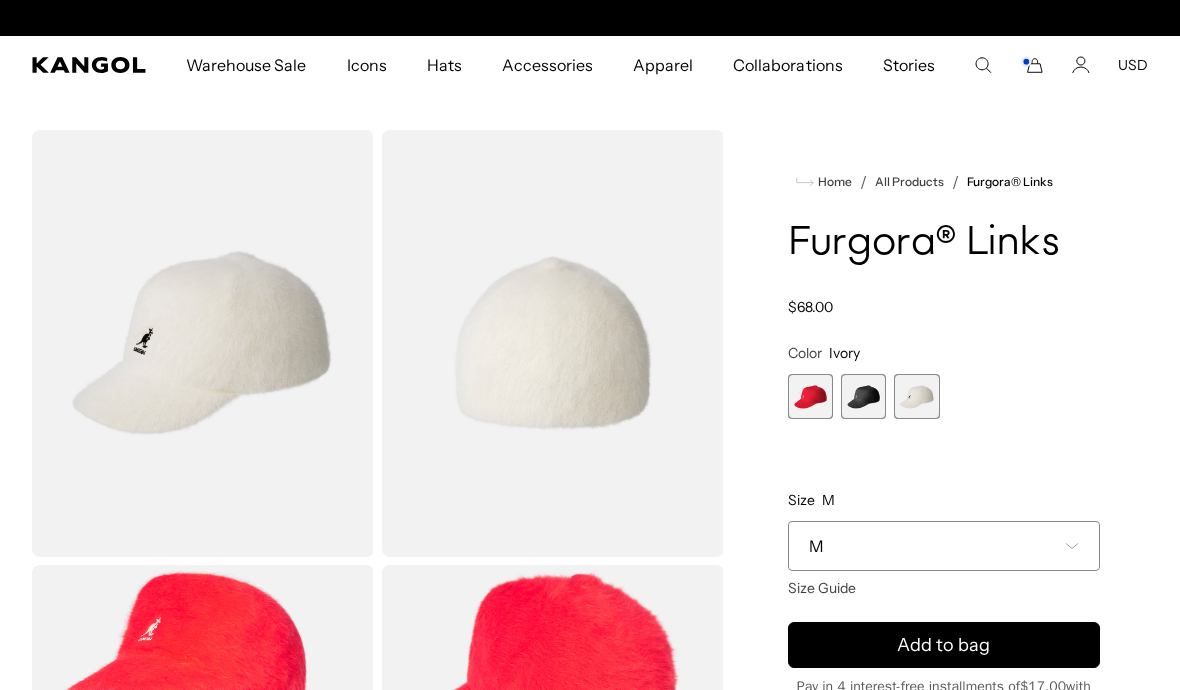 scroll, scrollTop: 0, scrollLeft: 0, axis: both 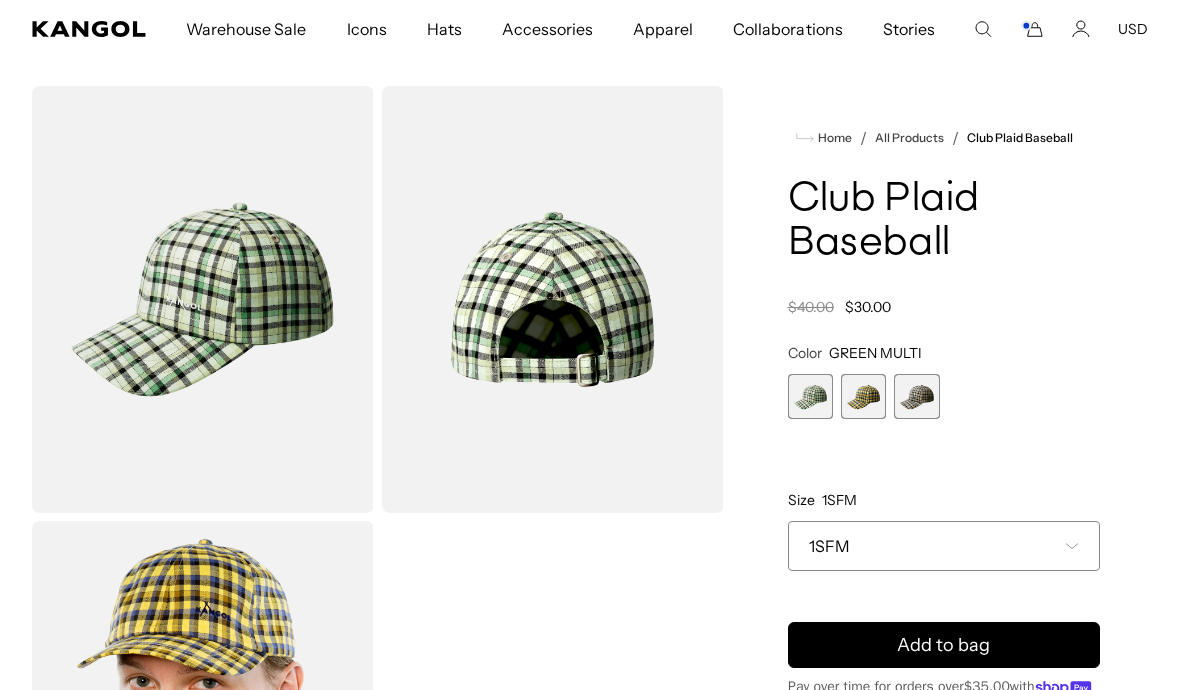 click at bounding box center (863, 396) 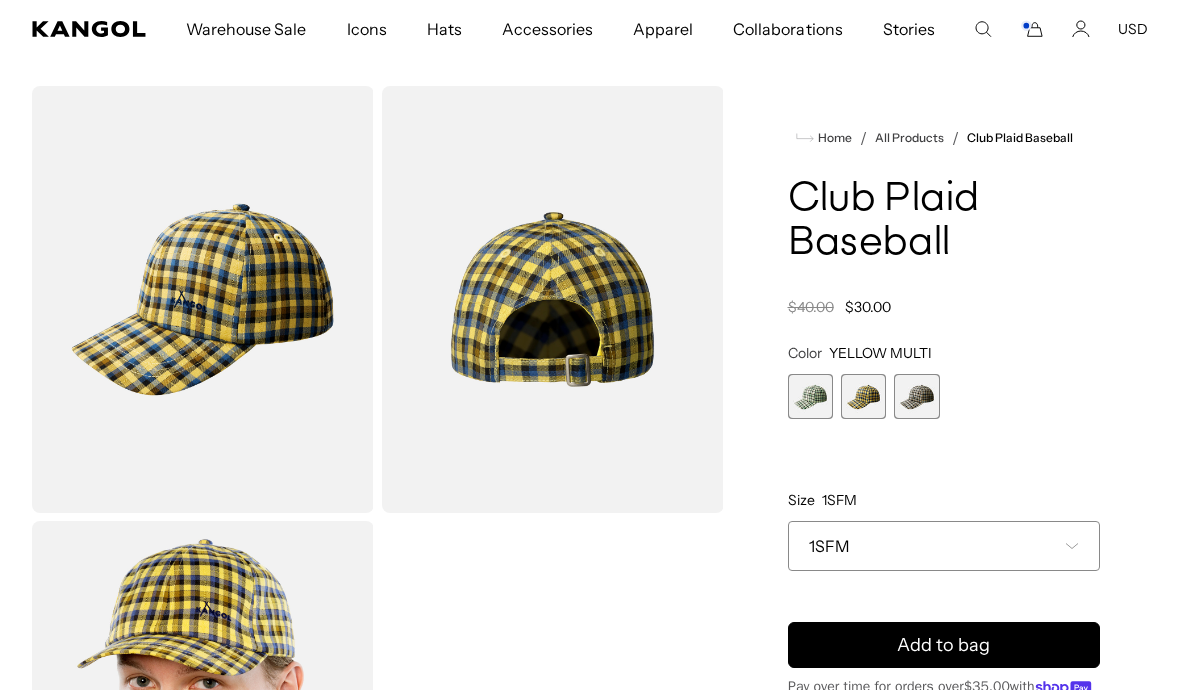 click at bounding box center [916, 396] 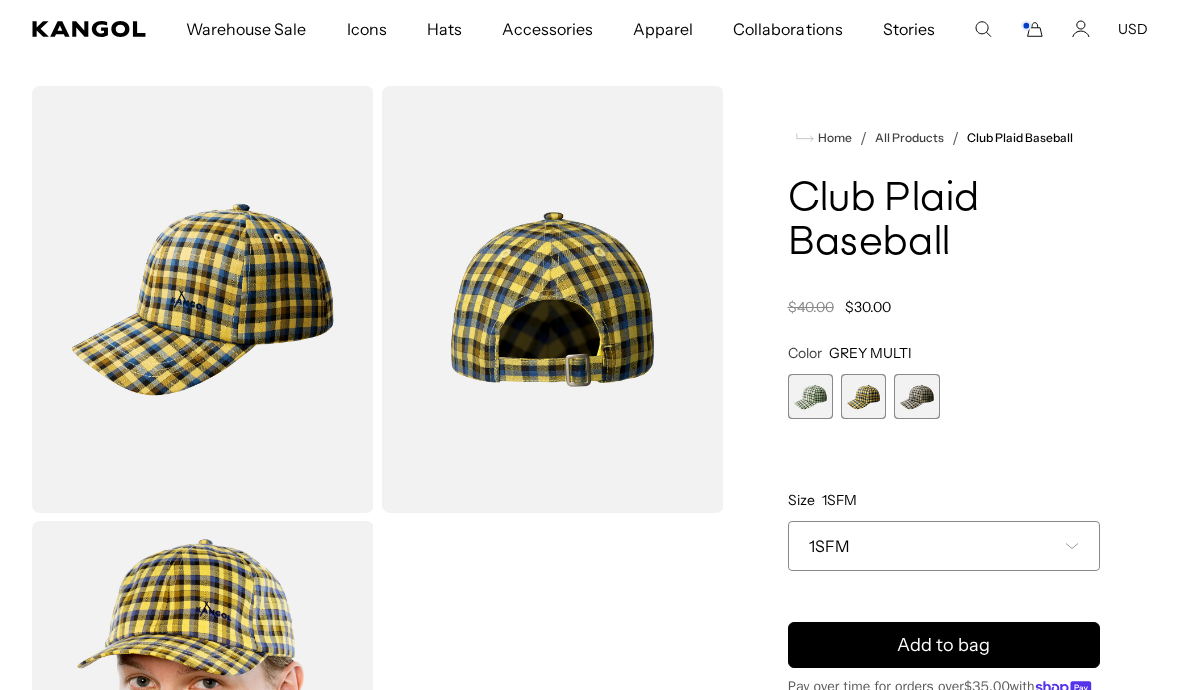 scroll, scrollTop: 0, scrollLeft: 0, axis: both 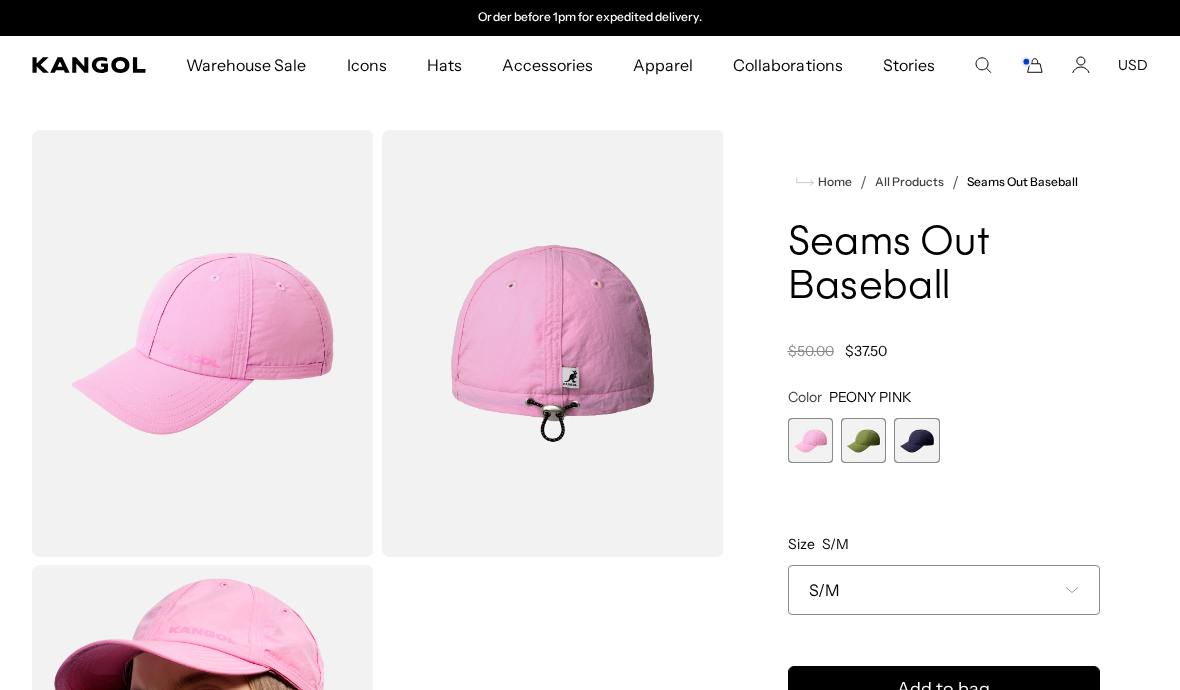 click at bounding box center [863, 440] 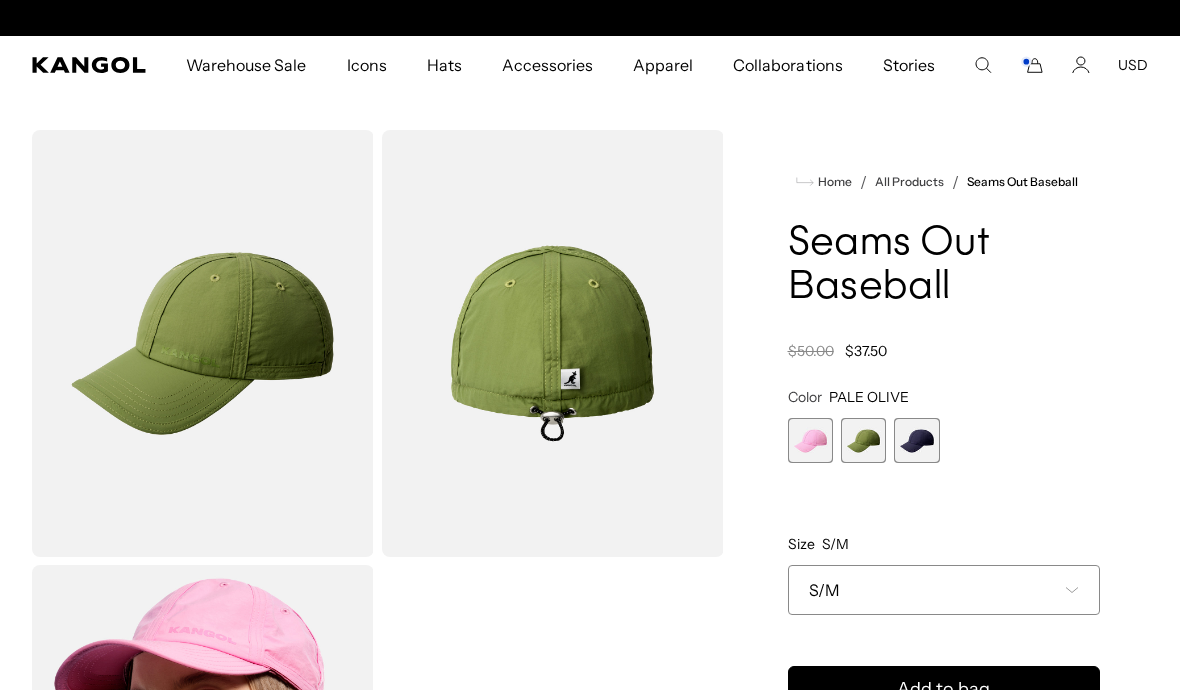 scroll, scrollTop: 0, scrollLeft: 0, axis: both 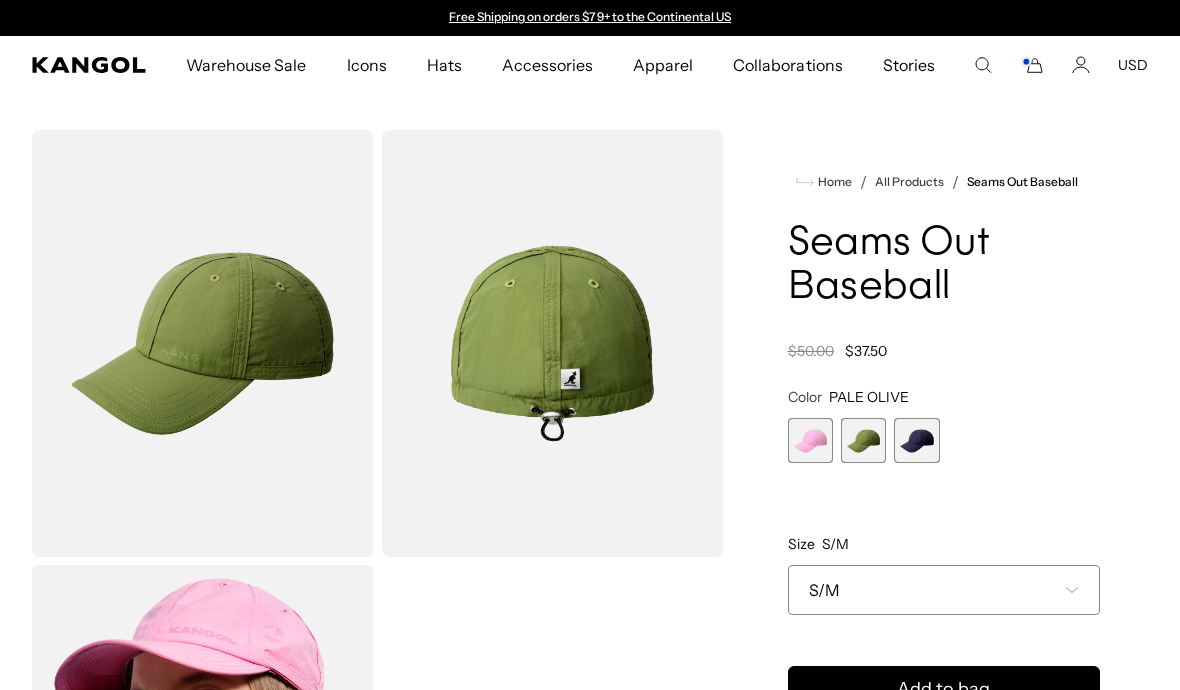 click at bounding box center (916, 440) 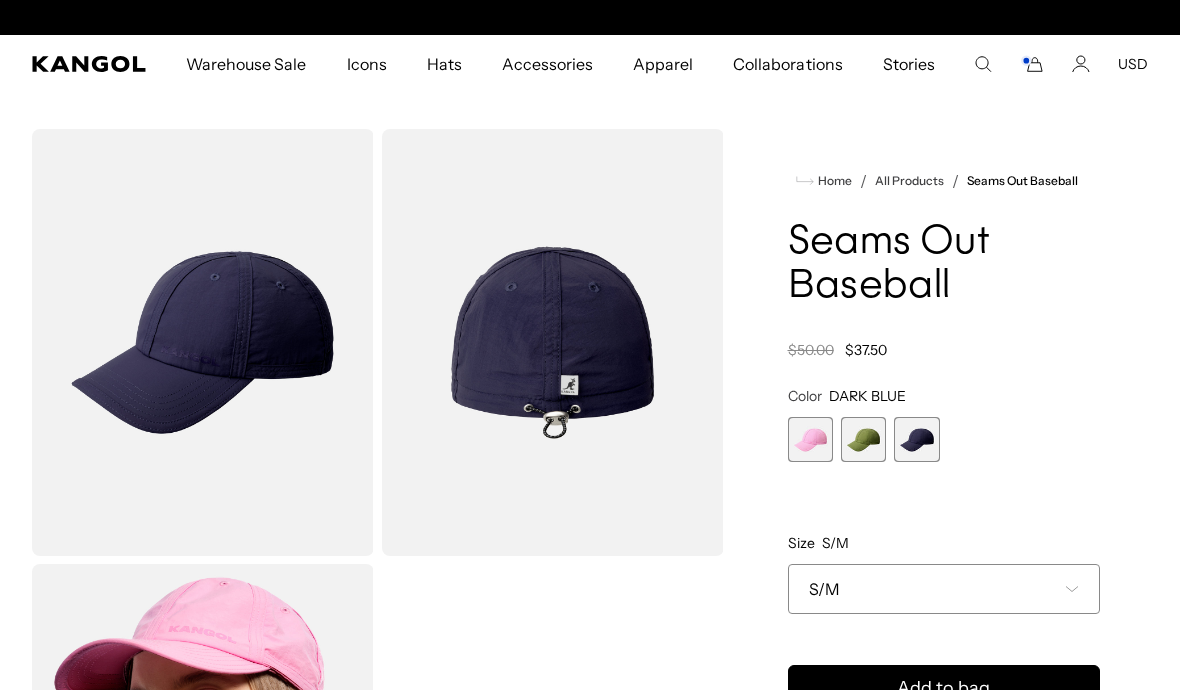 scroll, scrollTop: 5, scrollLeft: 0, axis: vertical 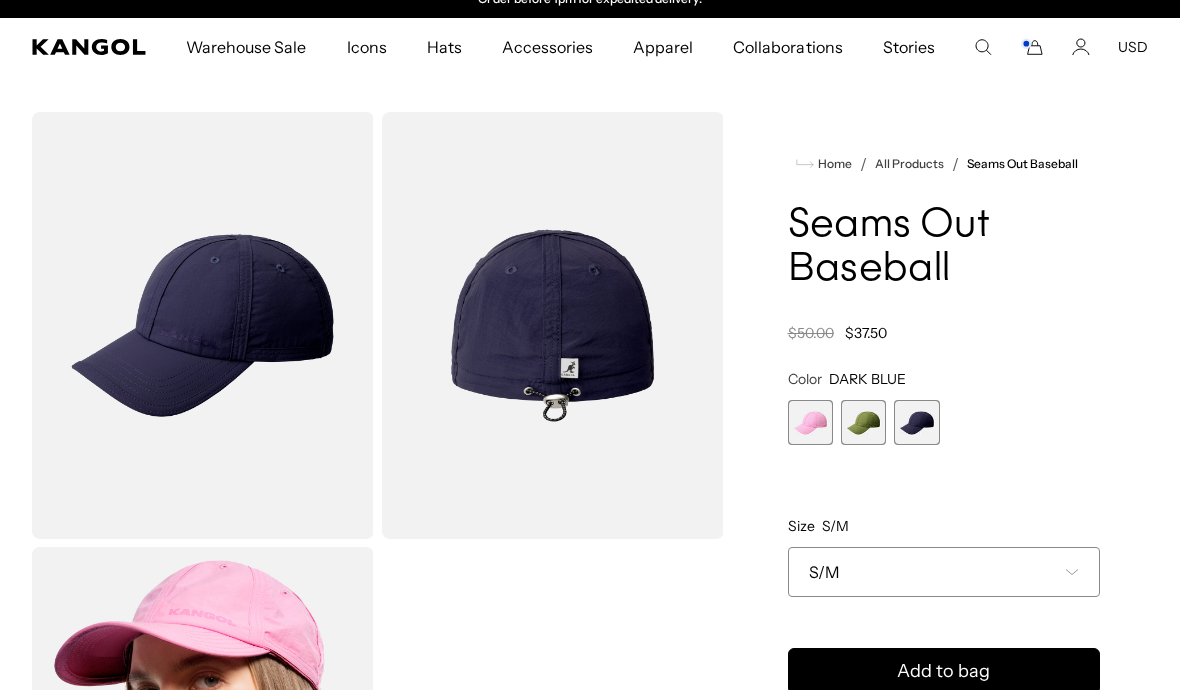 click on "S/M" at bounding box center (944, 572) 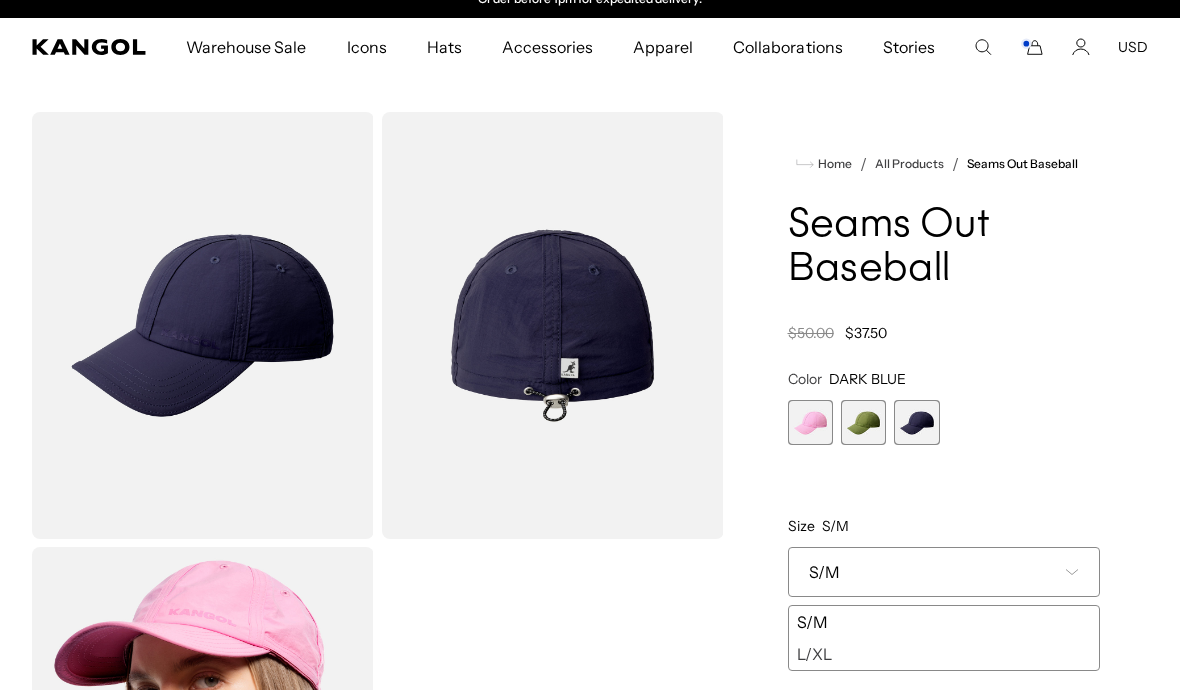 click on "L/XL" at bounding box center (944, 654) 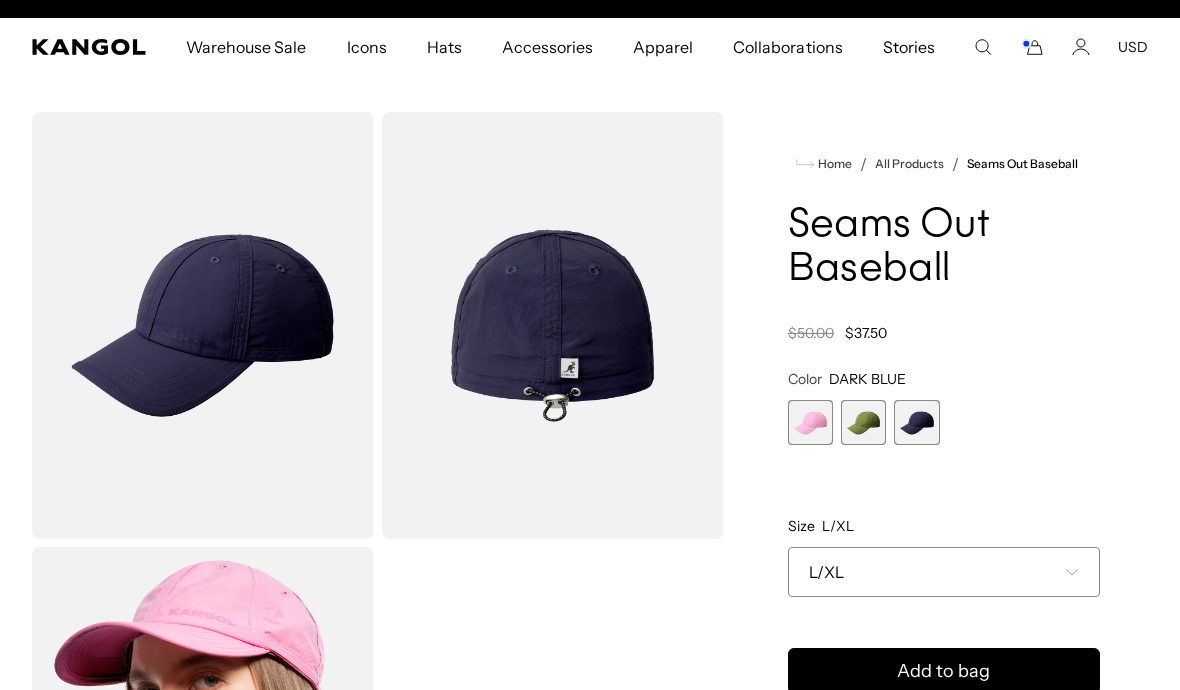scroll, scrollTop: 0, scrollLeft: 0, axis: both 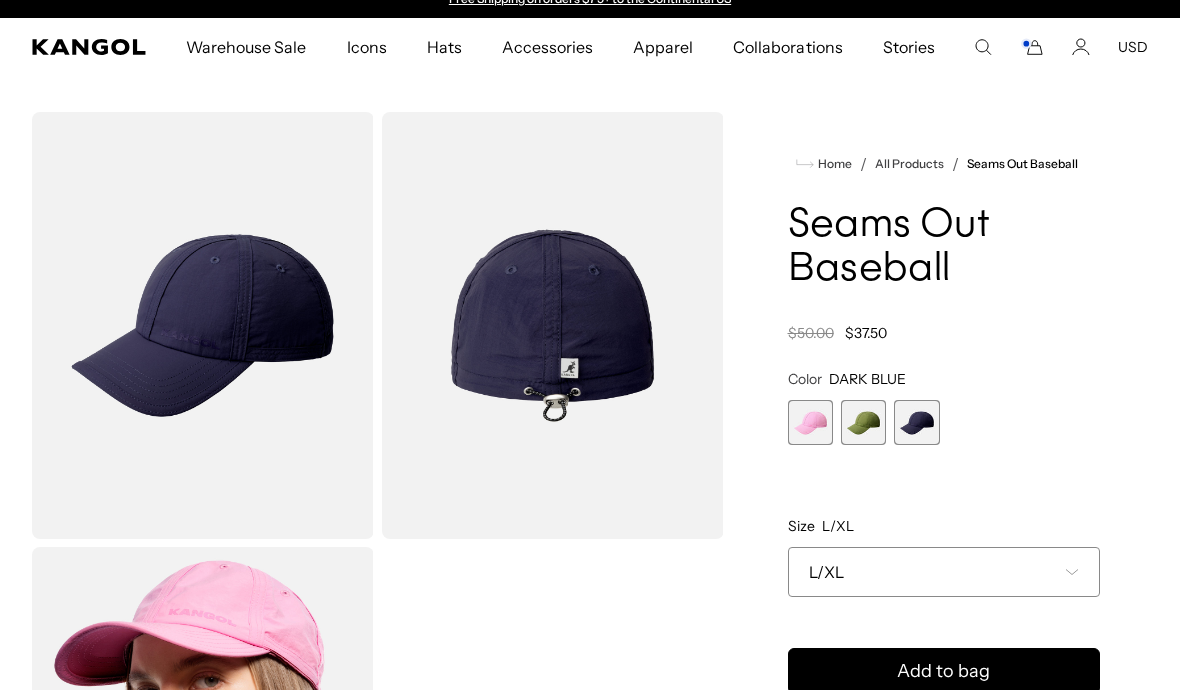 click at bounding box center (863, 422) 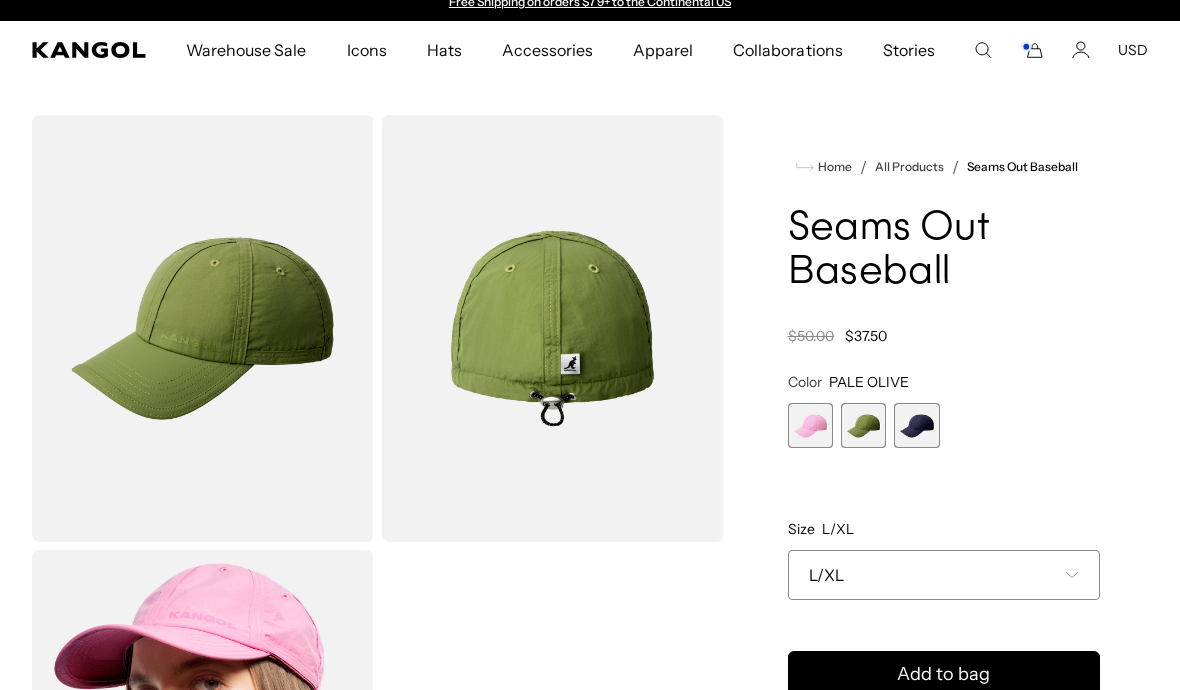 scroll, scrollTop: 0, scrollLeft: 0, axis: both 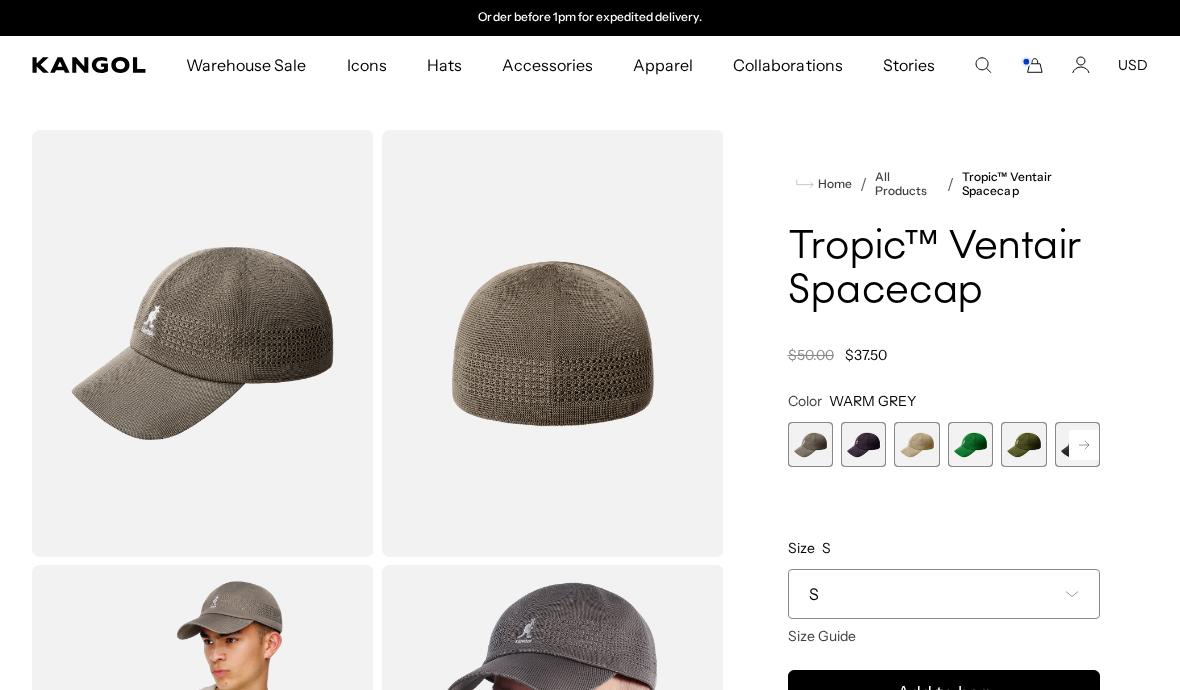 click at bounding box center (863, 444) 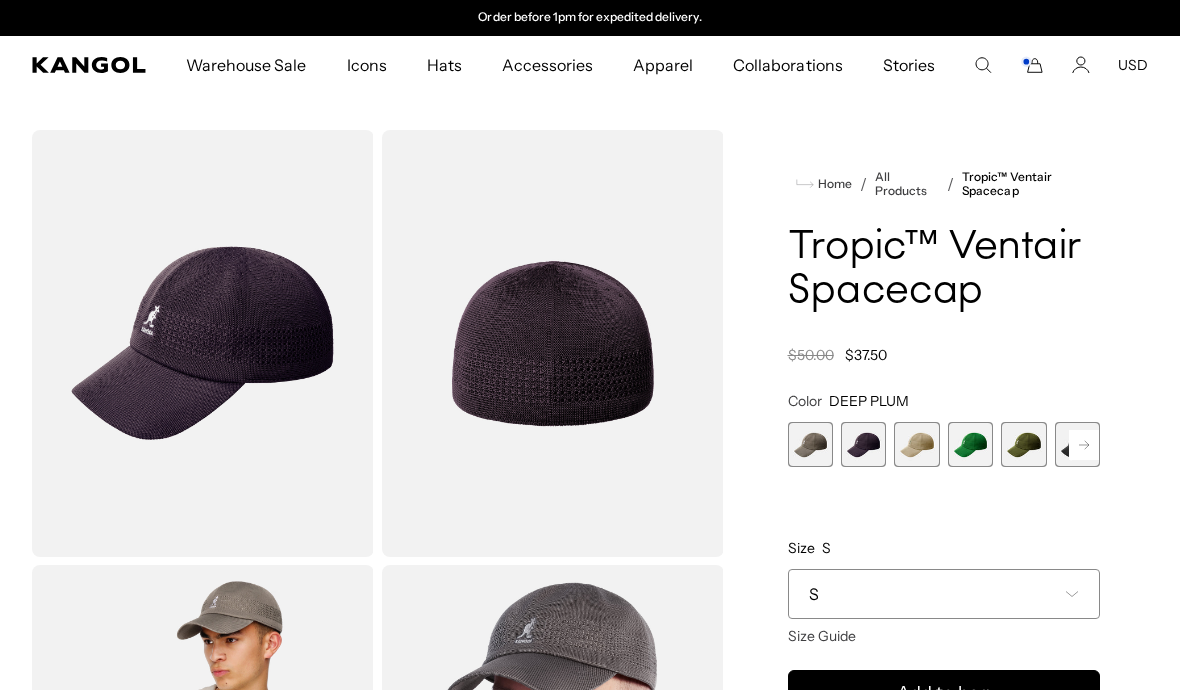 click at bounding box center [916, 444] 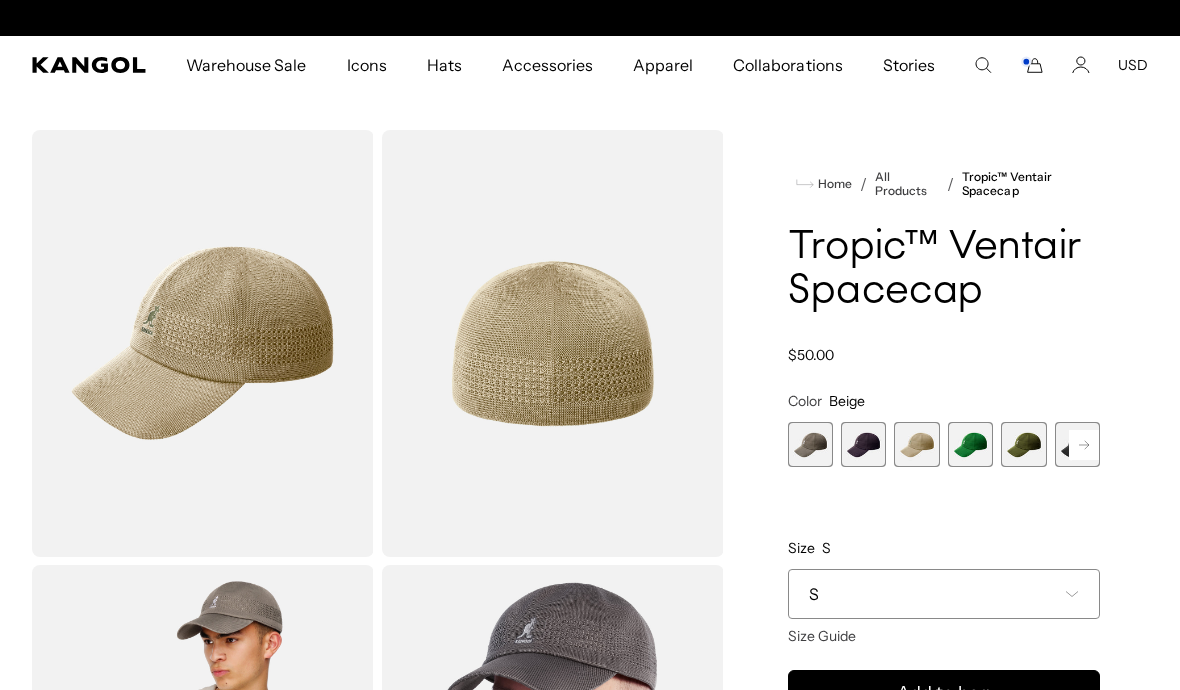 scroll, scrollTop: 0, scrollLeft: 0, axis: both 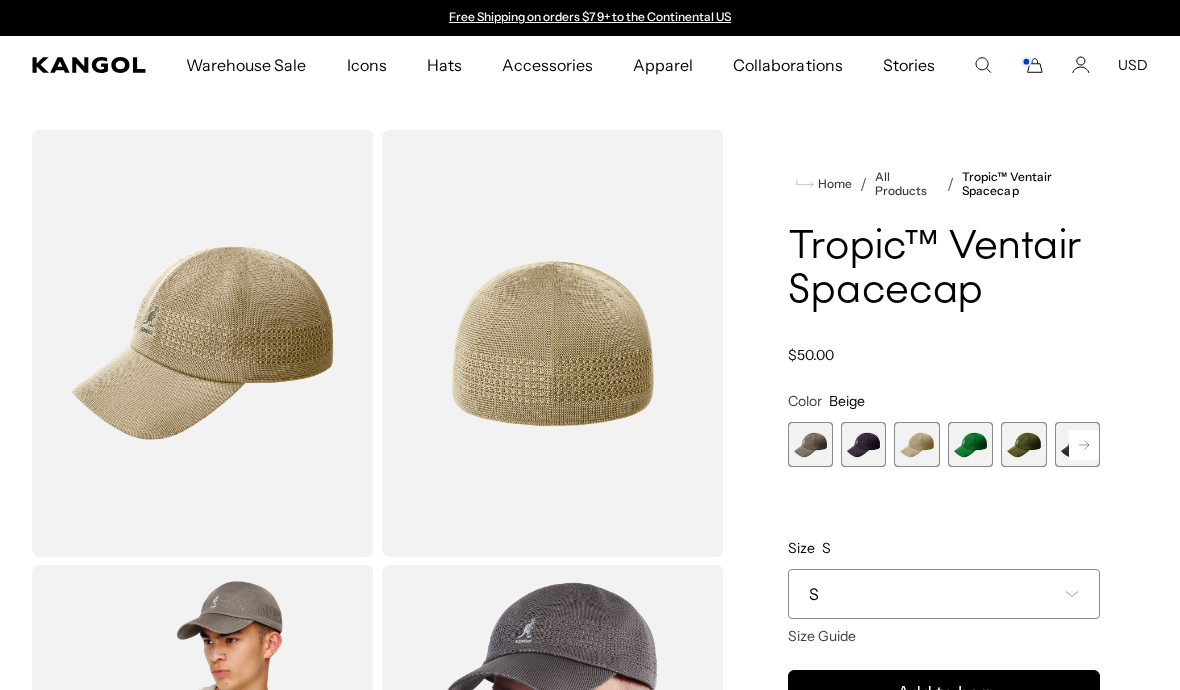 click at bounding box center (970, 444) 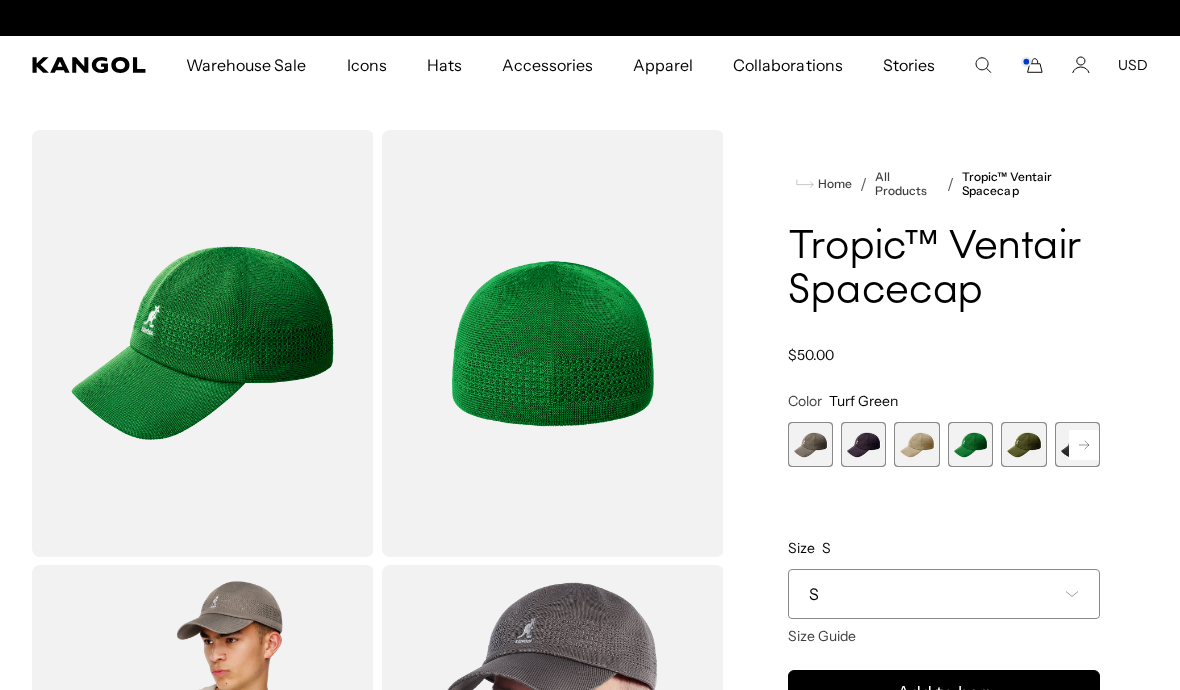 scroll, scrollTop: 0, scrollLeft: 412, axis: horizontal 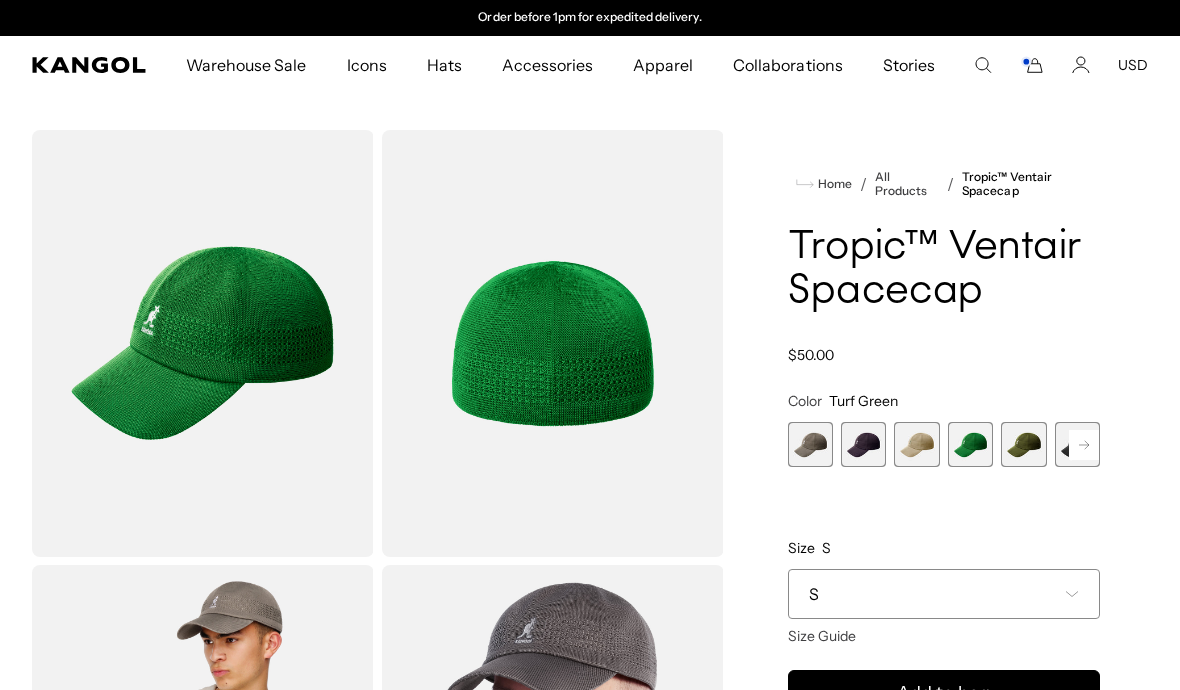 click at bounding box center [863, 444] 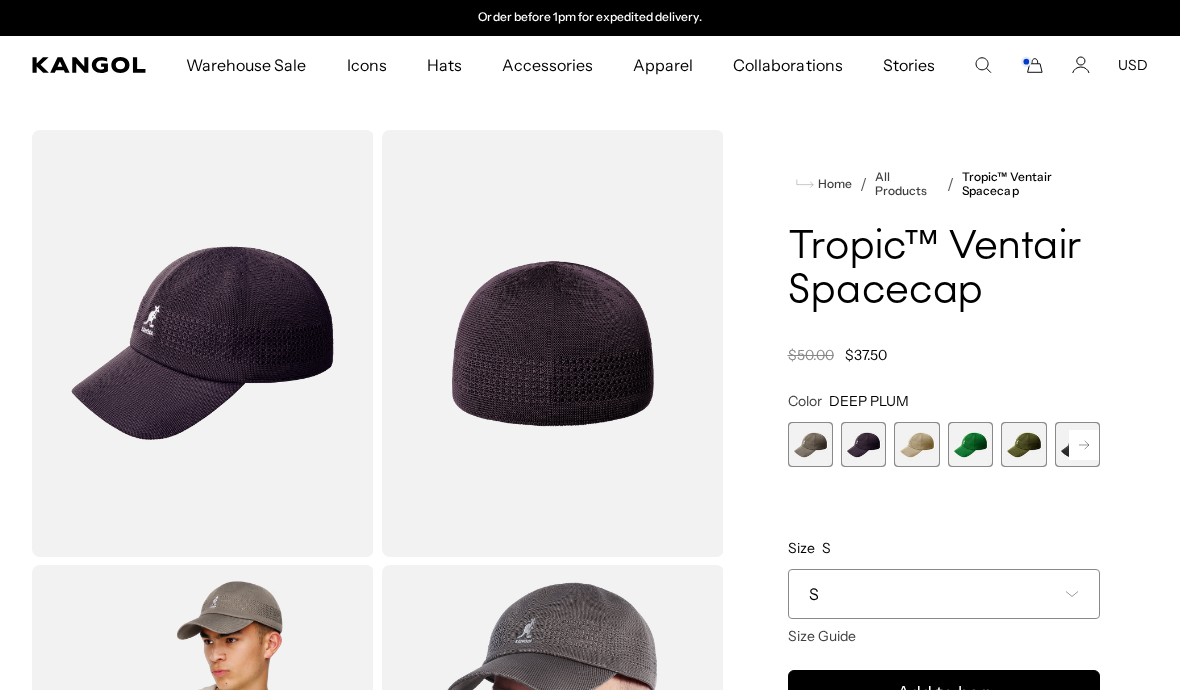 click at bounding box center (810, 444) 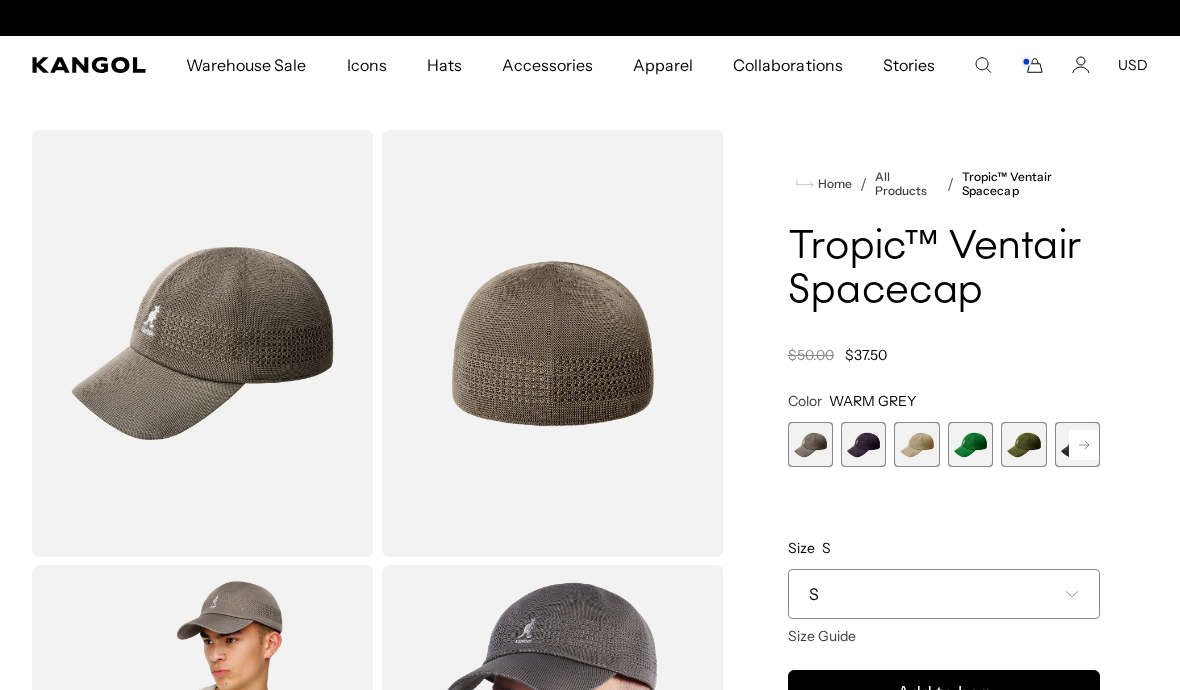 scroll, scrollTop: 0, scrollLeft: 0, axis: both 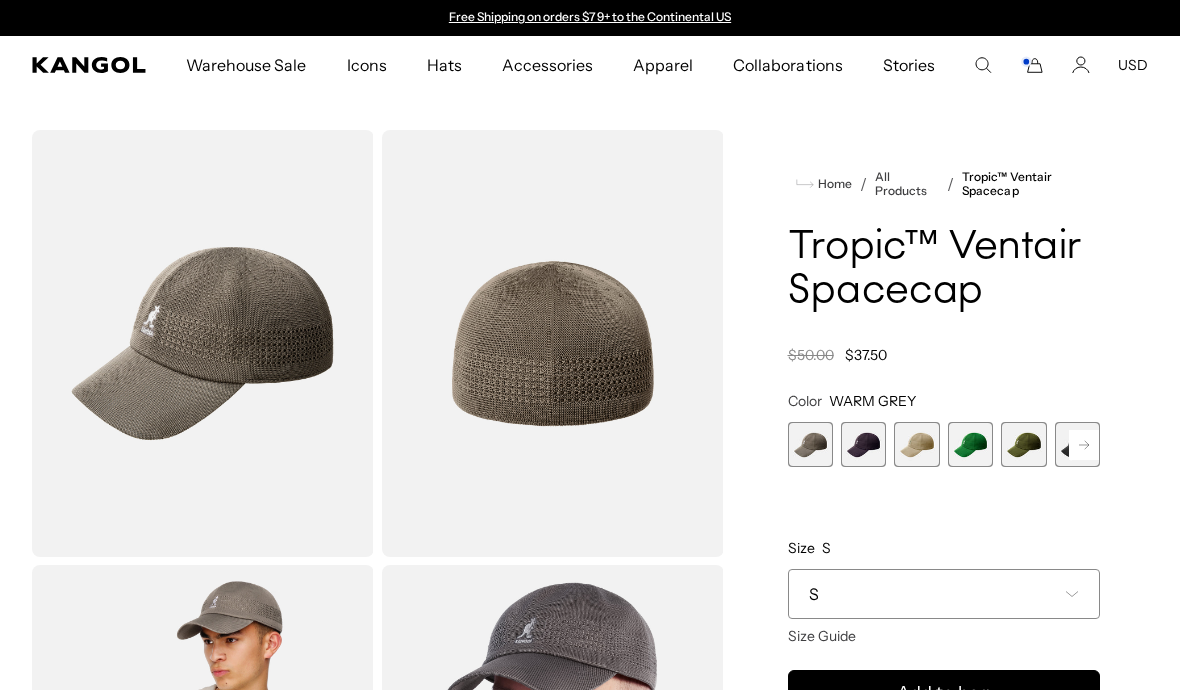 click 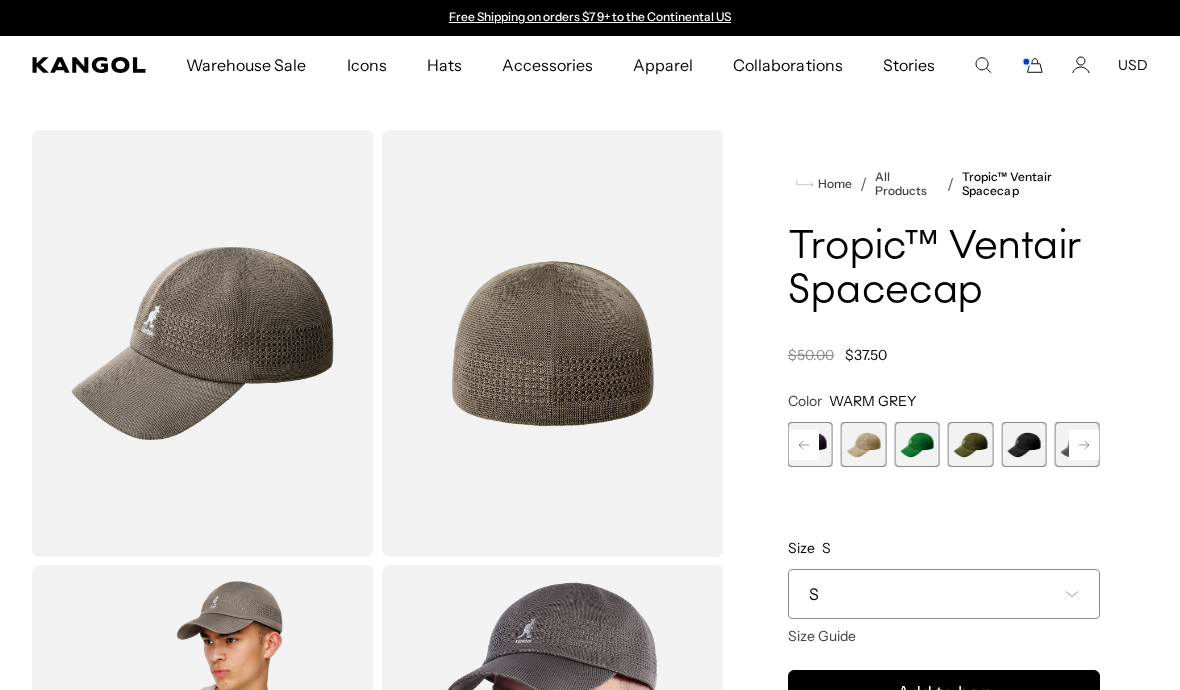 click on "Home
/
All Products
/
Tropic™ Ventair Spacecap
Tropic™ Ventair Spacecap
Regular price
$37.50
Regular price
$50.00
Sale price
$37.50
Color
WARM GREY
Previous
Next
WARM GREY
Variant sold out or unavailable
DEEP PLUM
Variant sold out or unavailable" at bounding box center [944, 566] 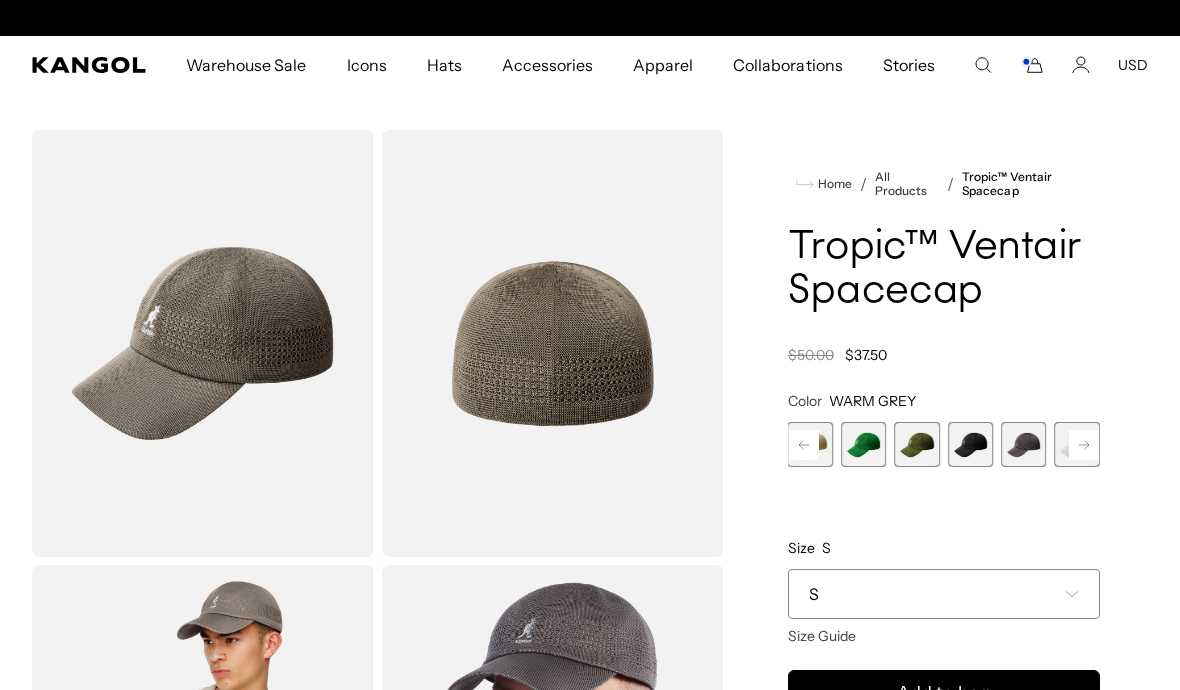scroll, scrollTop: 0, scrollLeft: 412, axis: horizontal 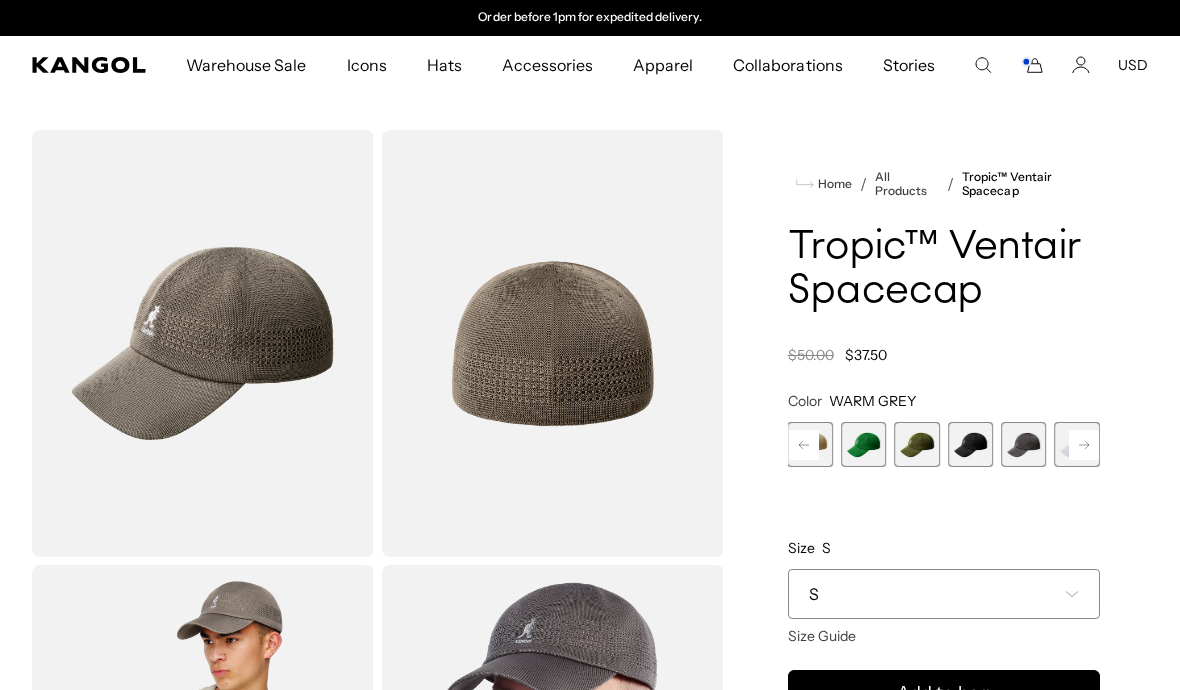 click 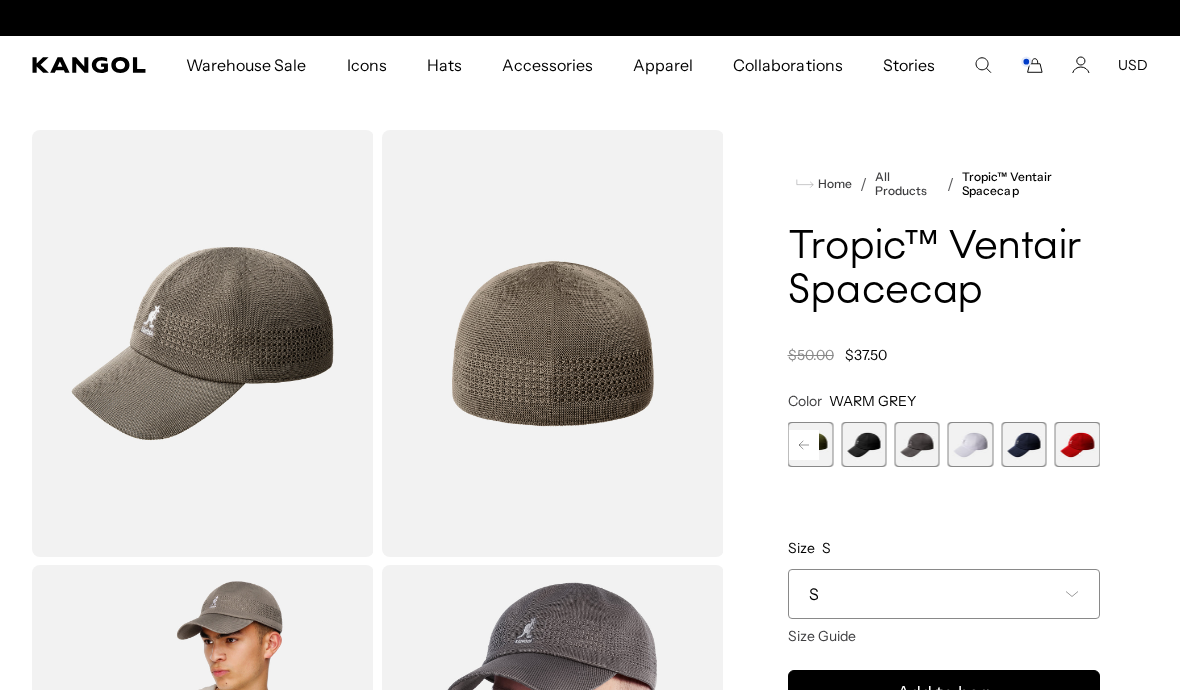 scroll, scrollTop: 0, scrollLeft: 0, axis: both 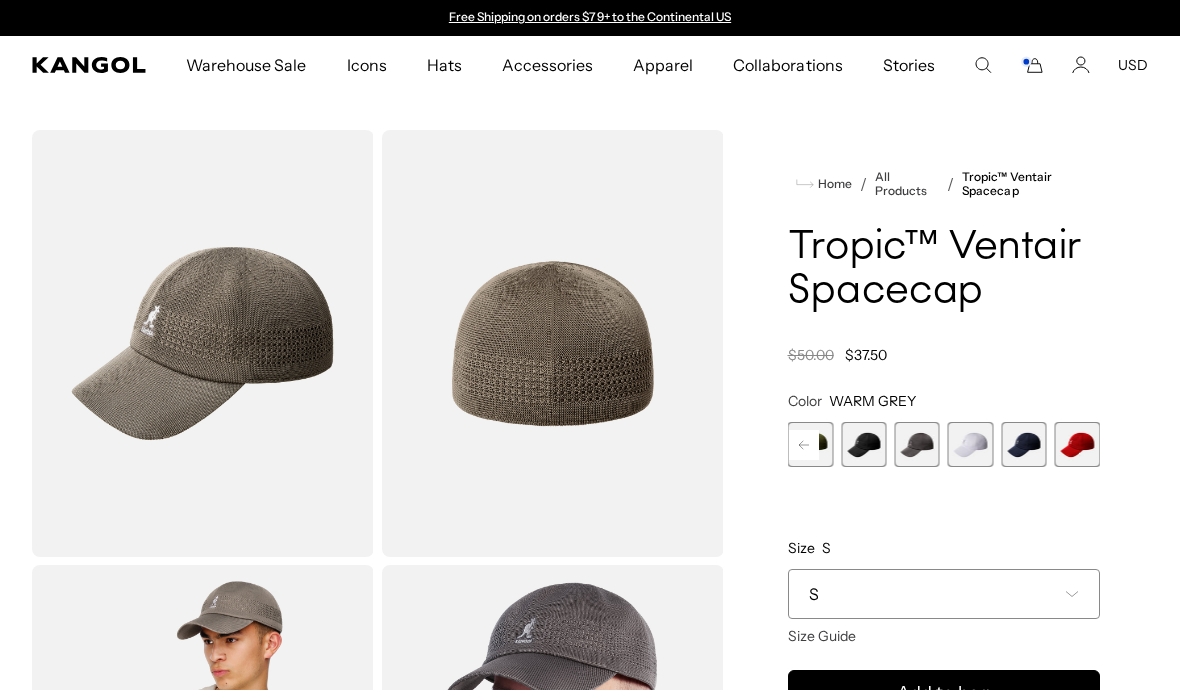 click at bounding box center (1077, 444) 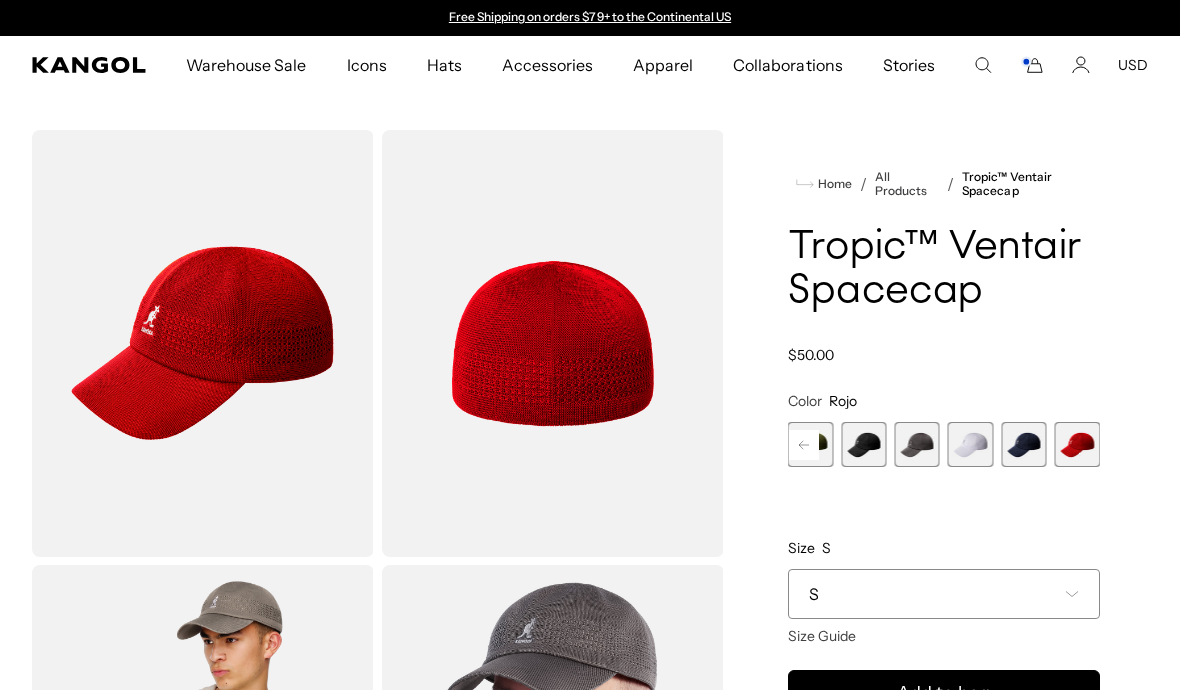 click at bounding box center [1023, 444] 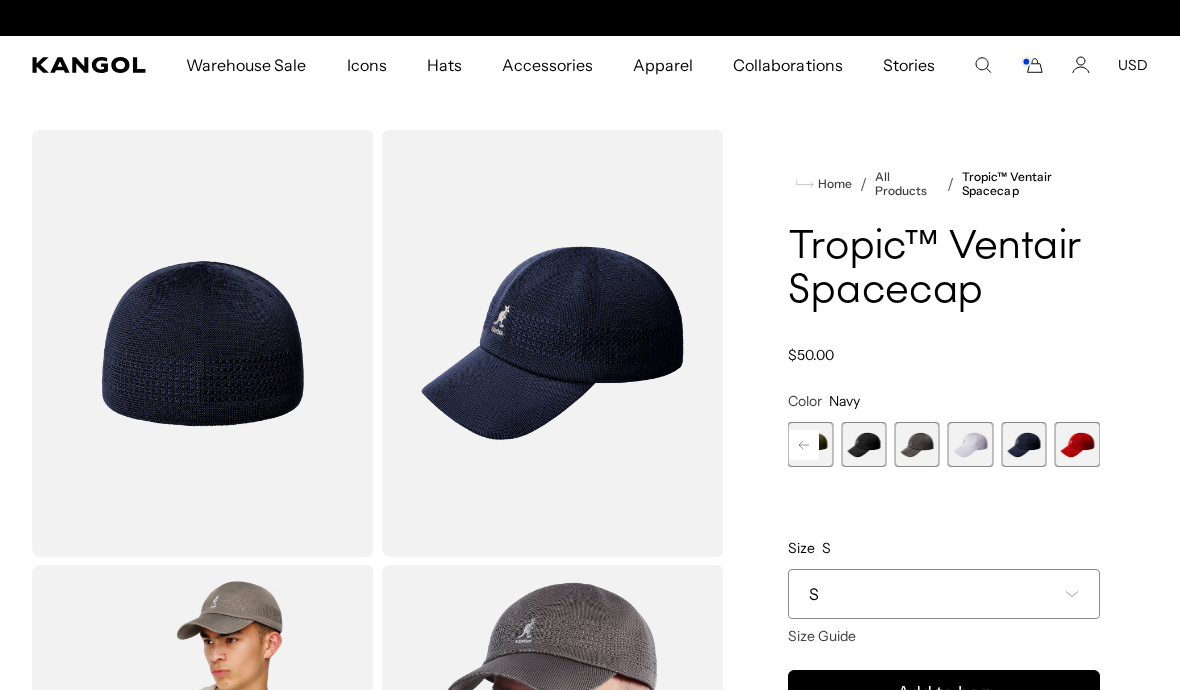 scroll, scrollTop: 0, scrollLeft: 412, axis: horizontal 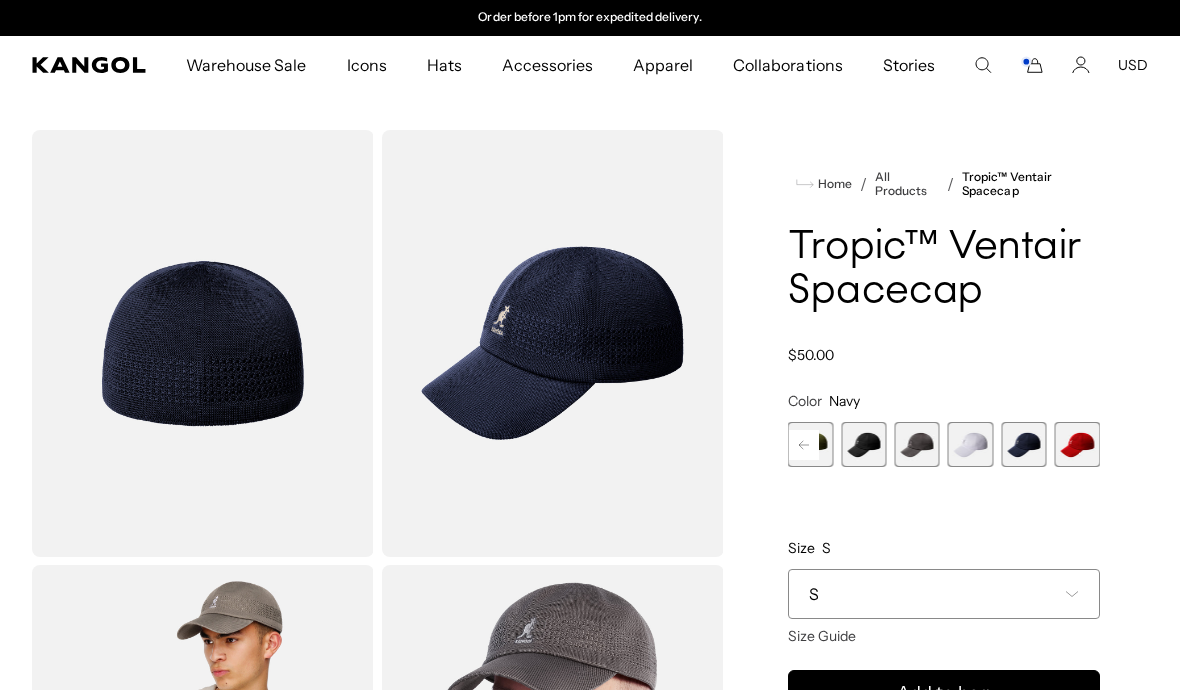 click at bounding box center (970, 444) 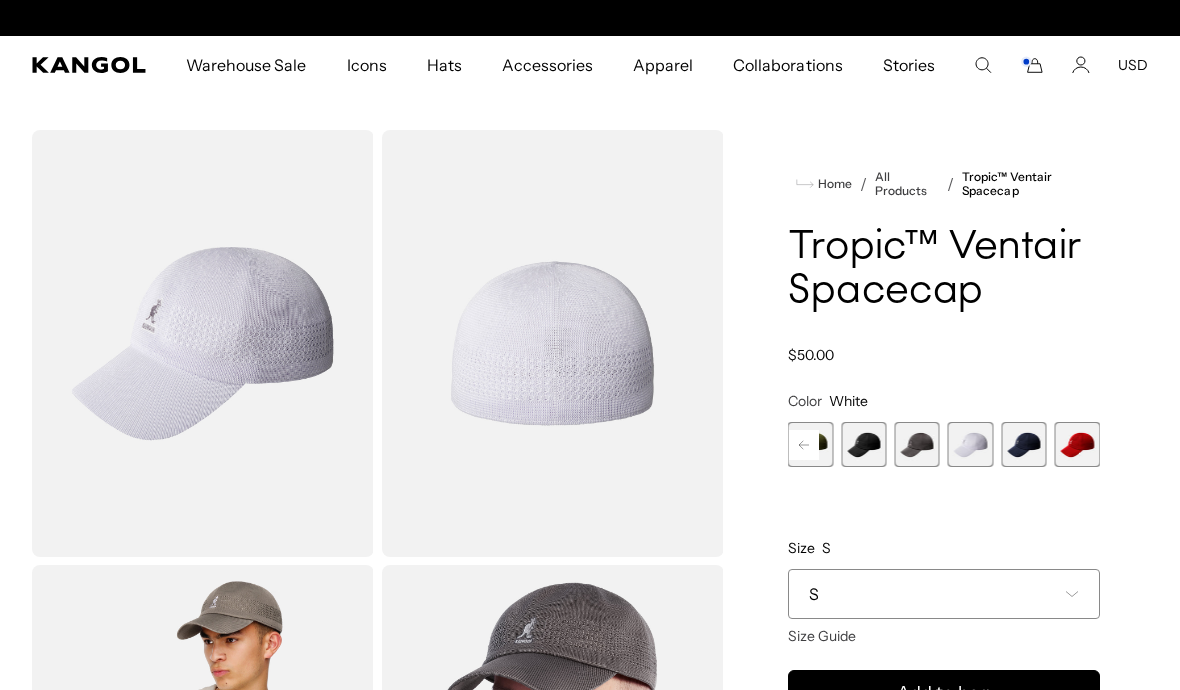 scroll, scrollTop: 0, scrollLeft: 0, axis: both 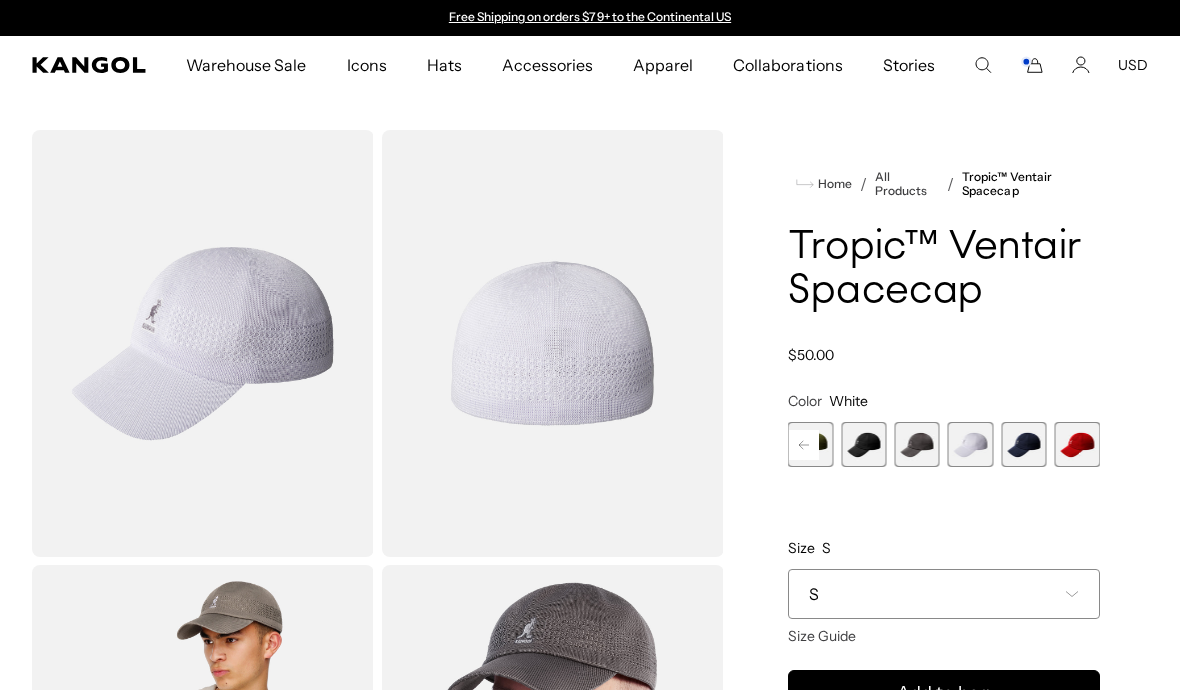 click at bounding box center (916, 444) 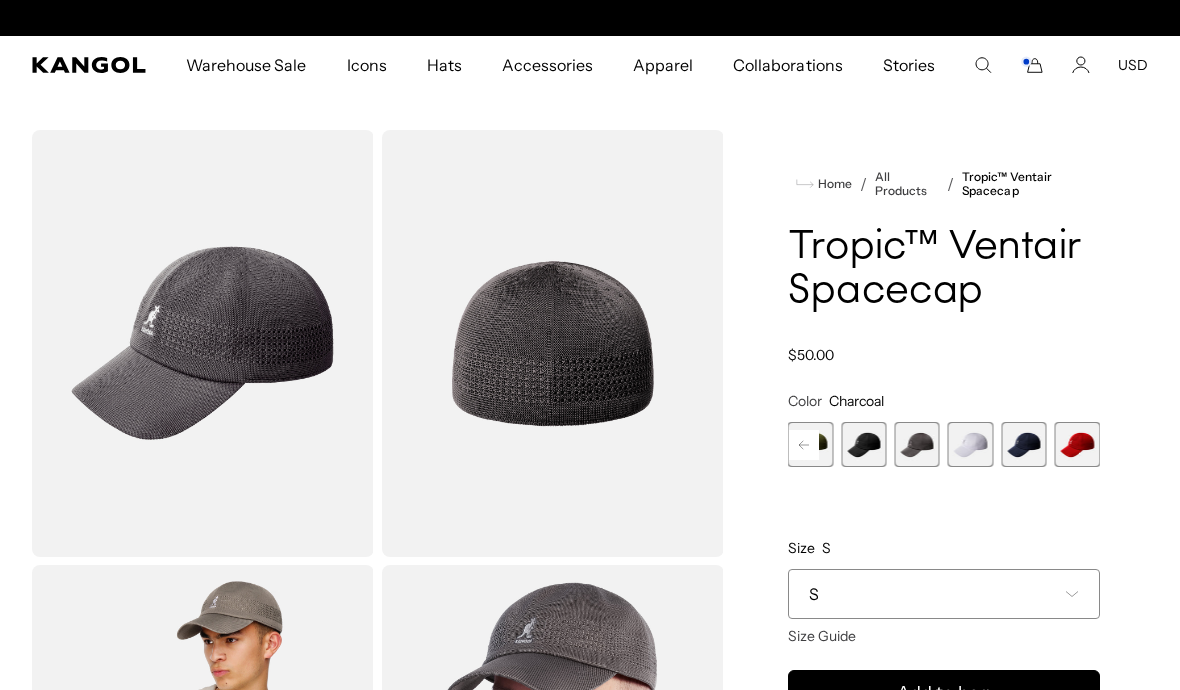 scroll, scrollTop: 0, scrollLeft: 412, axis: horizontal 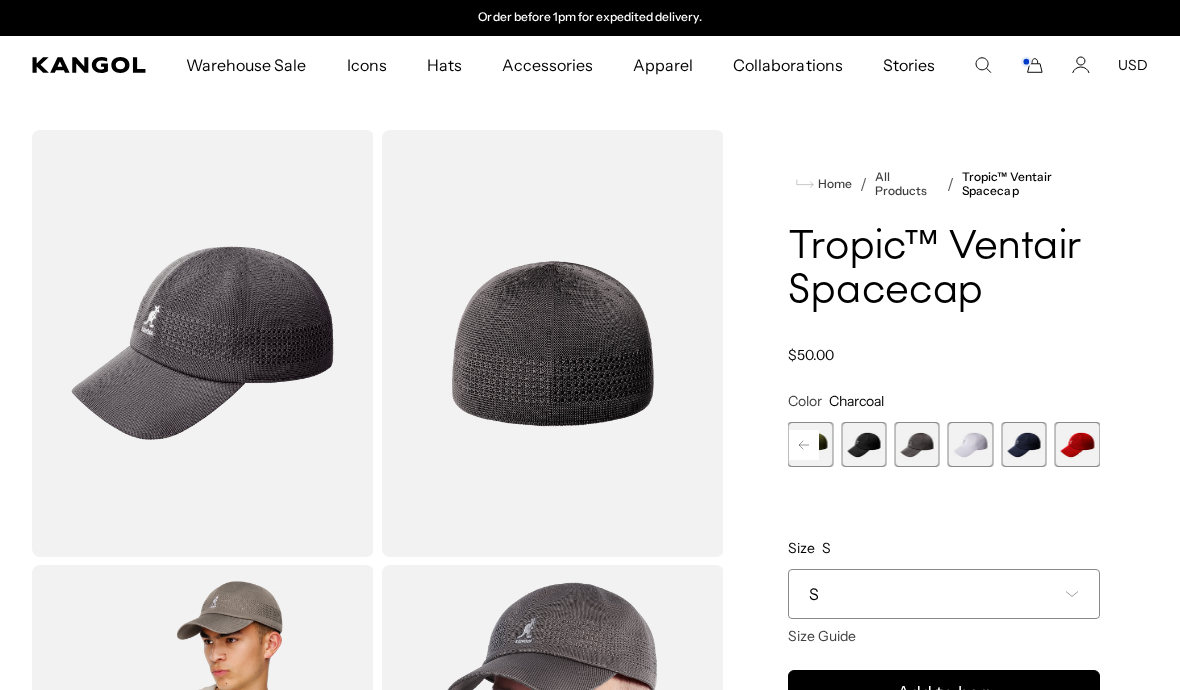 click at bounding box center (863, 444) 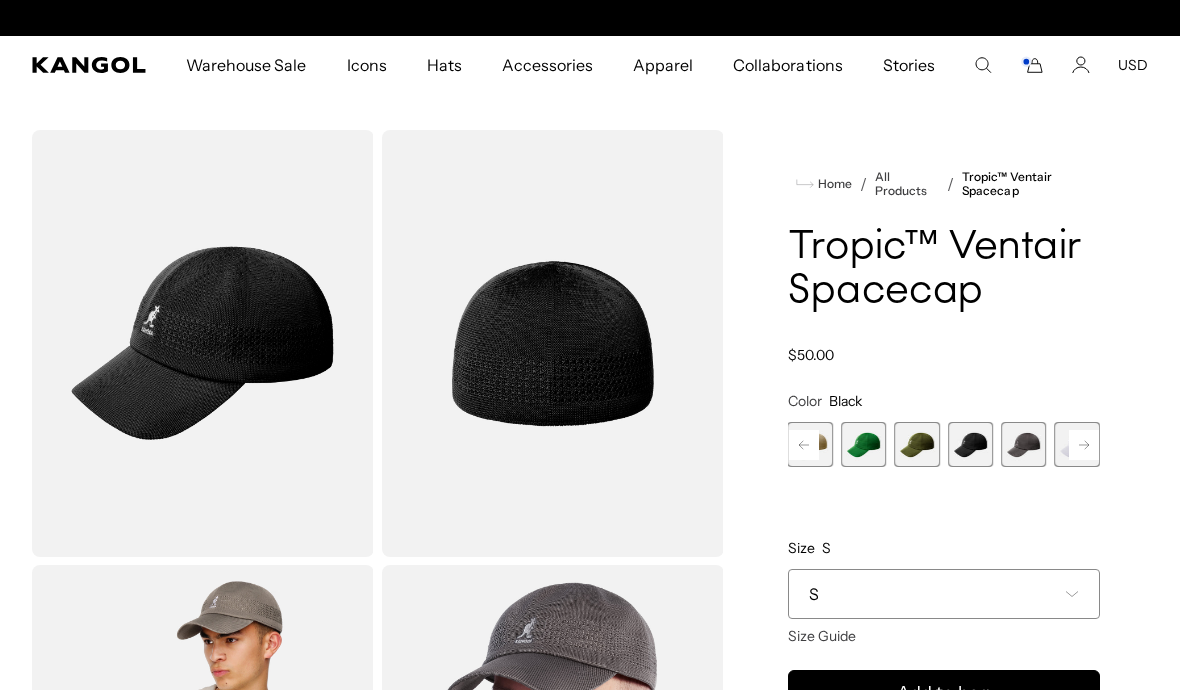 scroll, scrollTop: 0, scrollLeft: 0, axis: both 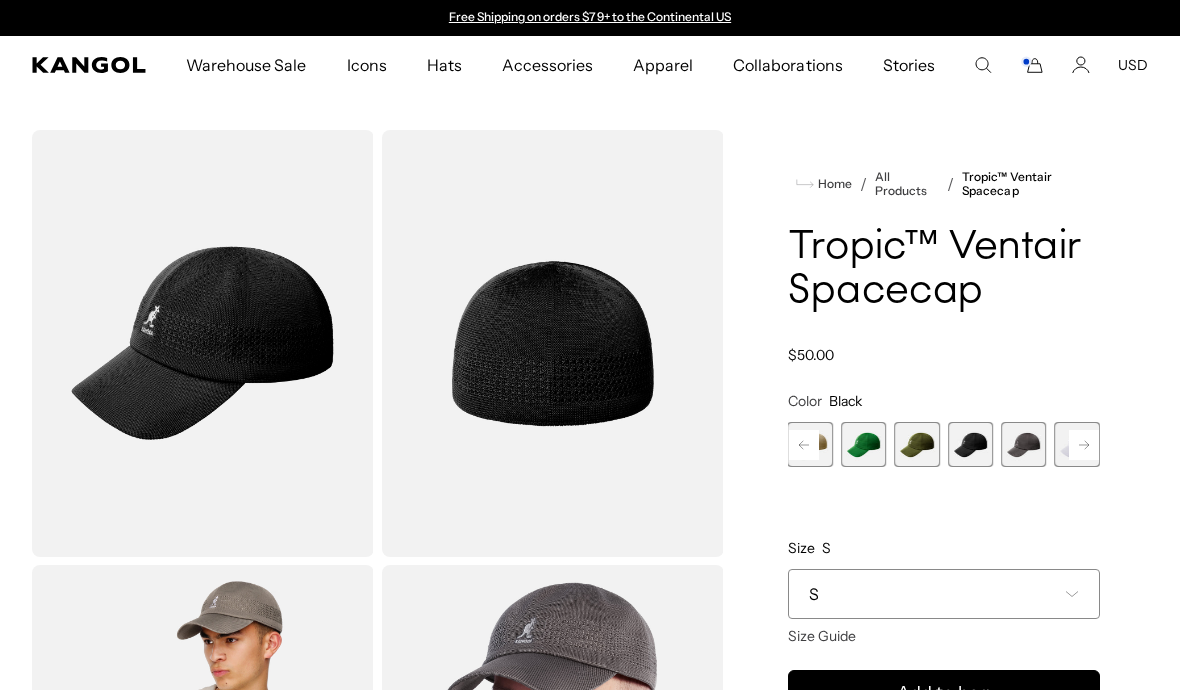 click at bounding box center [916, 444] 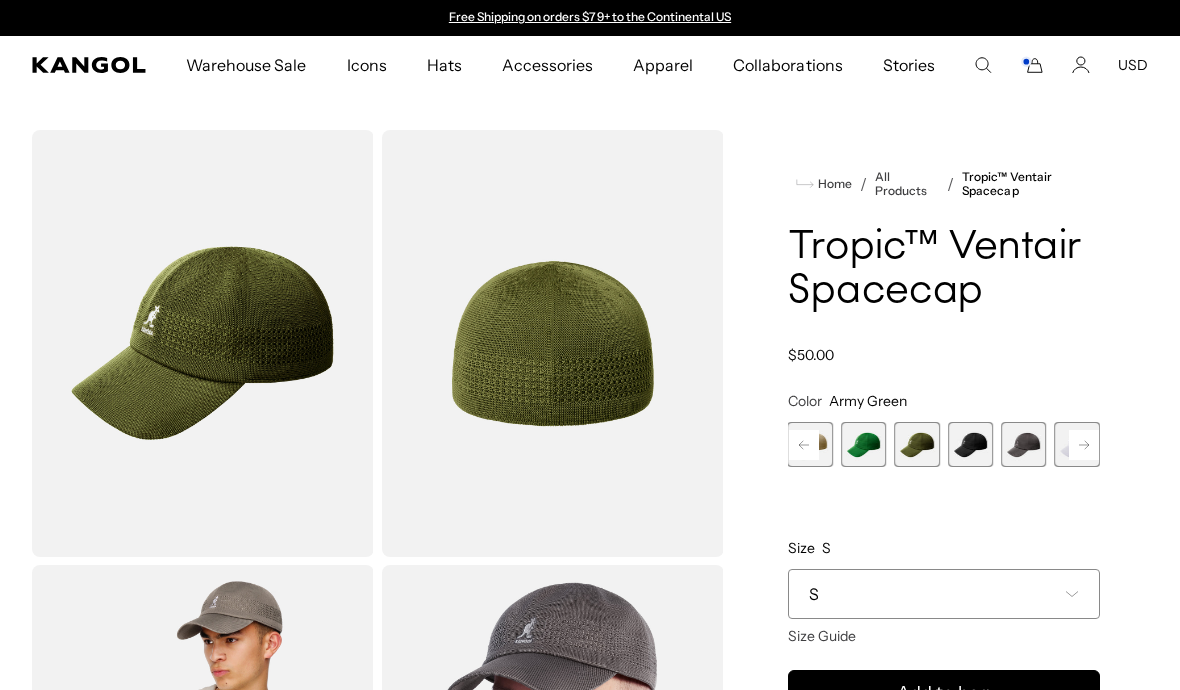 click at bounding box center (863, 444) 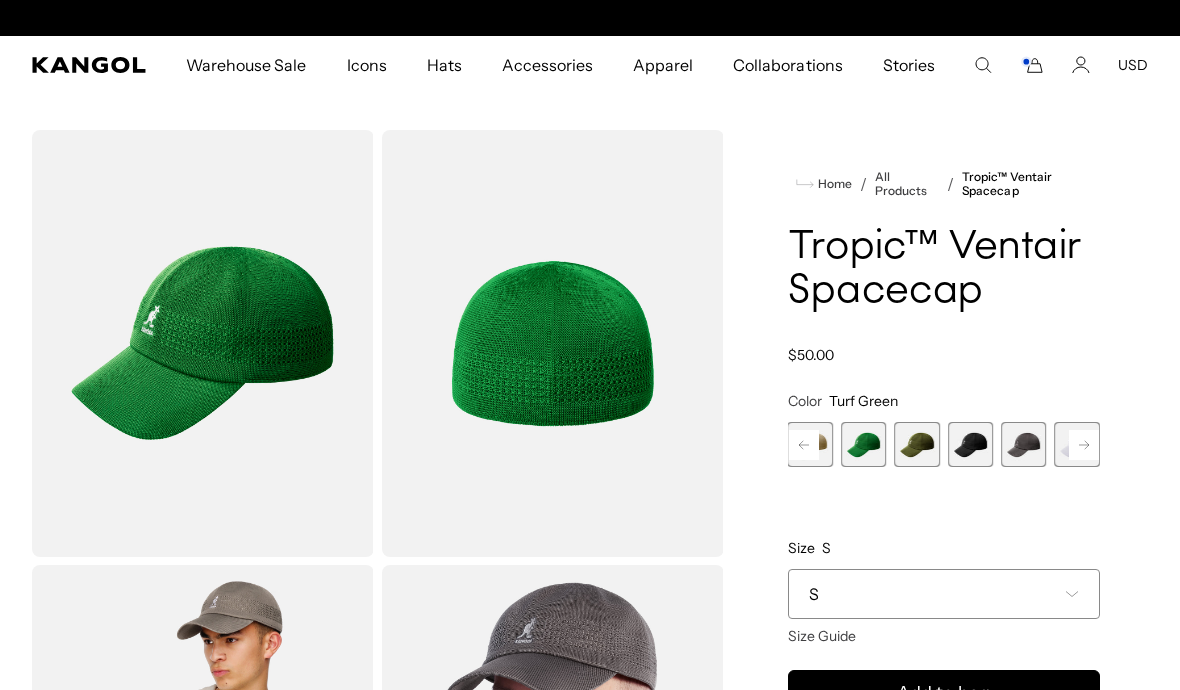 scroll, scrollTop: 0, scrollLeft: 412, axis: horizontal 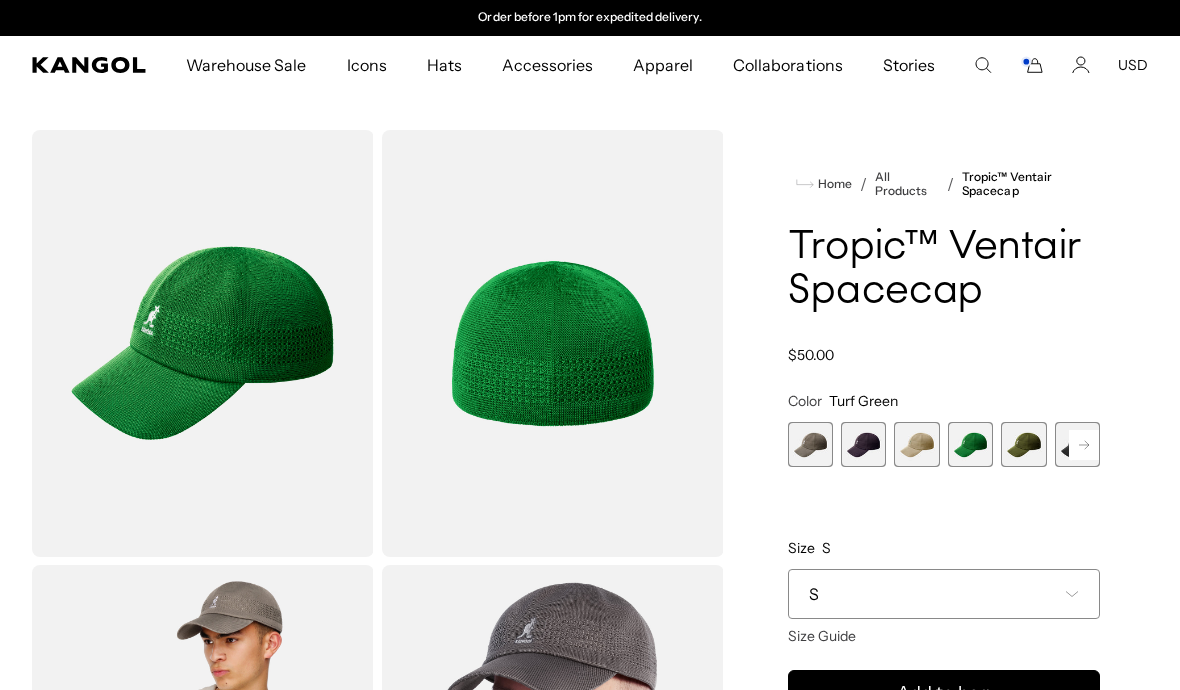 click at bounding box center [916, 444] 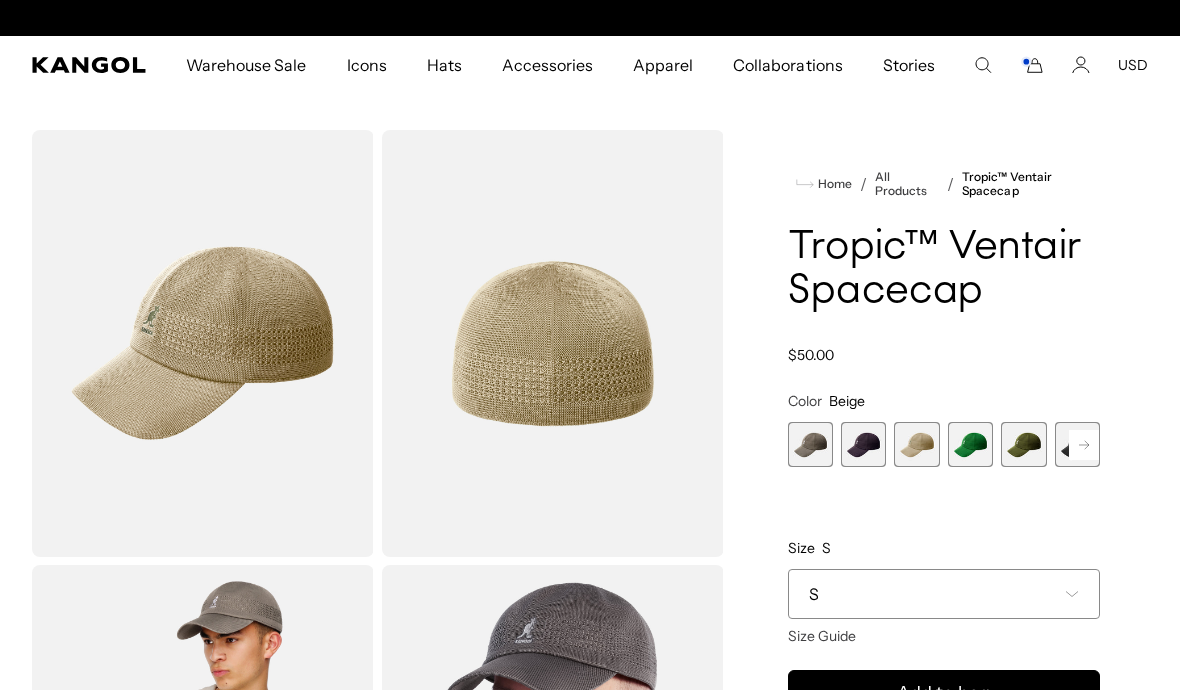 scroll, scrollTop: 0, scrollLeft: 0, axis: both 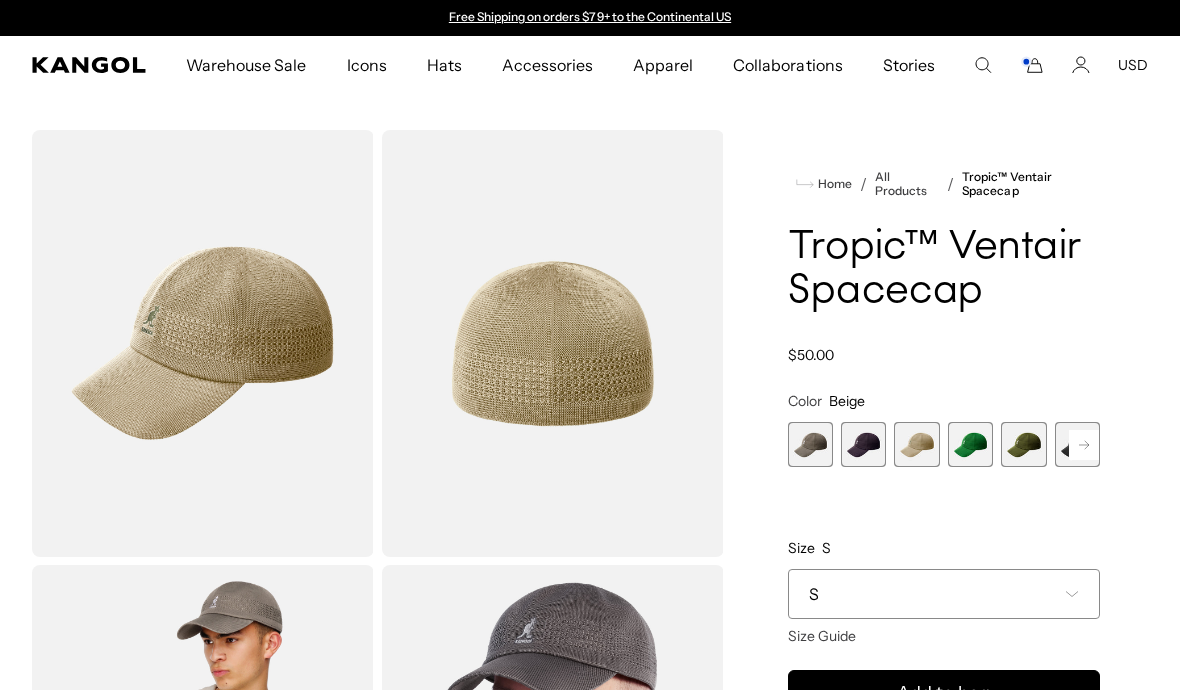 click at bounding box center (863, 444) 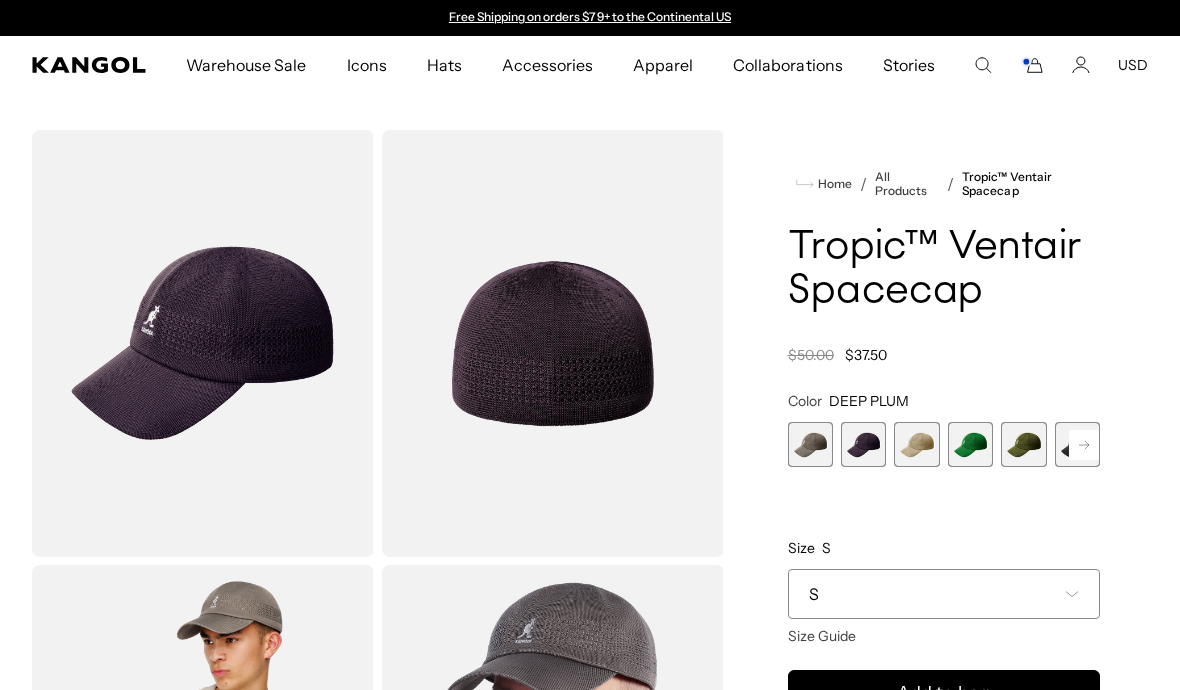 click at bounding box center (810, 444) 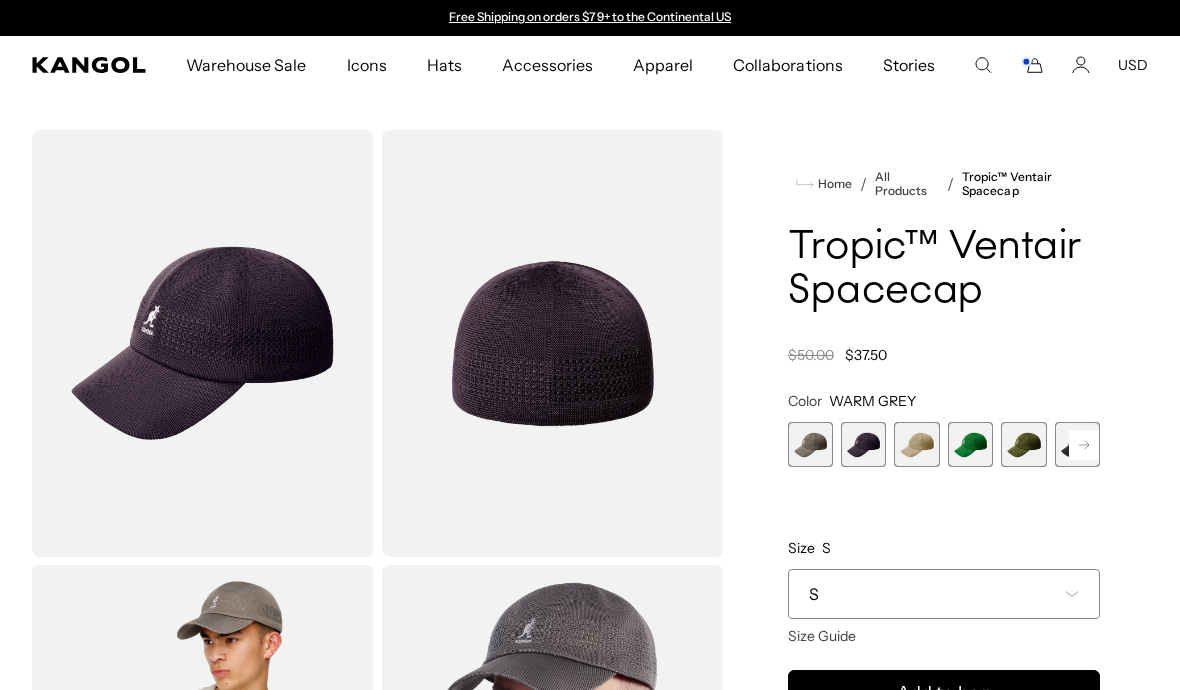 click at bounding box center (810, 444) 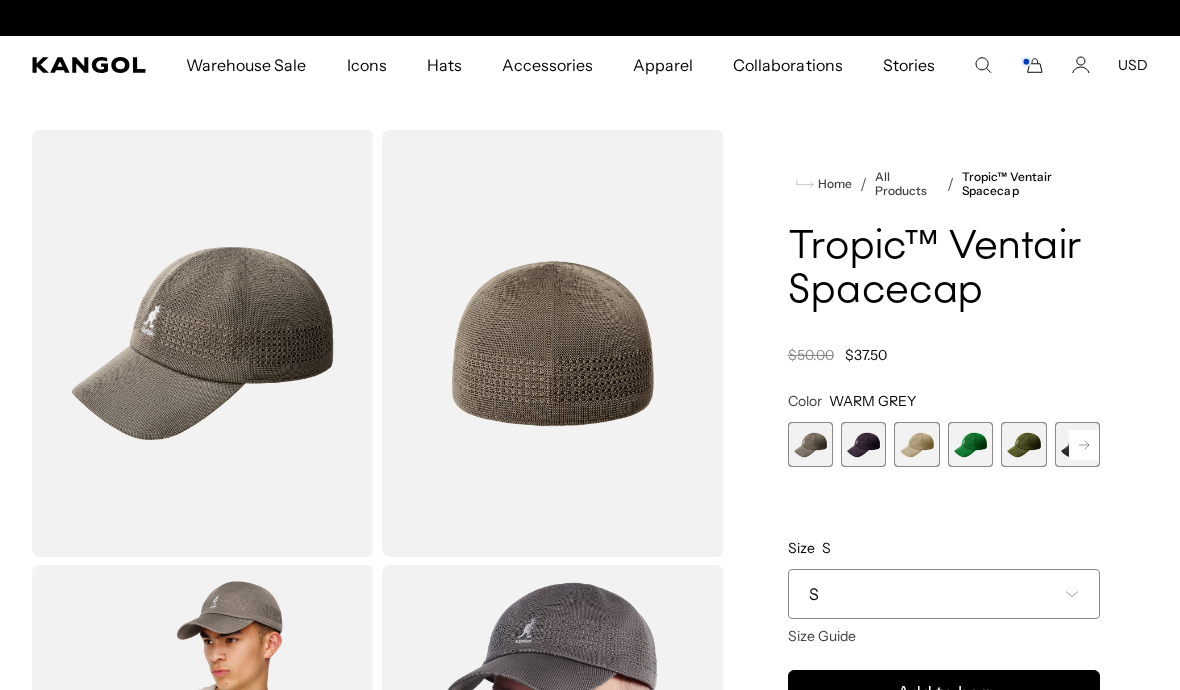 scroll, scrollTop: 0, scrollLeft: 0, axis: both 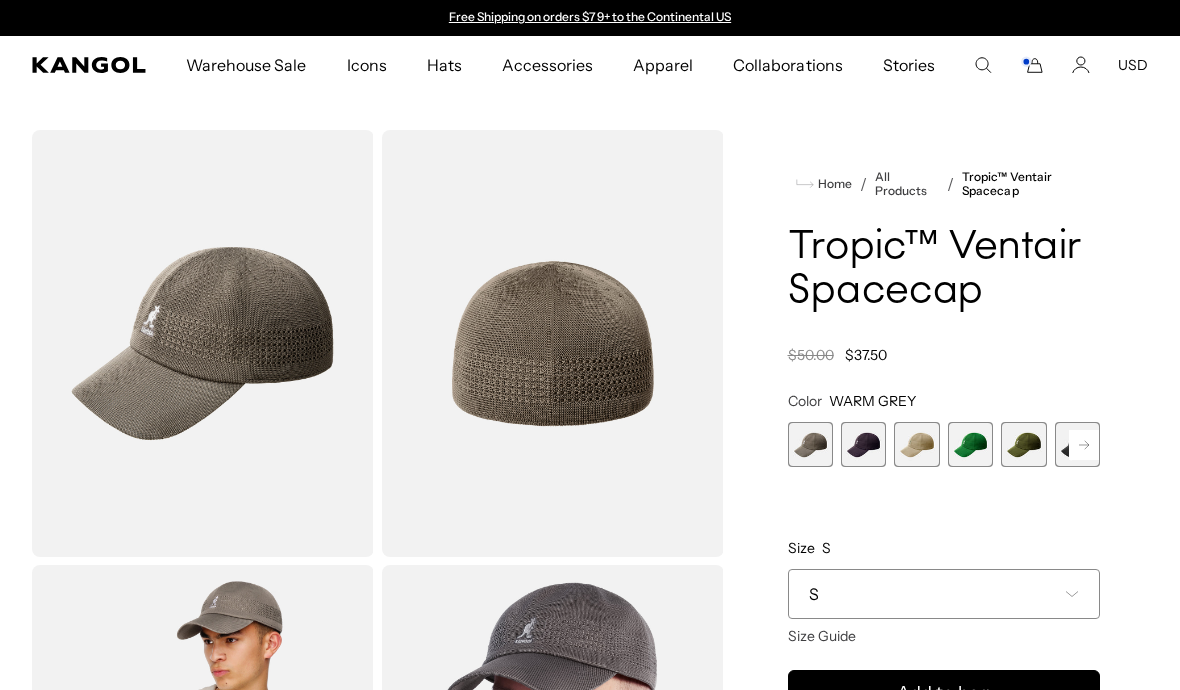 click on "S" at bounding box center (944, 594) 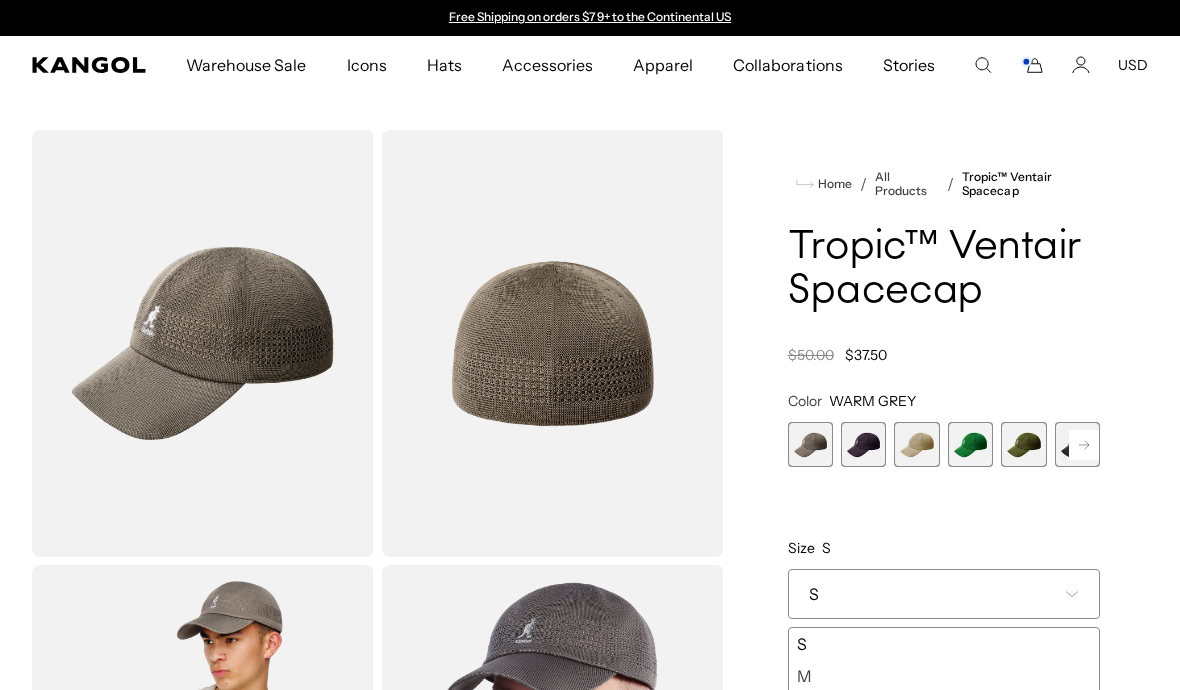 click on "S" at bounding box center (944, 644) 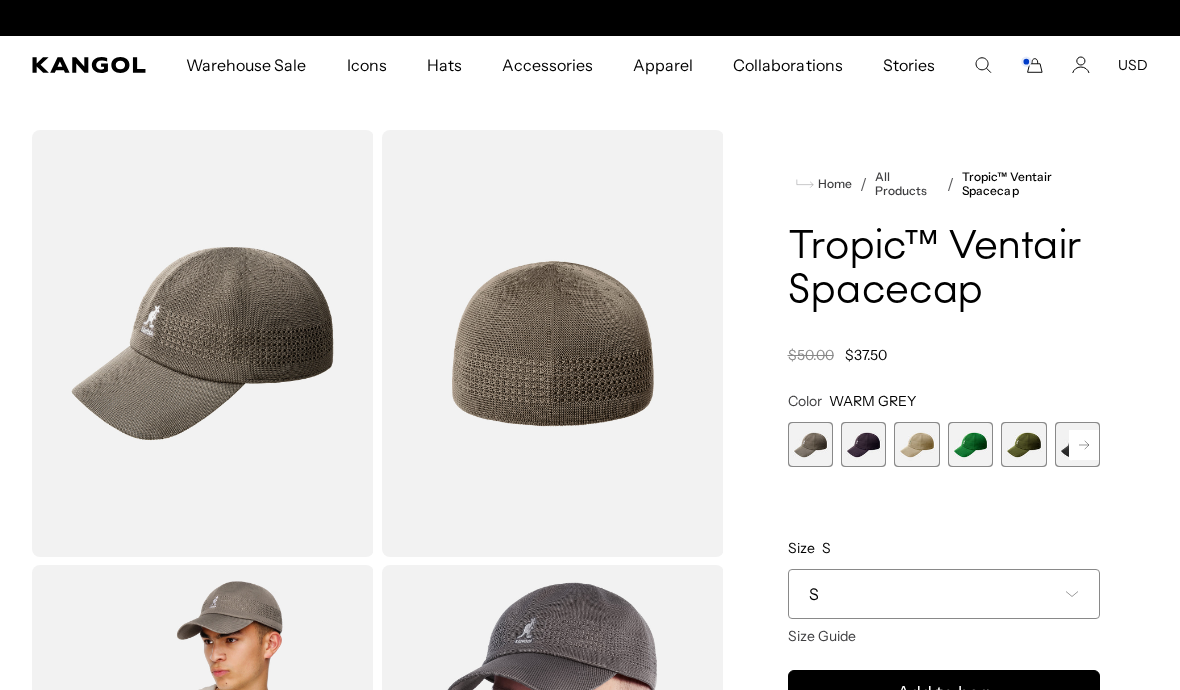 scroll, scrollTop: 0, scrollLeft: 412, axis: horizontal 